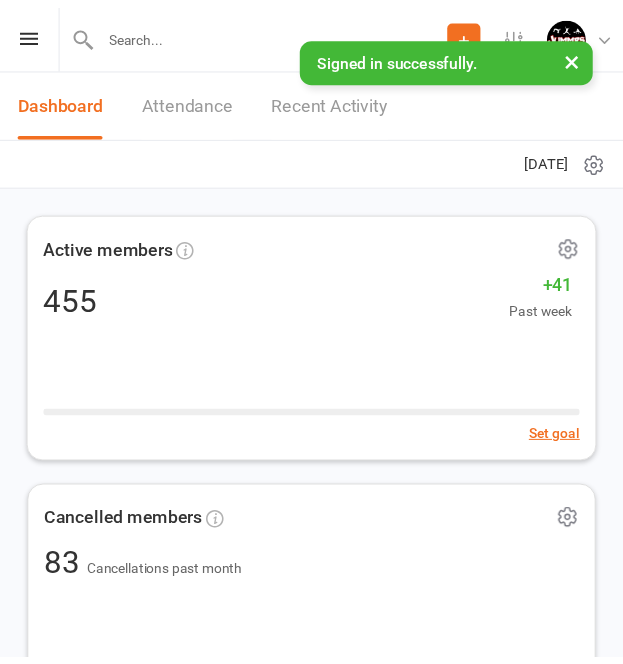 scroll, scrollTop: 0, scrollLeft: 0, axis: both 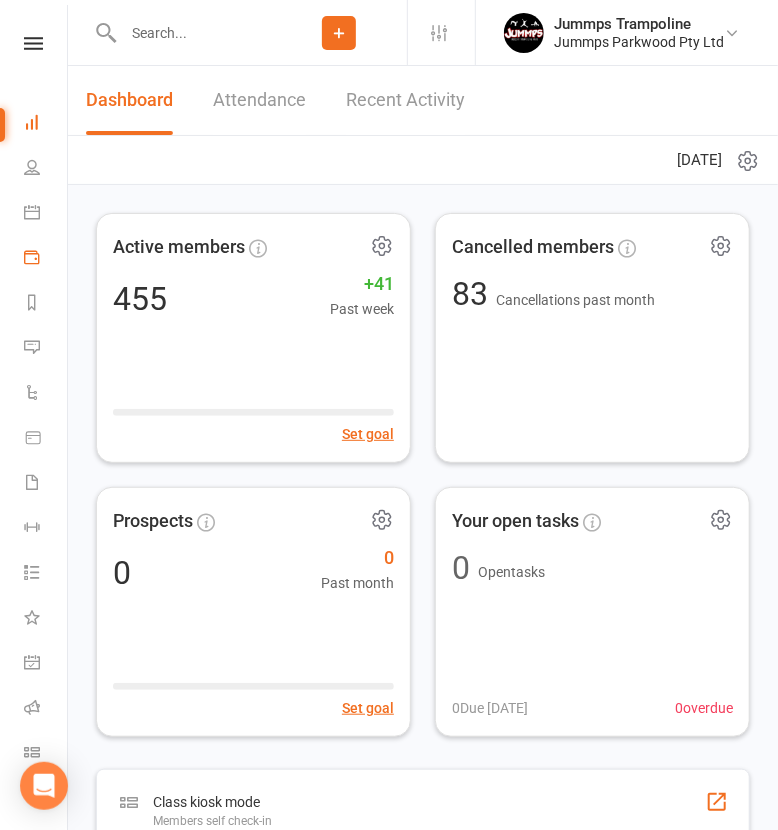 drag, startPoint x: 613, startPoint y: 1, endPoint x: 28, endPoint y: 249, distance: 635.3967 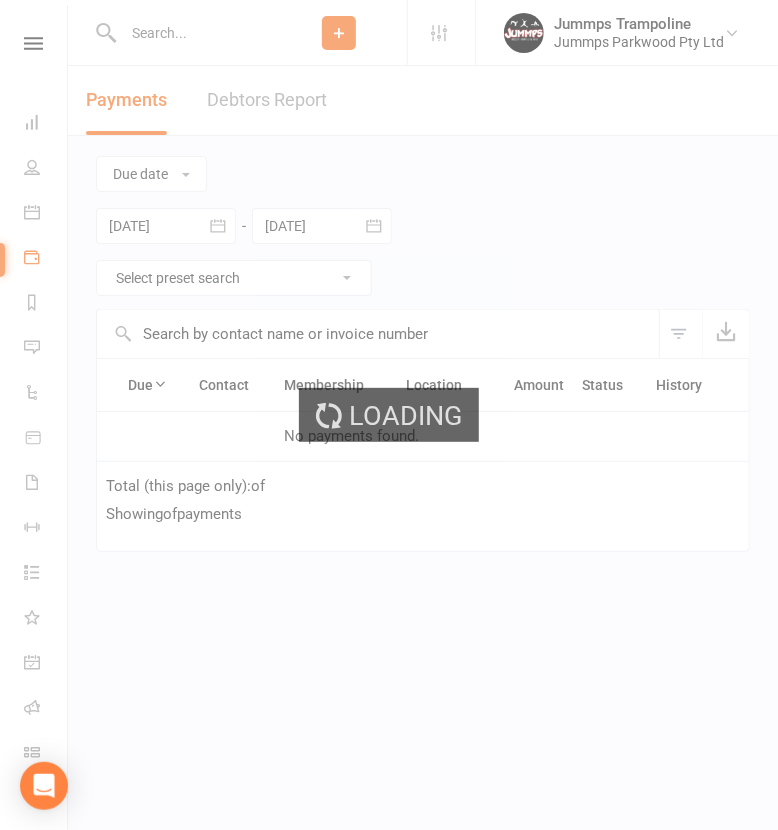 click on "Loading" at bounding box center [389, 415] 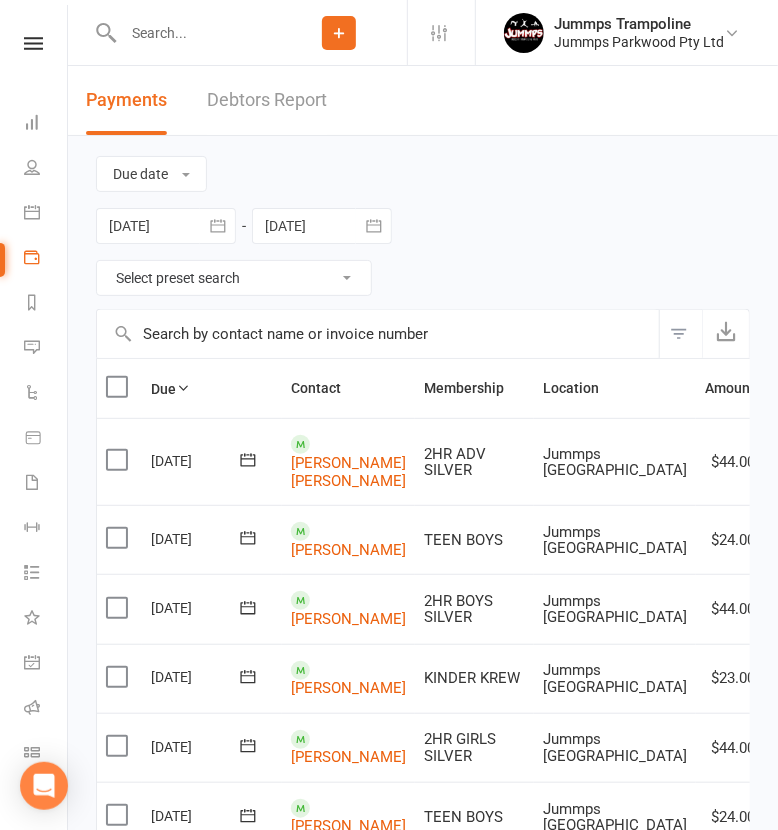 click at bounding box center (218, 226) 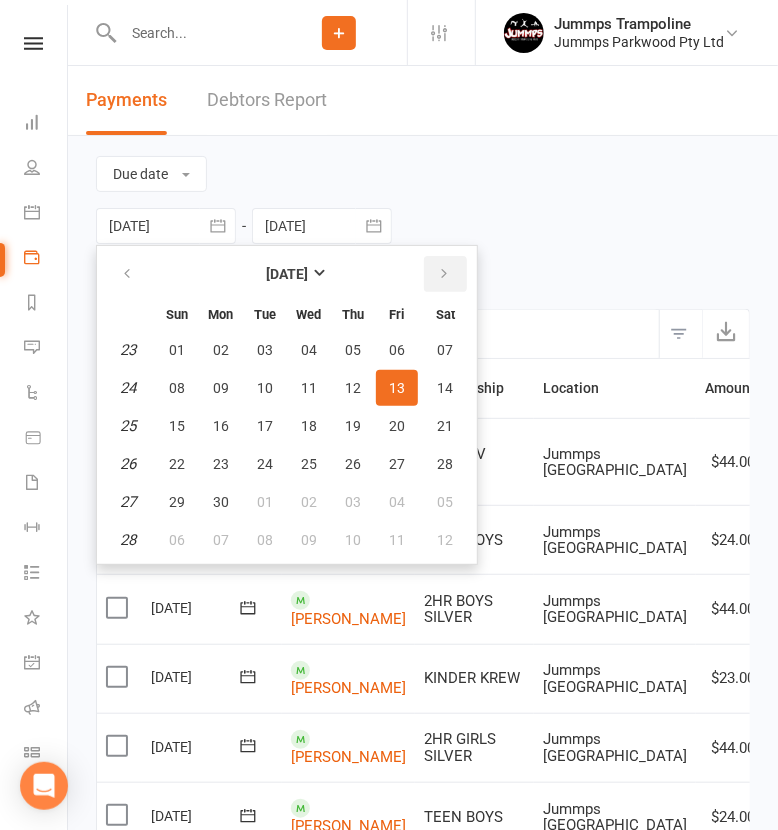 click at bounding box center [444, 274] 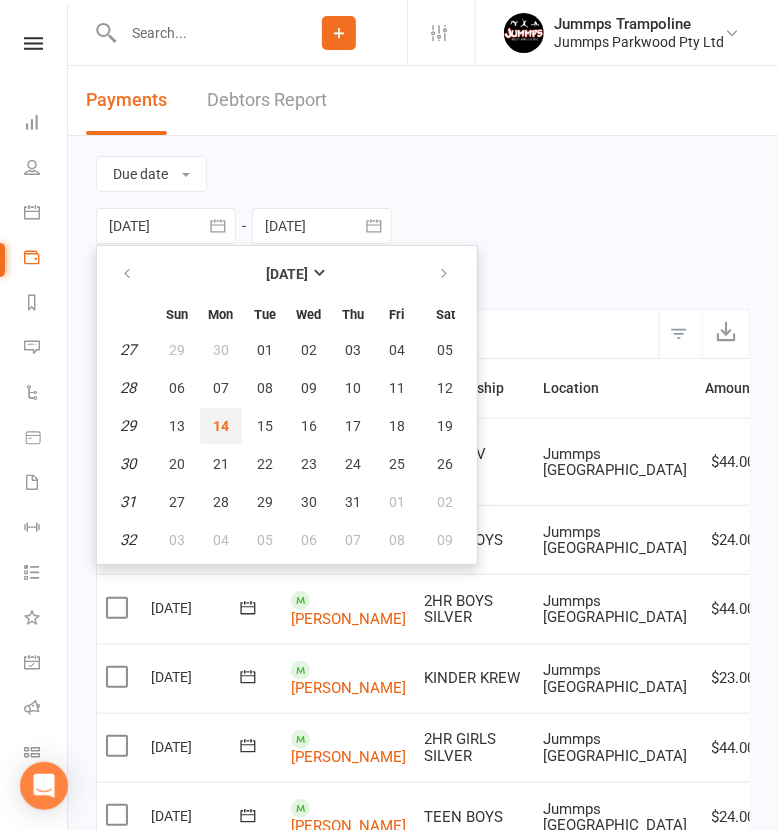 click on "14" at bounding box center (221, 426) 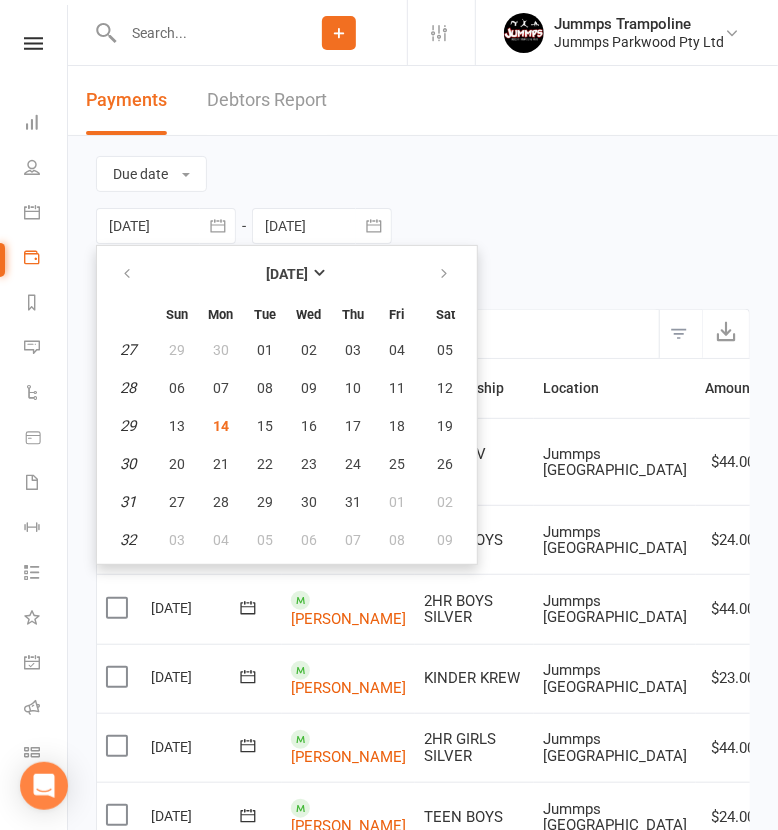 type on "[DATE]" 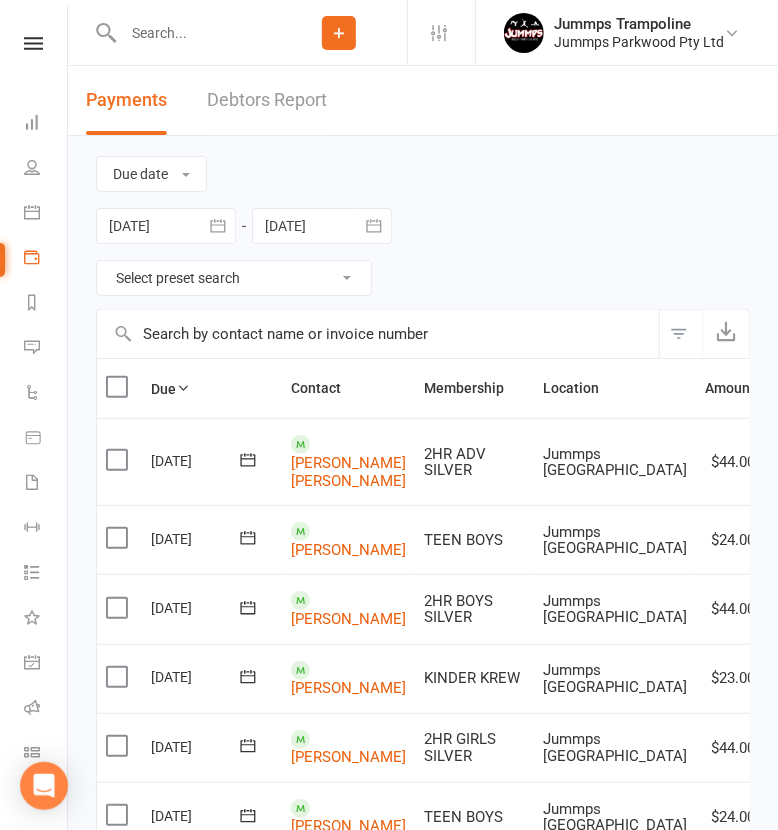 click at bounding box center (322, 226) 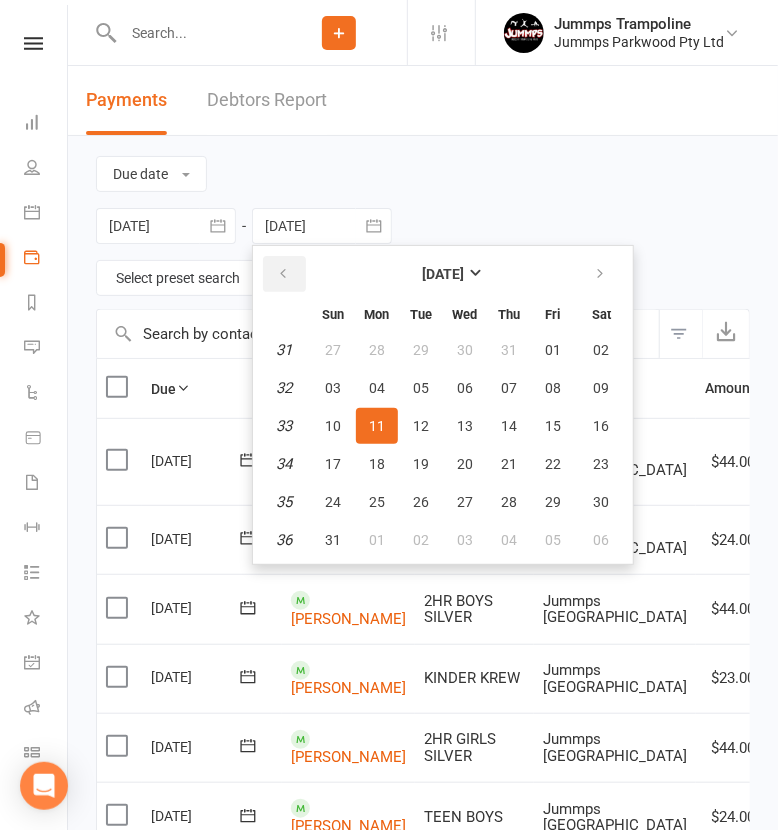 click at bounding box center [283, 274] 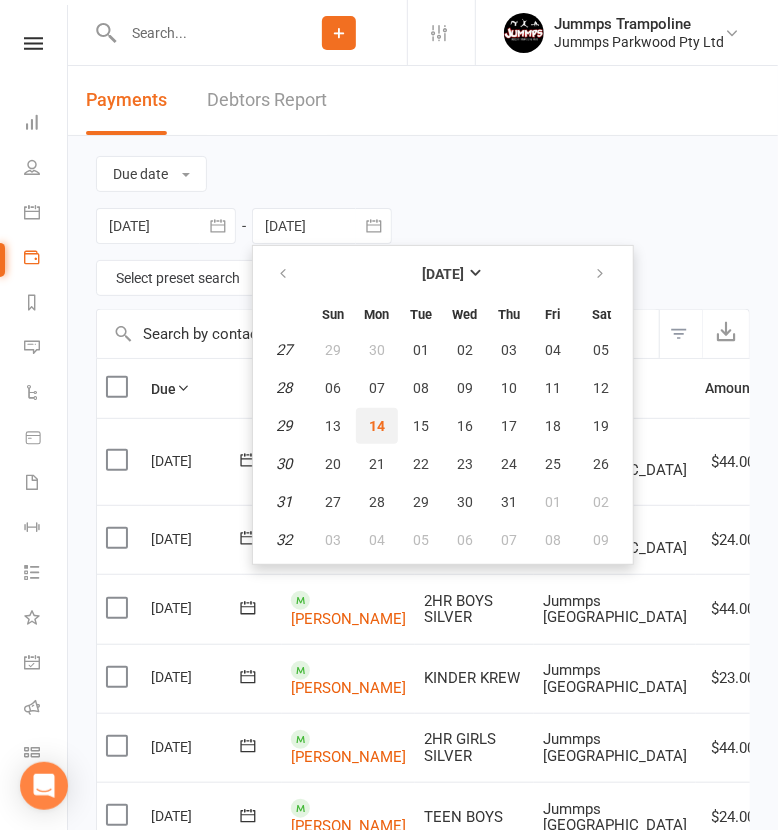 click on "14" at bounding box center (377, 426) 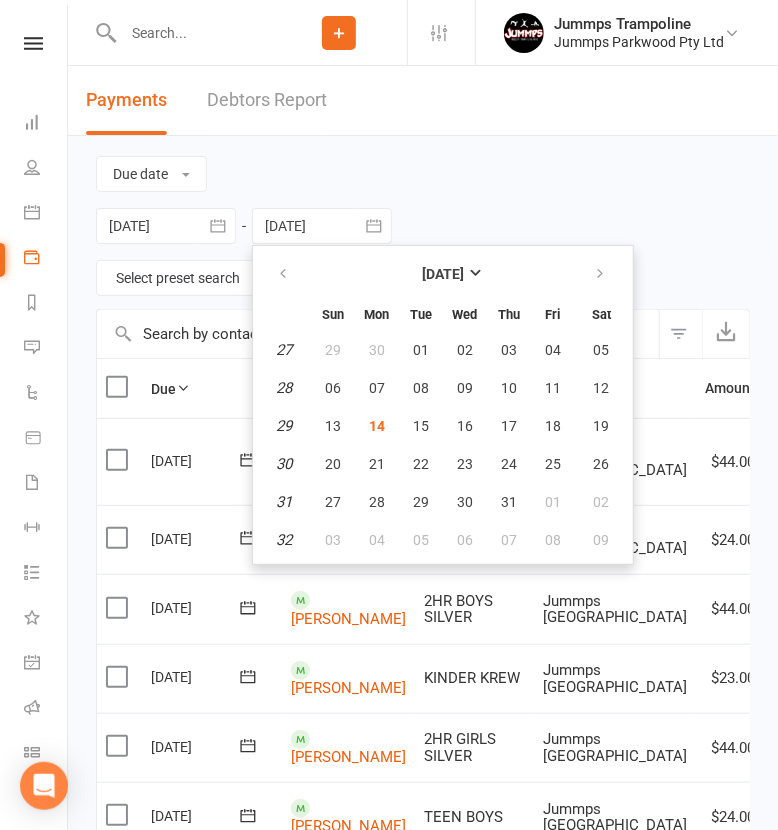 type on "[DATE]" 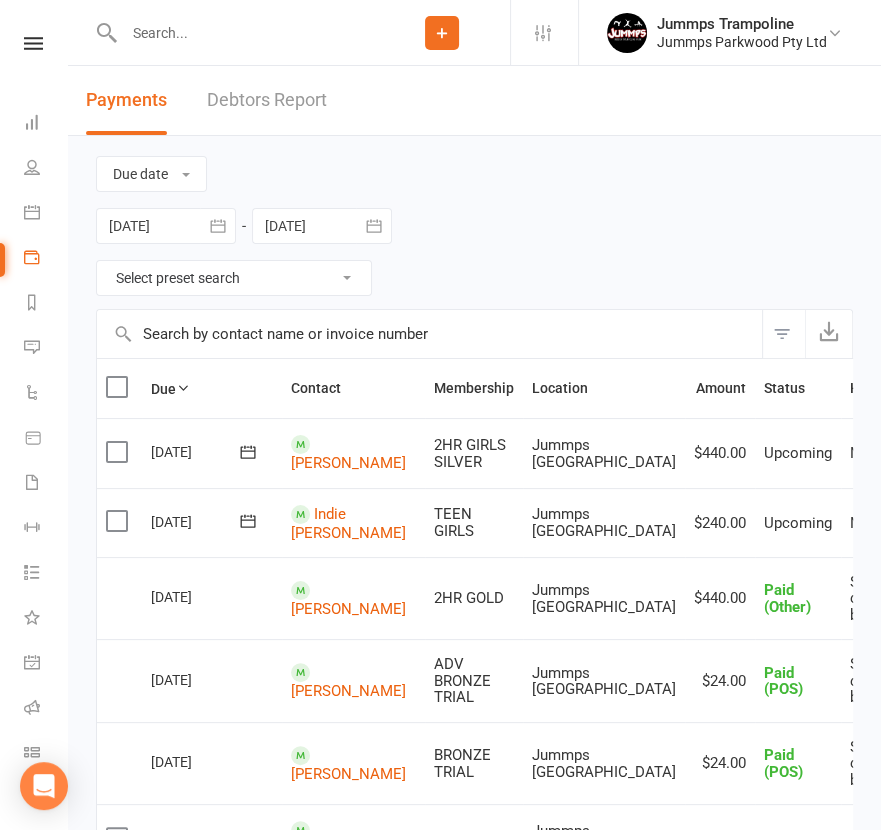 click at bounding box center (429, 334) 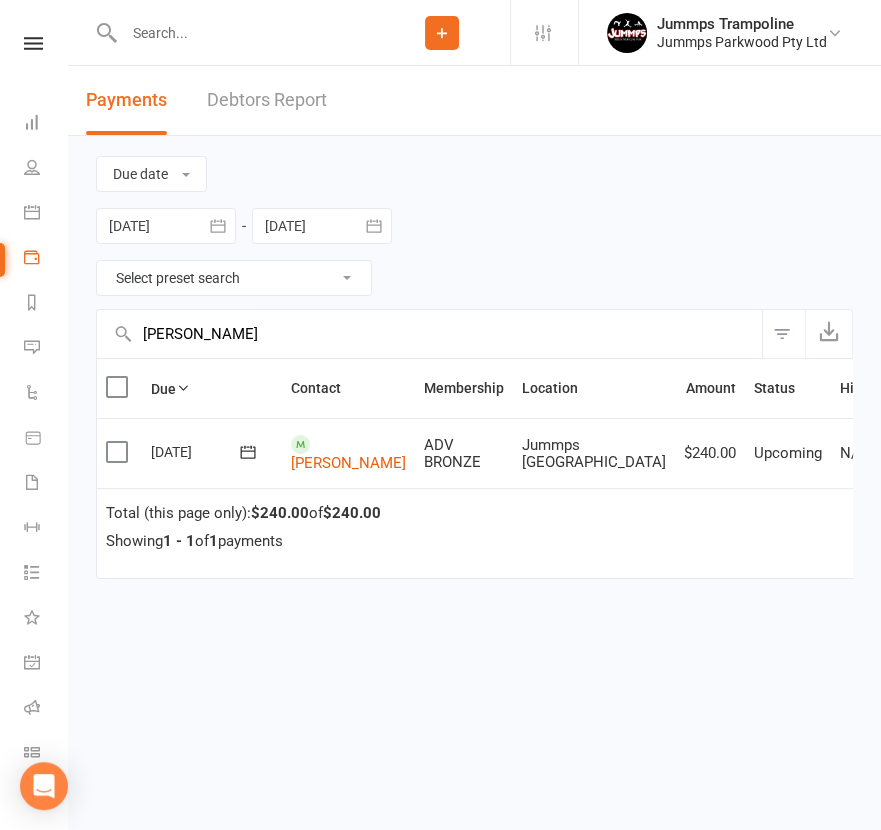 click at bounding box center (119, 452) 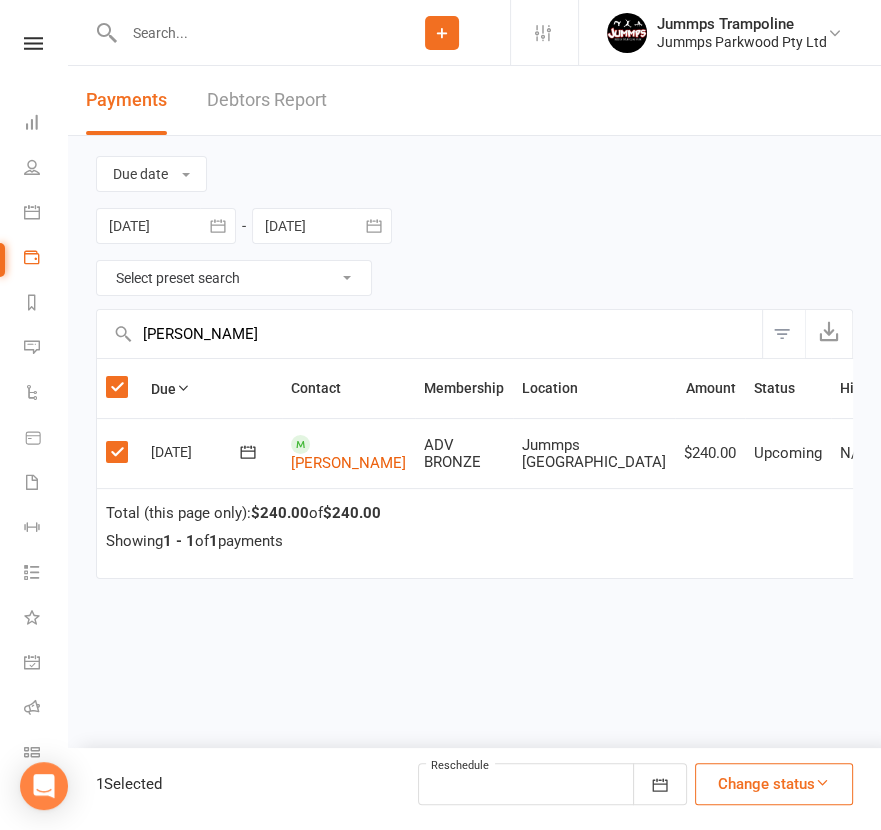 click on "Change status" at bounding box center (774, 784) 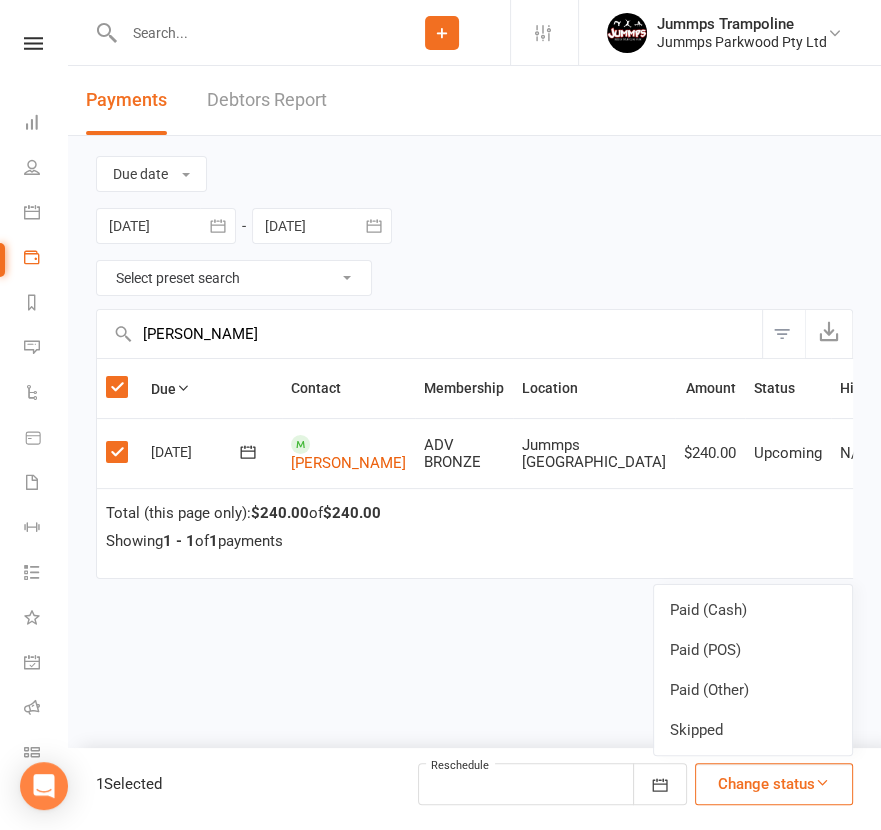 click on "Paid (POS)" at bounding box center (753, 650) 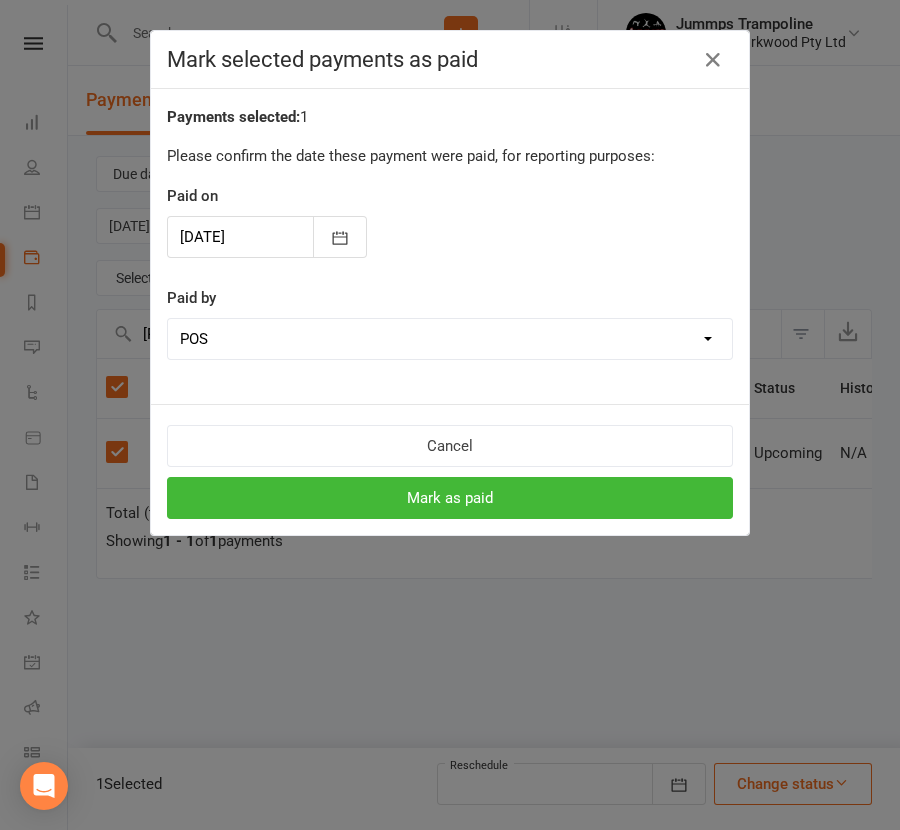 click on "Mark as paid" at bounding box center [450, 498] 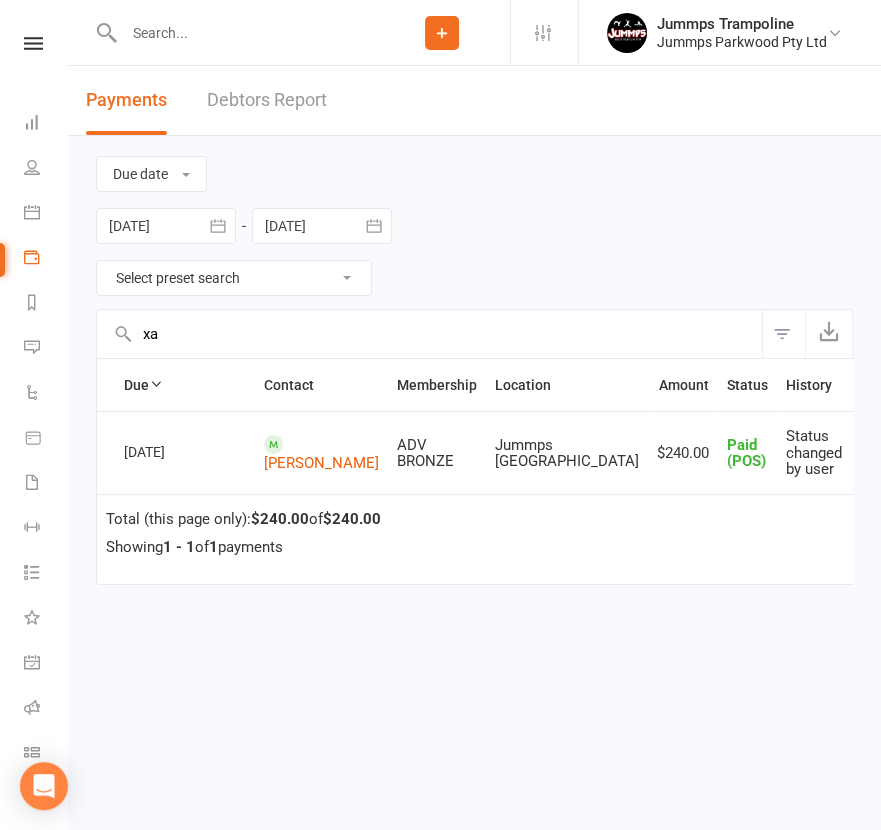 type on "x" 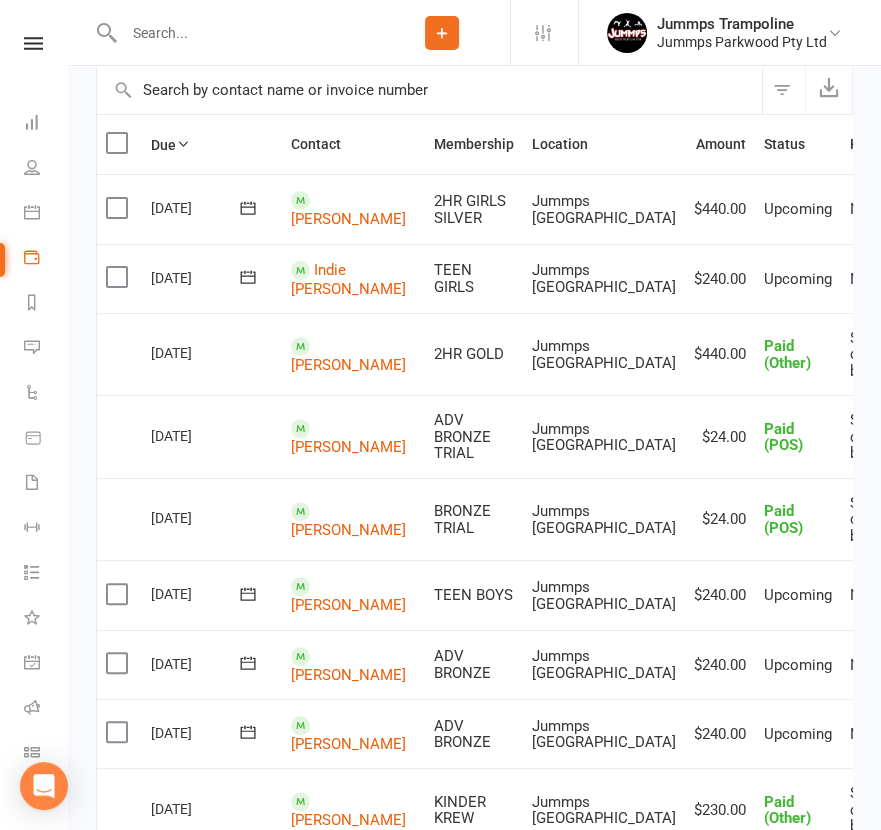 scroll, scrollTop: 0, scrollLeft: 0, axis: both 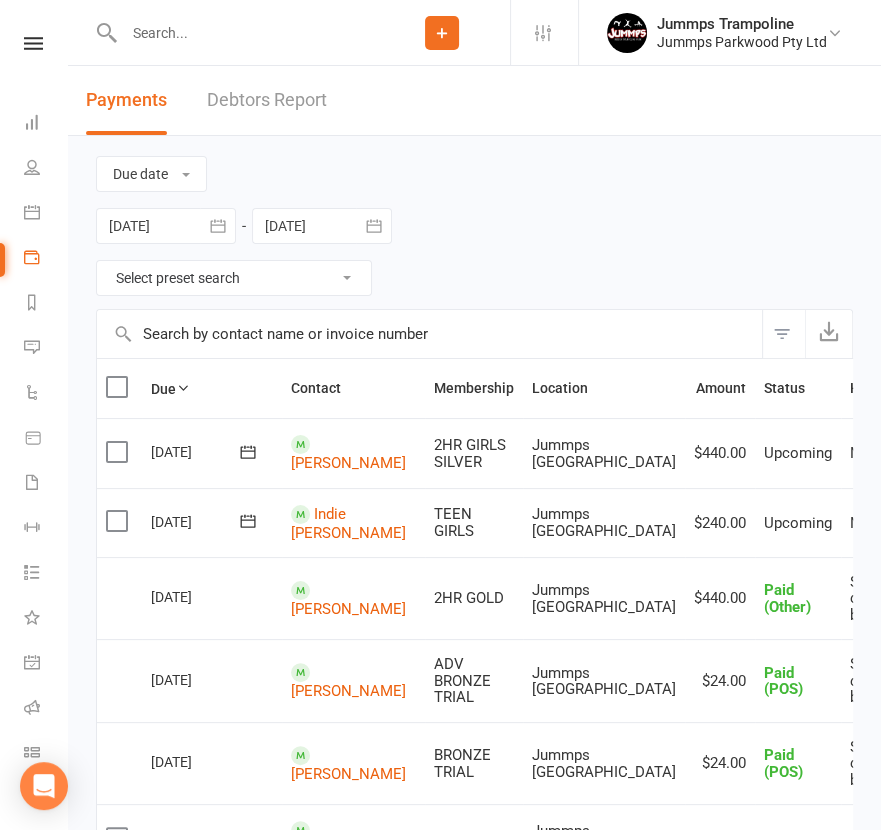 click at bounding box center (429, 334) 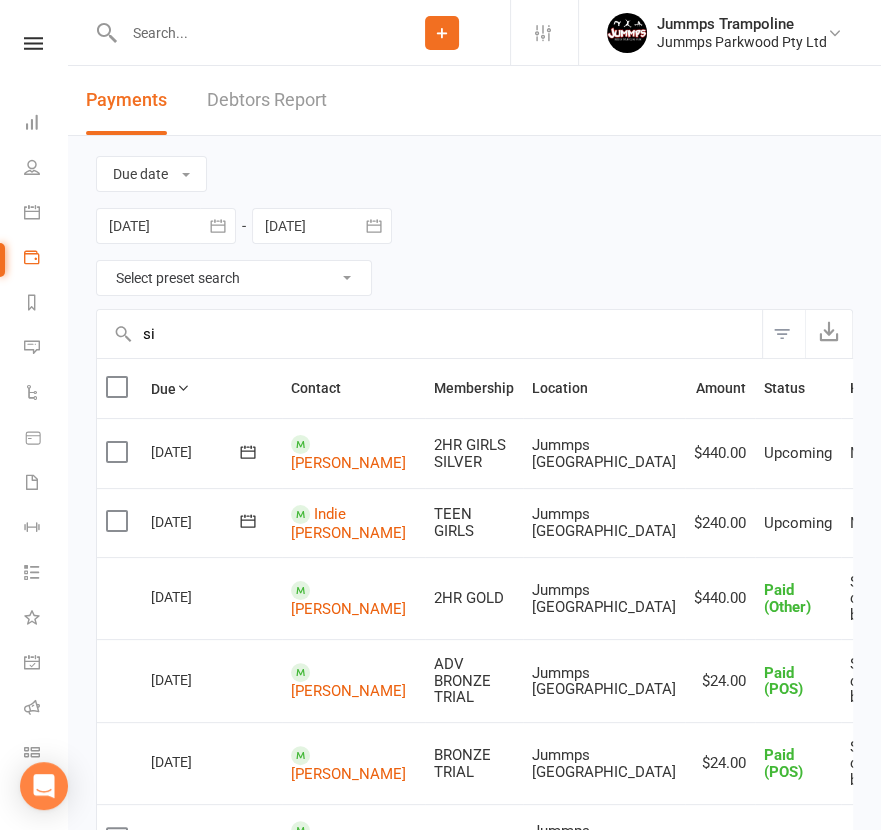 type on "s" 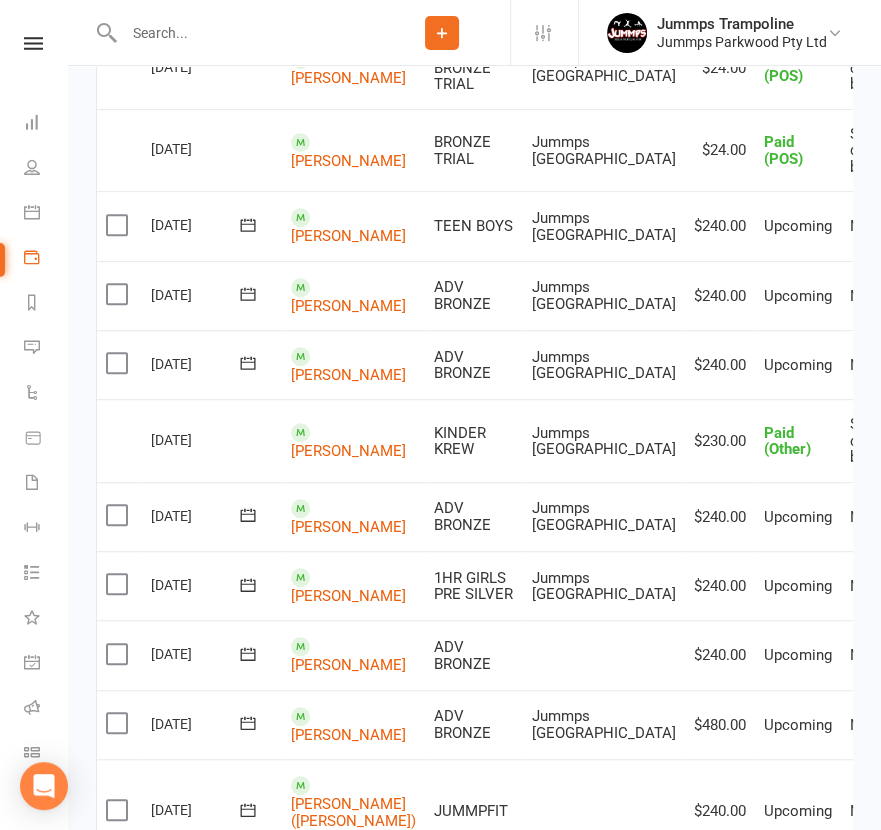 scroll, scrollTop: 0, scrollLeft: 0, axis: both 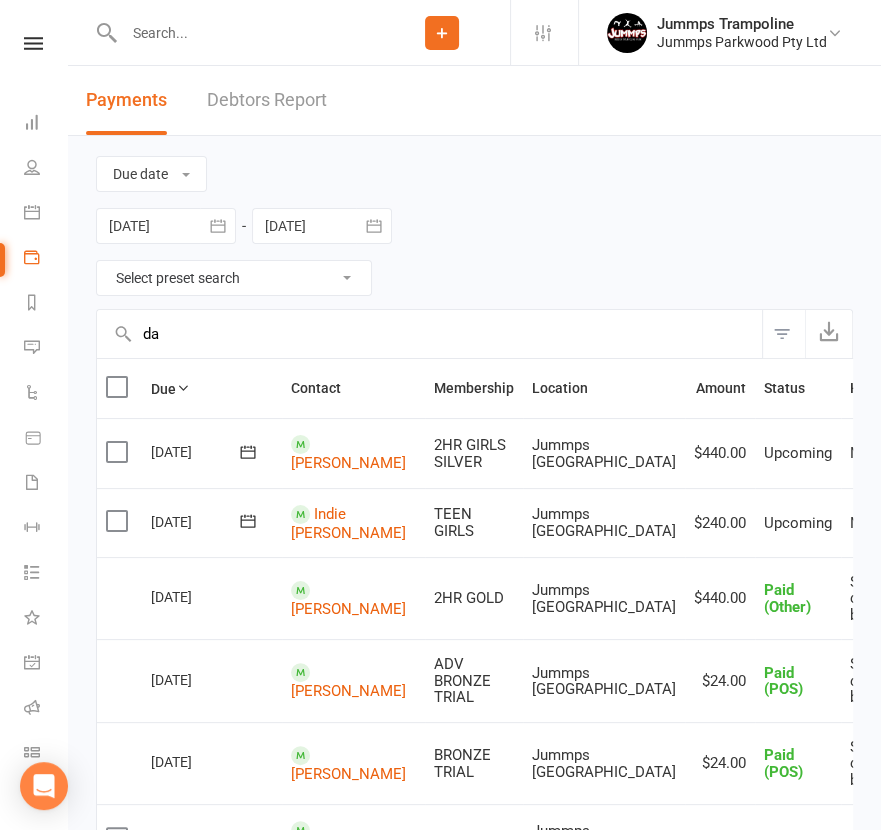 type on "d" 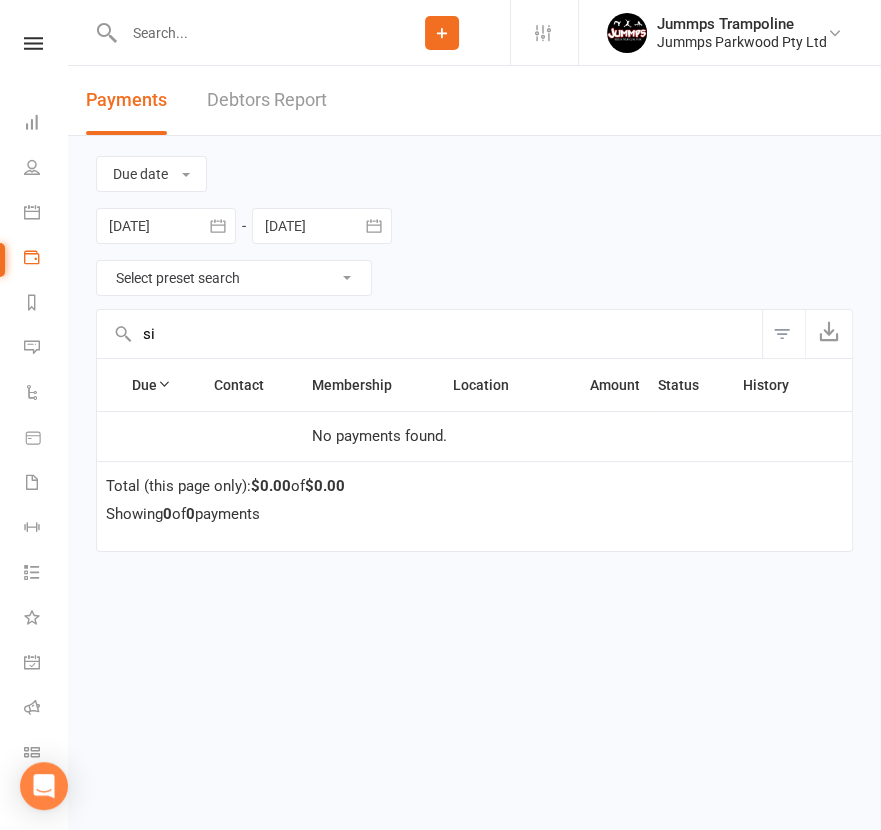 type on "s" 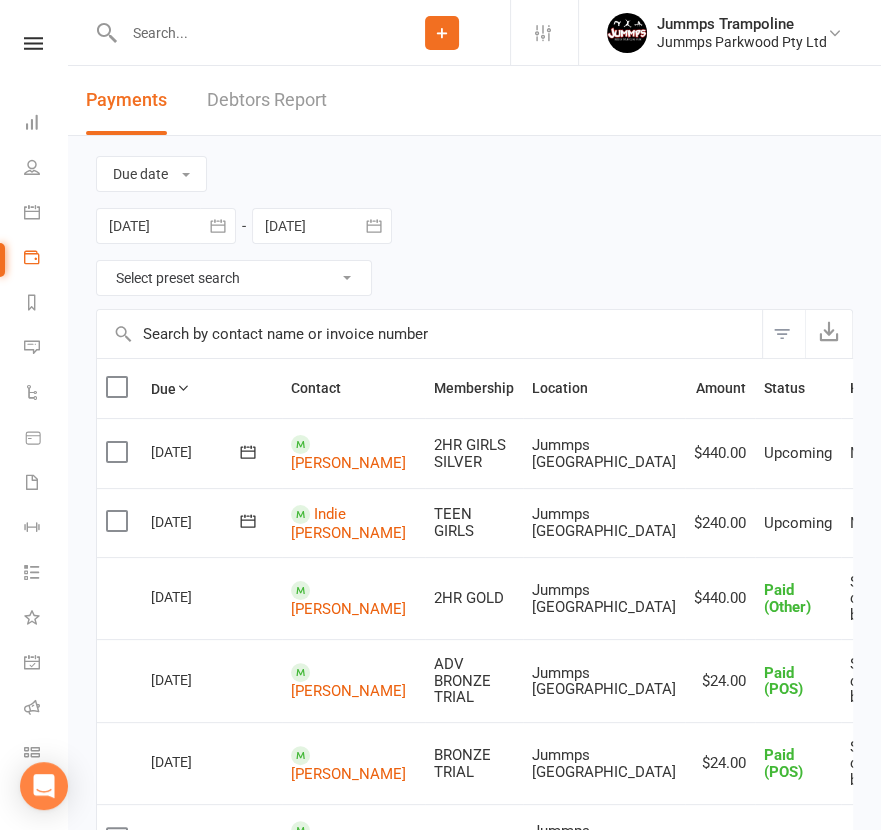 click at bounding box center [429, 334] 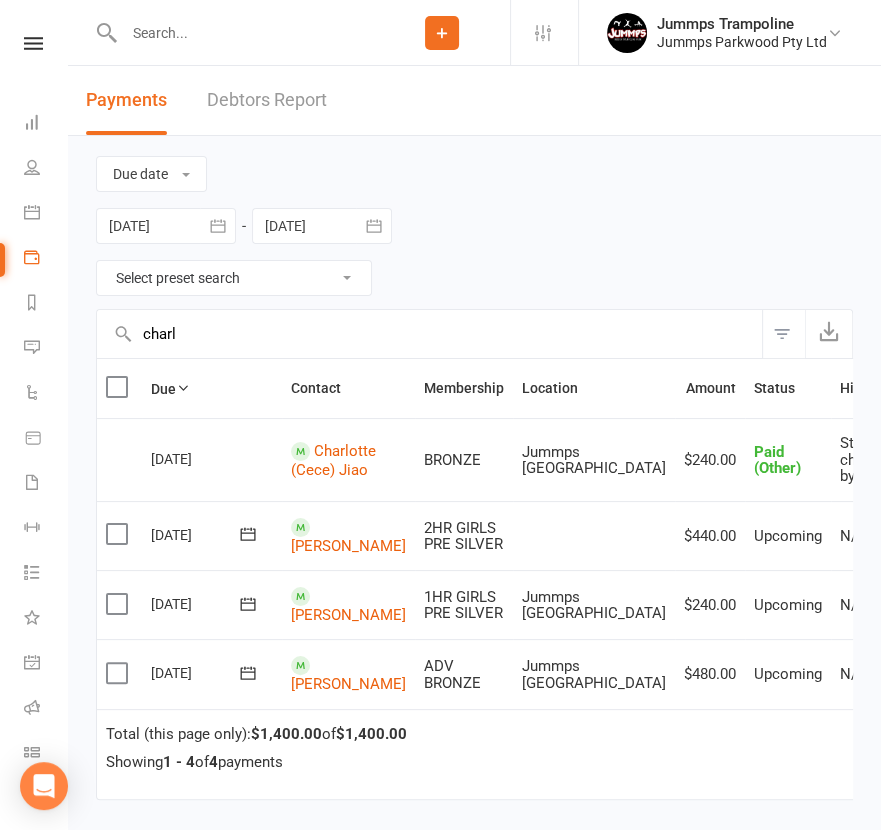 type on "charl" 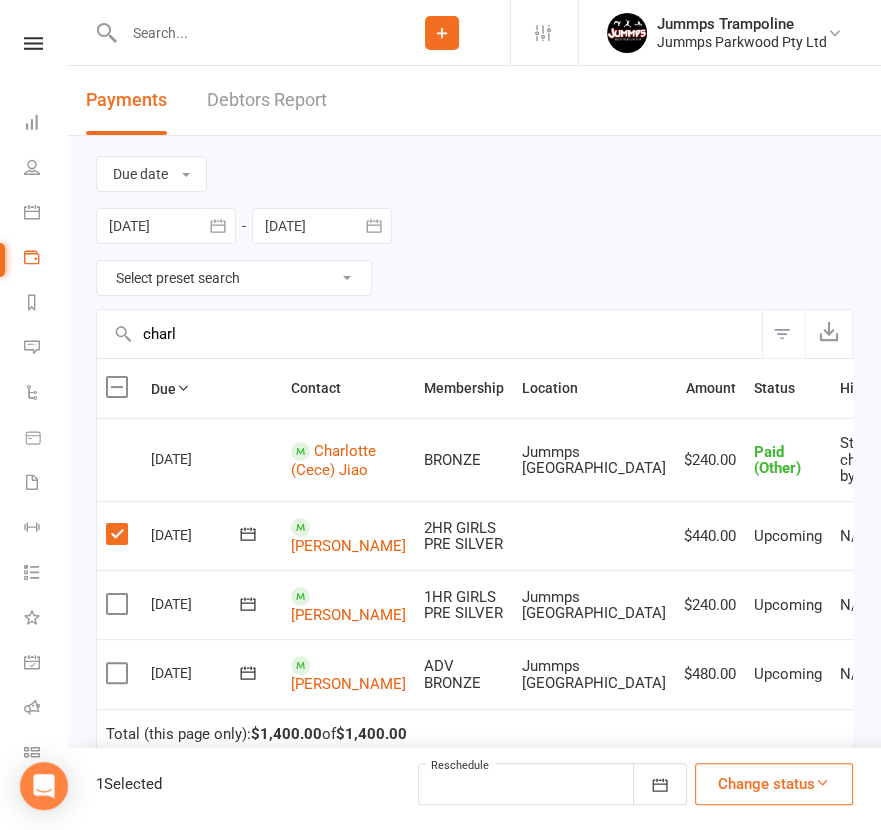 click on "Change status" at bounding box center [774, 784] 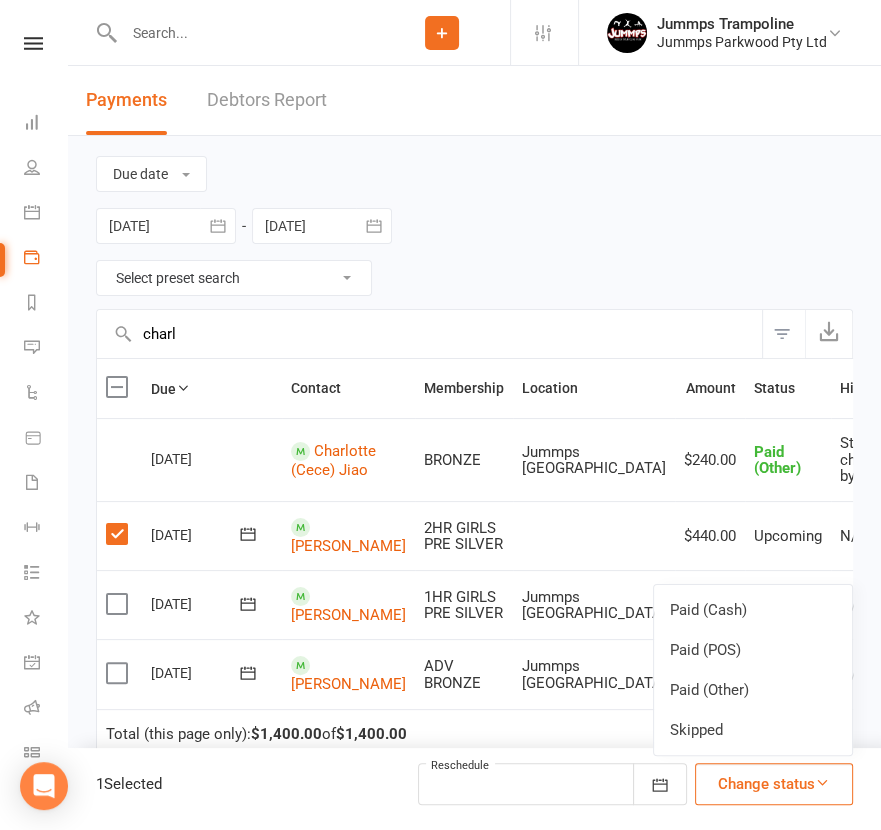 click on "Paid (POS)" at bounding box center [753, 650] 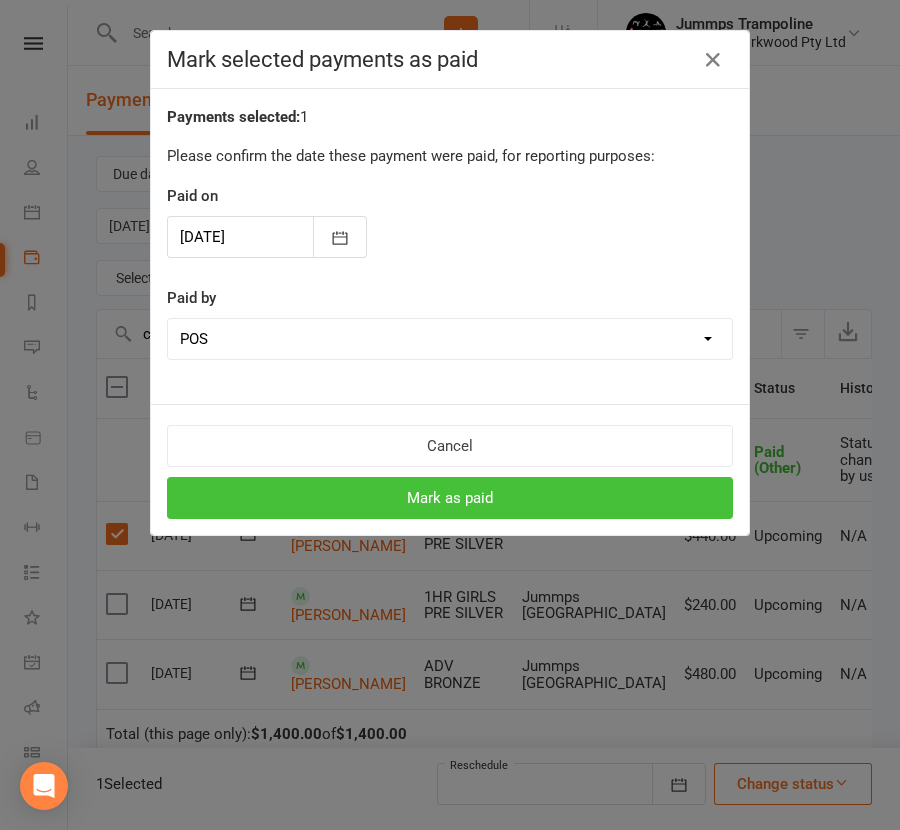 click on "Mark as paid" at bounding box center (450, 498) 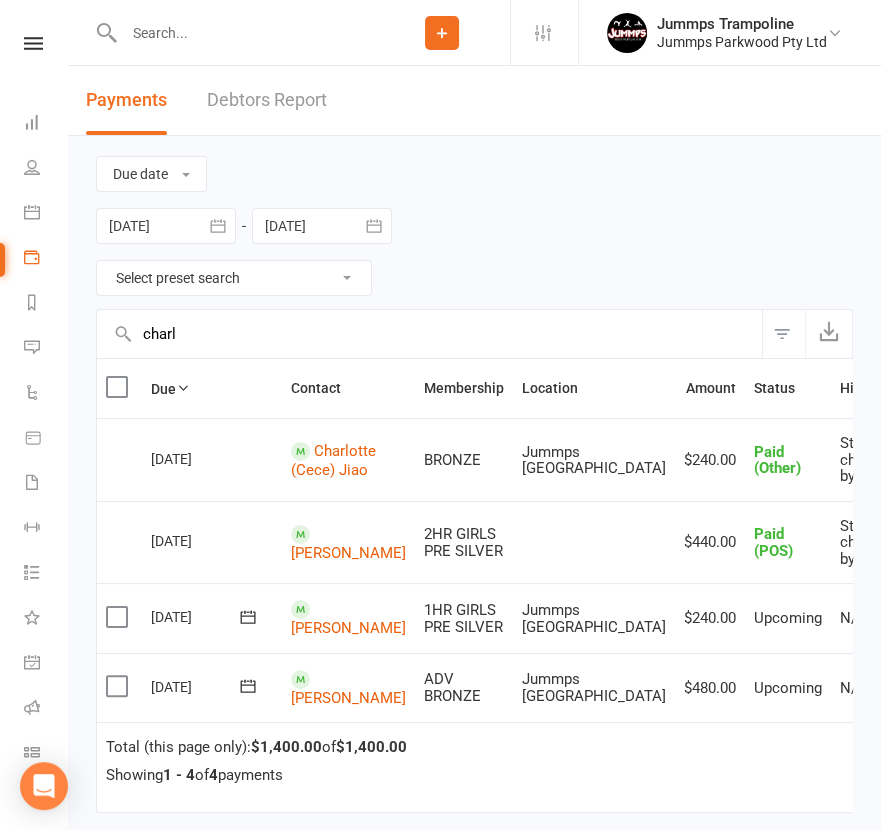 click at bounding box center [246, 33] 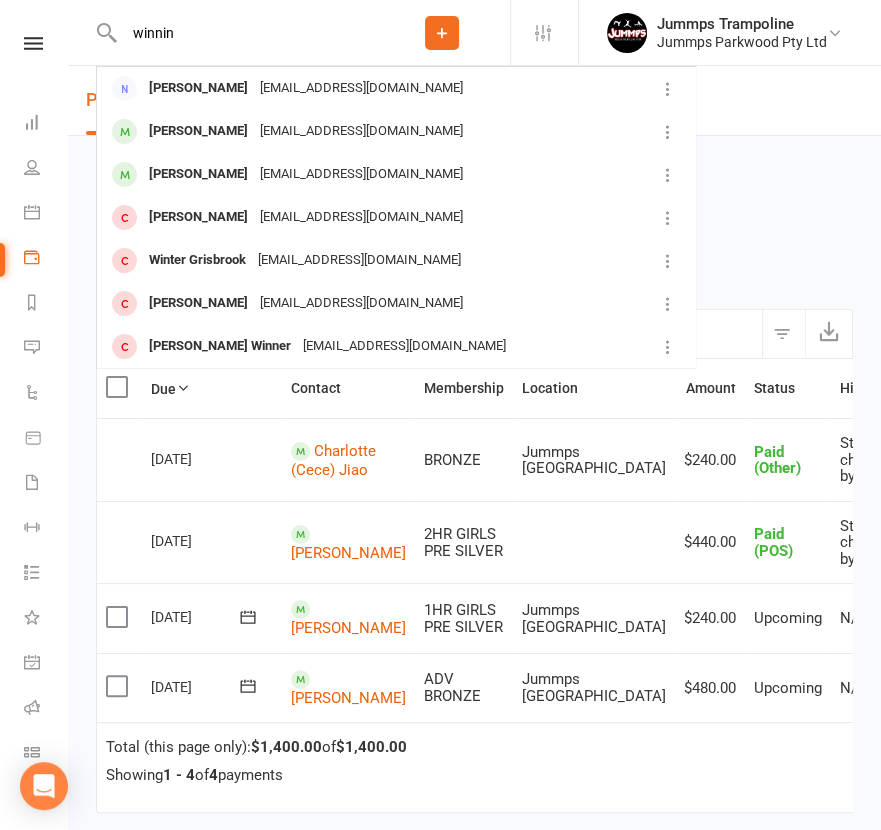 type on "winnin" 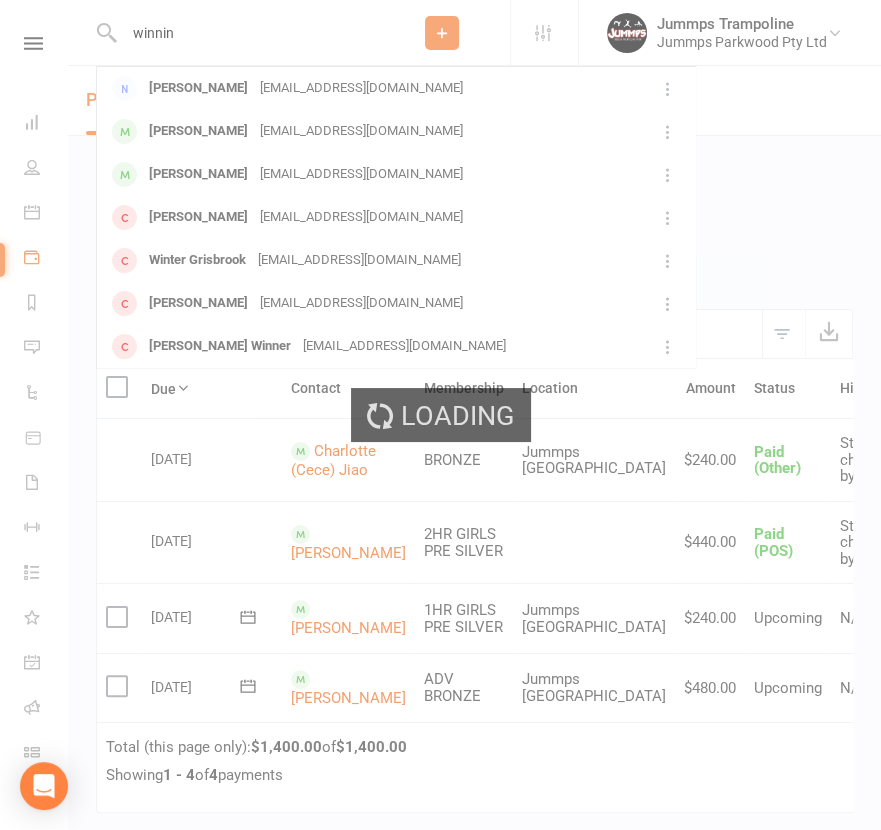 type 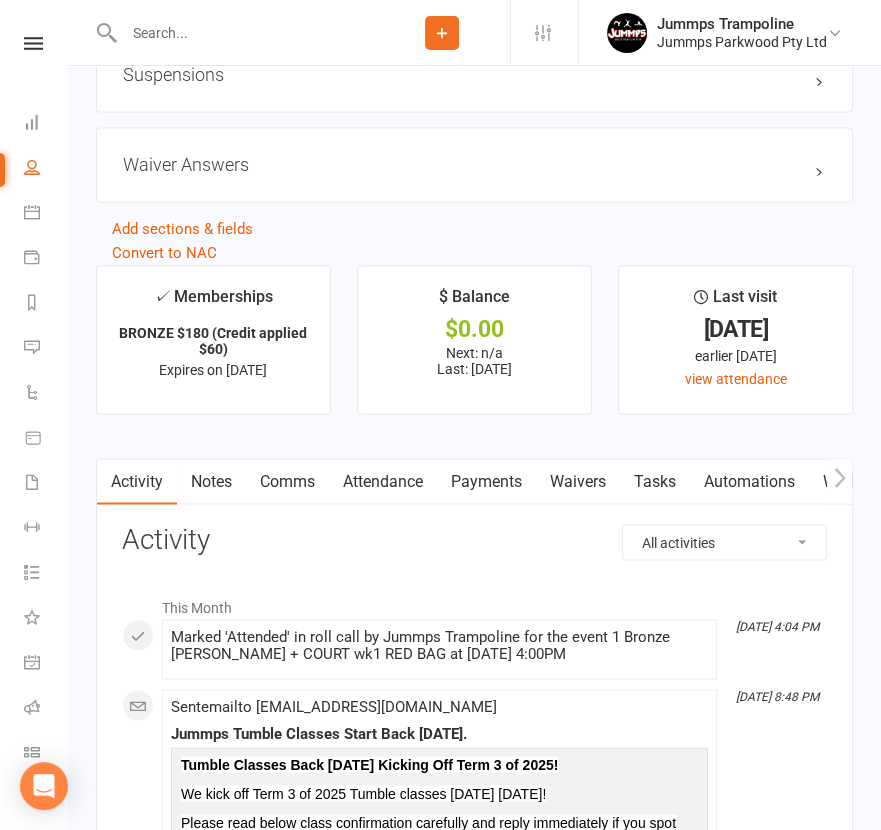 scroll, scrollTop: 2125, scrollLeft: 0, axis: vertical 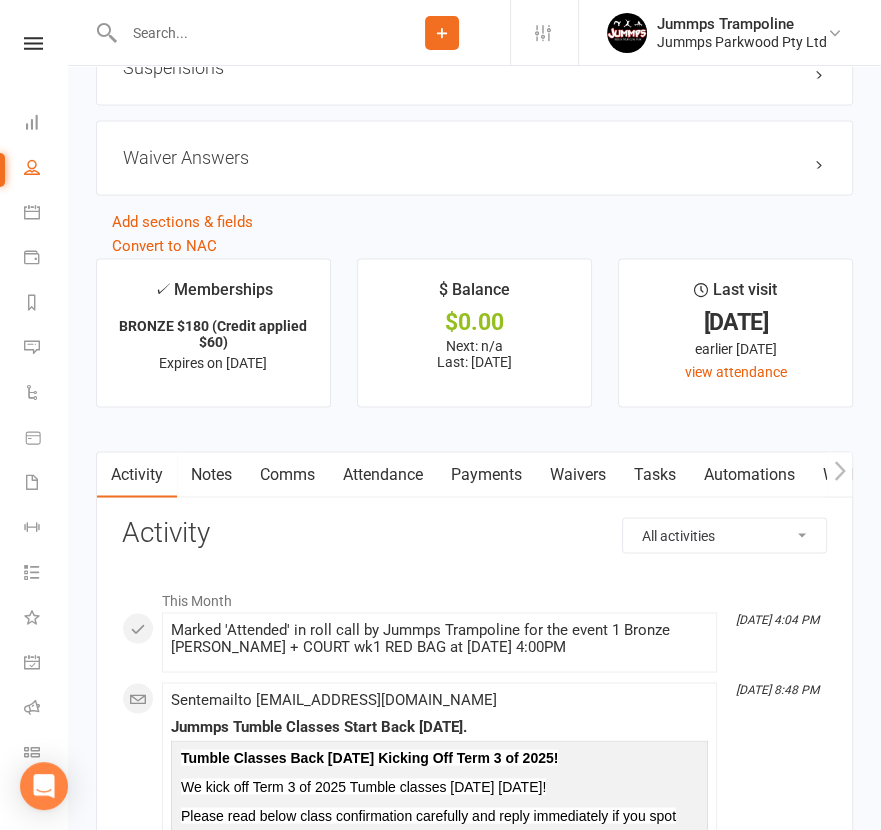 click on "Payments" at bounding box center [486, 475] 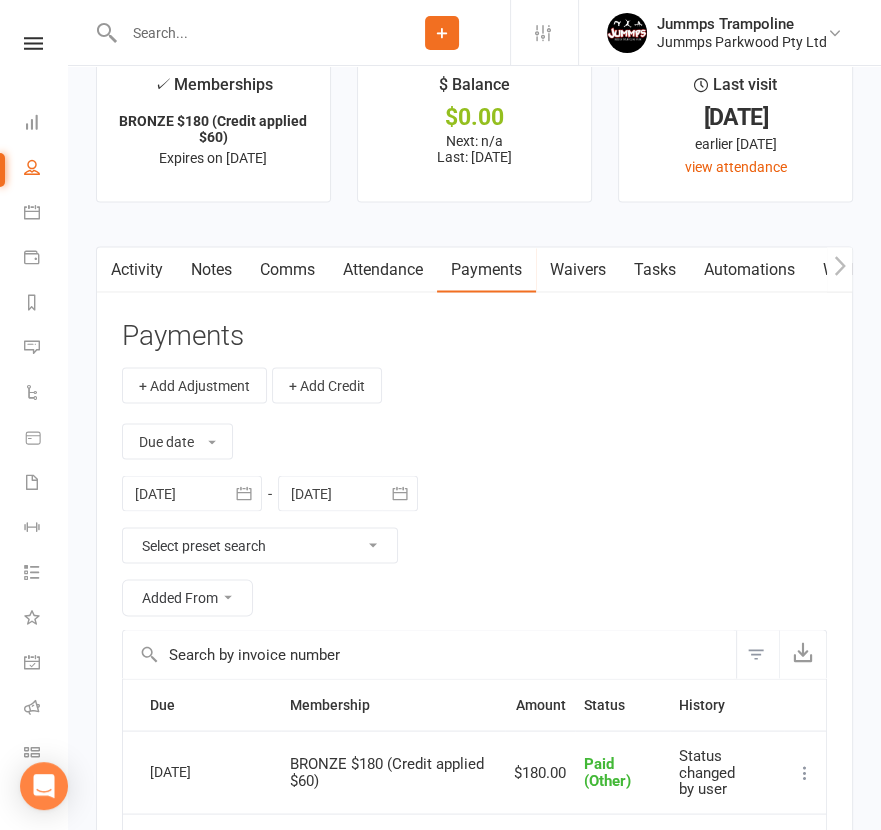 scroll, scrollTop: 2375, scrollLeft: 0, axis: vertical 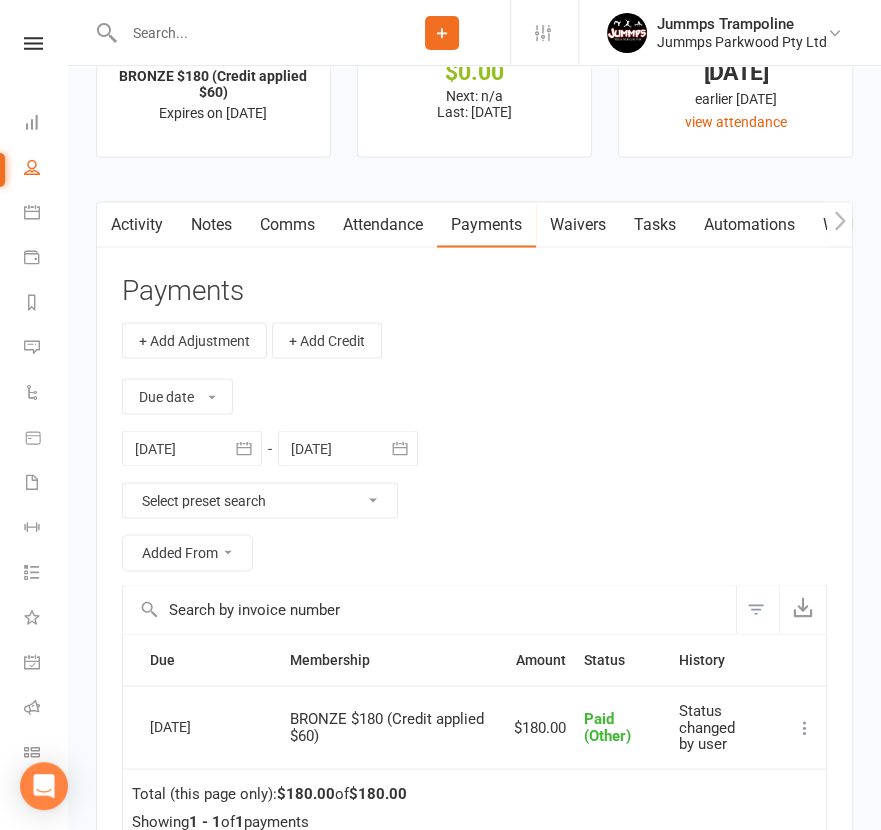 click at bounding box center (839, 224) 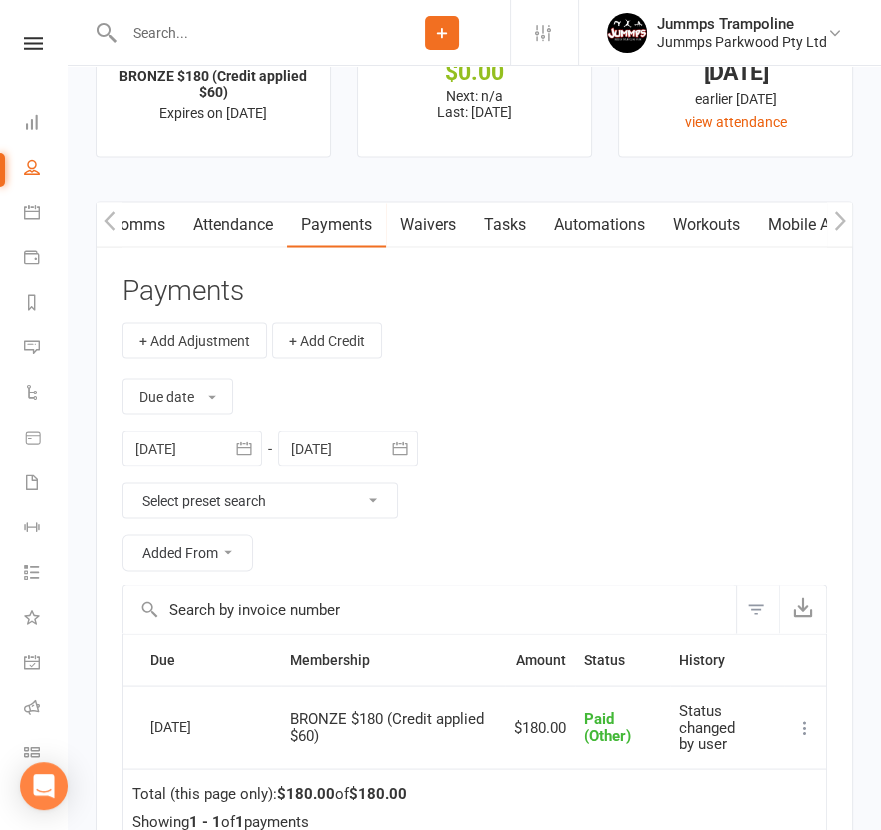 click at bounding box center (839, 224) 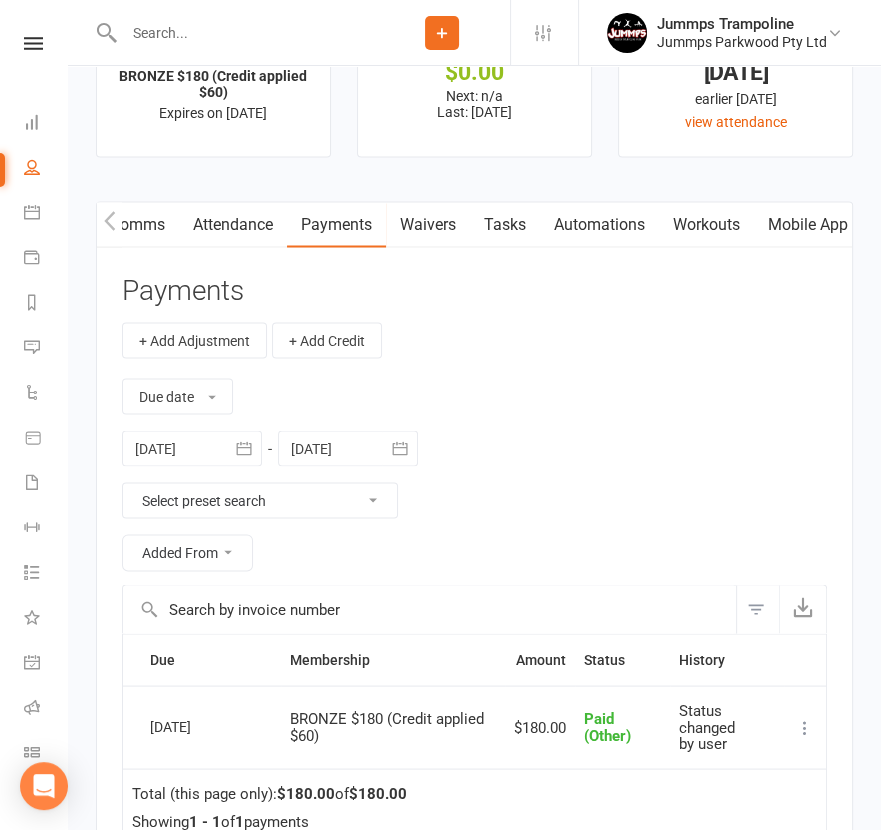 scroll, scrollTop: 0, scrollLeft: 420, axis: horizontal 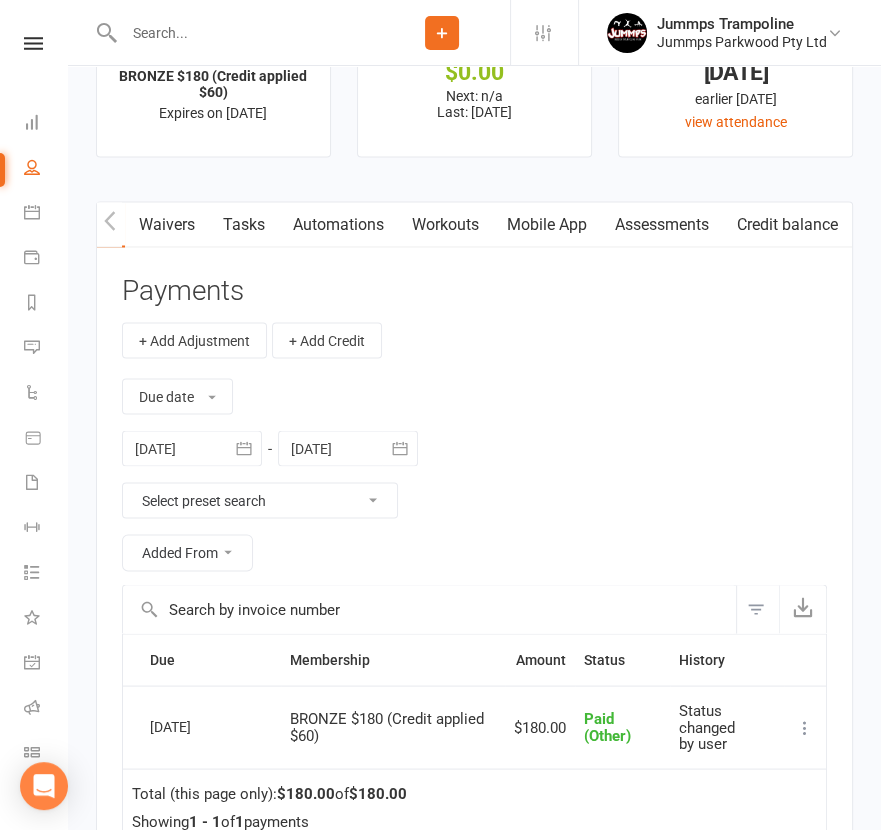 click 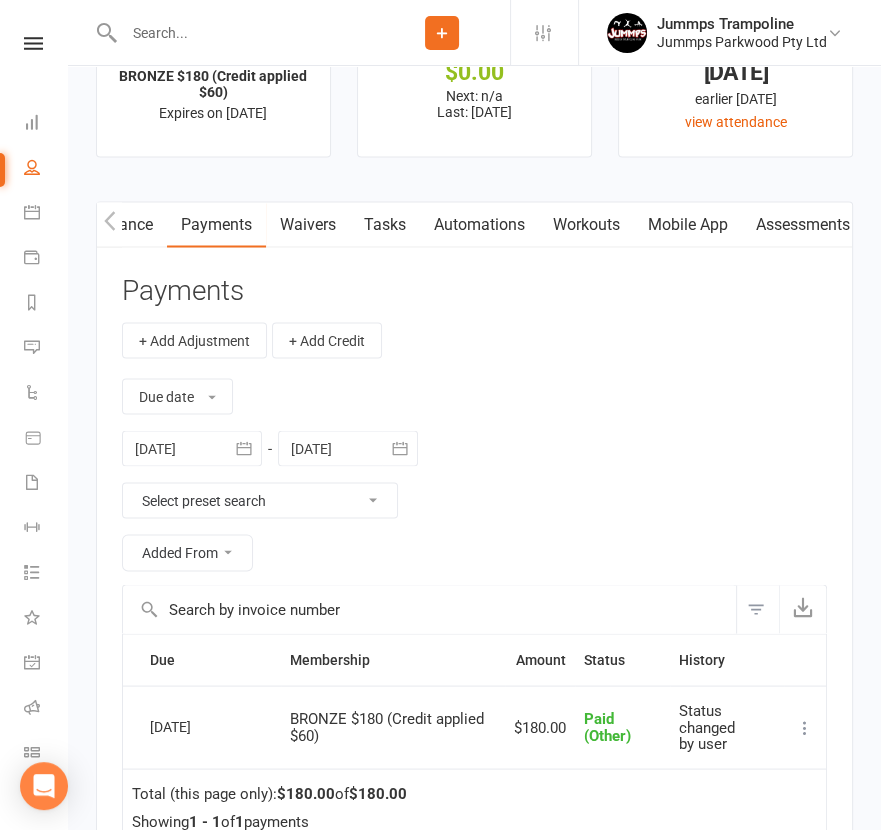 scroll, scrollTop: 0, scrollLeft: 270, axis: horizontal 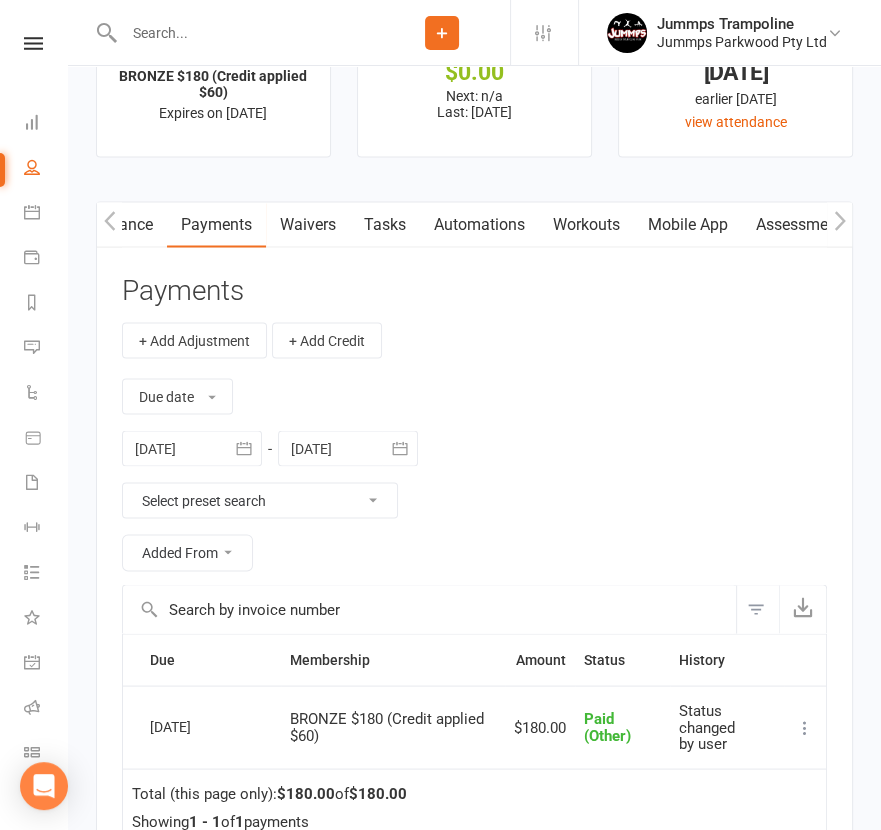 click 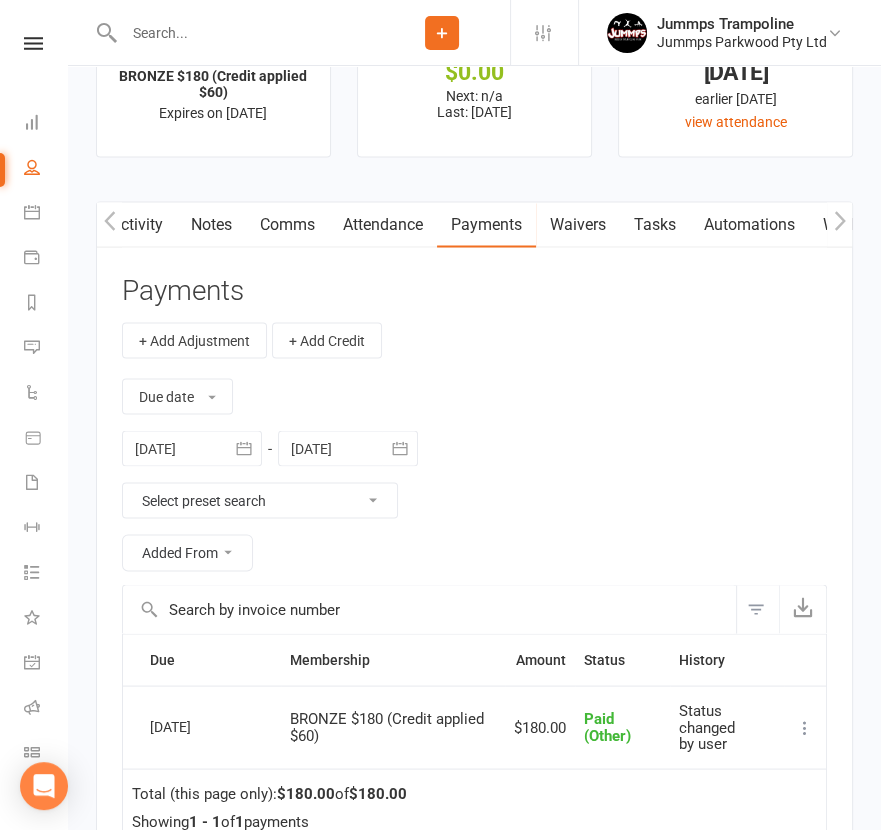 click 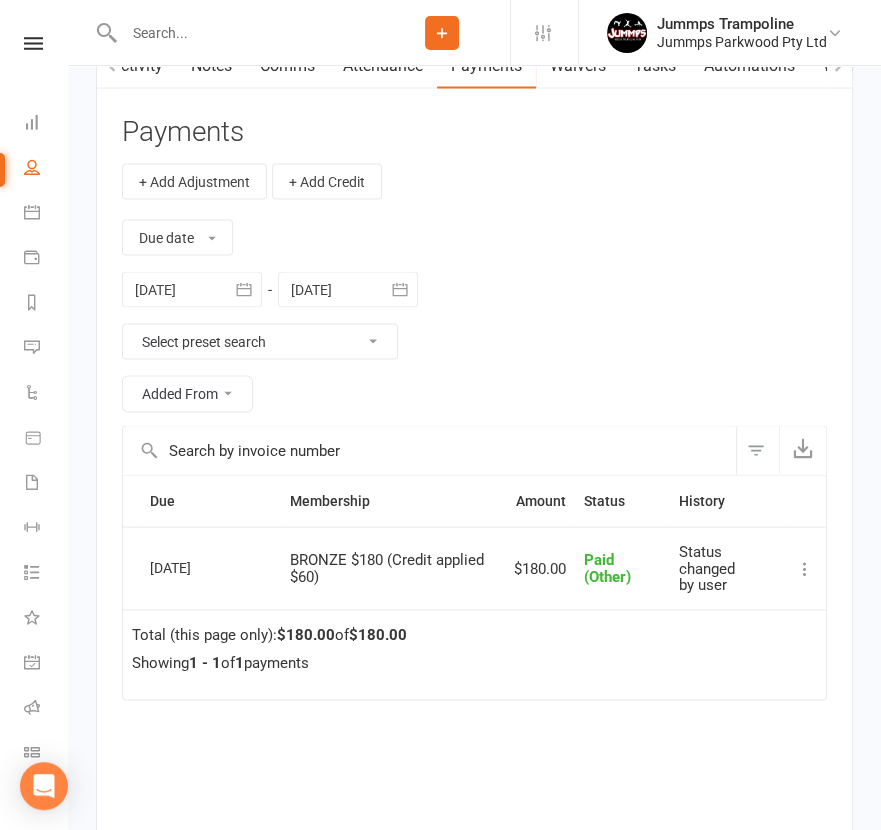 scroll, scrollTop: 2625, scrollLeft: 0, axis: vertical 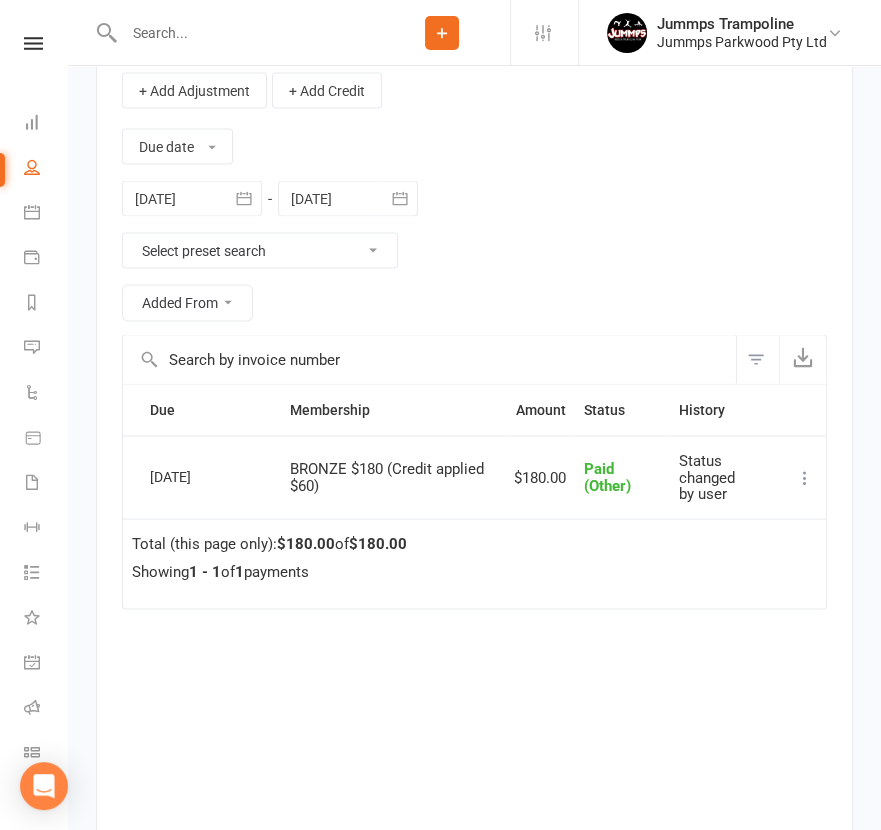 click at bounding box center [805, 477] 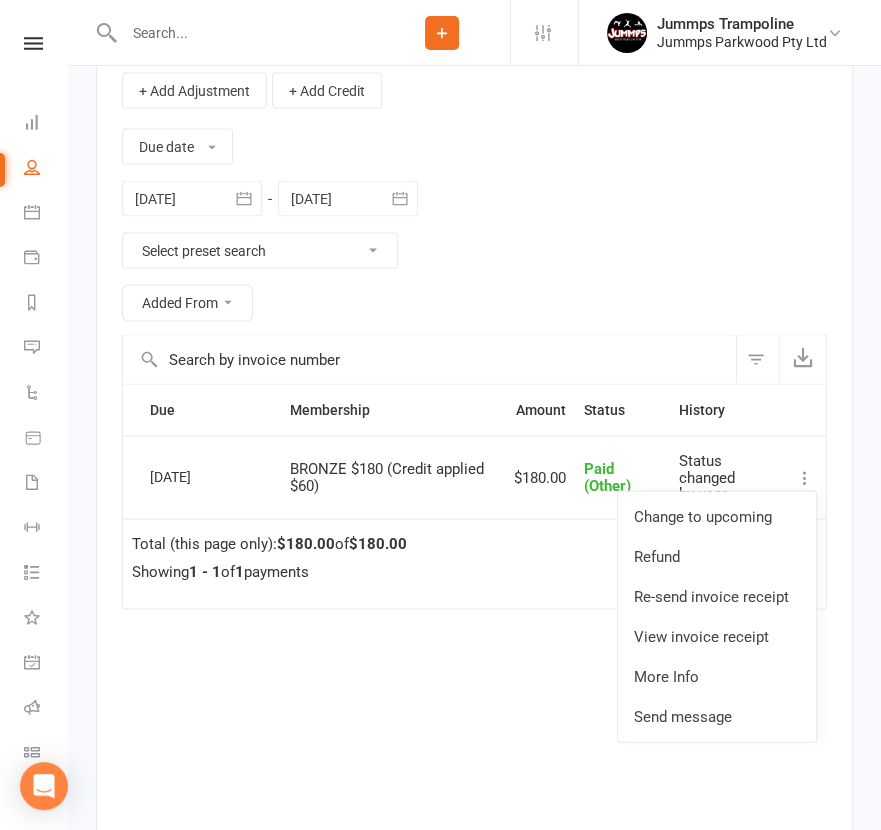 click on "$180.00" at bounding box center (540, 476) 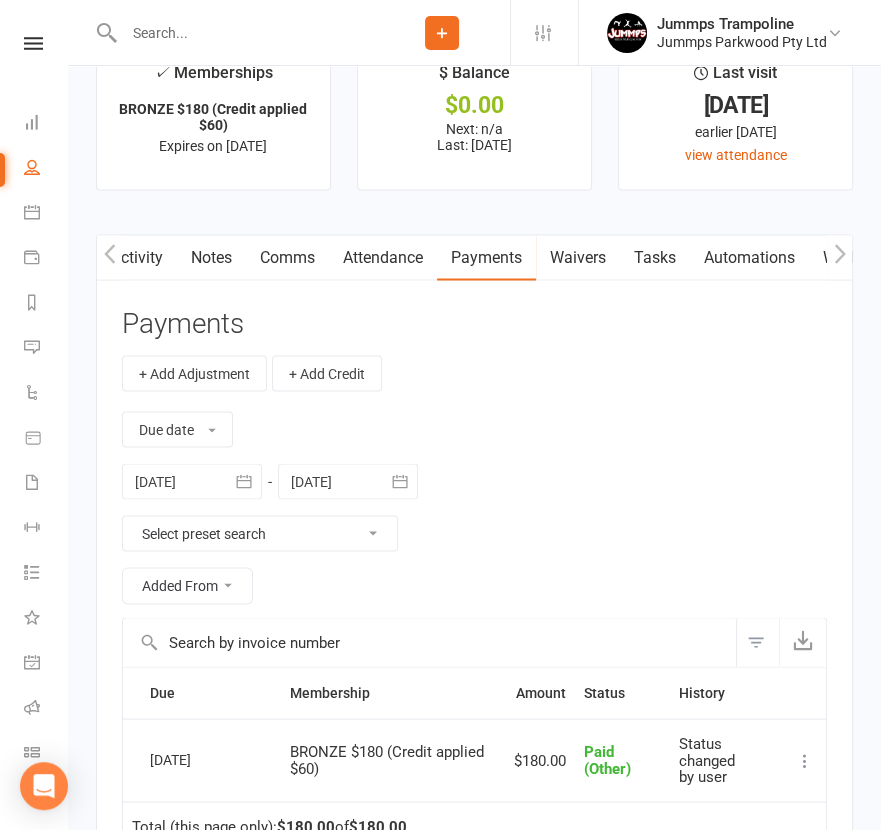 scroll, scrollTop: 2340, scrollLeft: 0, axis: vertical 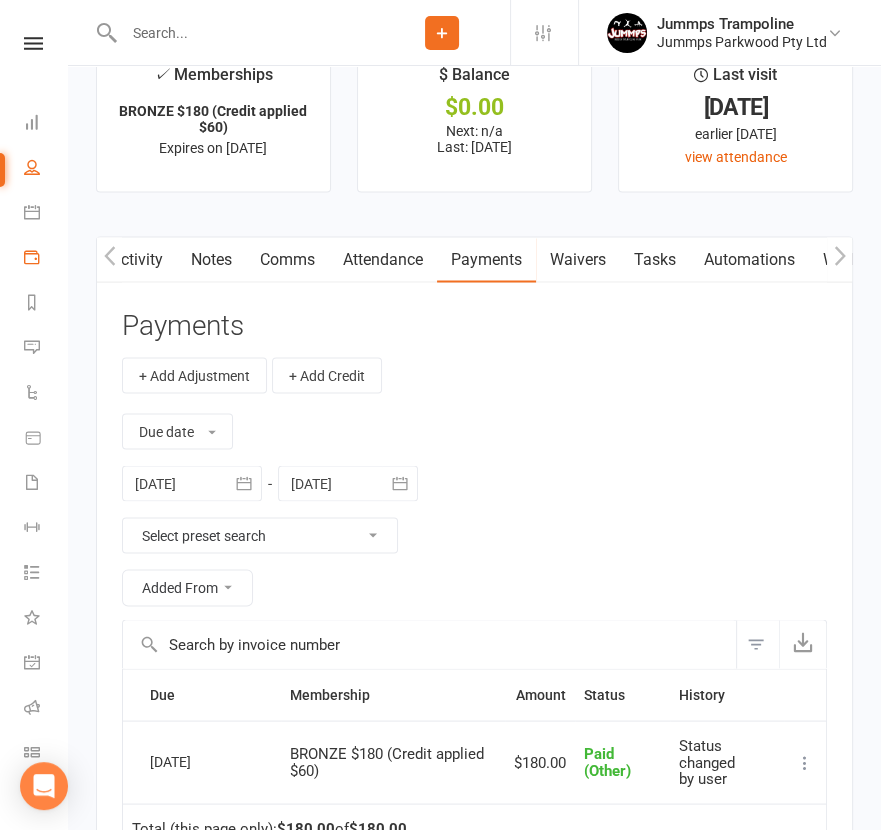 click at bounding box center [32, 257] 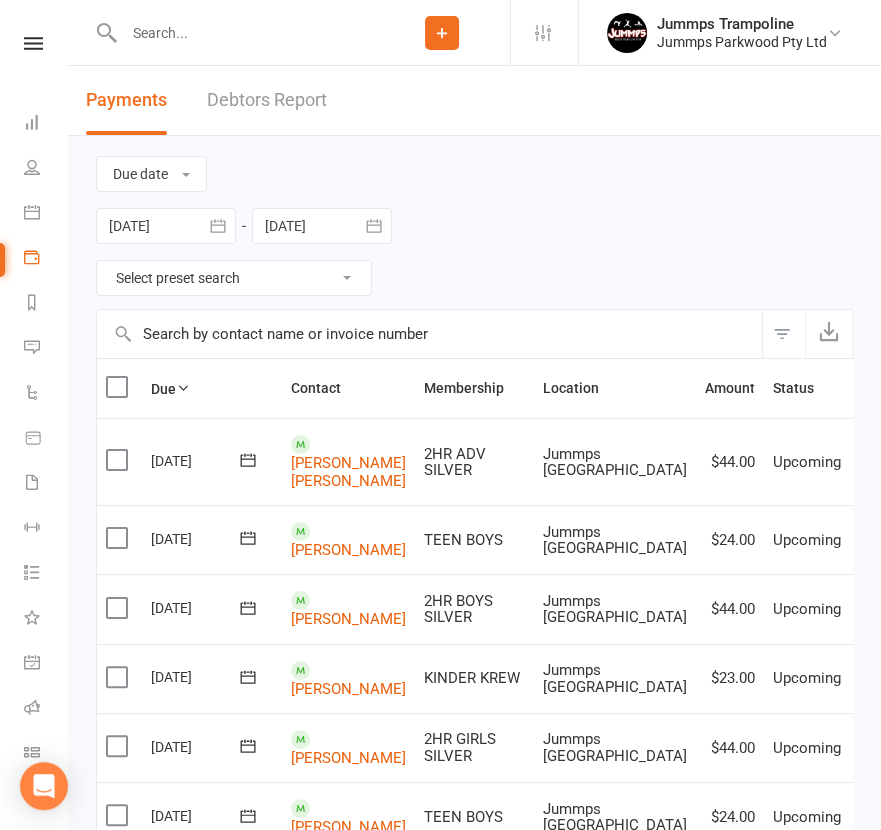click at bounding box center [429, 334] 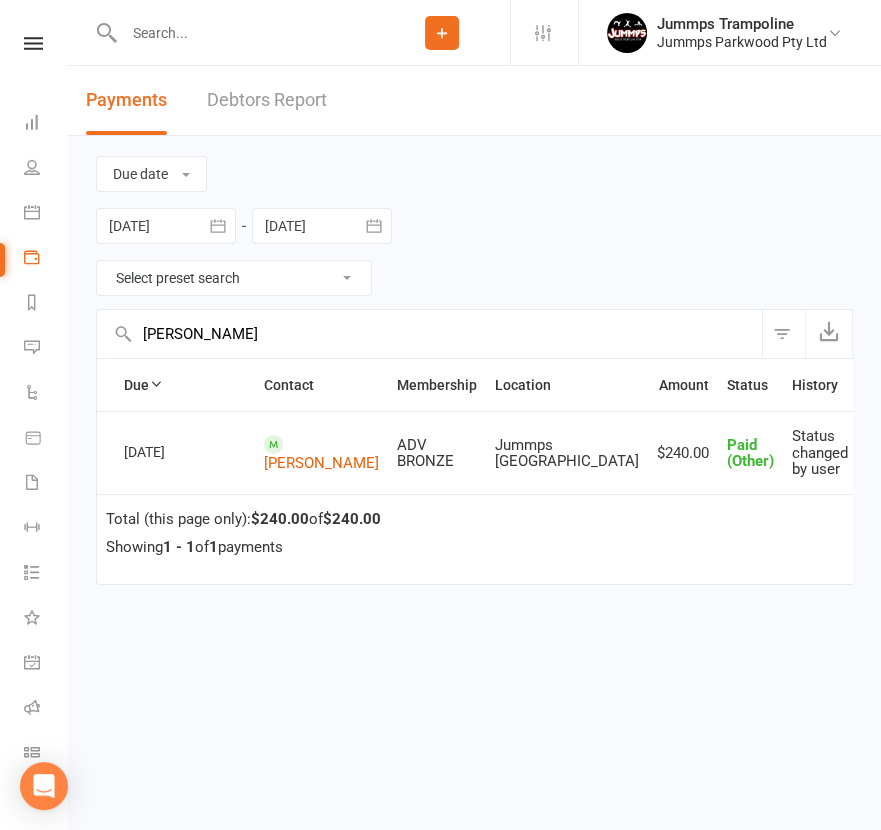 type on "oliver tyb" 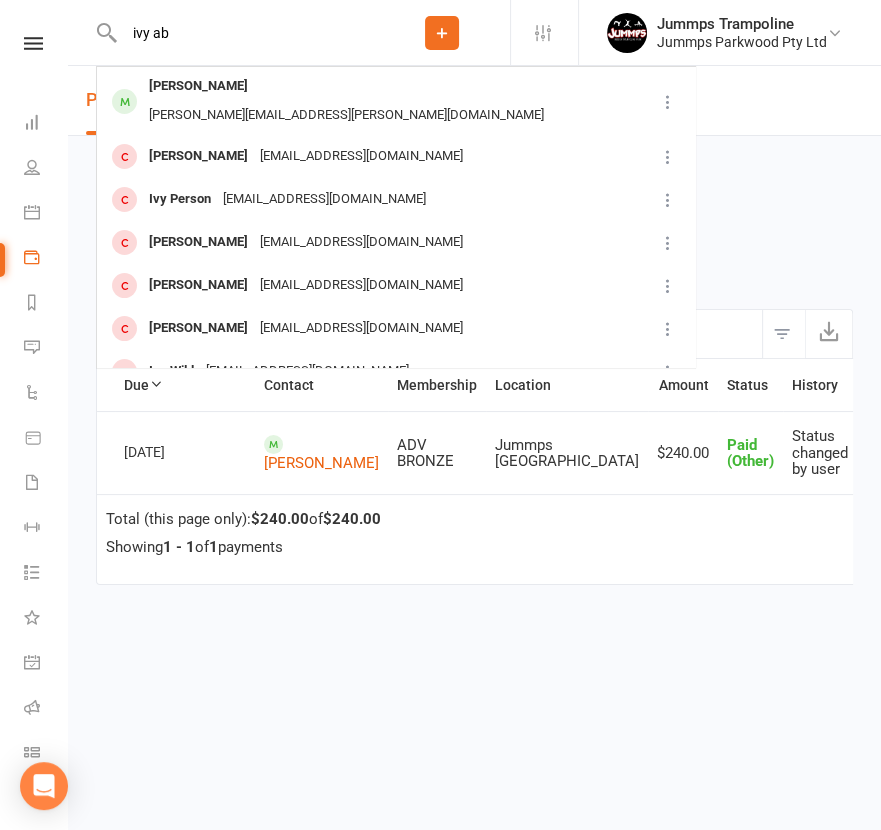 type on "ivy ab" 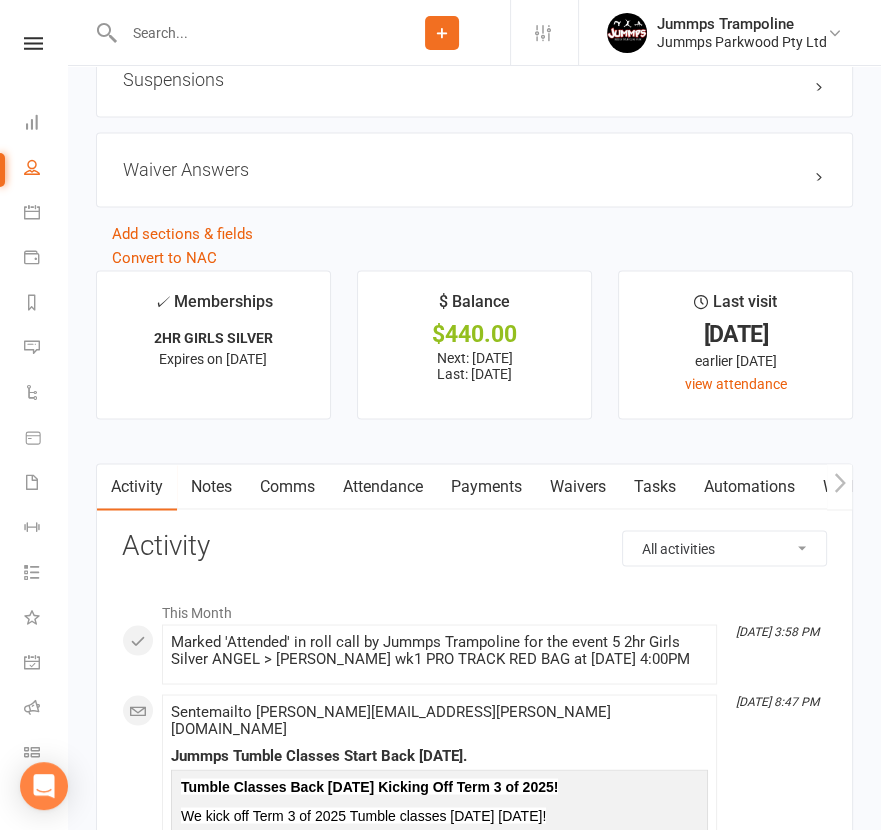 scroll, scrollTop: 2125, scrollLeft: 0, axis: vertical 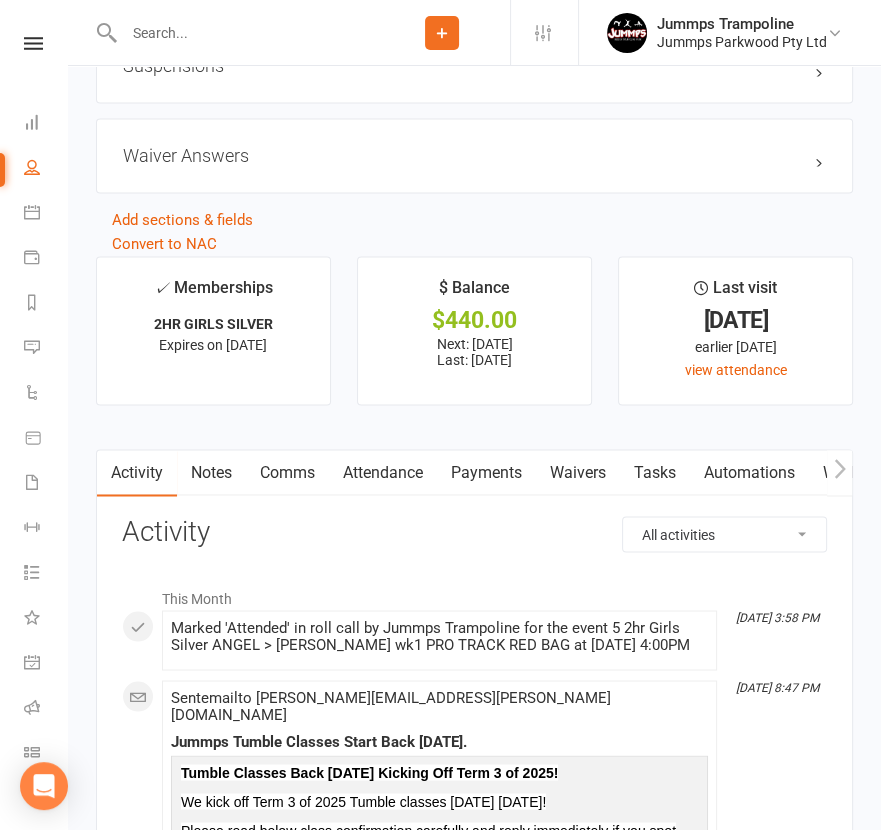 click on "Payments" at bounding box center (486, 473) 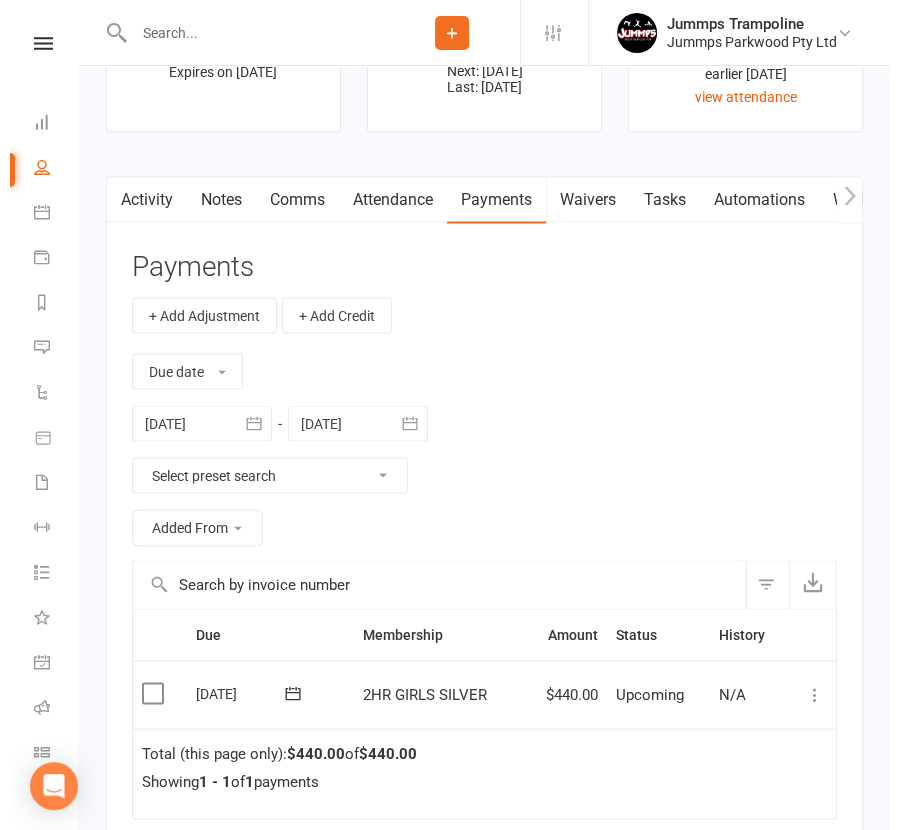 scroll, scrollTop: 2375, scrollLeft: 0, axis: vertical 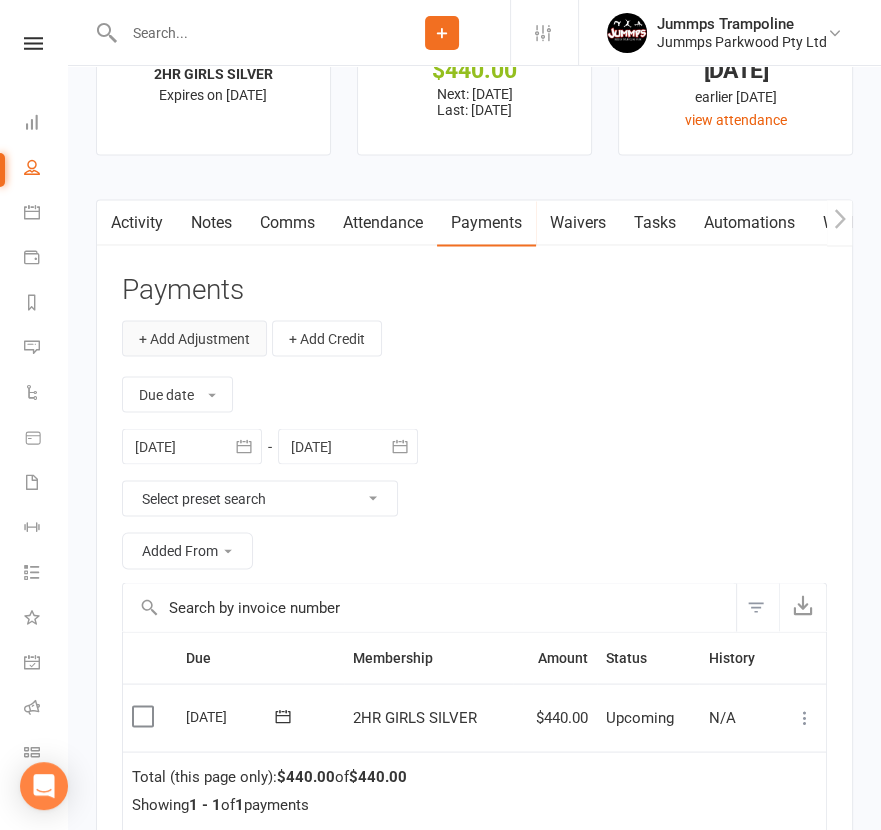click on "+ Add Adjustment" at bounding box center [194, 338] 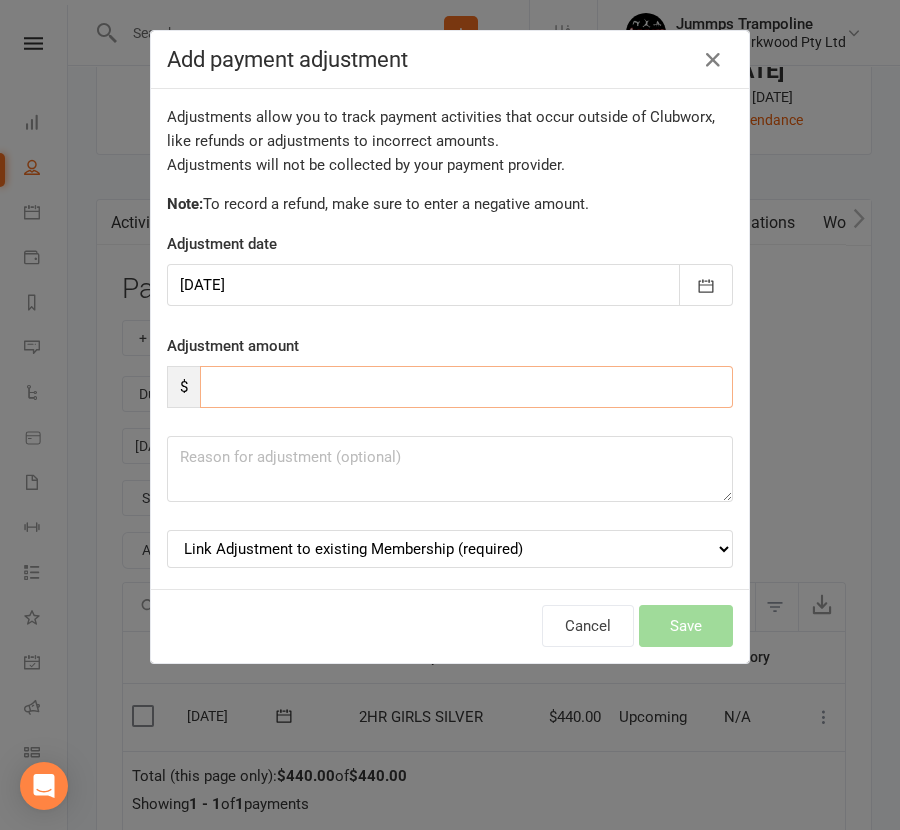 click at bounding box center [466, 387] 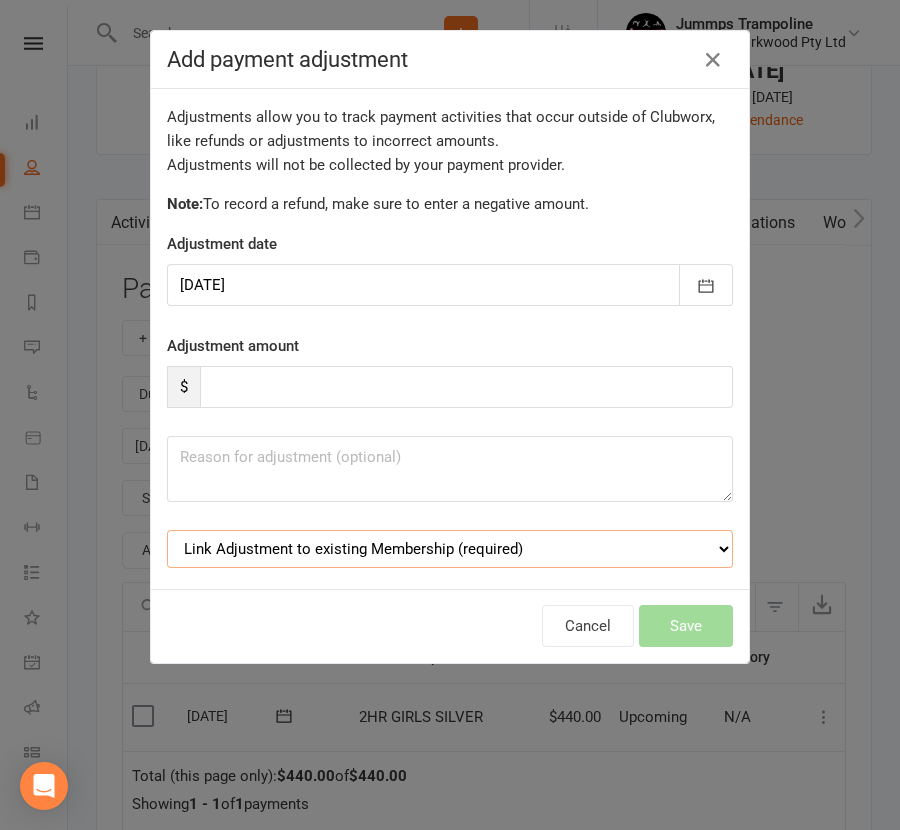 click on "Link Adjustment to existing Membership (required)  2HR GIRLS SILVER (starts: Jul 14, 2025) Student Registration 2025 (starts: Apr 18, 2025) T2 - 2 Hour Tumble (starts: Apr 4, 2025) 2 Hour Upfront $440 (starts: Jan 17, 2025) 2 Hour UP FRONT $484 11 WEEKS (starts: Sep 16, 2024) 2 Hour UP FRONT $440 (starts: Jul 4, 2024) 2 Hour UP FRONT $336 (starts: Apr 17, 2024) 2 Hour UP FRONT $420 (starts: Jan 17, 2024) 2 Hour UP FRONT $420 (starts: Sep 21, 2023) 2 Hour UP FRONT $420 (starts: Jul 1, 2023) 2 Hour UP FRONT $360 (starts: Jan 19, 2023) 1 HOUR UPFRONT $220 (starts: Sep 24, 2022) 1 HOUR UPFRONT $220 (starts: Jul 4, 2022) 1 HOUR UPFRONT $210 (starts: Apr 8, 2022)" at bounding box center [450, 549] 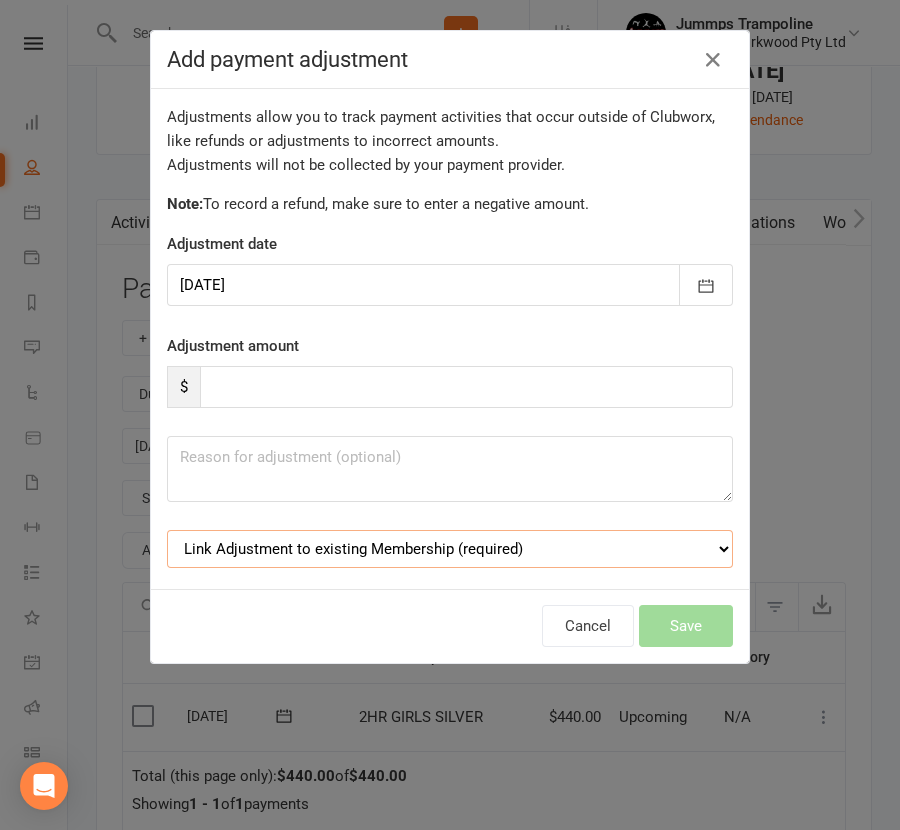 select on "0" 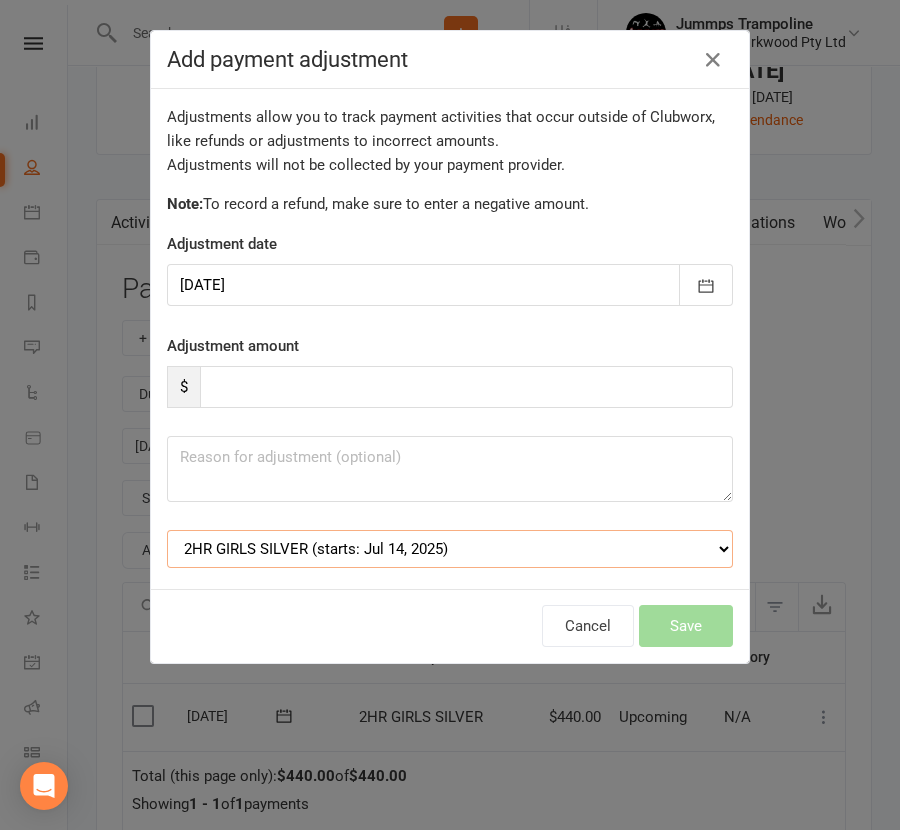 click on "Link Adjustment to existing Membership (required)  2HR GIRLS SILVER (starts: Jul 14, 2025) Student Registration 2025 (starts: Apr 18, 2025) T2 - 2 Hour Tumble (starts: Apr 4, 2025) 2 Hour Upfront $440 (starts: Jan 17, 2025) 2 Hour UP FRONT $484 11 WEEKS (starts: Sep 16, 2024) 2 Hour UP FRONT $440 (starts: Jul 4, 2024) 2 Hour UP FRONT $336 (starts: Apr 17, 2024) 2 Hour UP FRONT $420 (starts: Jan 17, 2024) 2 Hour UP FRONT $420 (starts: Sep 21, 2023) 2 Hour UP FRONT $420 (starts: Jul 1, 2023) 2 Hour UP FRONT $360 (starts: Jan 19, 2023) 1 HOUR UPFRONT $220 (starts: Sep 24, 2022) 1 HOUR UPFRONT $220 (starts: Jul 4, 2022) 1 HOUR UPFRONT $210 (starts: Apr 8, 2022)" at bounding box center (450, 549) 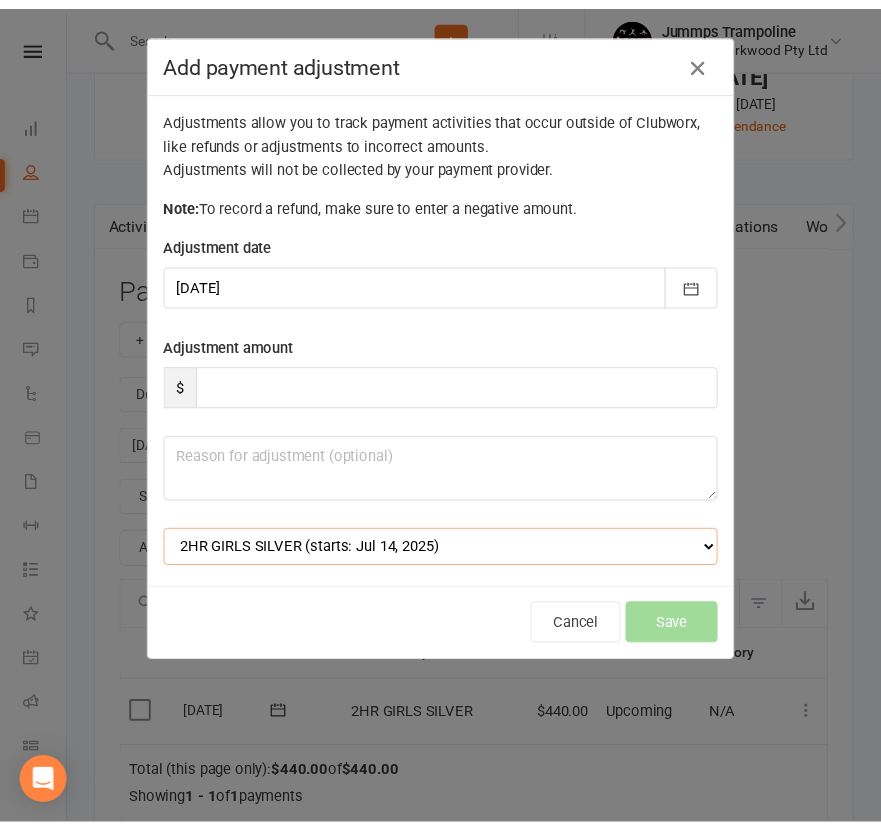 scroll, scrollTop: 119, scrollLeft: 0, axis: vertical 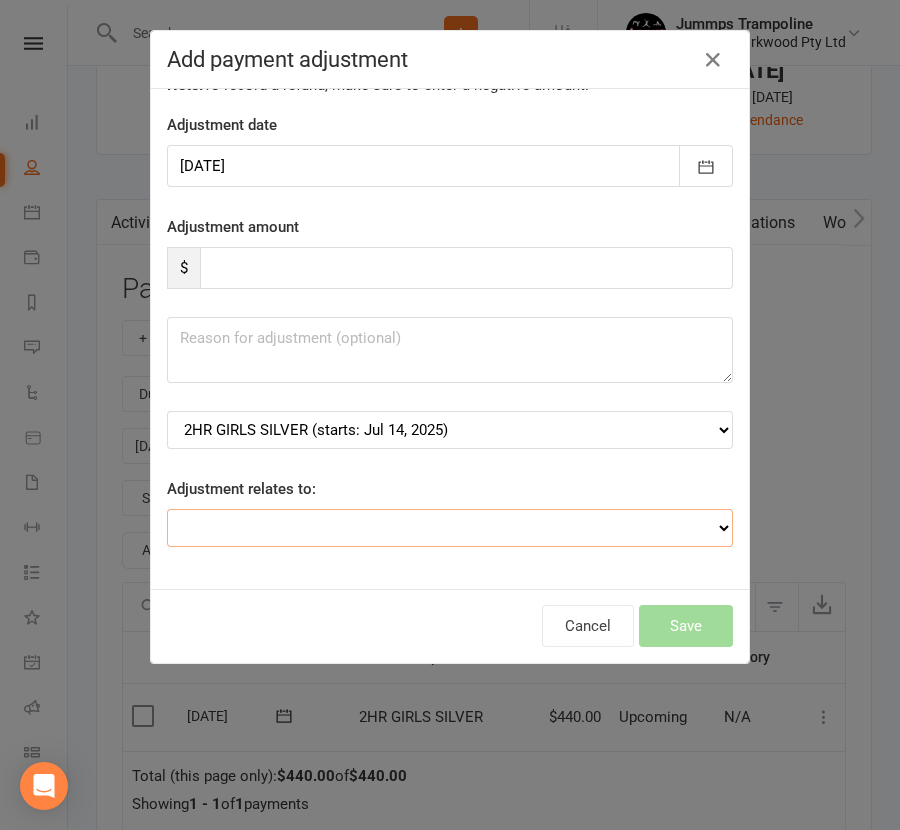 click on "Adjustment for an Autopayment Cash adjustment POS Sale adjustment Other adjustment" at bounding box center (450, 528) 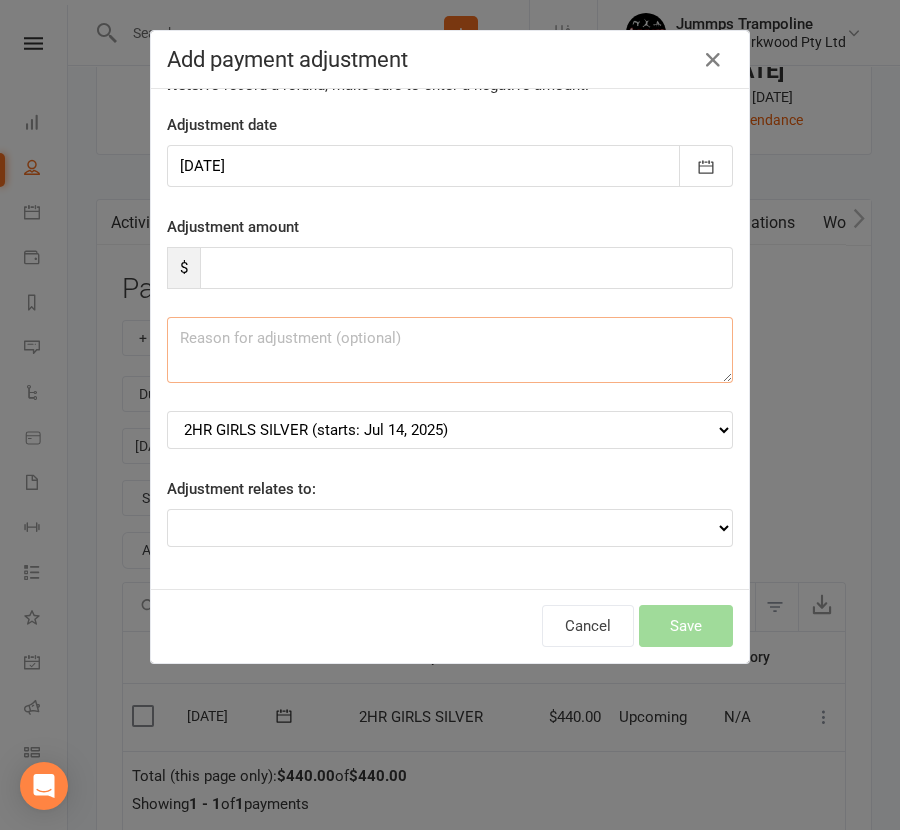 click at bounding box center (450, 350) 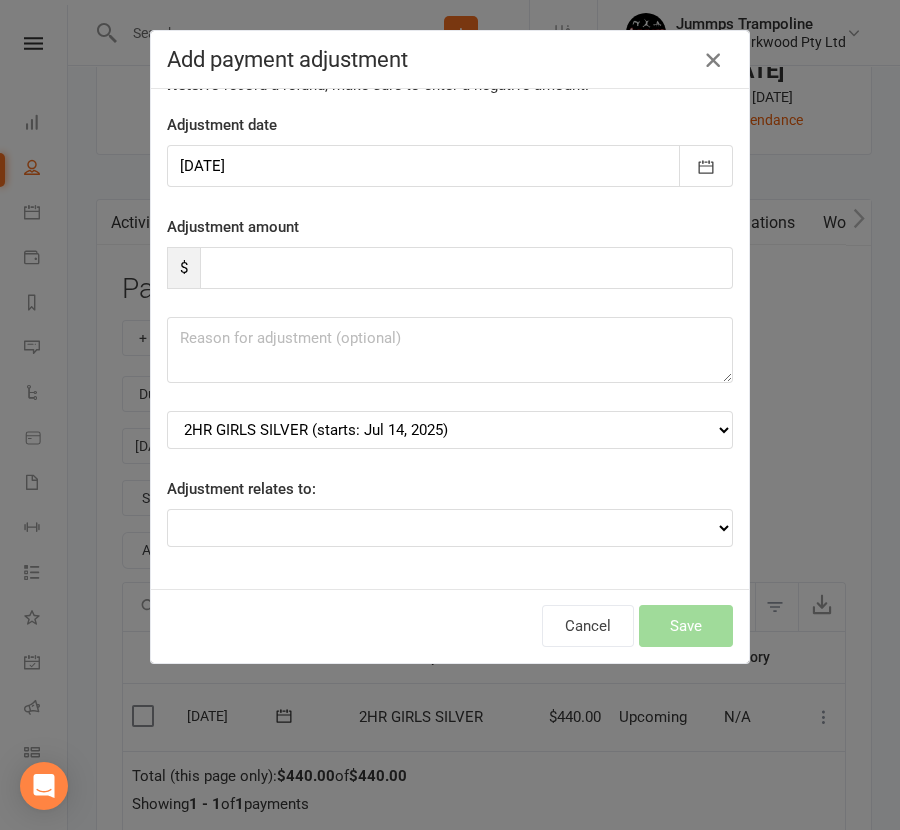 click at bounding box center (713, 60) 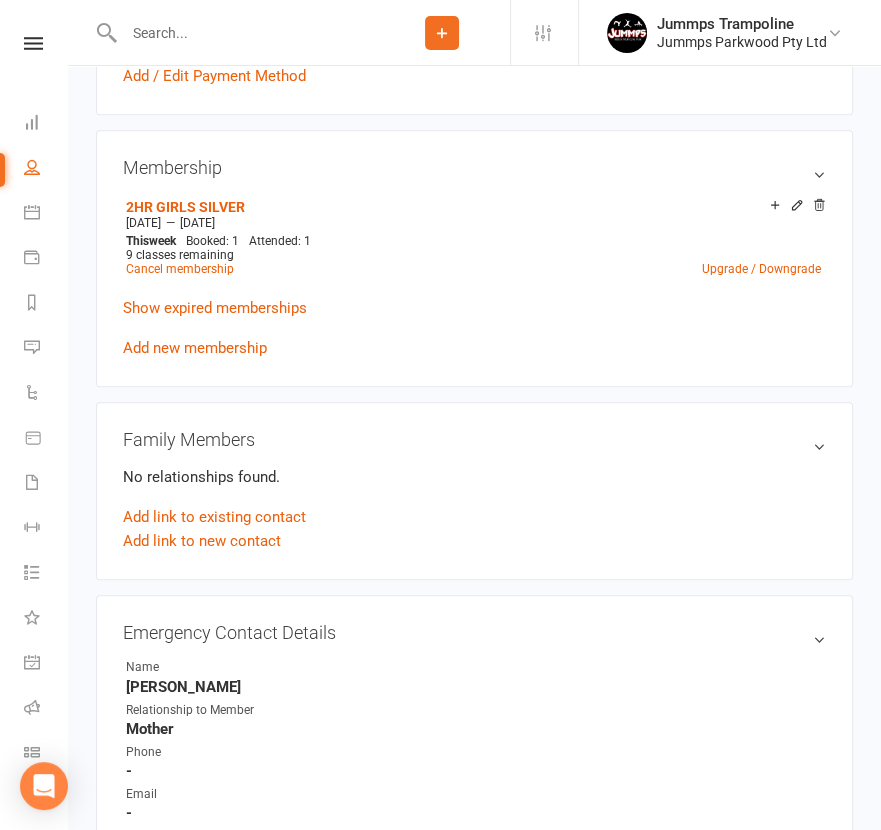 scroll, scrollTop: 702, scrollLeft: 0, axis: vertical 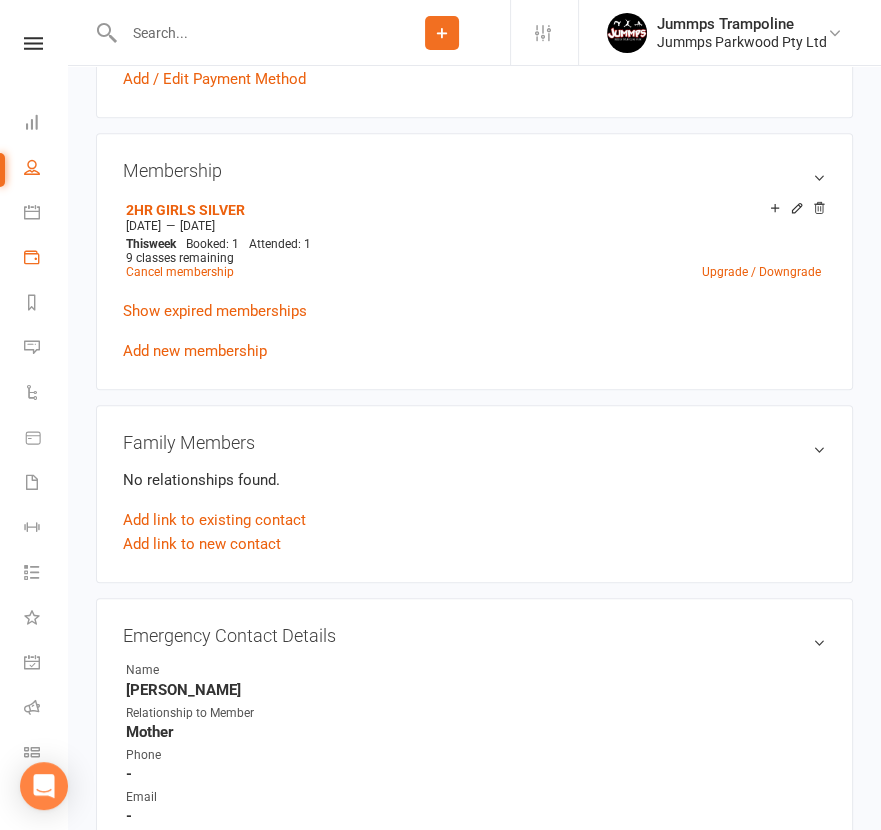 click at bounding box center [32, 257] 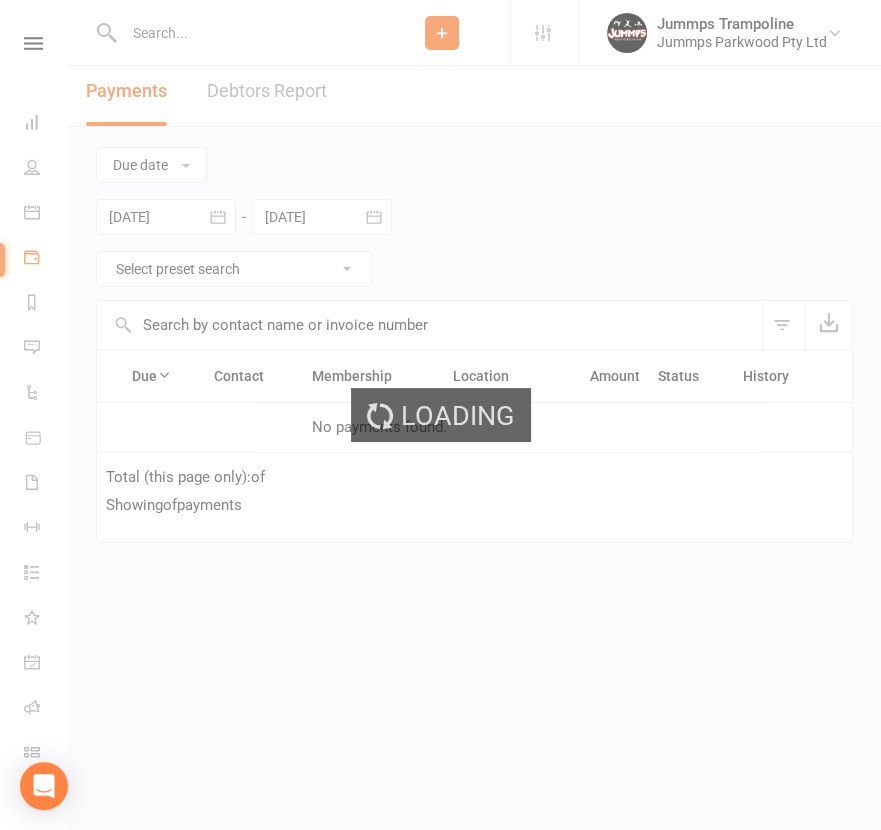 scroll, scrollTop: 0, scrollLeft: 0, axis: both 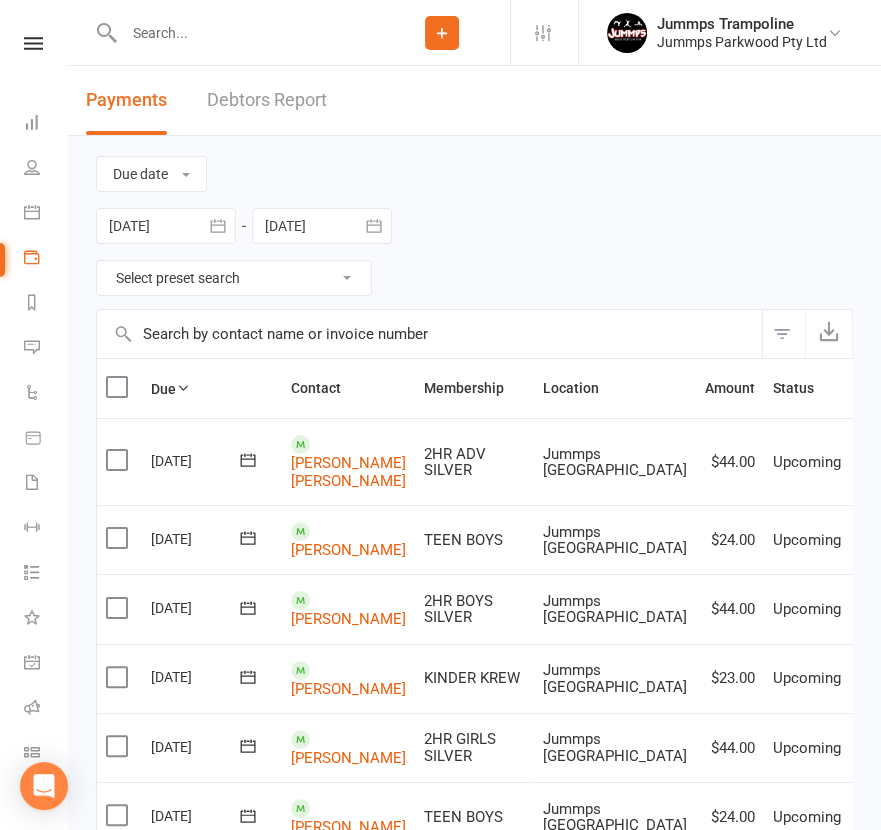 click at bounding box center [246, 33] 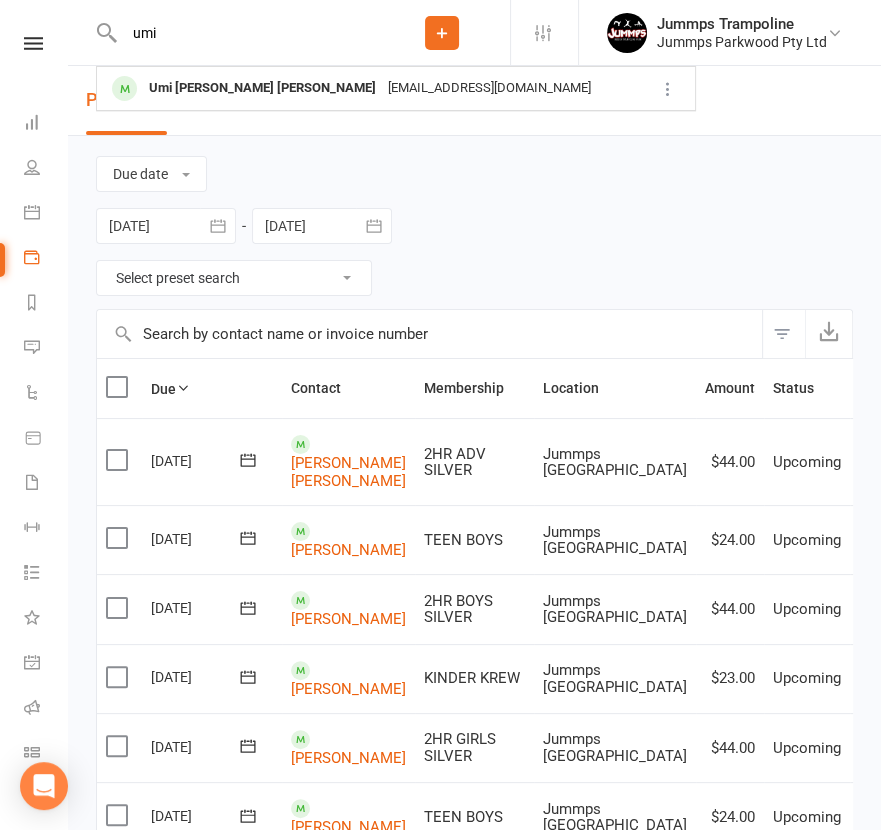 type on "umi" 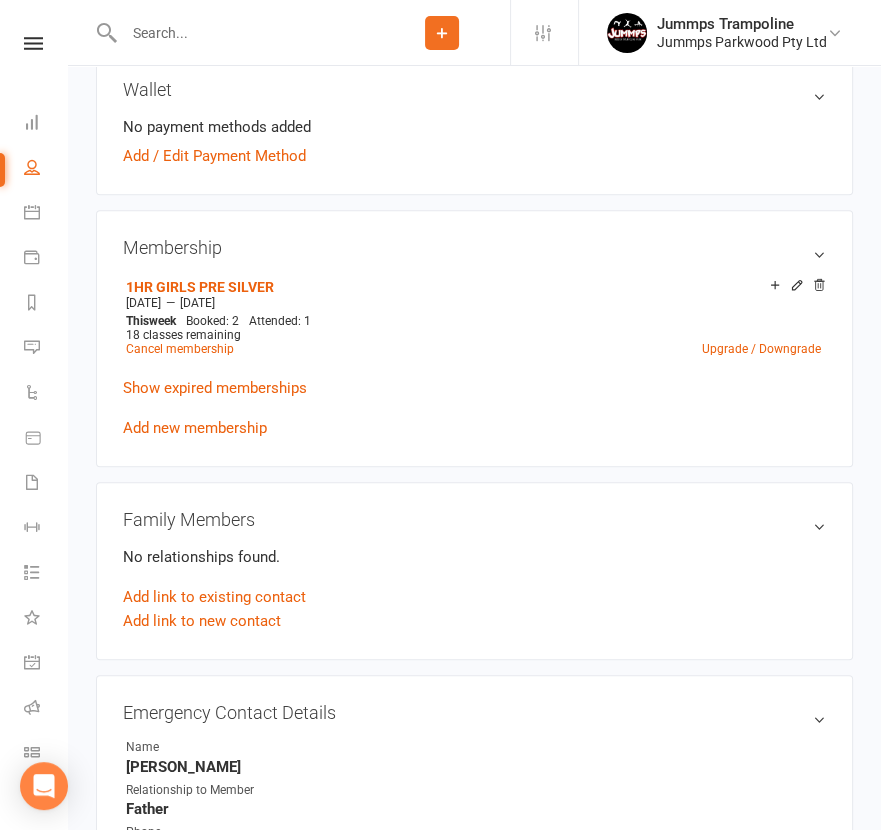 scroll, scrollTop: 625, scrollLeft: 0, axis: vertical 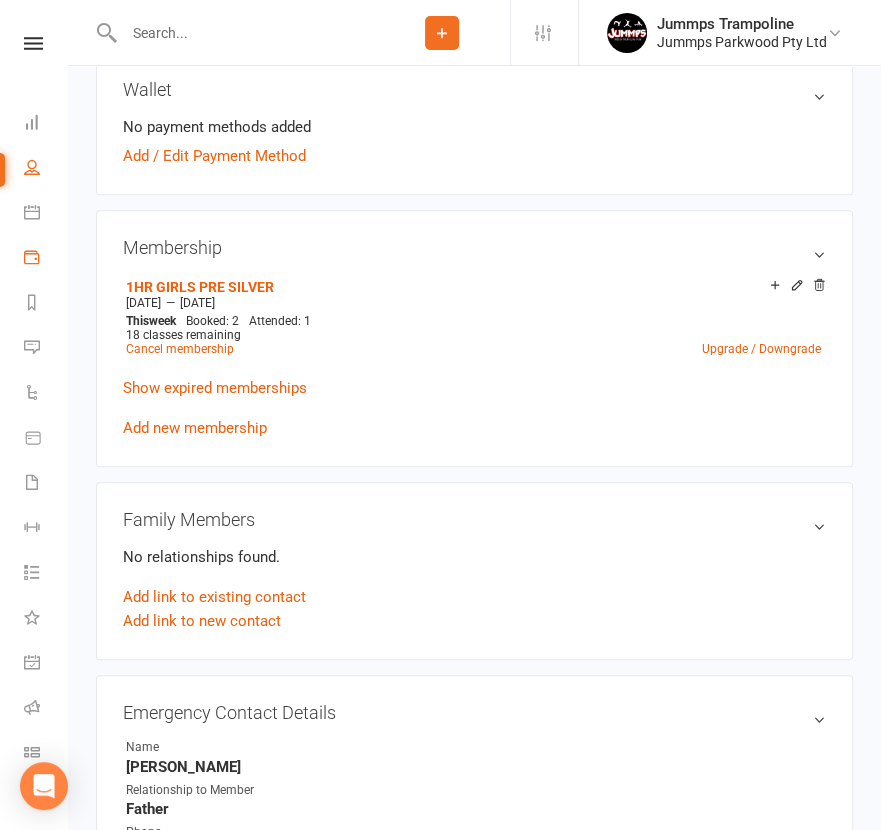 click at bounding box center (32, 257) 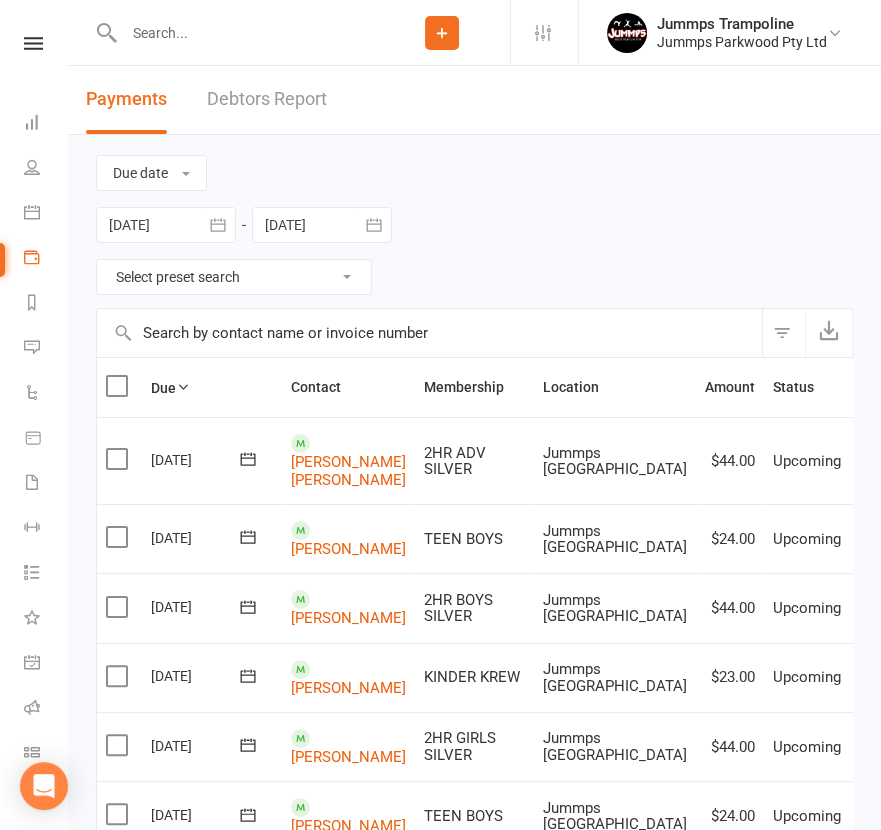 scroll, scrollTop: 0, scrollLeft: 0, axis: both 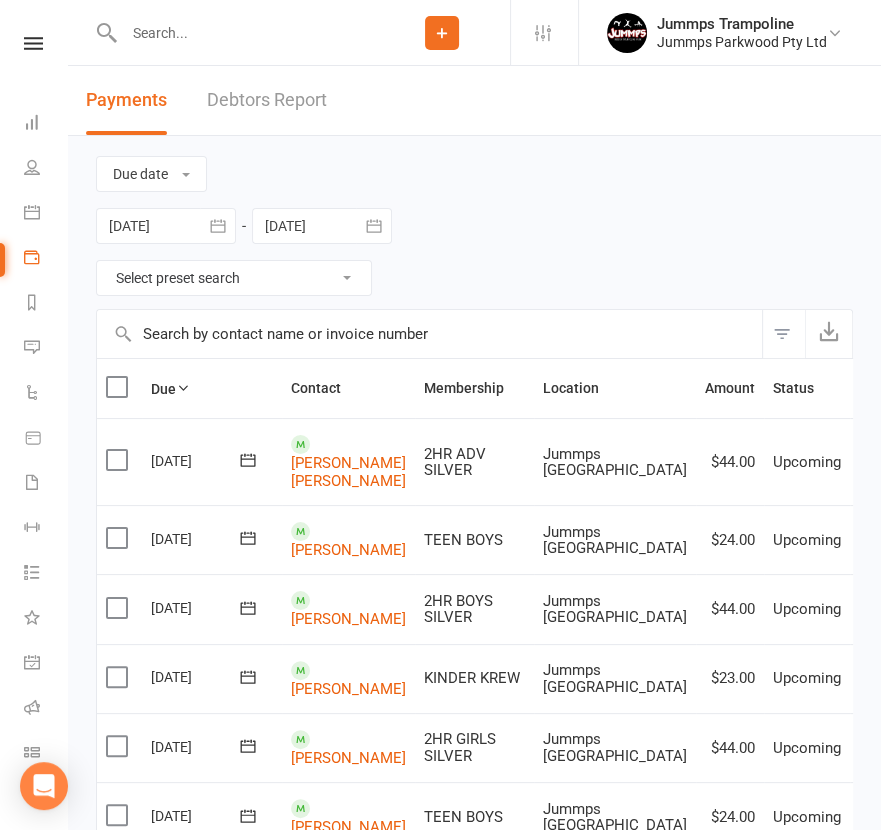 click 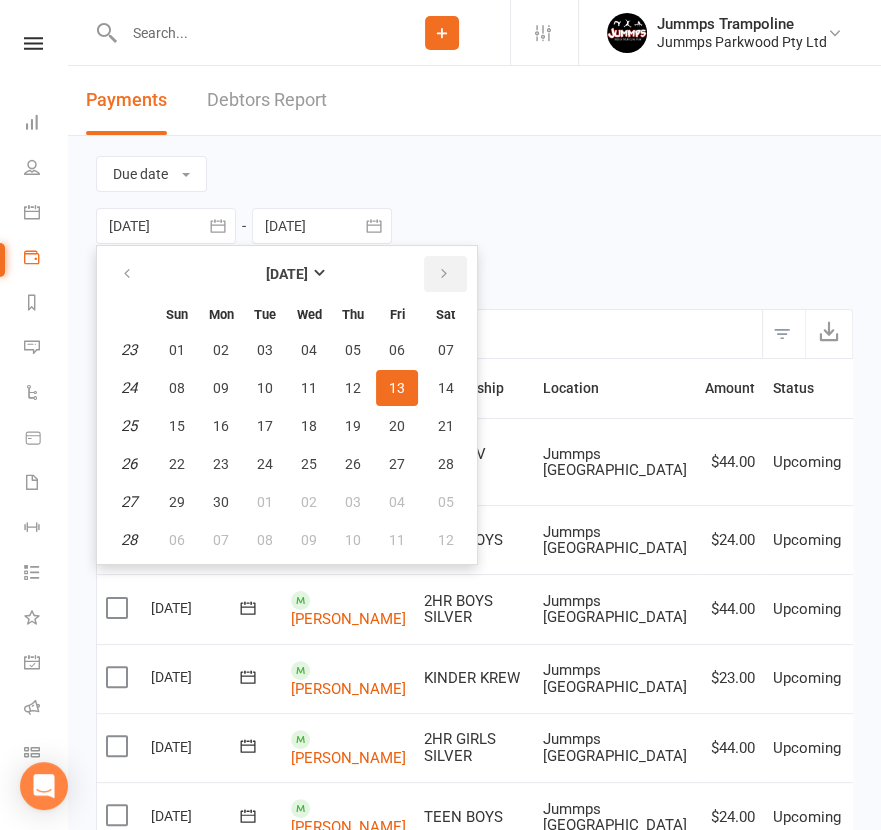 click at bounding box center (444, 274) 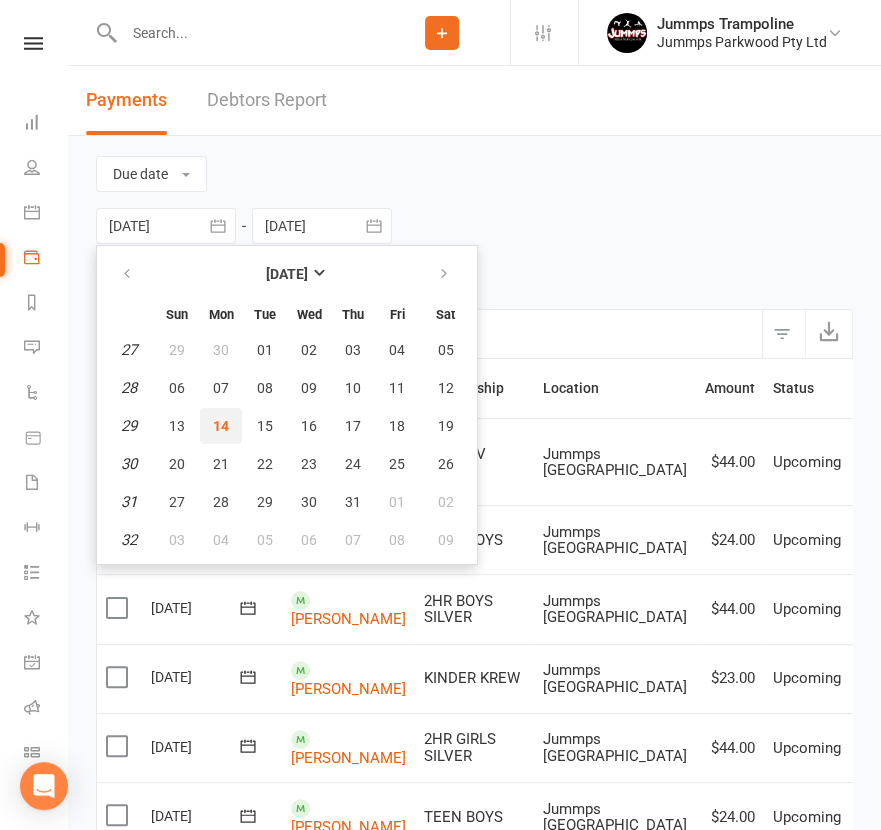 click on "14" at bounding box center (221, 426) 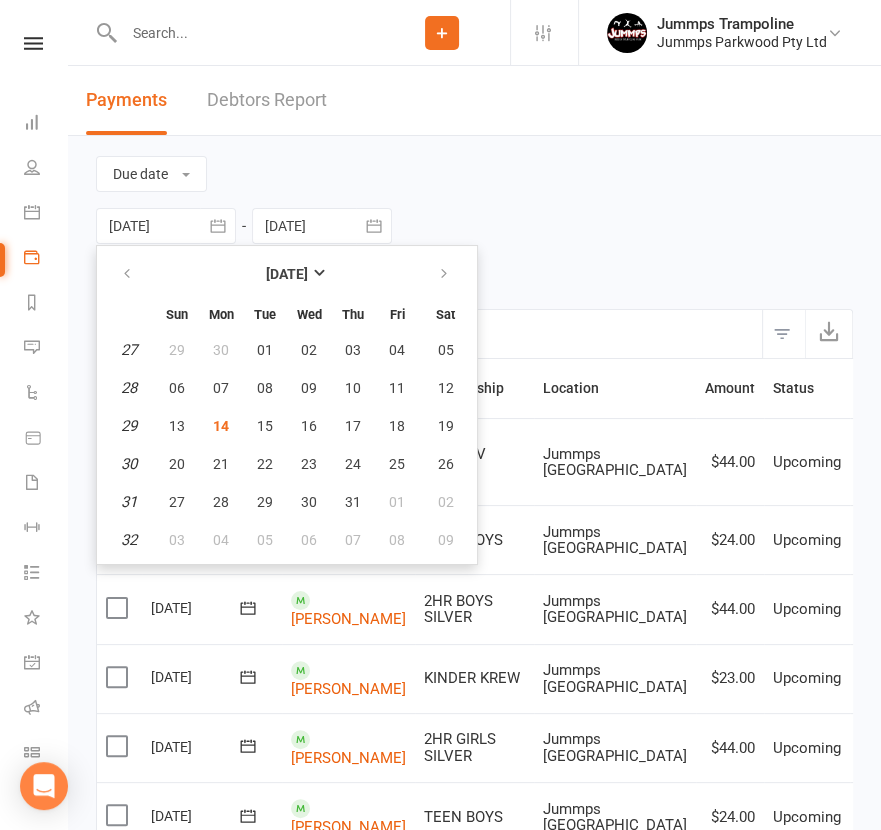 type on "[DATE]" 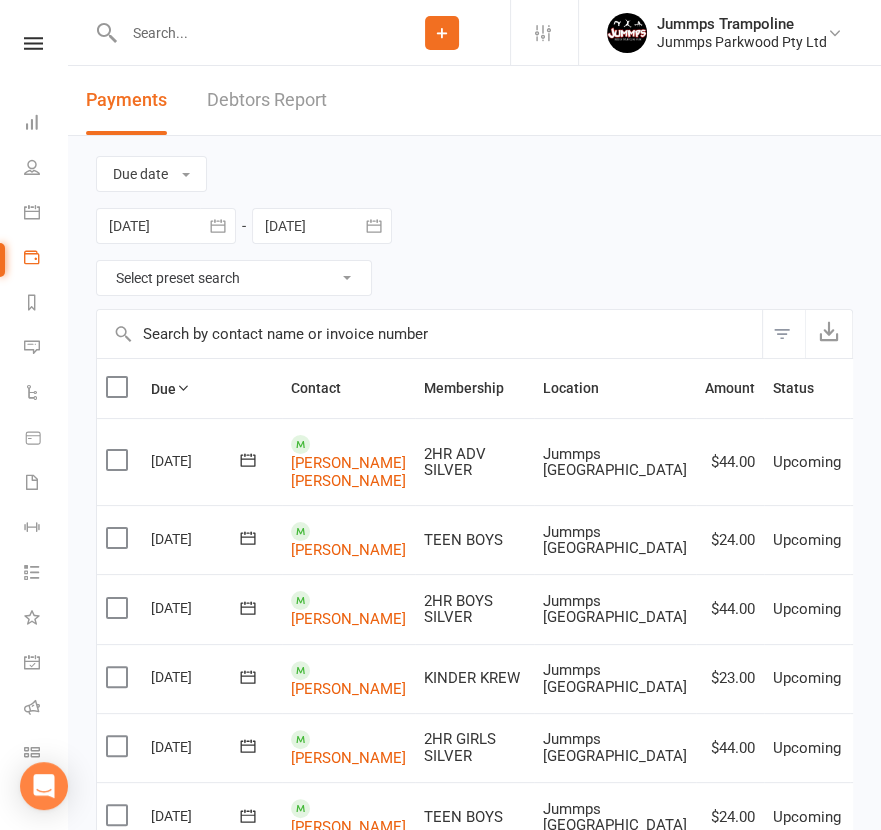 click 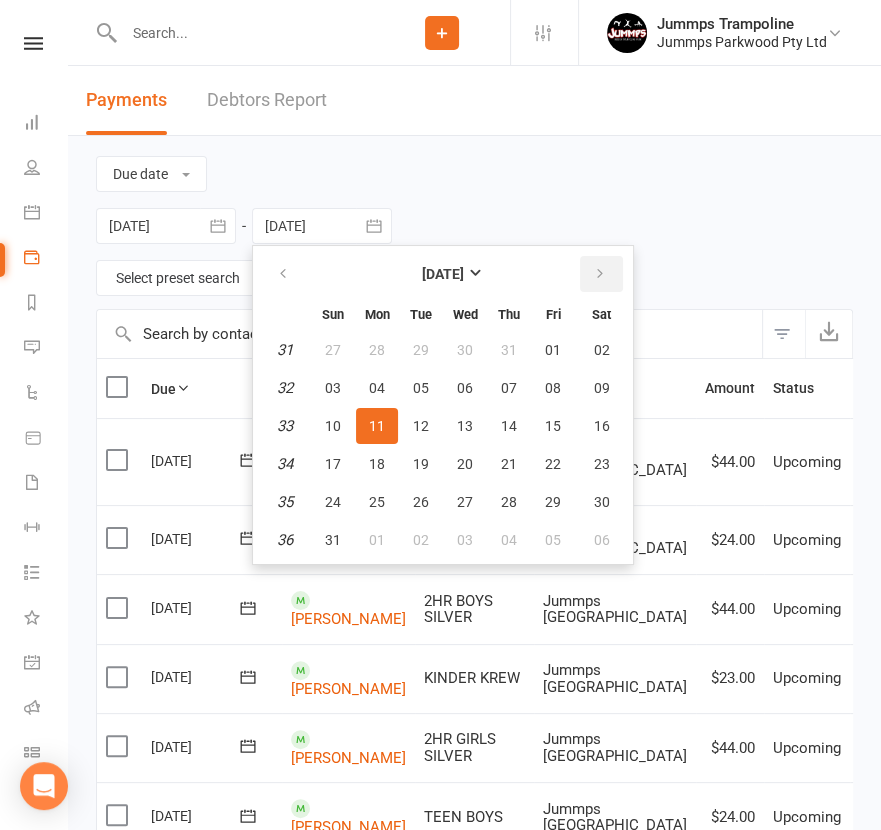 click at bounding box center [601, 274] 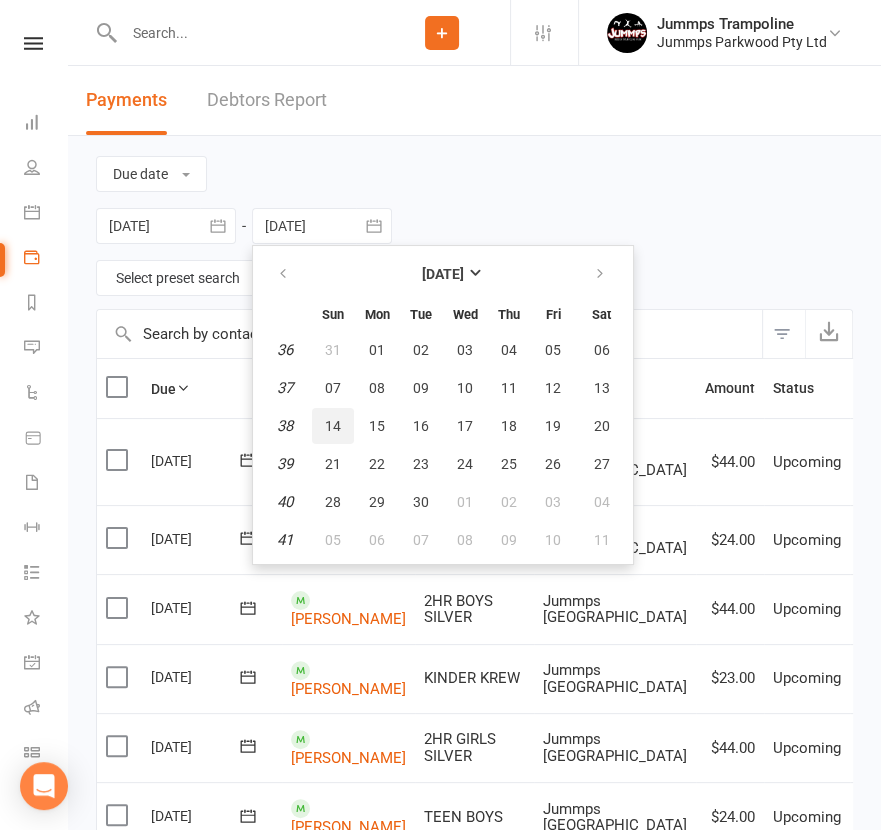 click on "14" at bounding box center (333, 426) 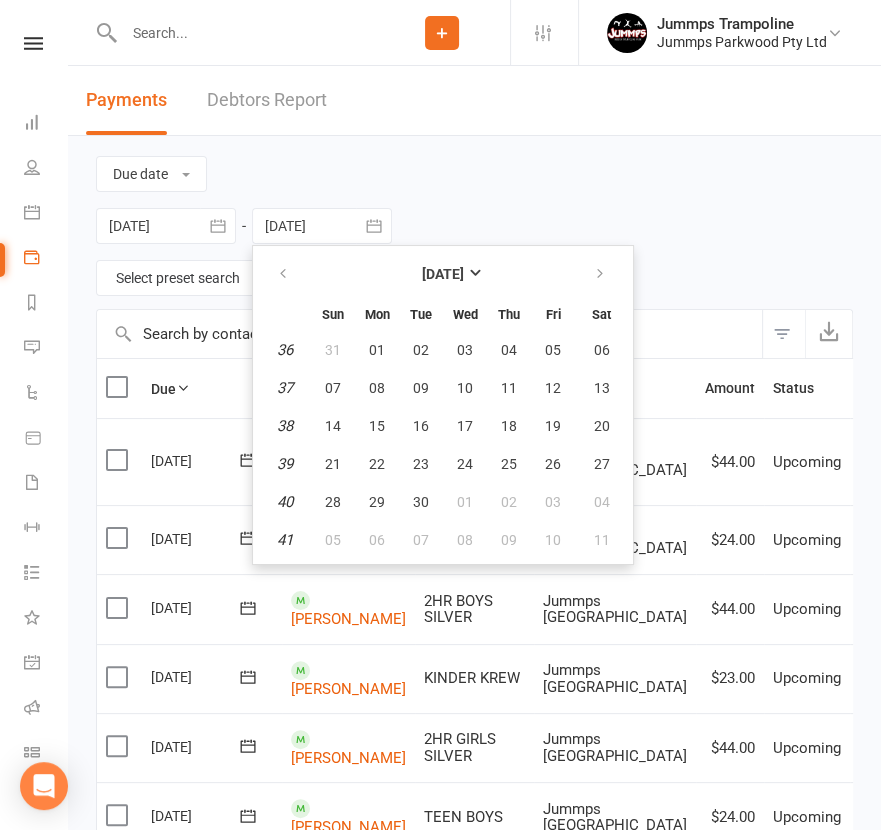 type on "[DATE]" 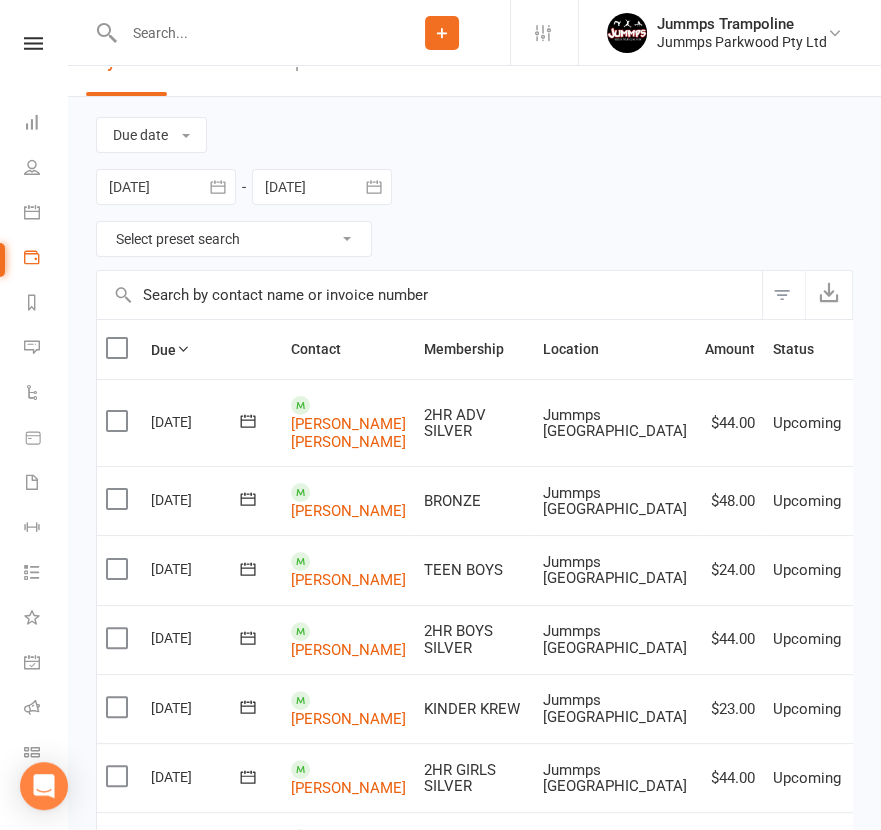 scroll, scrollTop: 0, scrollLeft: 0, axis: both 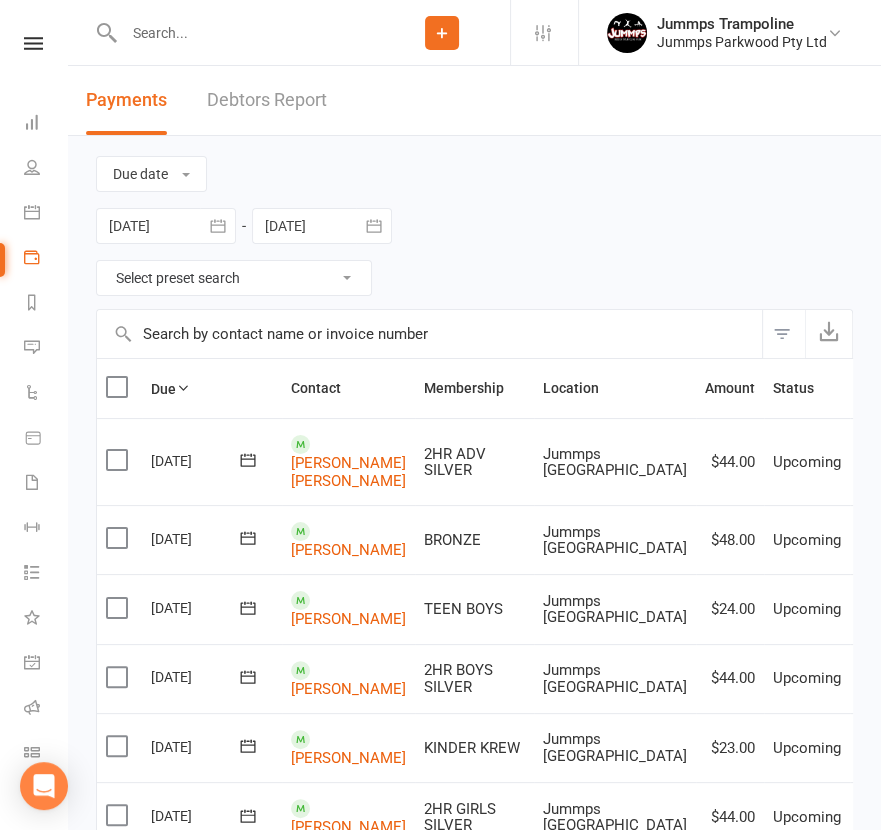 click on "Select preset search All failures All skipped payments All pending payments Successful payments (last 14 days)  Successful payments (last 30 days) Successful payments (last 90 days) Due next / Recently processed" at bounding box center (234, 278) 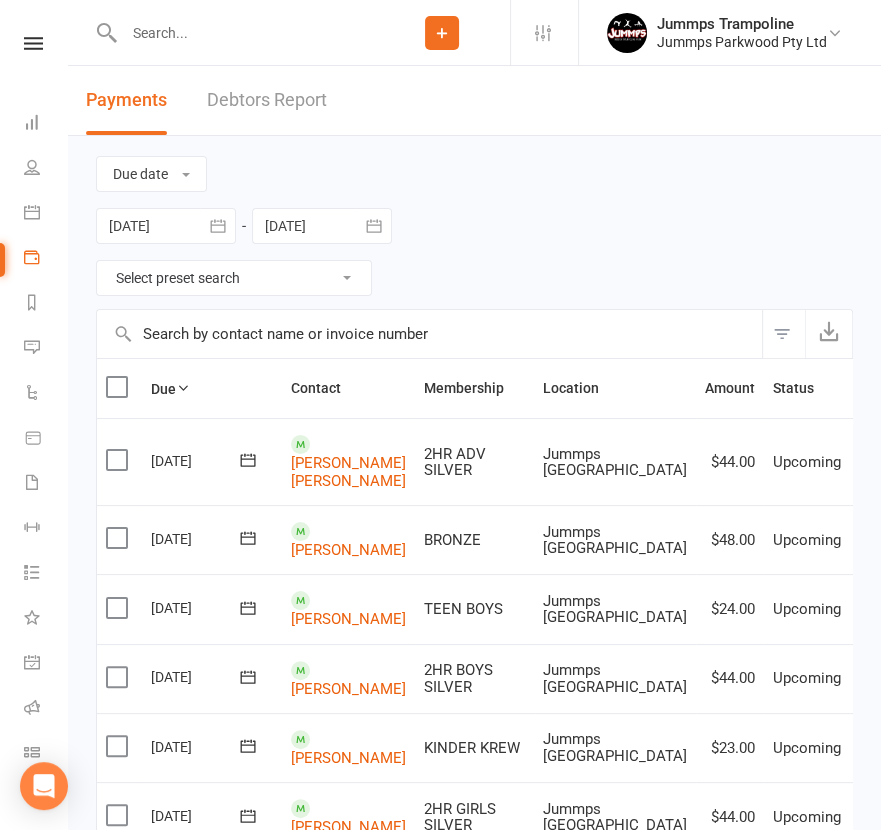 click at bounding box center [429, 334] 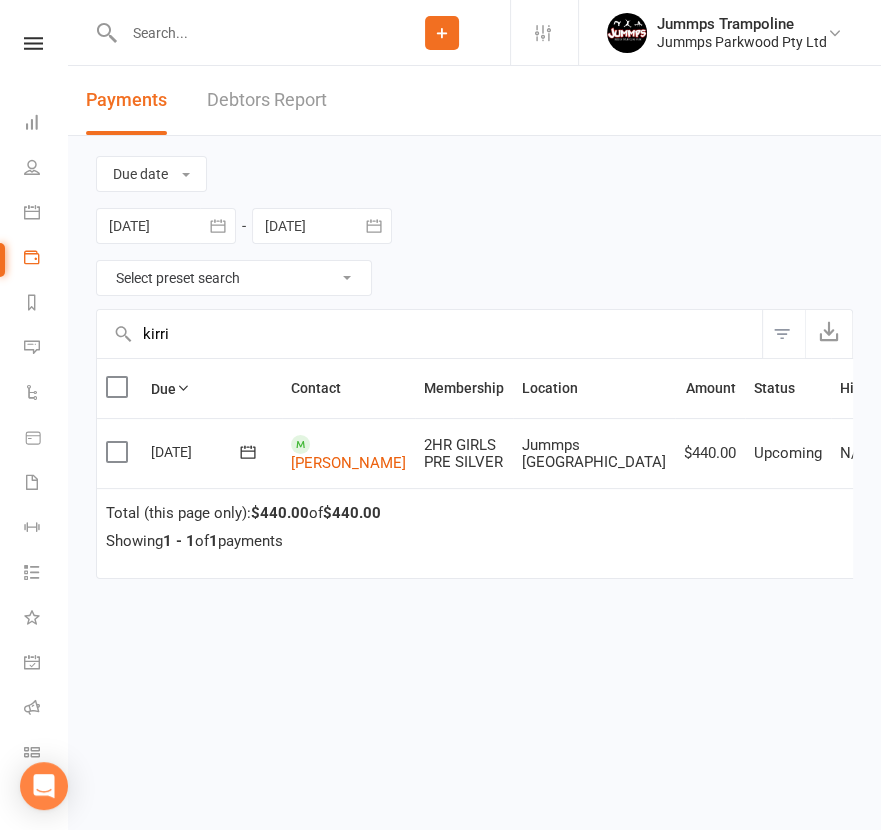 drag, startPoint x: 206, startPoint y: 331, endPoint x: 70, endPoint y: 327, distance: 136.0588 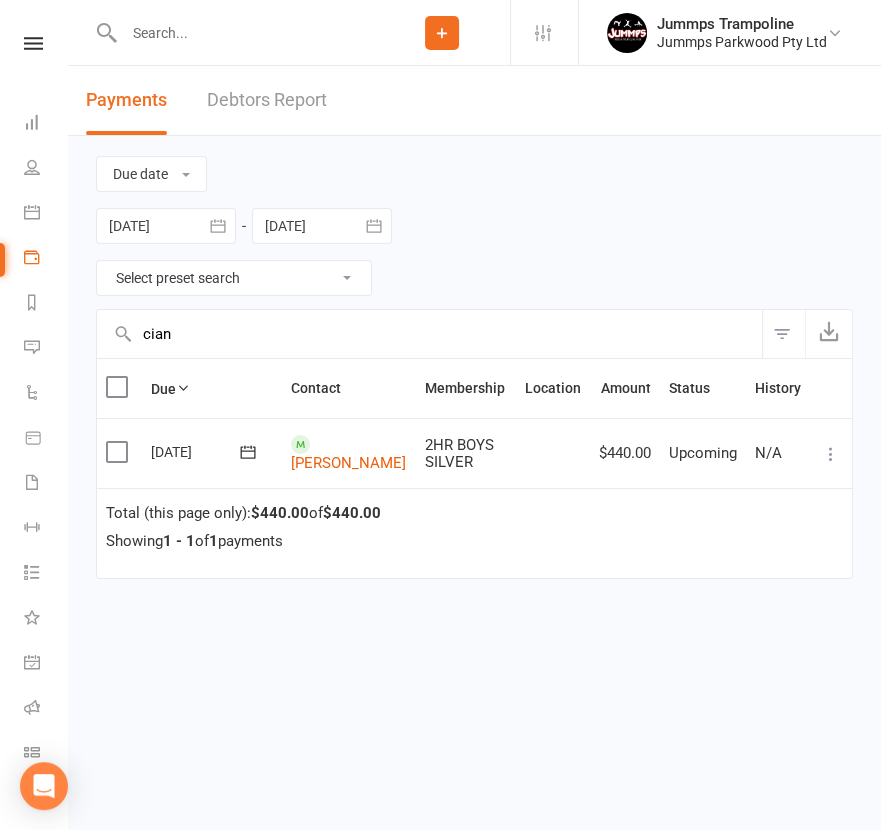 click at bounding box center (119, 452) 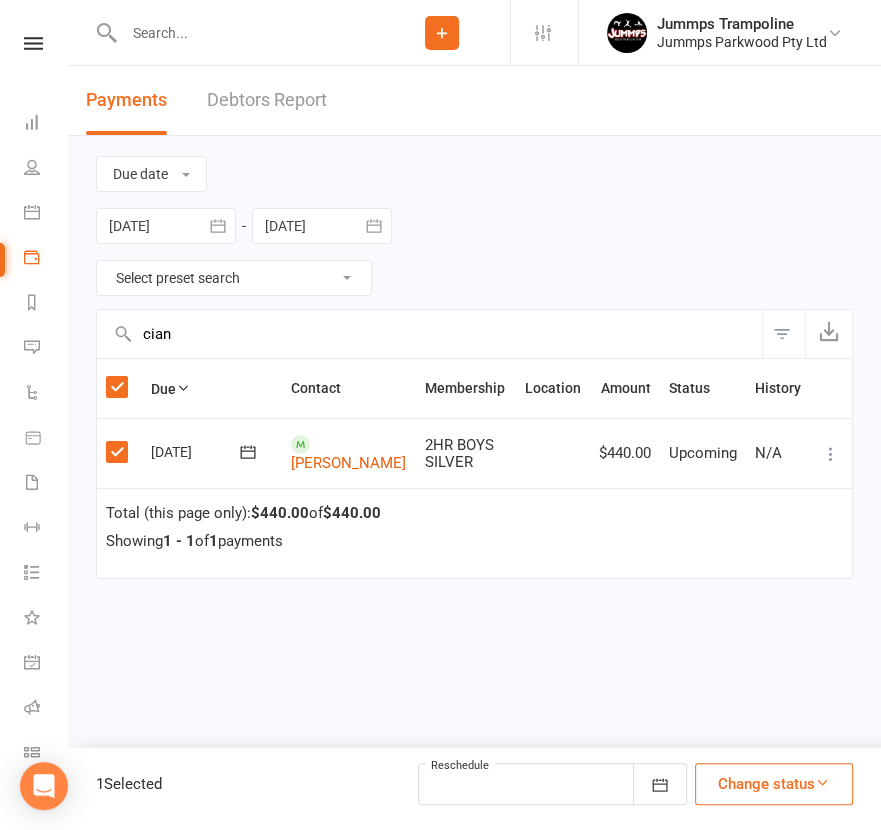 drag, startPoint x: 212, startPoint y: 337, endPoint x: 131, endPoint y: 332, distance: 81.154175 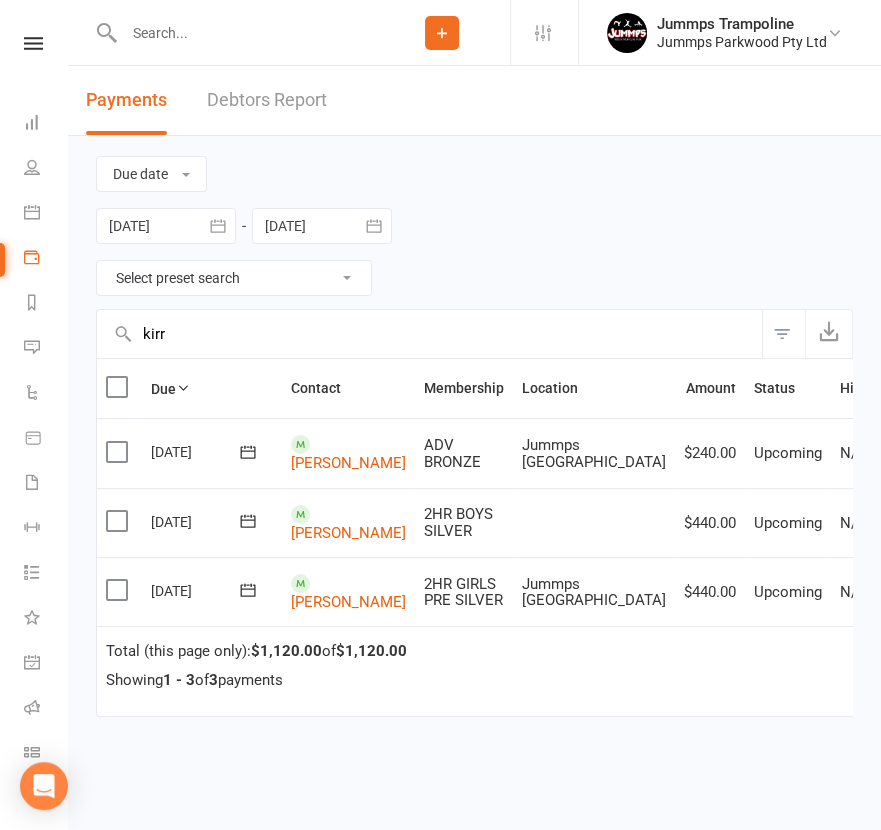 click at bounding box center (119, 521) 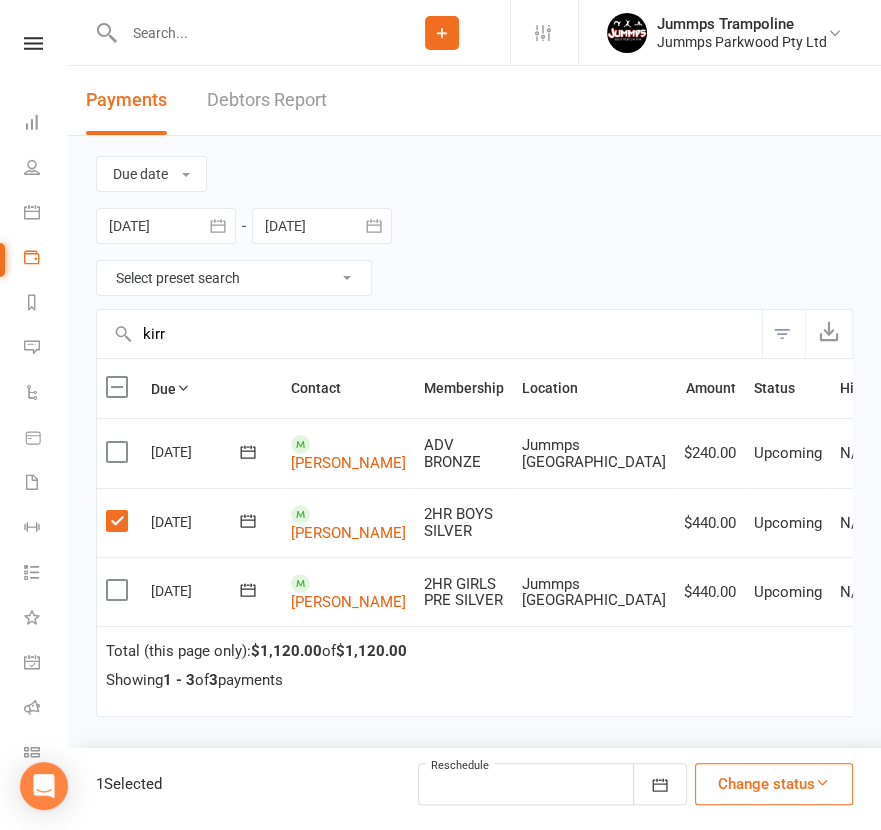 click at bounding box center (119, 590) 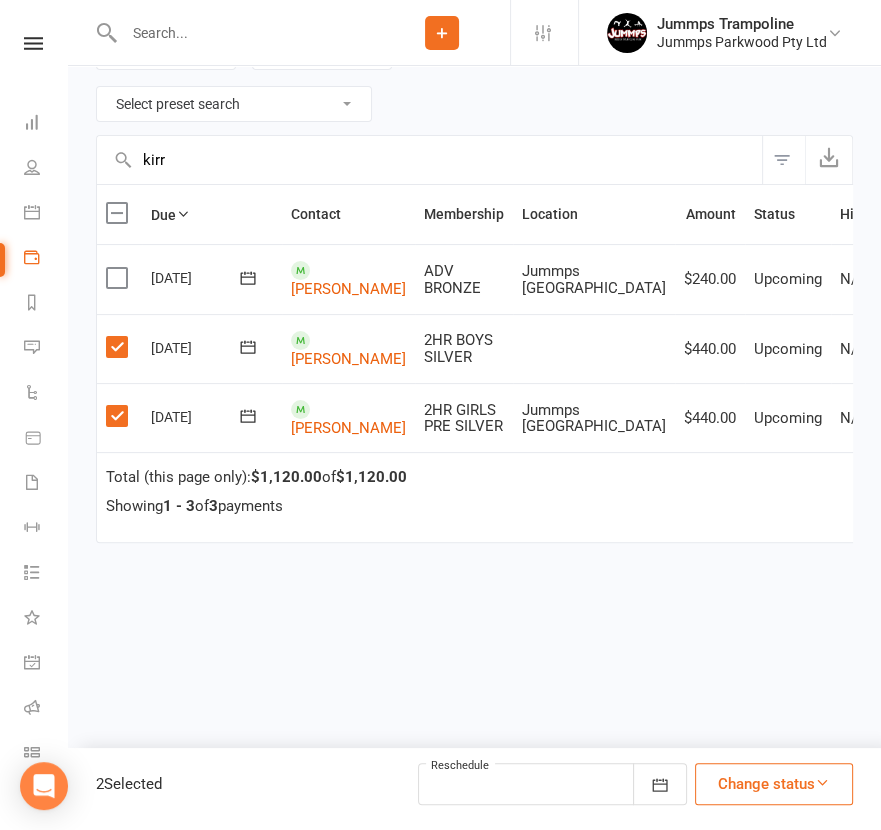 scroll, scrollTop: 197, scrollLeft: 0, axis: vertical 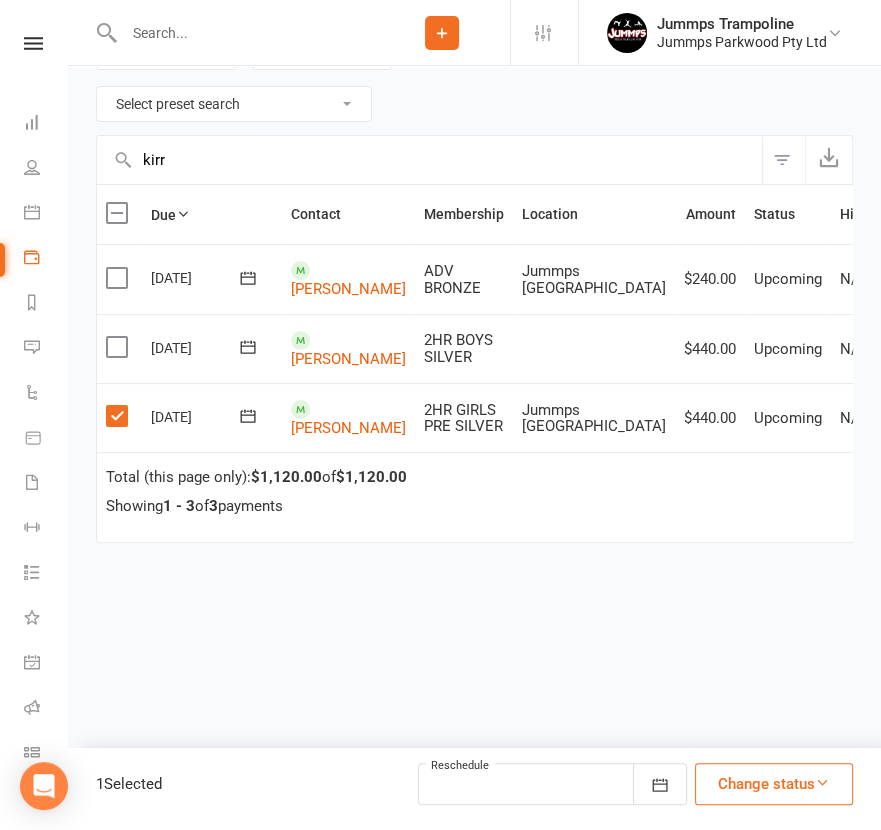 click at bounding box center [119, 416] 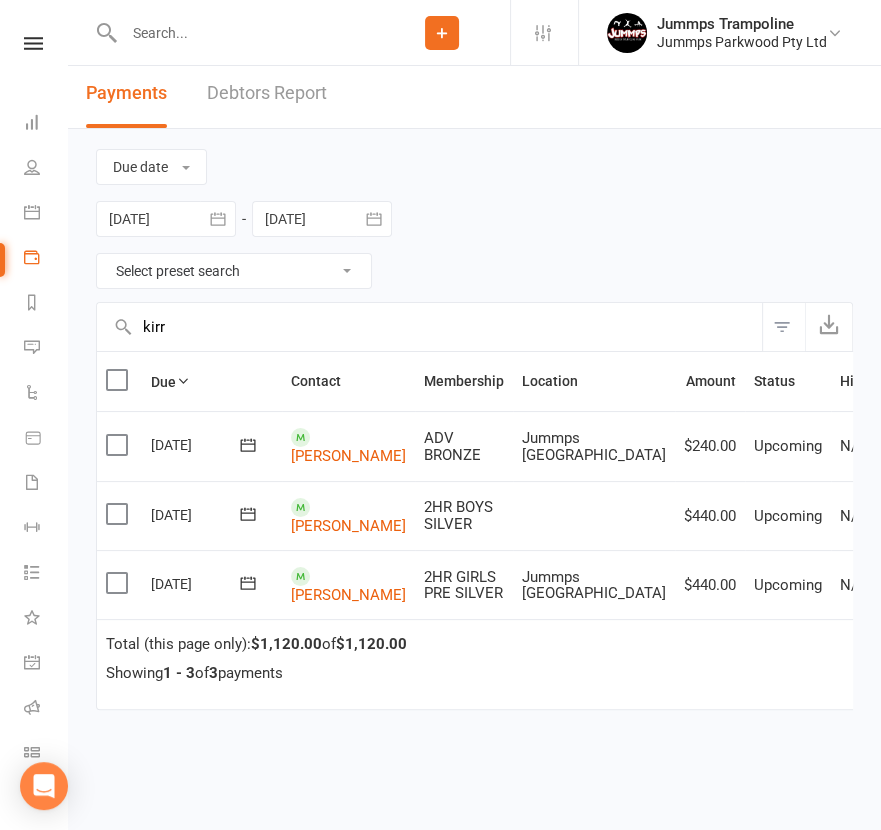 scroll, scrollTop: 0, scrollLeft: 0, axis: both 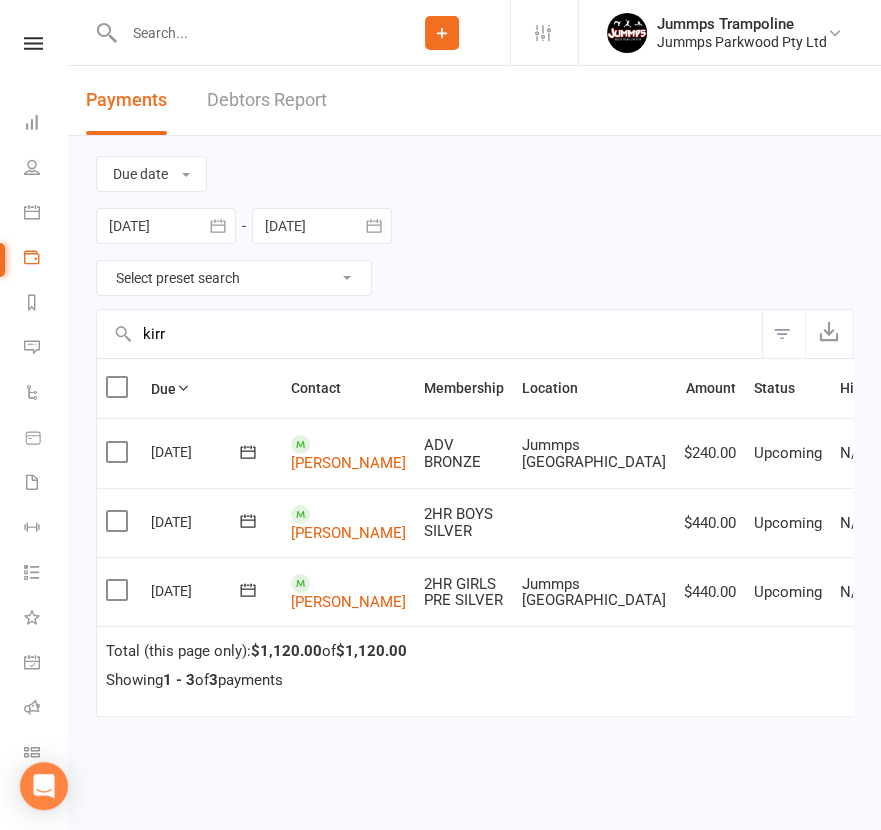 click on "kirr" at bounding box center (429, 334) 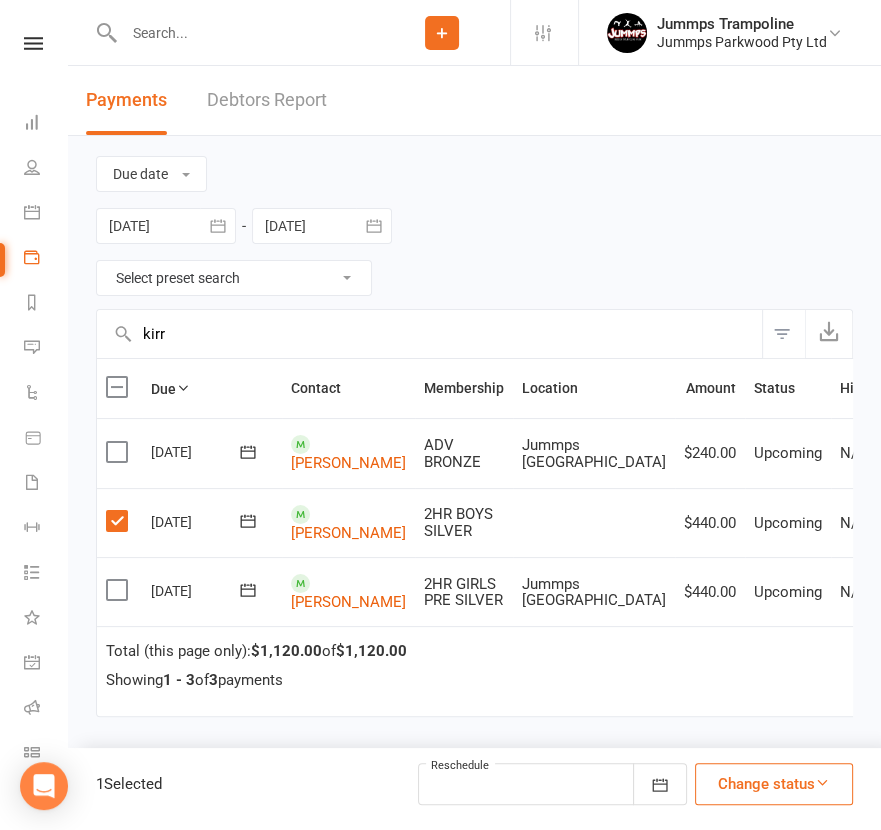 click at bounding box center [119, 590] 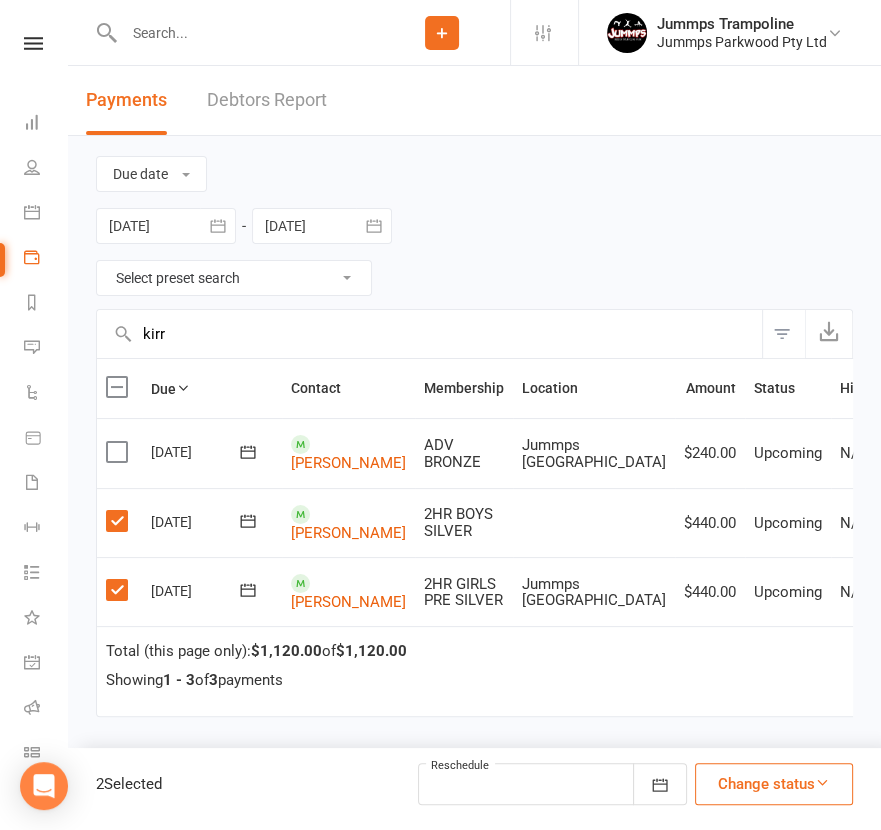 click on "Change status" at bounding box center (774, 784) 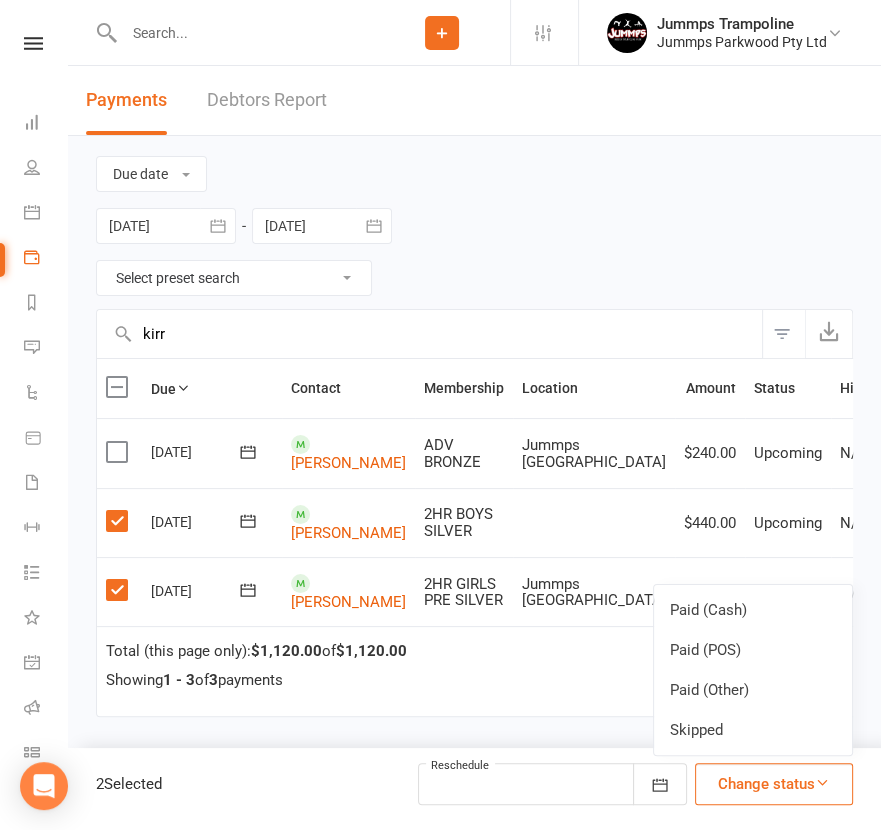 click on "Paid (POS)" at bounding box center (753, 650) 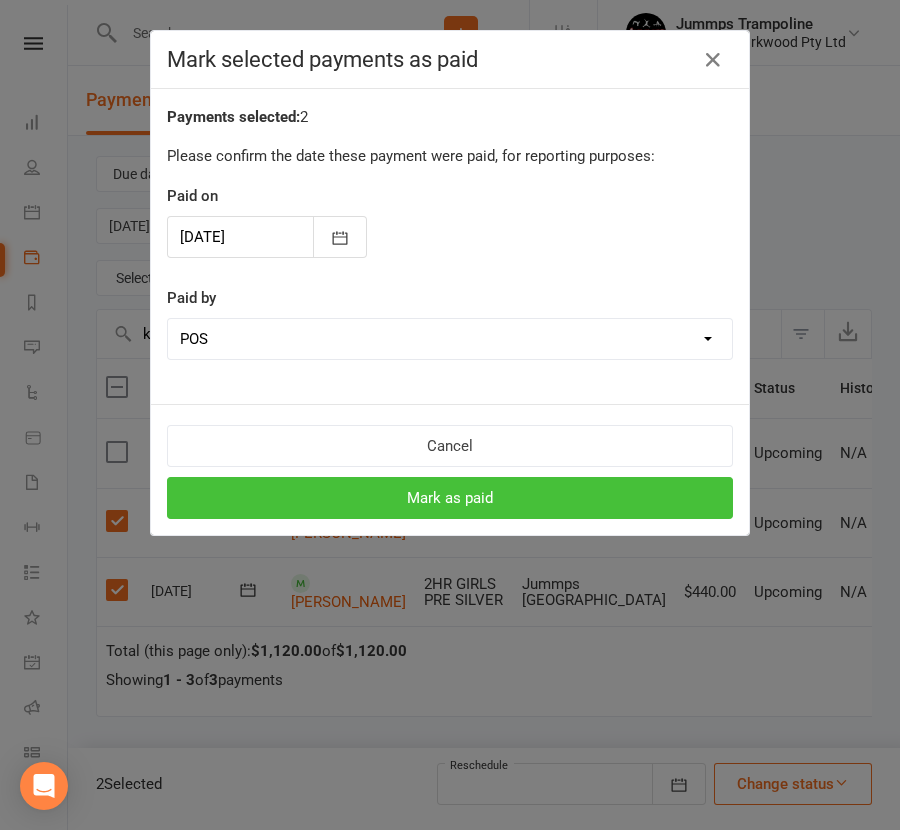 click on "Mark as paid" at bounding box center (450, 498) 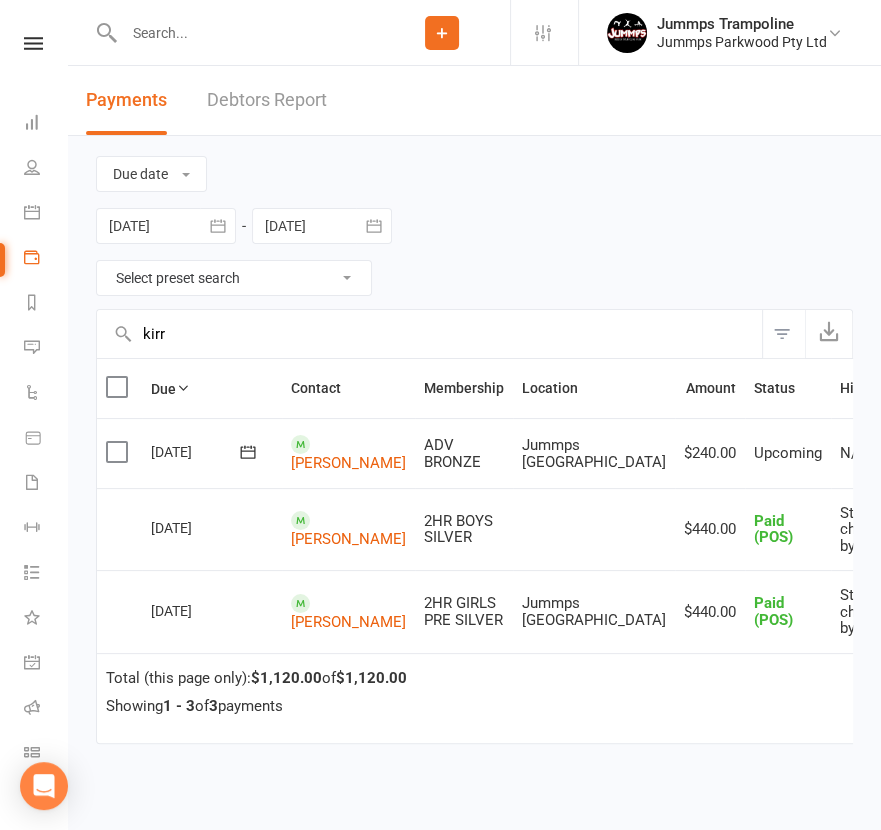 drag, startPoint x: 199, startPoint y: 326, endPoint x: 115, endPoint y: 329, distance: 84.05355 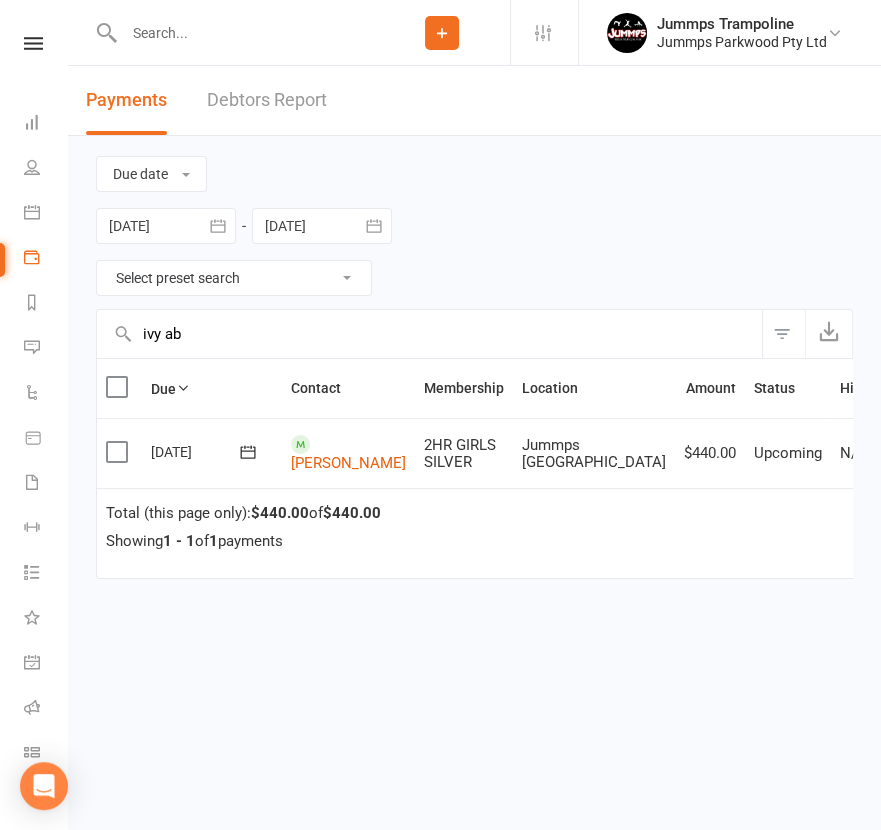 click at bounding box center [119, 452] 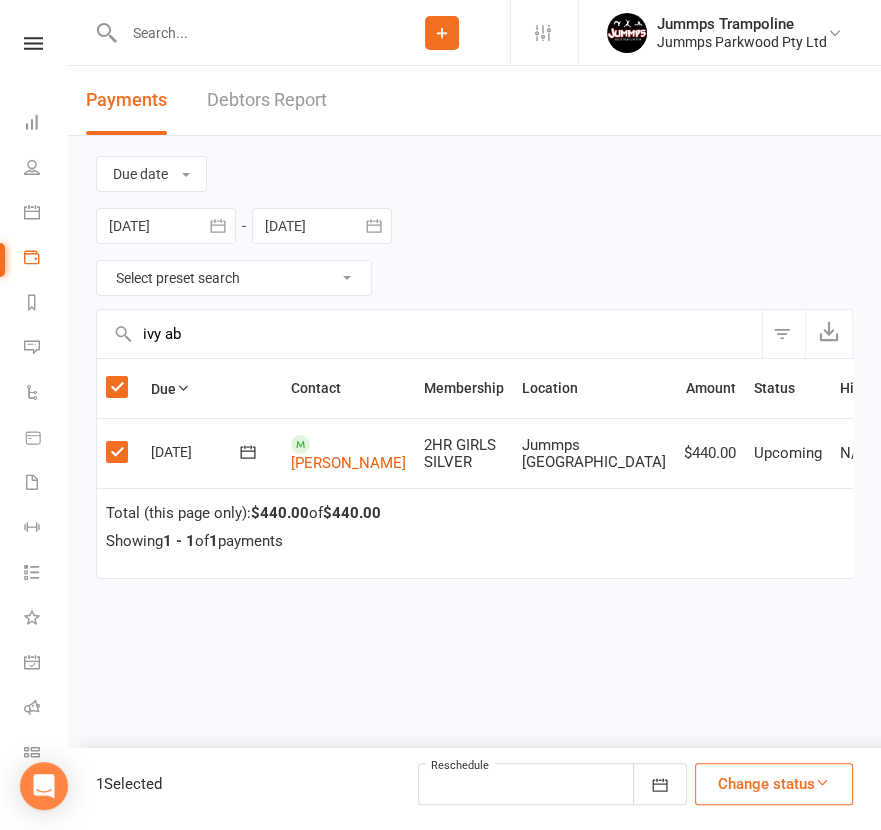 click on "Change status" at bounding box center [774, 784] 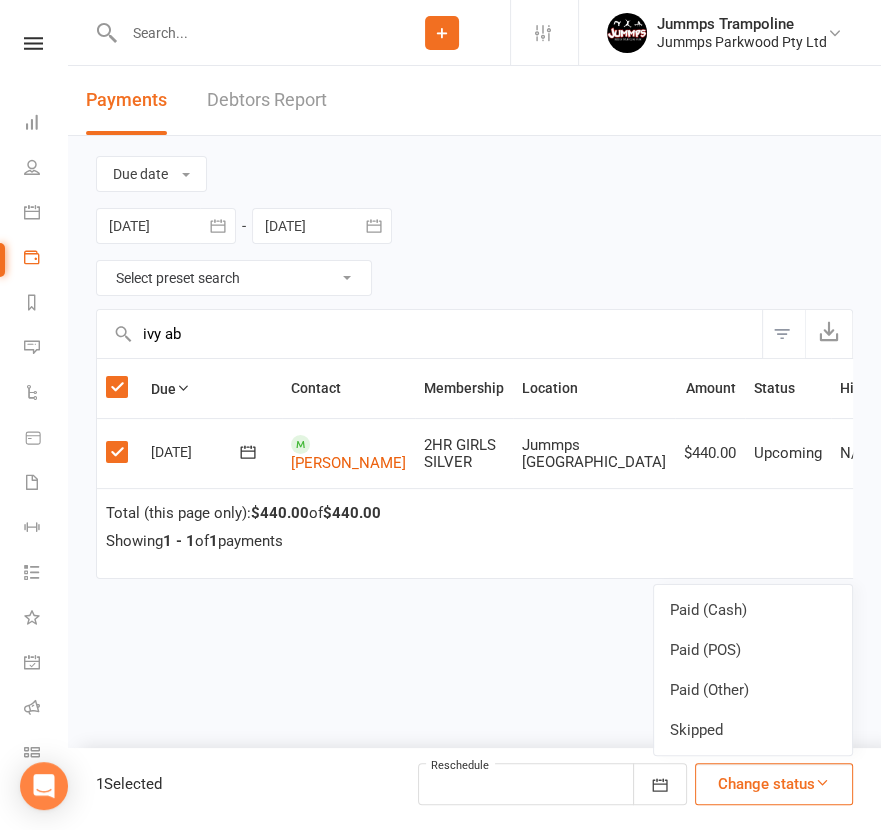 click on "Paid (POS)" at bounding box center [753, 650] 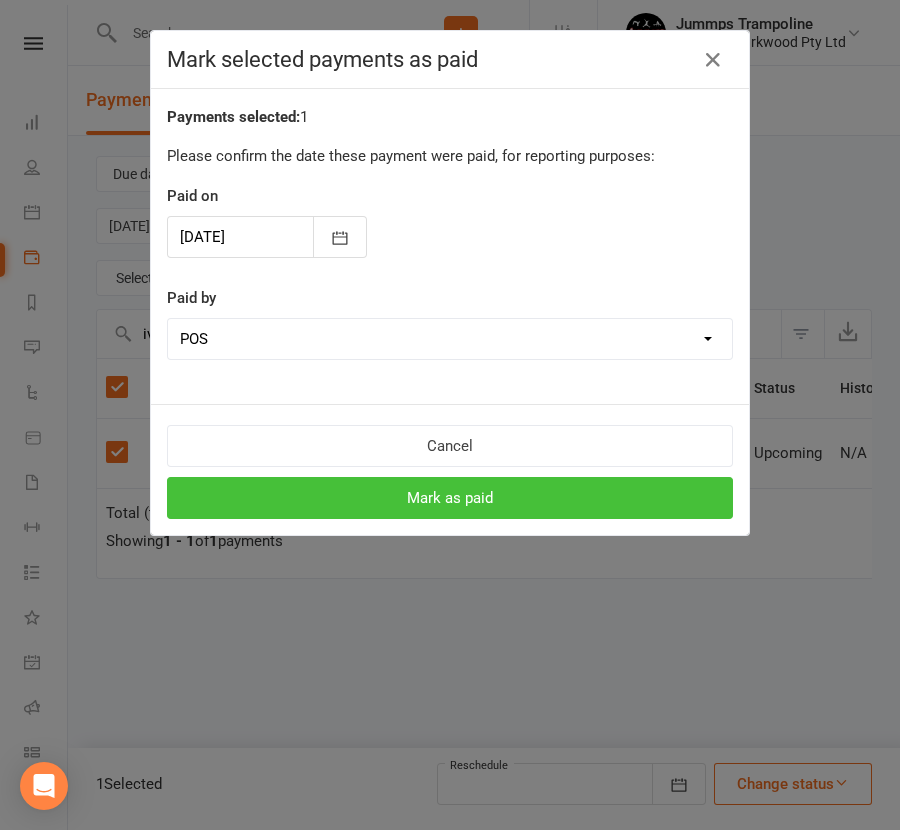 click on "Mark as paid" at bounding box center (450, 498) 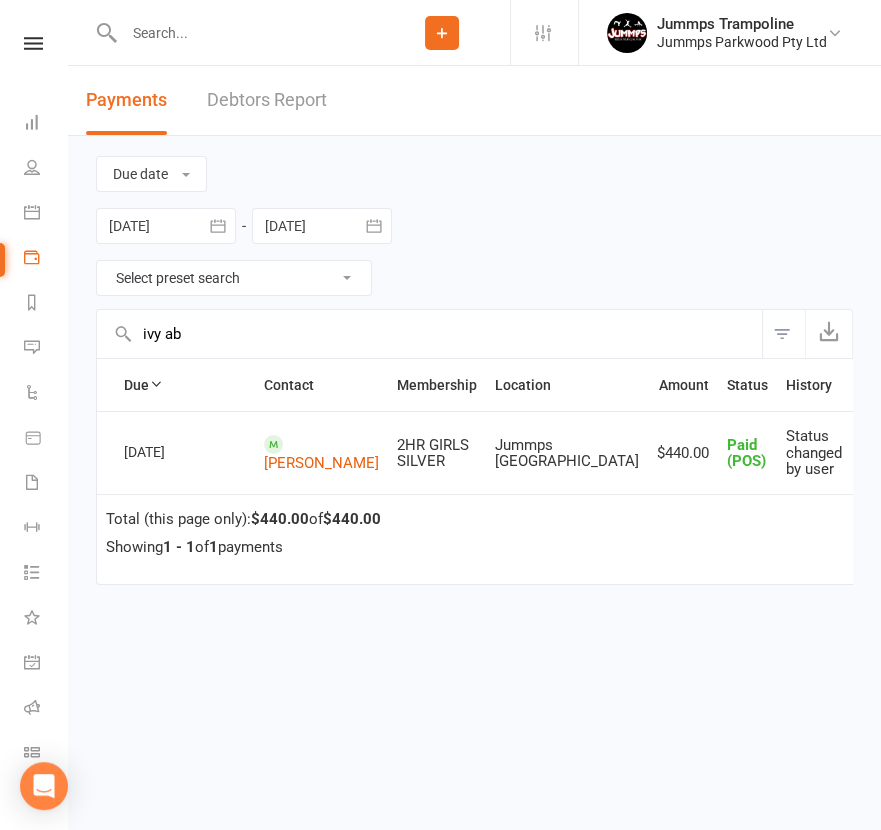drag, startPoint x: 133, startPoint y: 318, endPoint x: 55, endPoint y: 322, distance: 78.10249 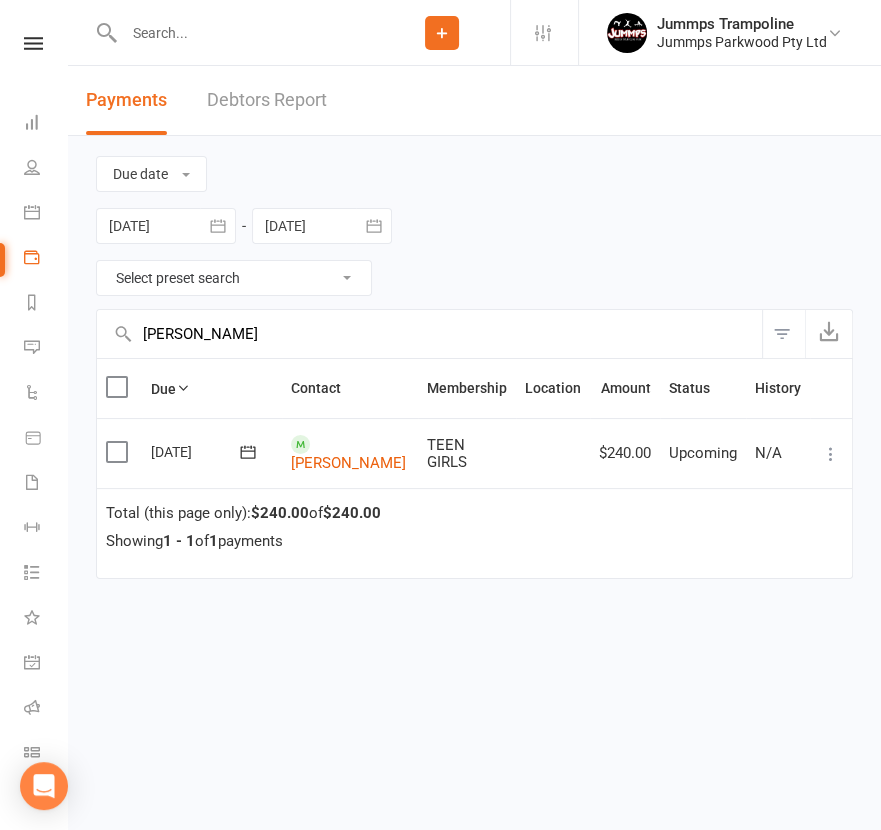 click at bounding box center (119, 452) 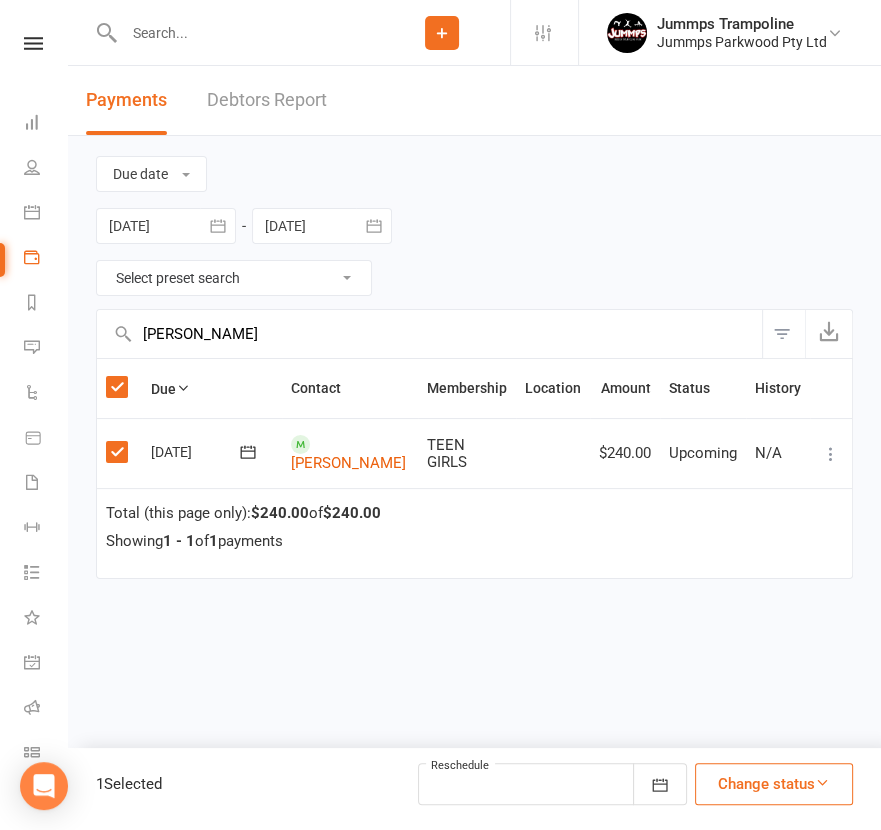 click on "Change status" at bounding box center [774, 784] 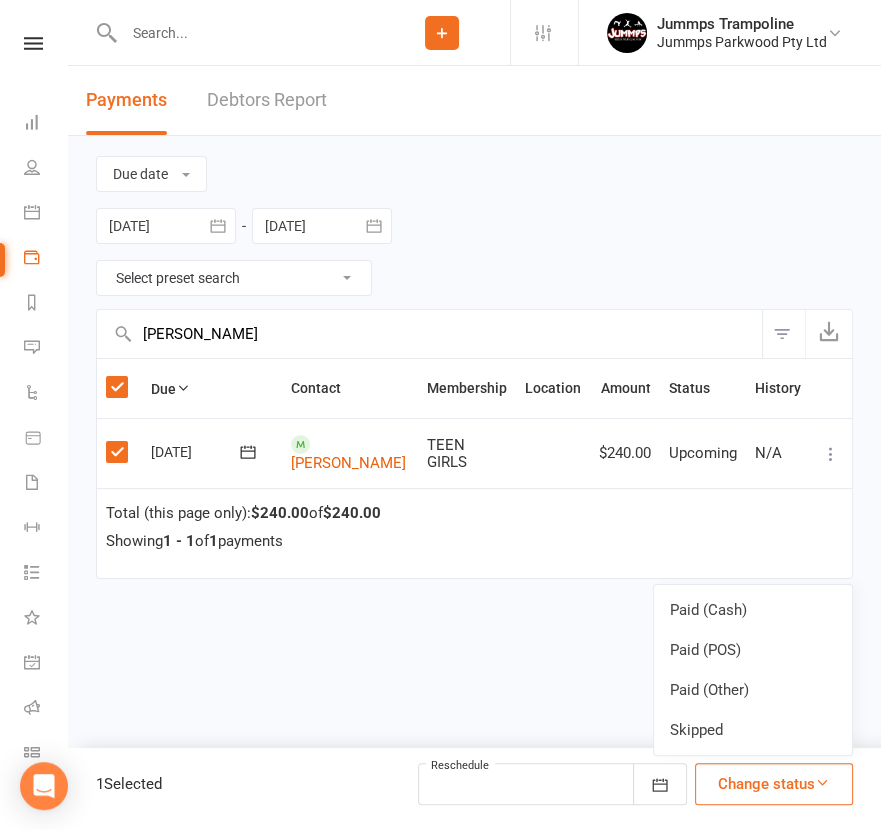 click on "Paid (POS)" at bounding box center (753, 650) 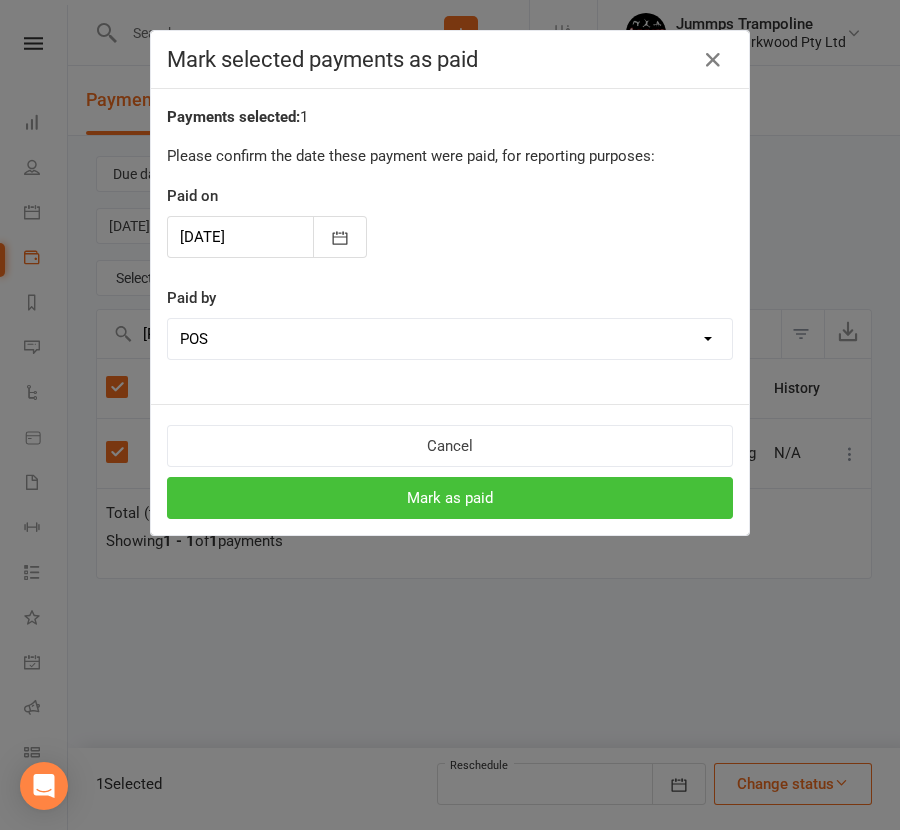 click on "Mark as paid" at bounding box center [450, 498] 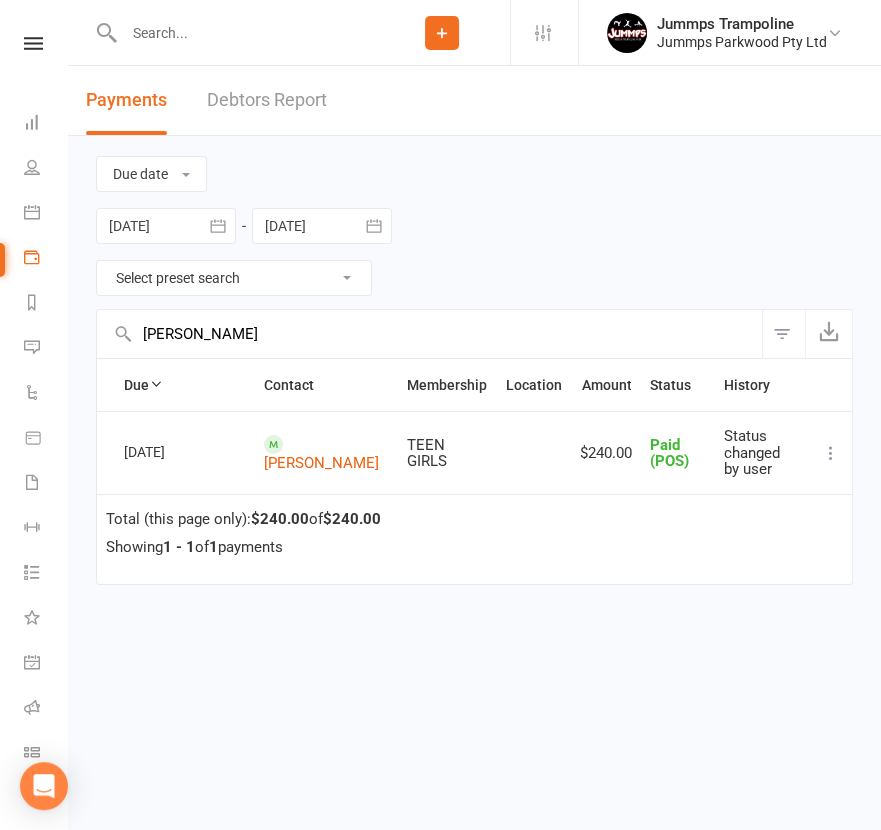 drag, startPoint x: 214, startPoint y: 321, endPoint x: 81, endPoint y: 297, distance: 135.14807 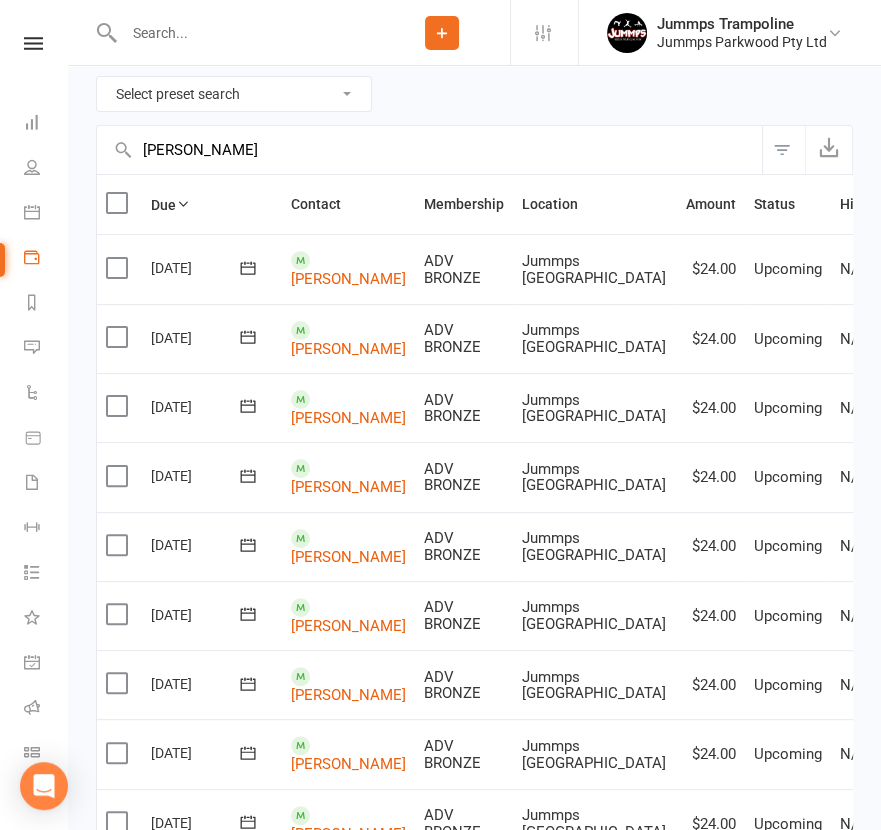 scroll, scrollTop: 0, scrollLeft: 0, axis: both 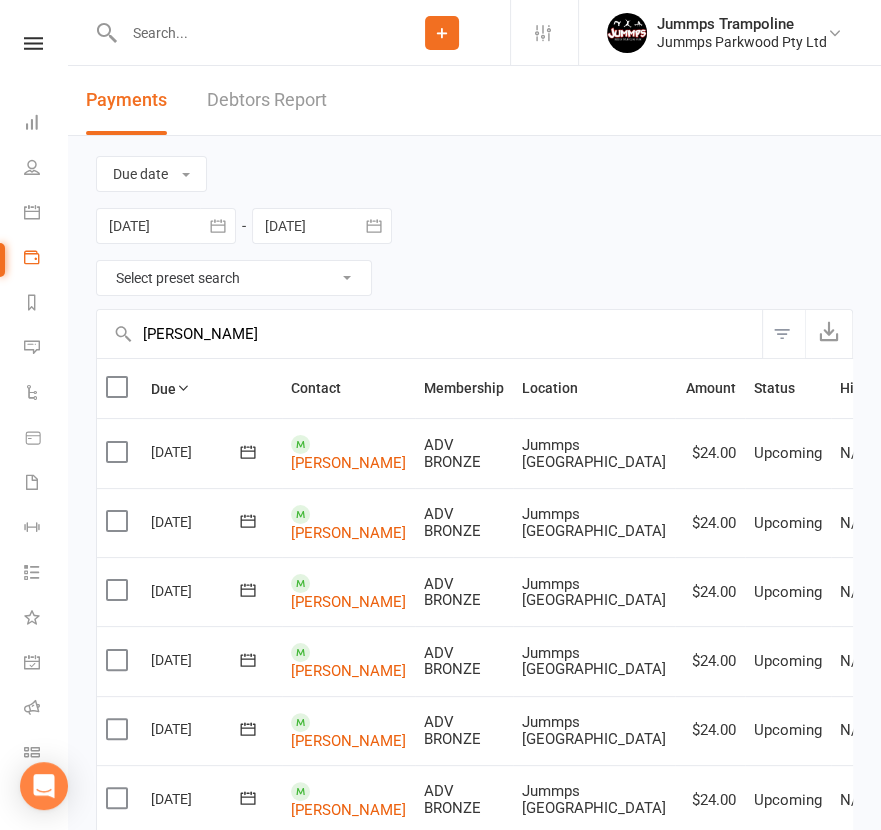 drag, startPoint x: 197, startPoint y: 327, endPoint x: -3, endPoint y: 285, distance: 204.36243 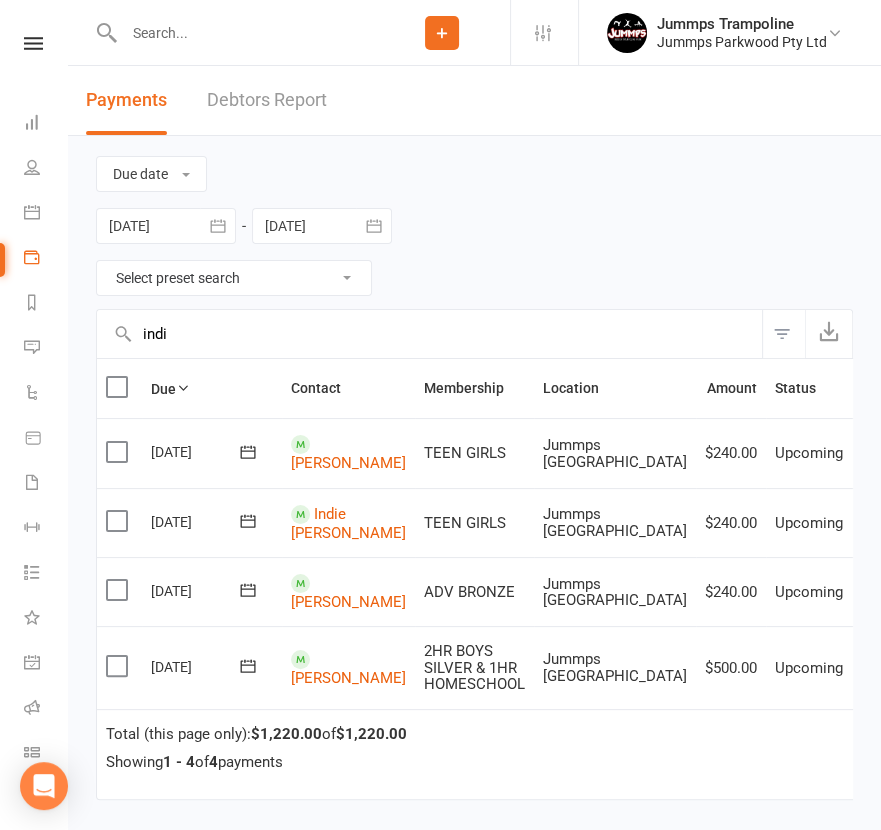 click at bounding box center (119, 666) 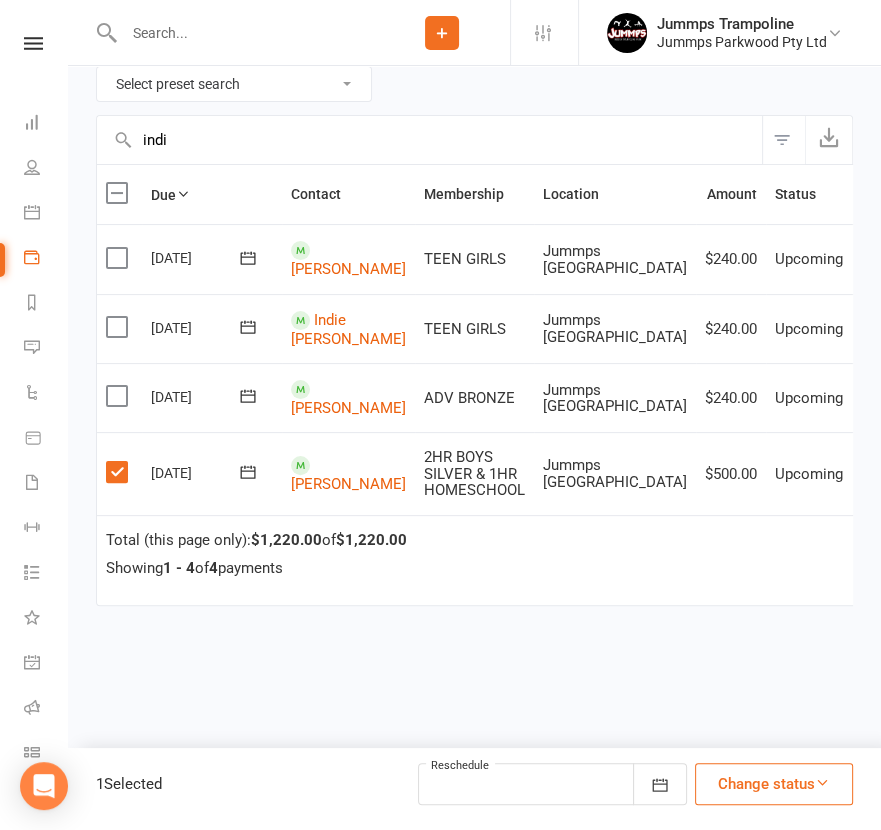 scroll, scrollTop: 249, scrollLeft: 0, axis: vertical 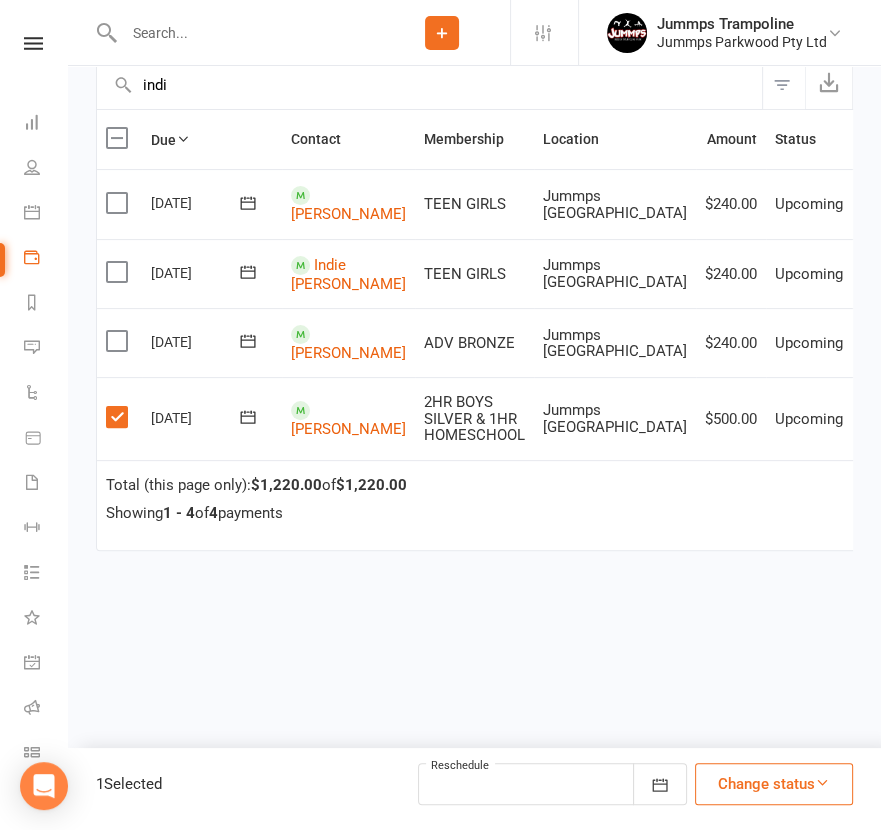 click on "Change status" at bounding box center (774, 784) 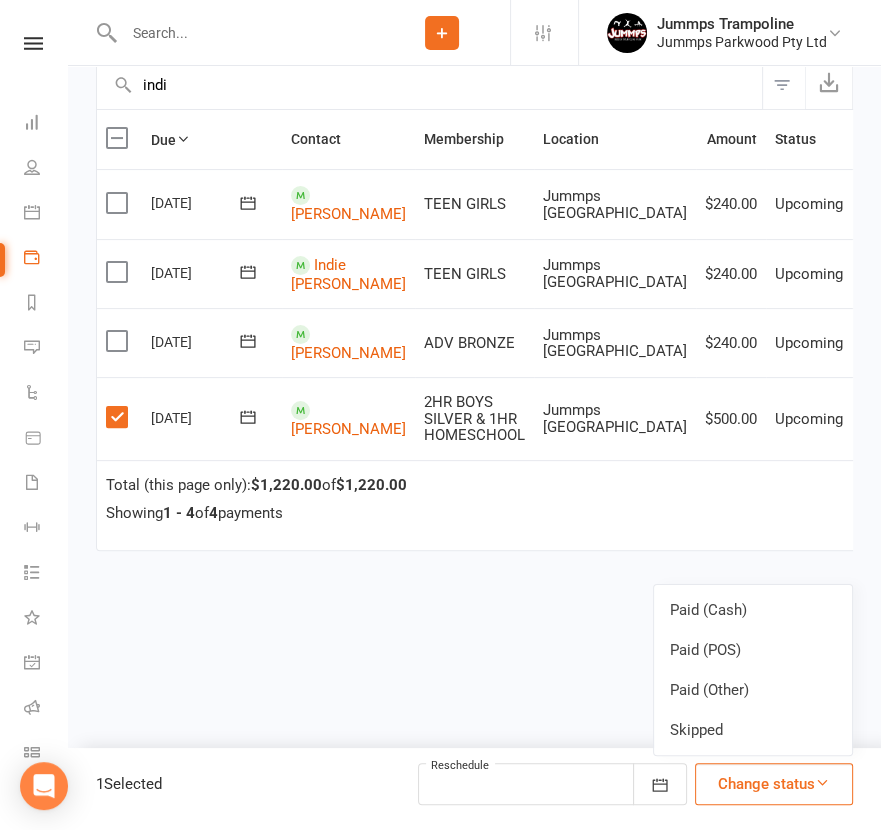 click on "Paid (POS)" at bounding box center (753, 650) 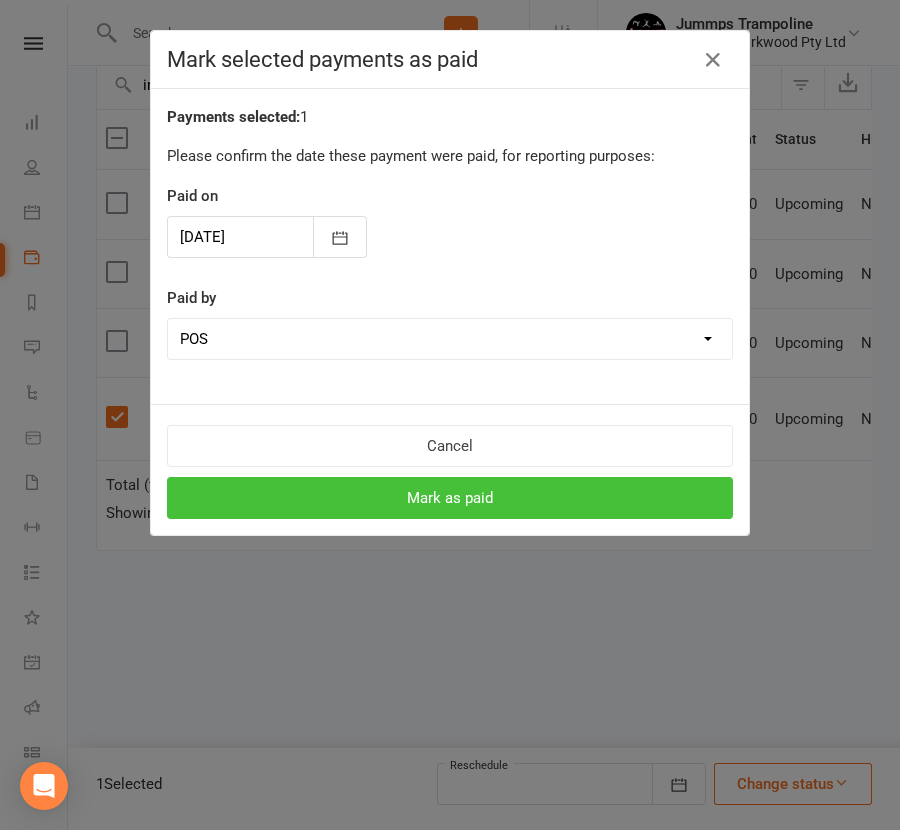 click on "Mark as paid" at bounding box center [450, 498] 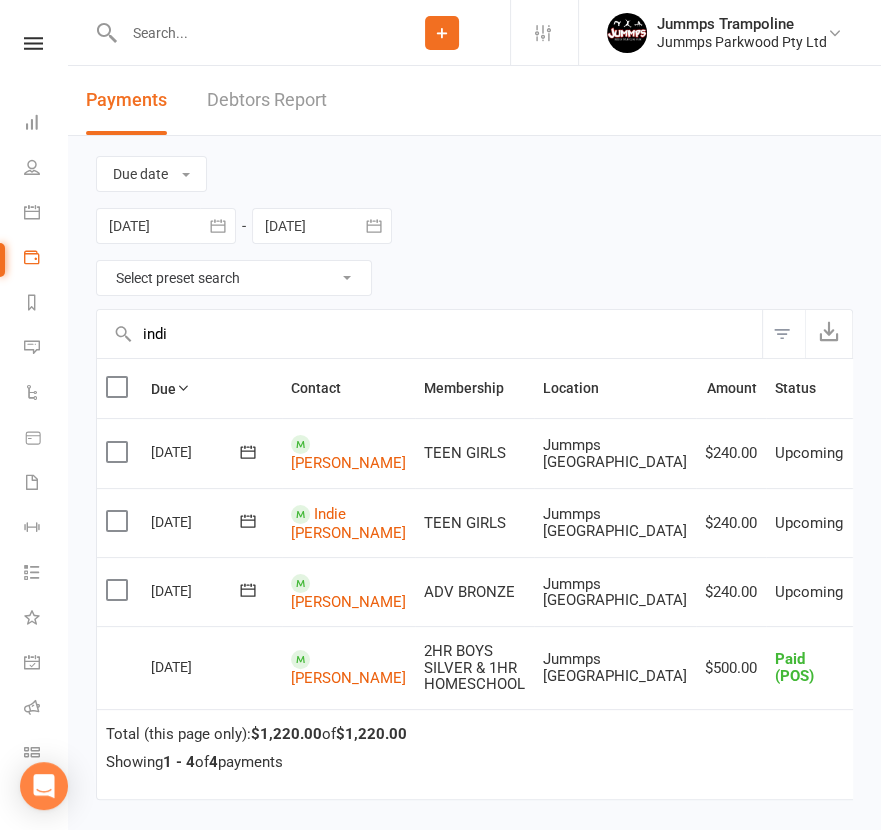 scroll, scrollTop: 0, scrollLeft: 0, axis: both 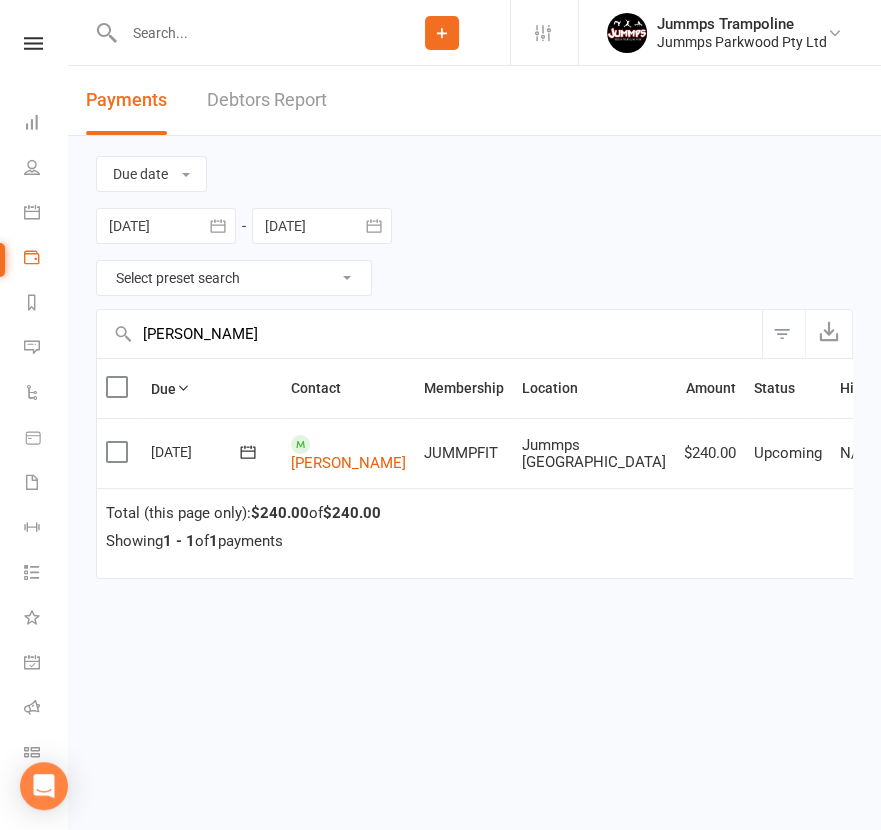 click at bounding box center (119, 452) 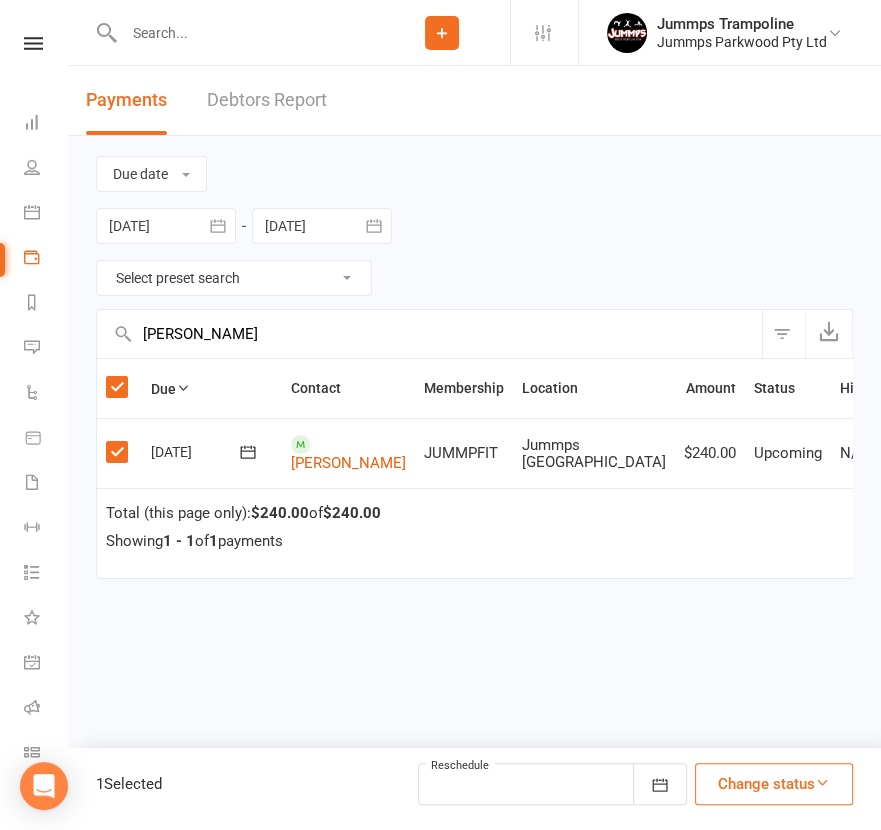 click on "Change status" at bounding box center [774, 784] 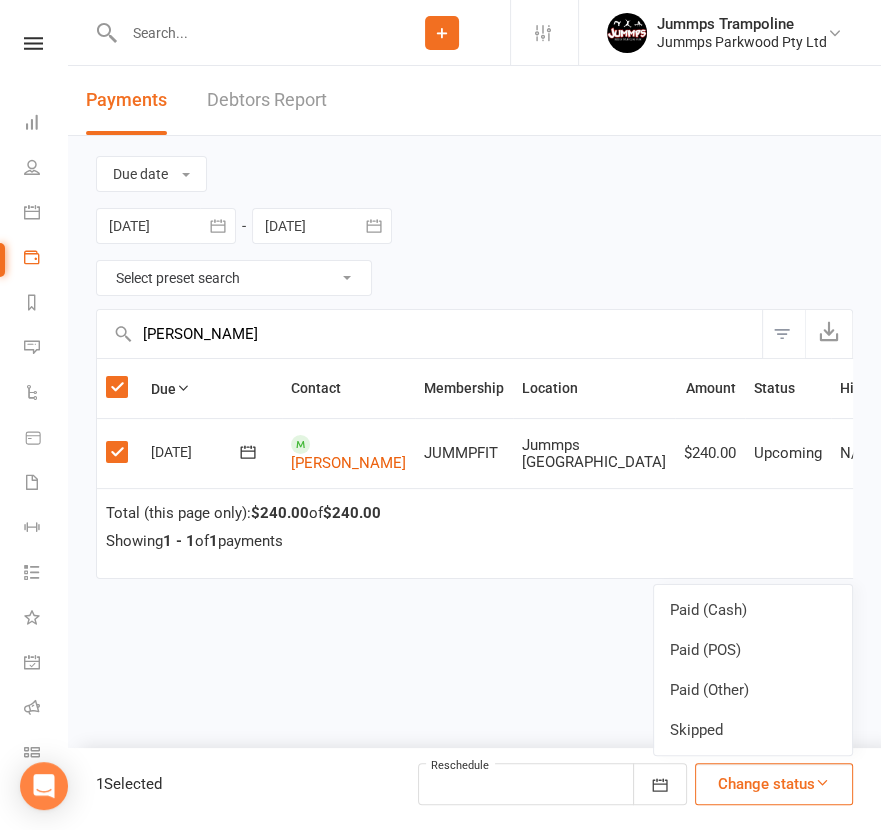 click on "Paid (POS)" at bounding box center (753, 650) 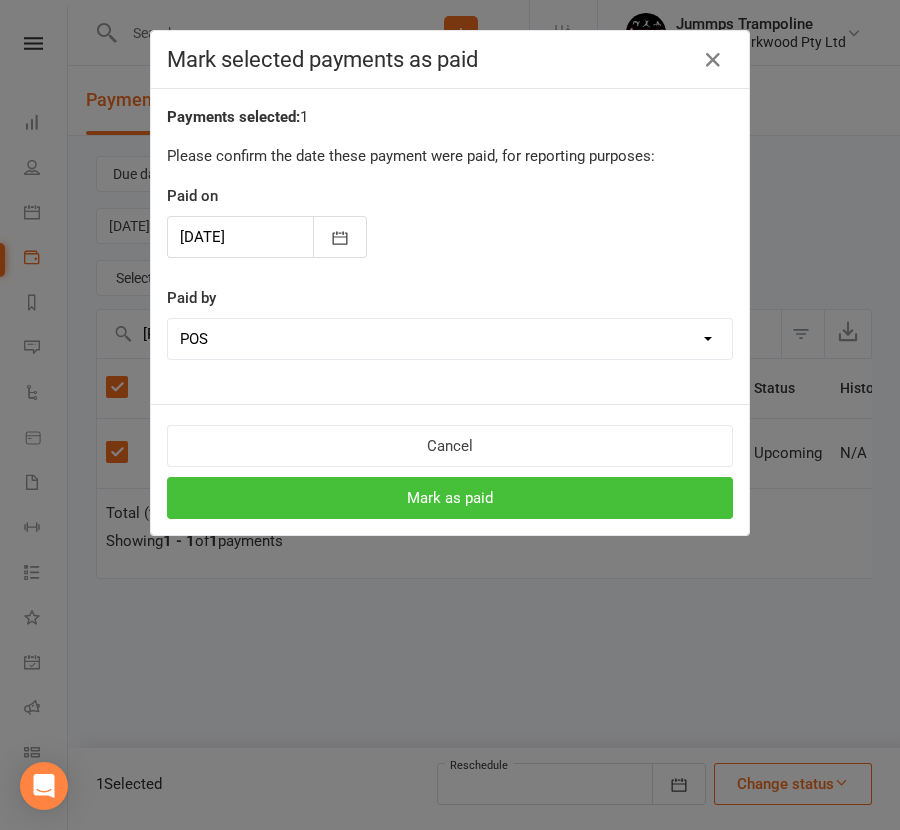 click on "Mark as paid" at bounding box center [450, 498] 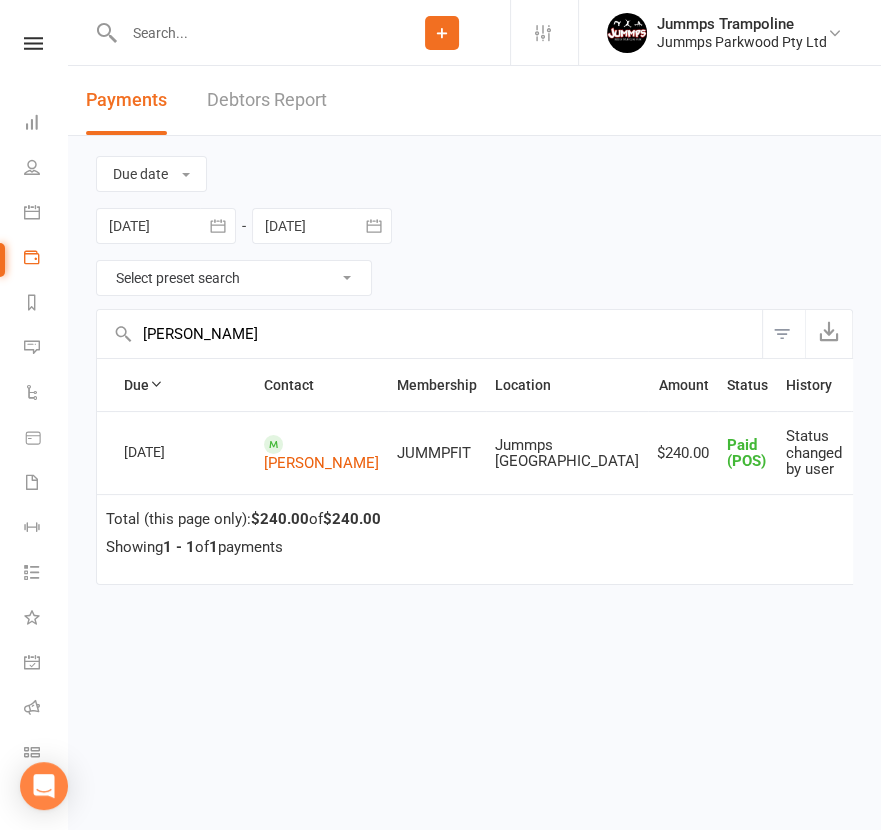 drag, startPoint x: 193, startPoint y: 331, endPoint x: 13, endPoint y: 322, distance: 180.22485 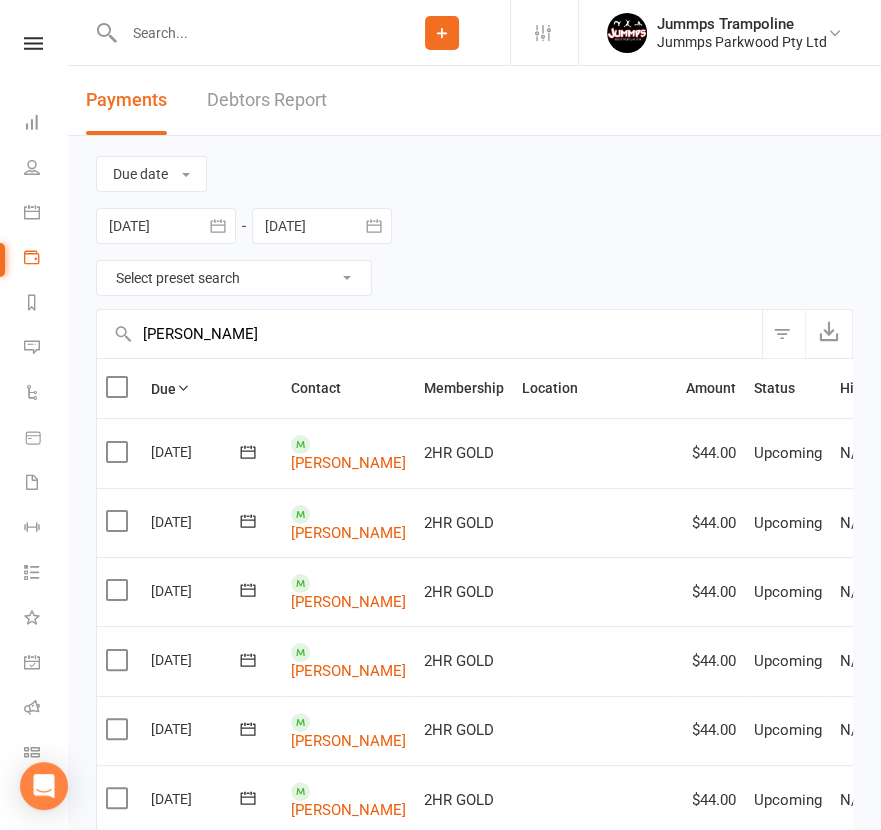 type on "[PERSON_NAME]" 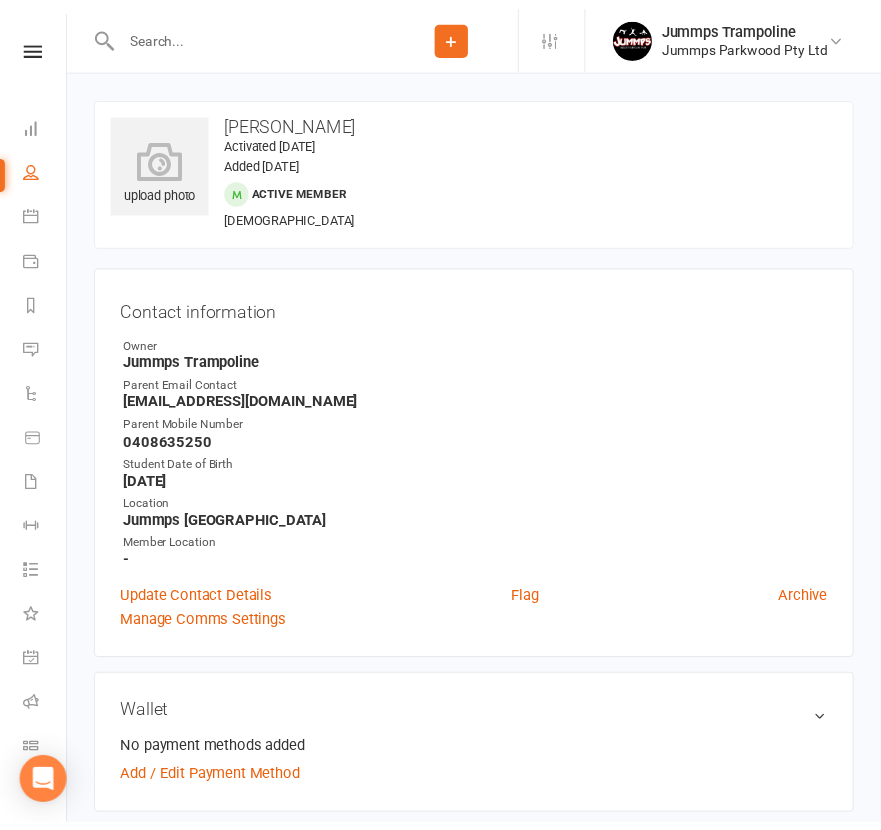 scroll, scrollTop: 0, scrollLeft: 0, axis: both 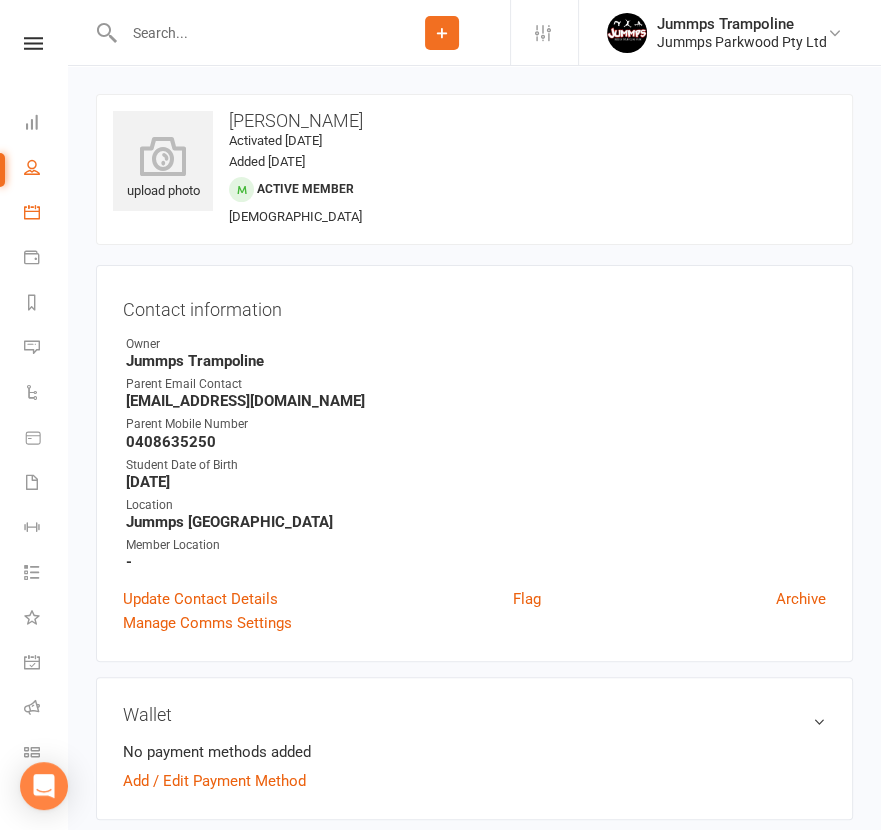 click at bounding box center (32, 212) 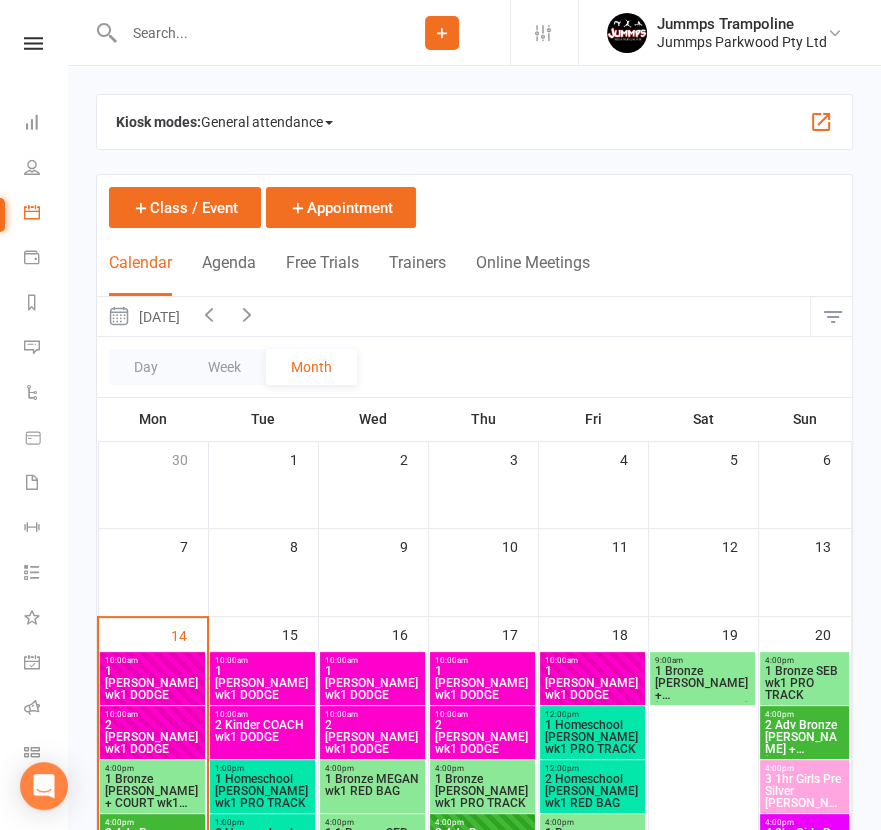 click at bounding box center (246, 33) 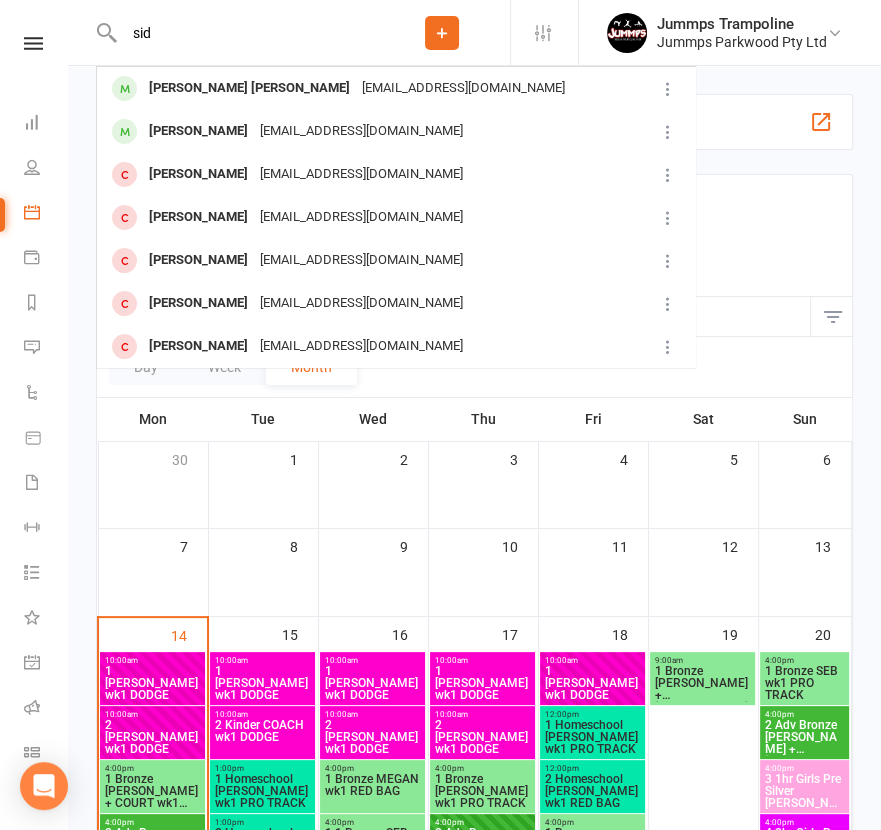 type on "sid" 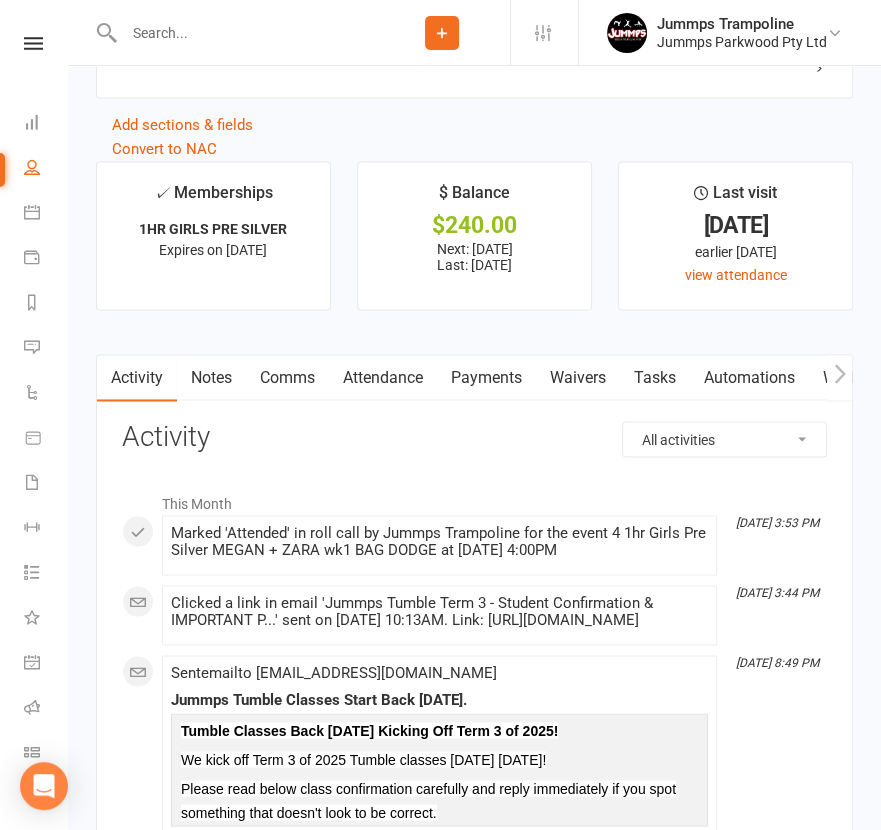 click on "Waivers" at bounding box center (578, 378) 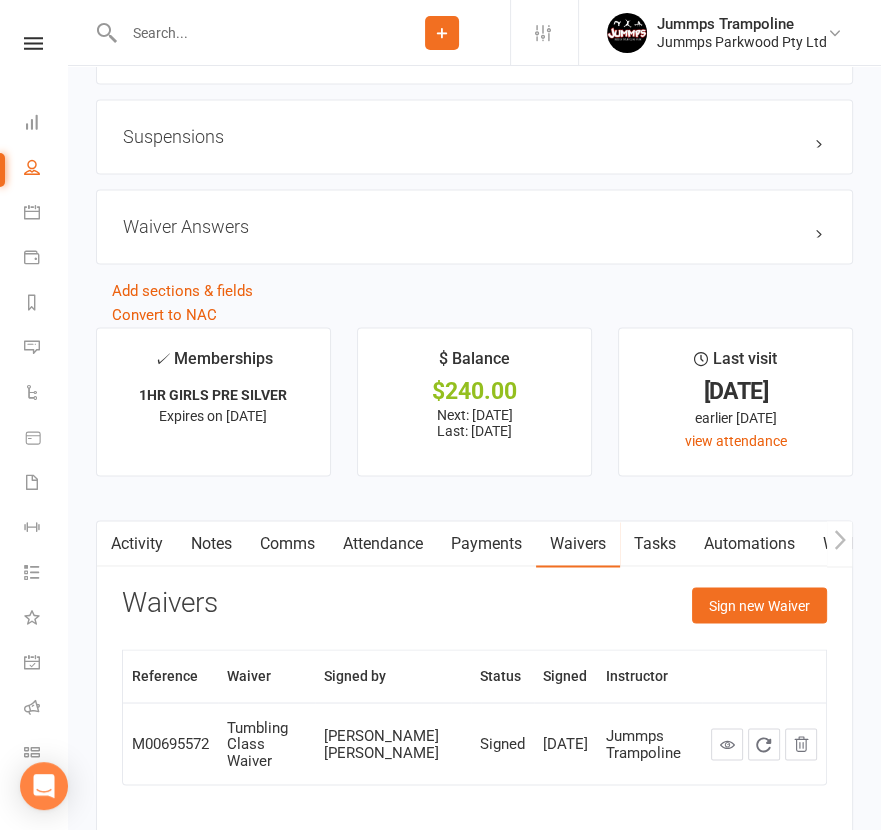 scroll, scrollTop: 2179, scrollLeft: 0, axis: vertical 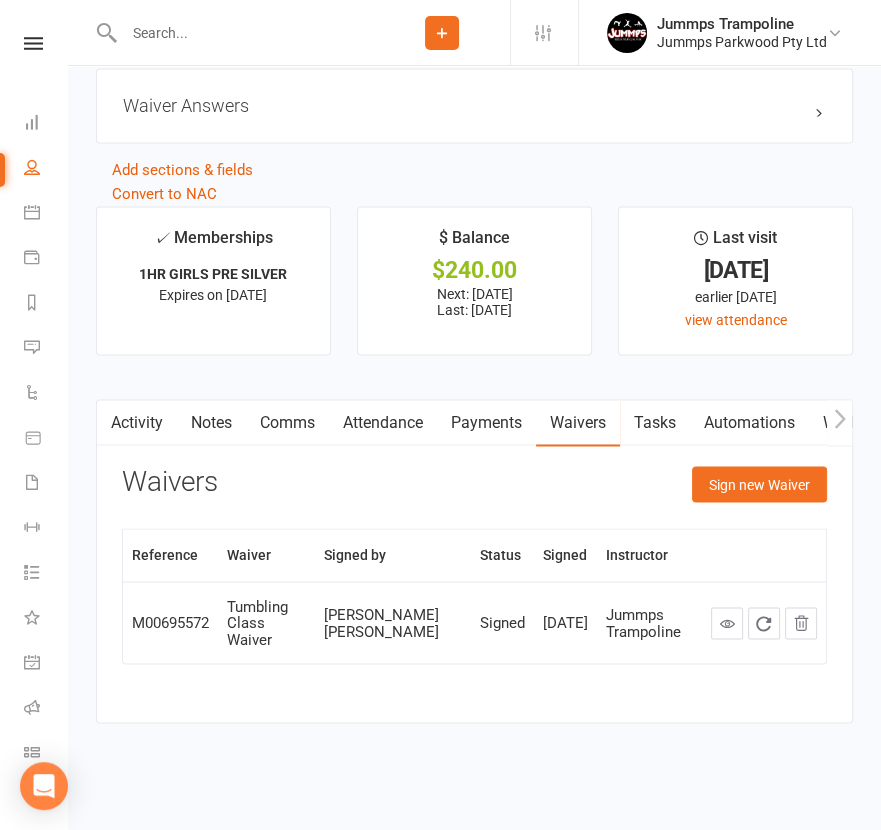 click on "Payments" at bounding box center (486, 423) 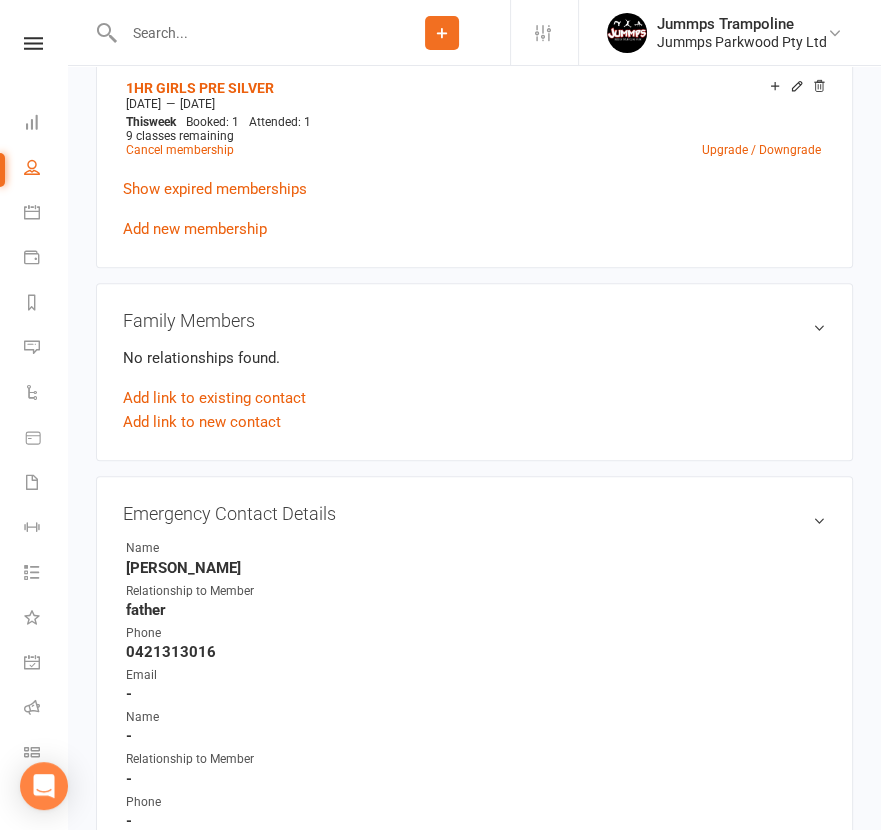 scroll, scrollTop: 825, scrollLeft: 0, axis: vertical 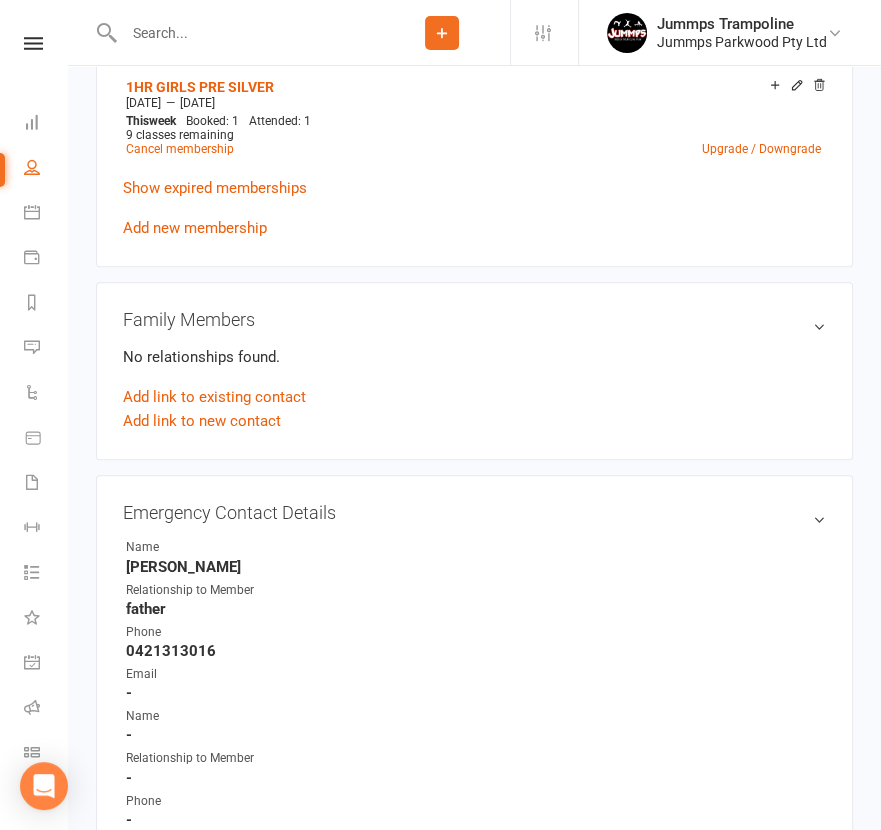 click on "Add link to new contact" at bounding box center (202, 421) 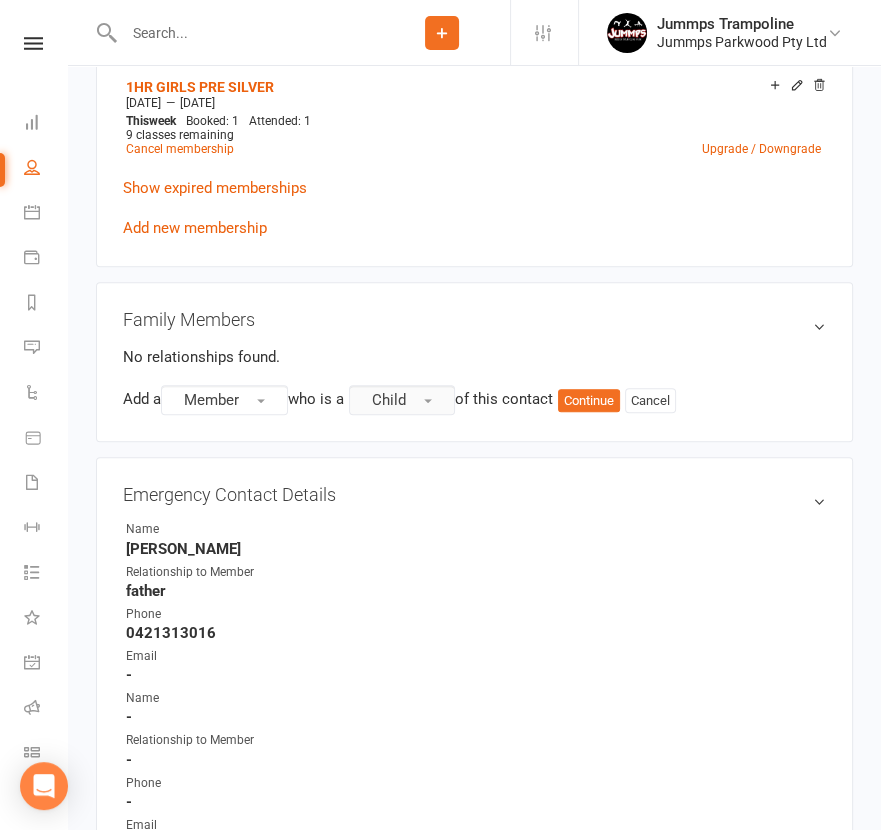 click on "Child" at bounding box center (389, 400) 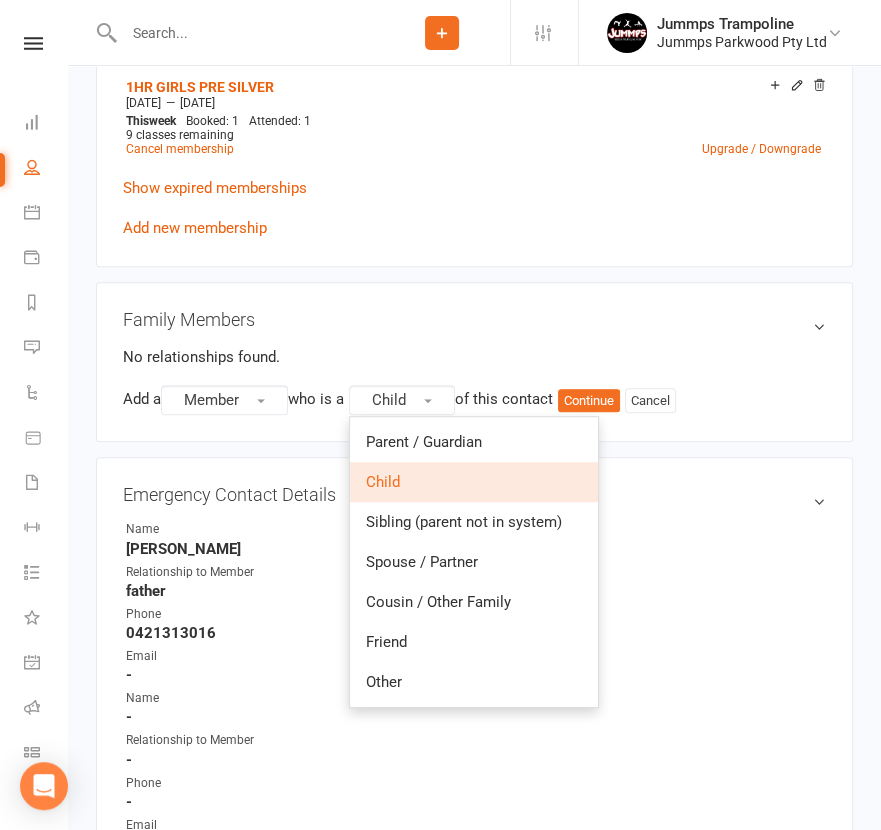 click on "Parent / Guardian" at bounding box center (474, 442) 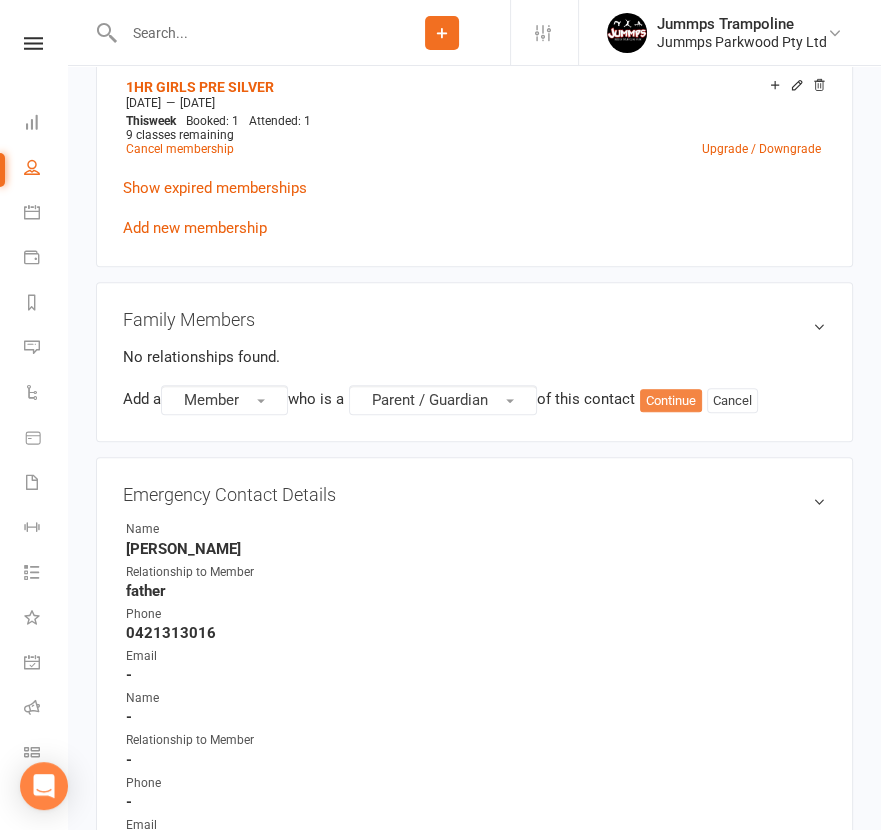click on "Continue" at bounding box center [671, 401] 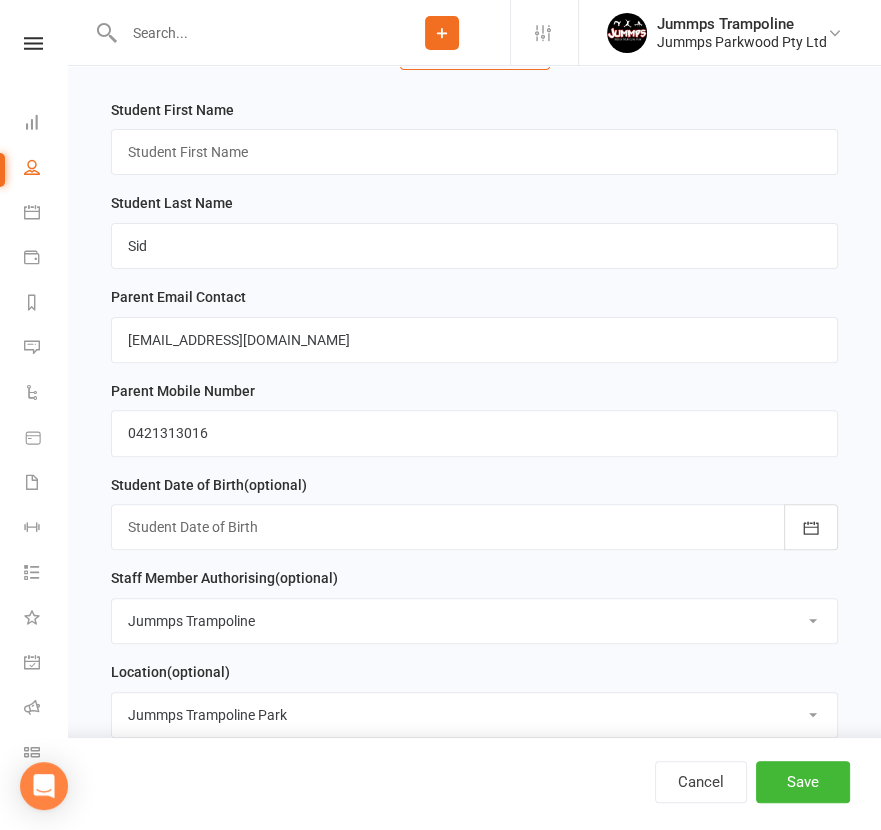 scroll, scrollTop: 341, scrollLeft: 0, axis: vertical 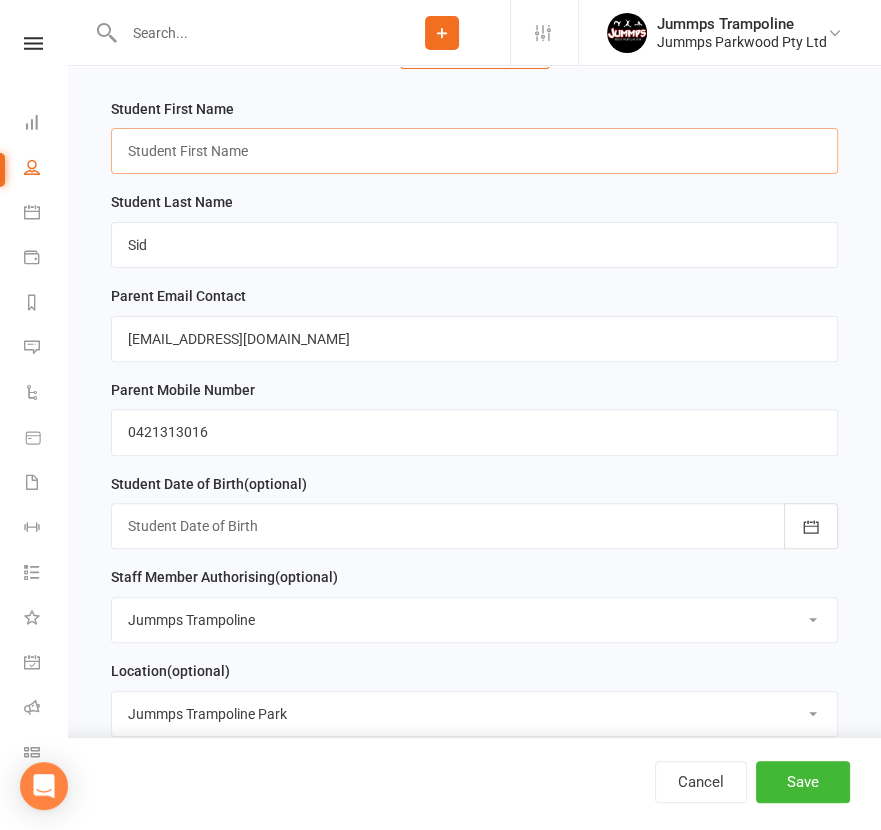 click at bounding box center [474, 151] 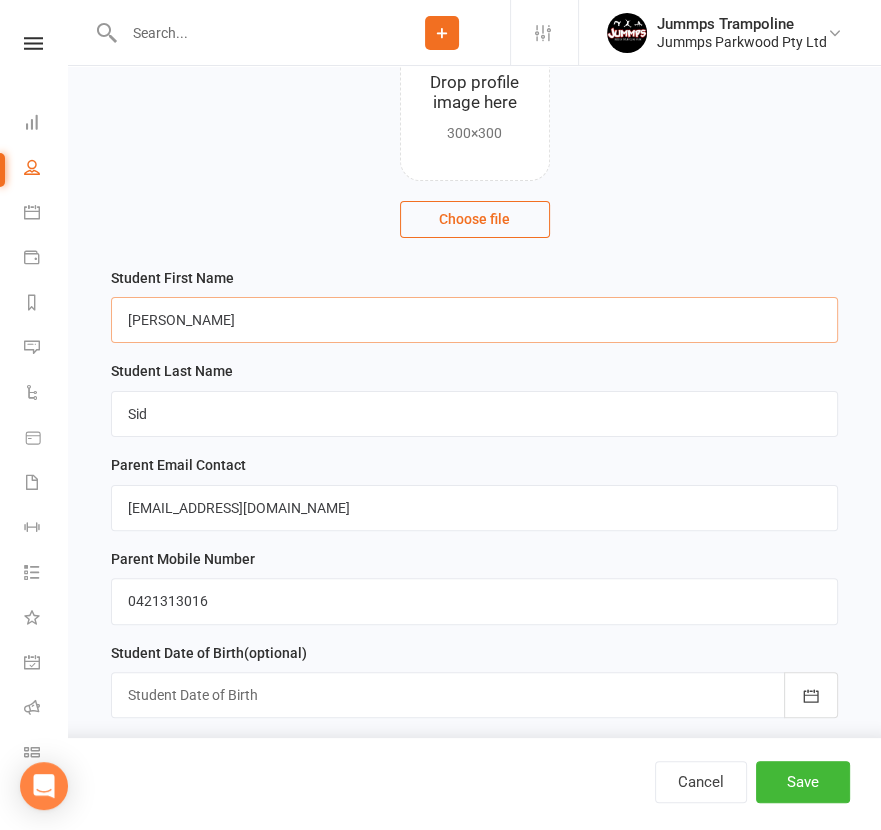 scroll, scrollTop: 394, scrollLeft: 0, axis: vertical 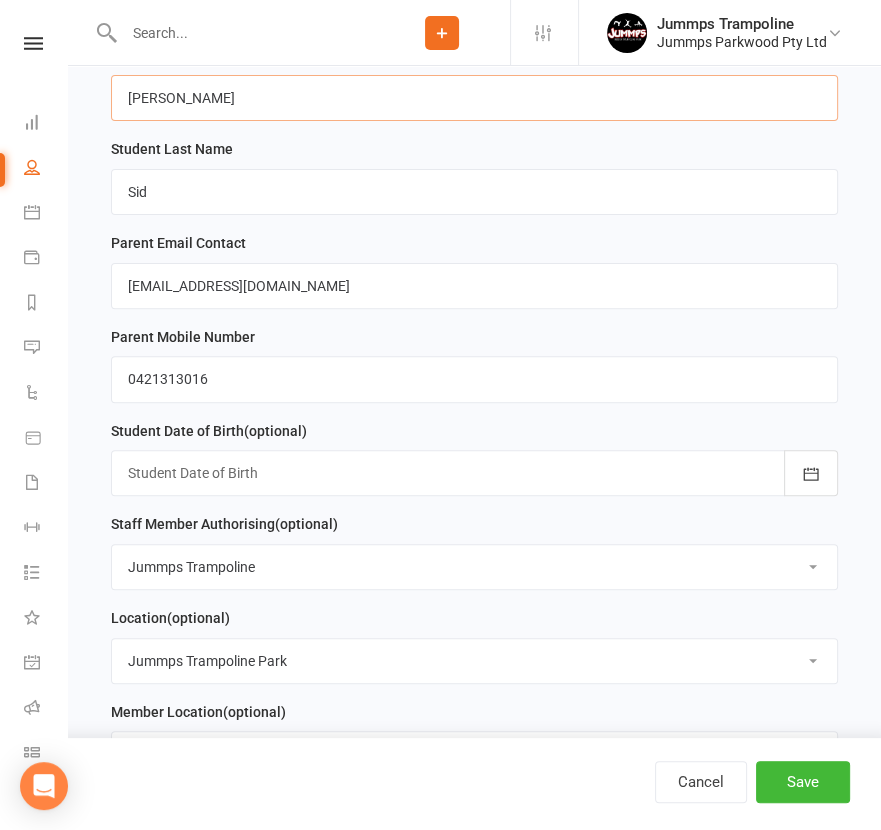 type on "Momin" 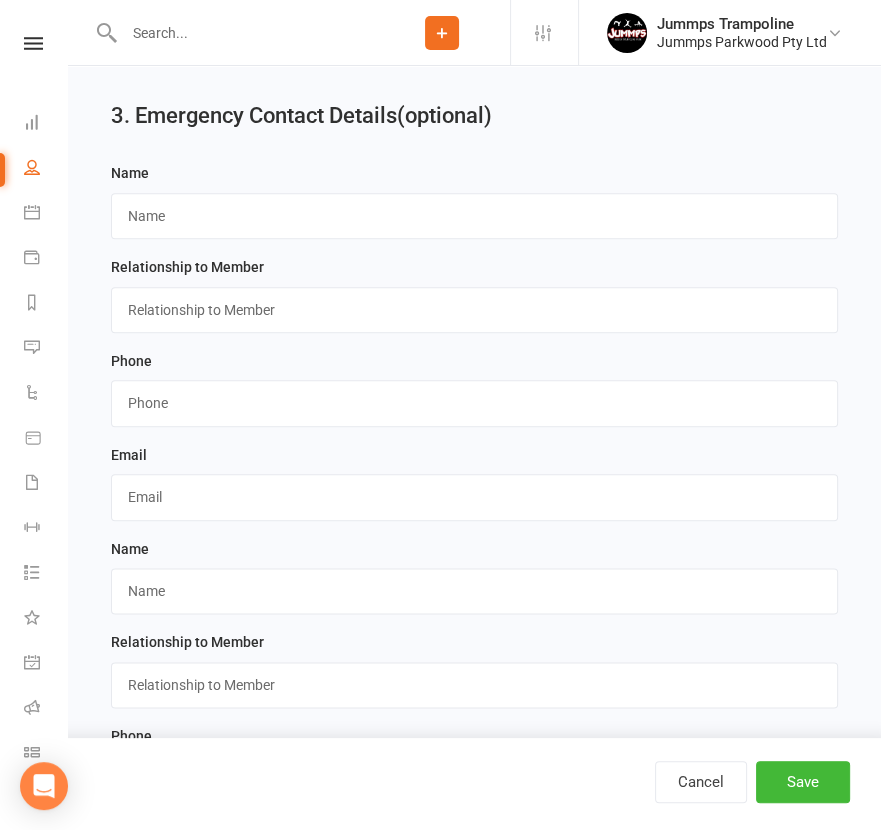 scroll, scrollTop: 1458, scrollLeft: 0, axis: vertical 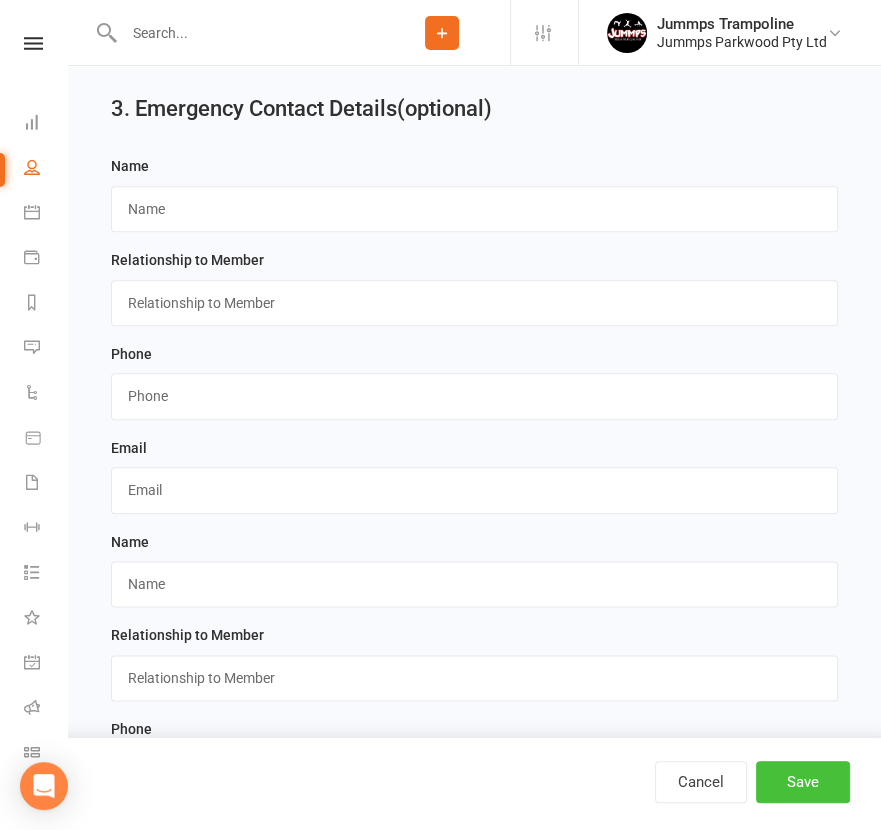 click on "Save" at bounding box center [803, 782] 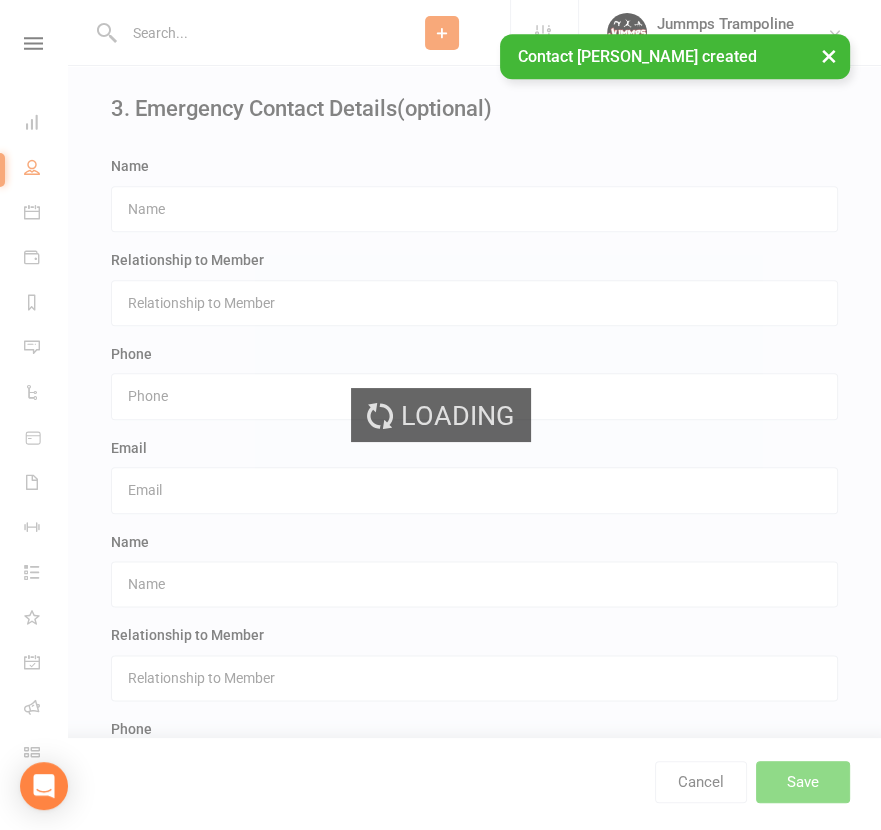 scroll, scrollTop: 0, scrollLeft: 0, axis: both 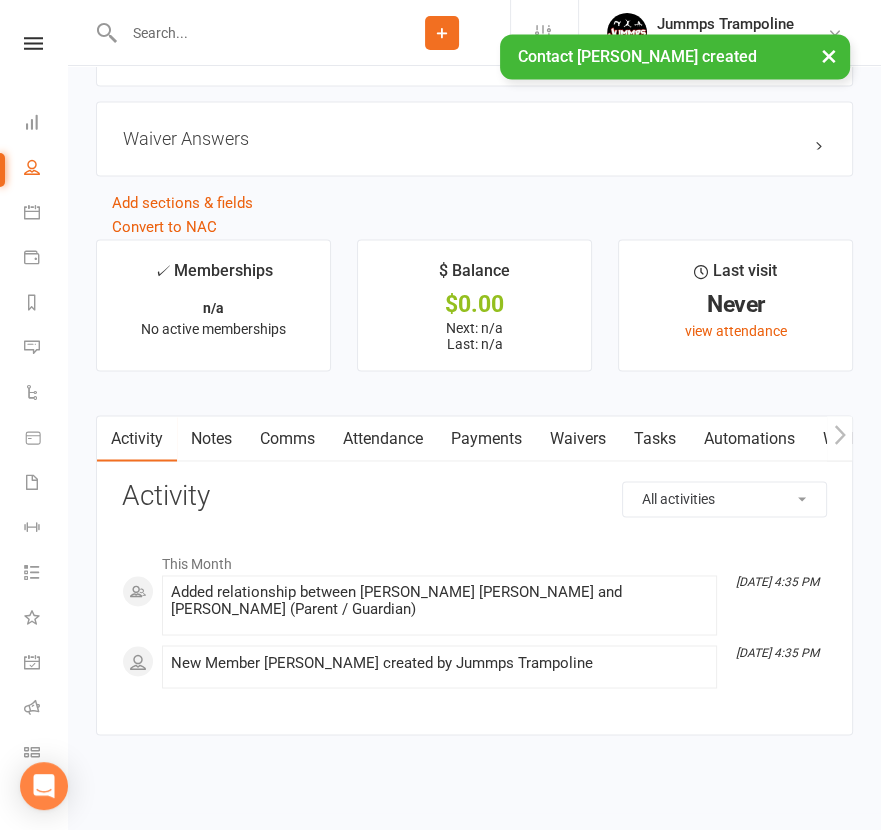 click on "Convert to NAC" at bounding box center [164, 227] 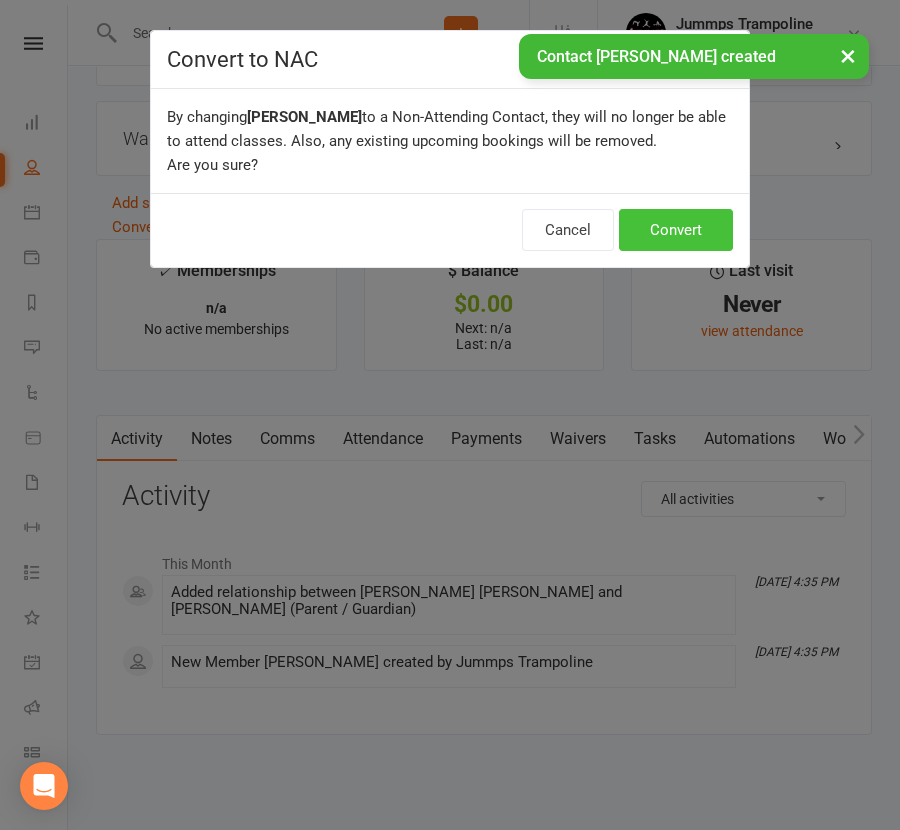 click on "Convert" at bounding box center [676, 230] 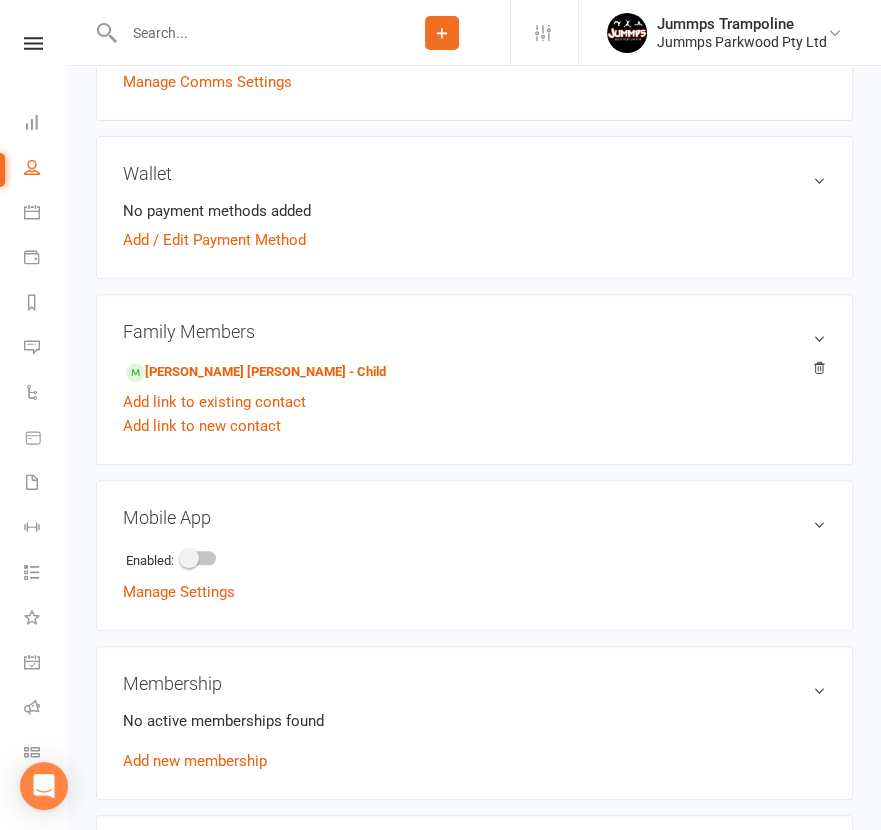 scroll, scrollTop: 454, scrollLeft: 0, axis: vertical 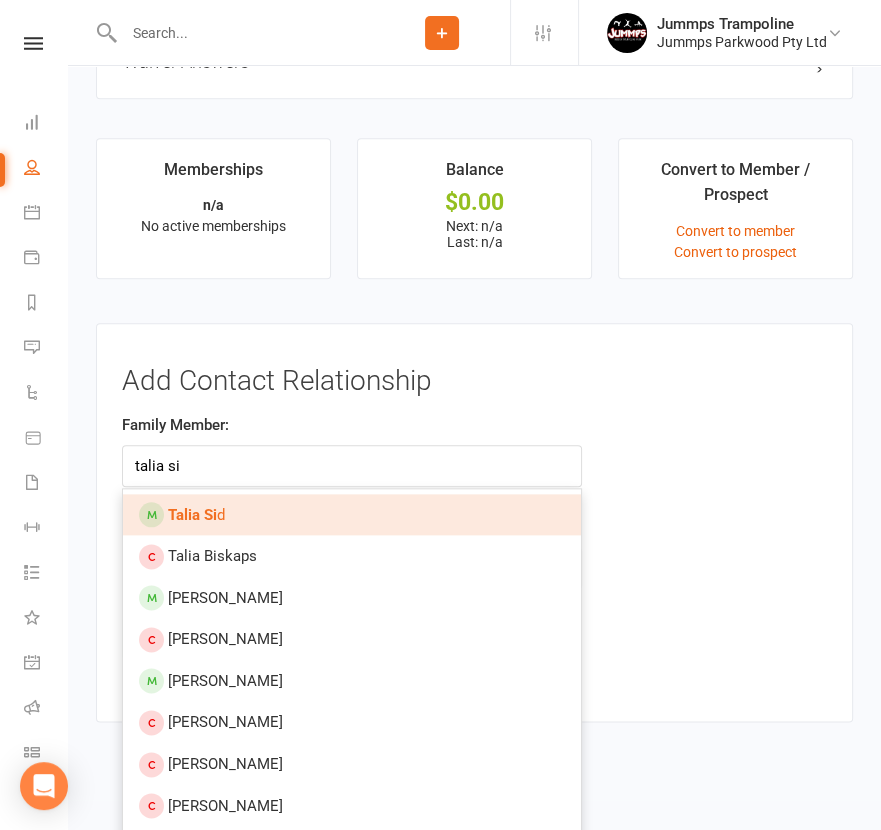 click on "Talia Si d" at bounding box center (352, 515) 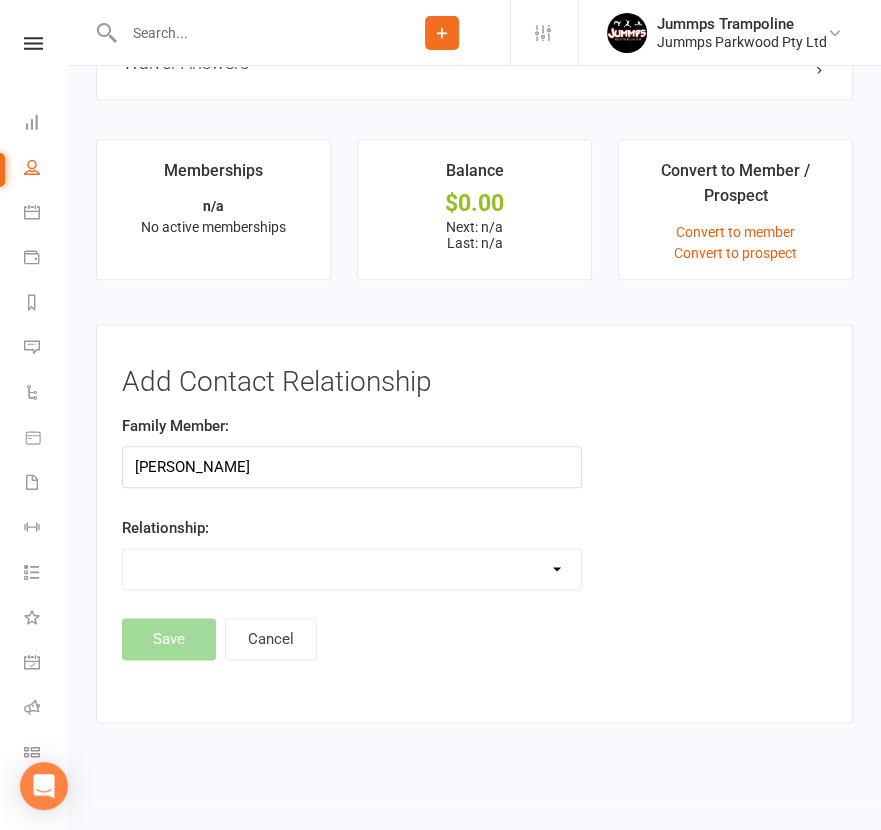 click on "Parent / Guardian Child Sibling (parent not in system) Spouse / Partner Cousin / Other Family Friend Other" at bounding box center [352, 569] 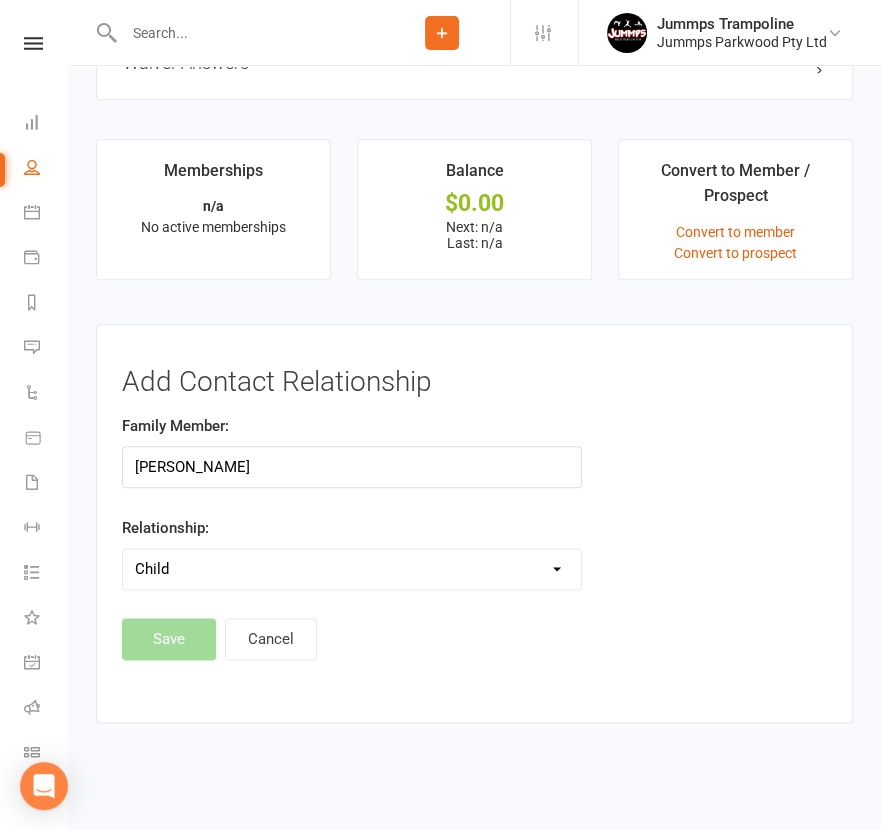 click on "Parent / Guardian Child Sibling (parent not in system) Spouse / Partner Cousin / Other Family Friend Other" at bounding box center (352, 569) 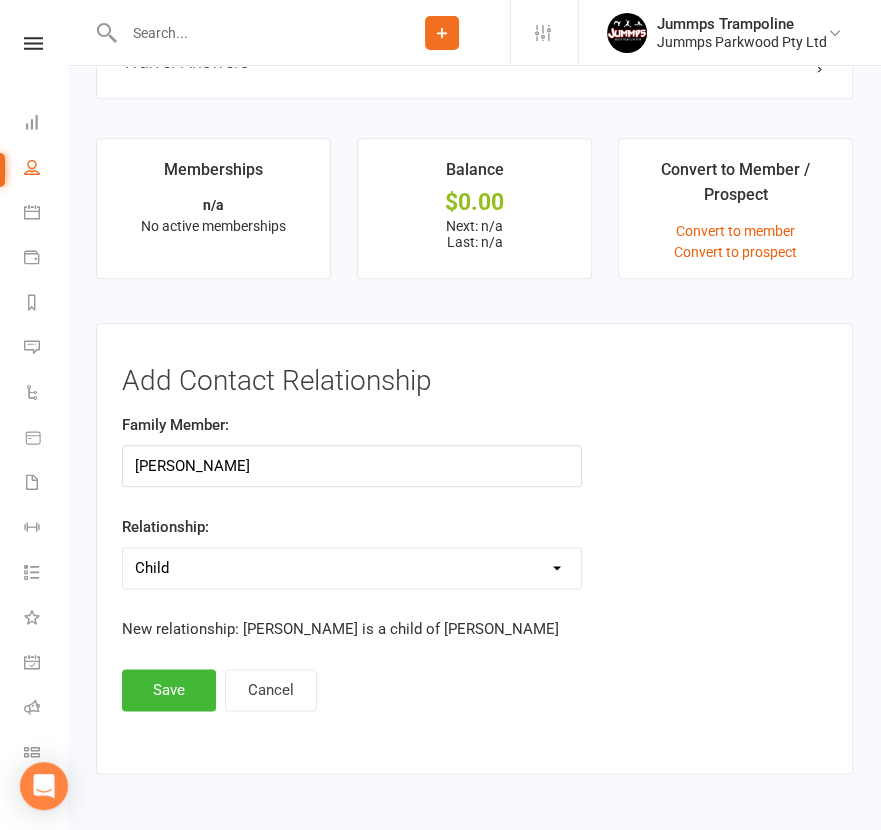 click on "Save" at bounding box center [169, 690] 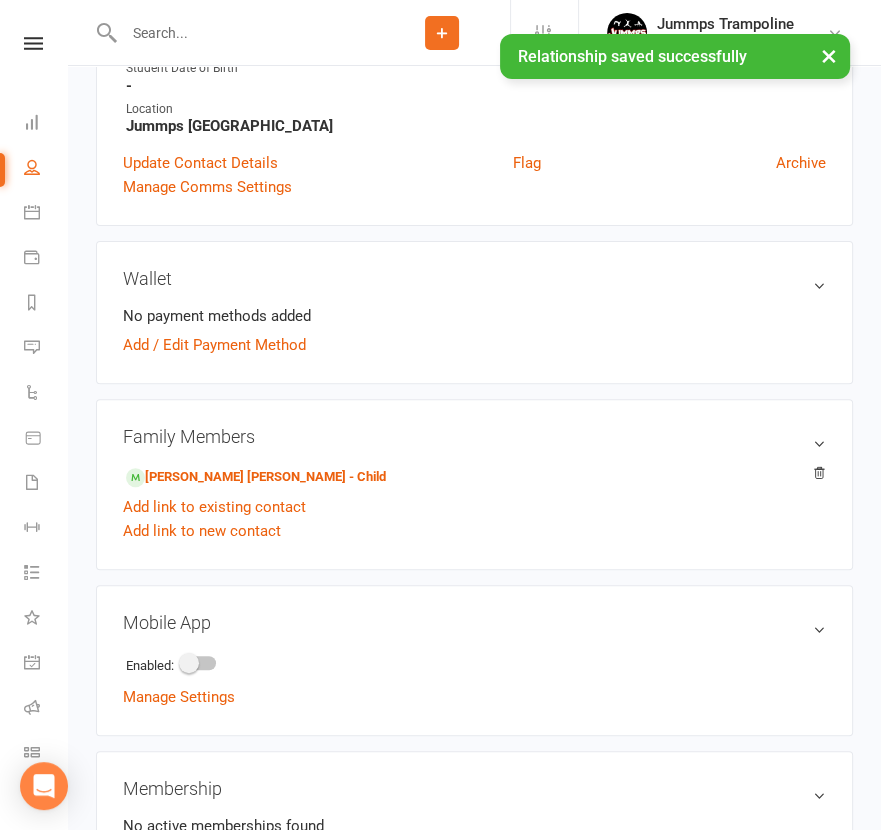 scroll, scrollTop: 0, scrollLeft: 0, axis: both 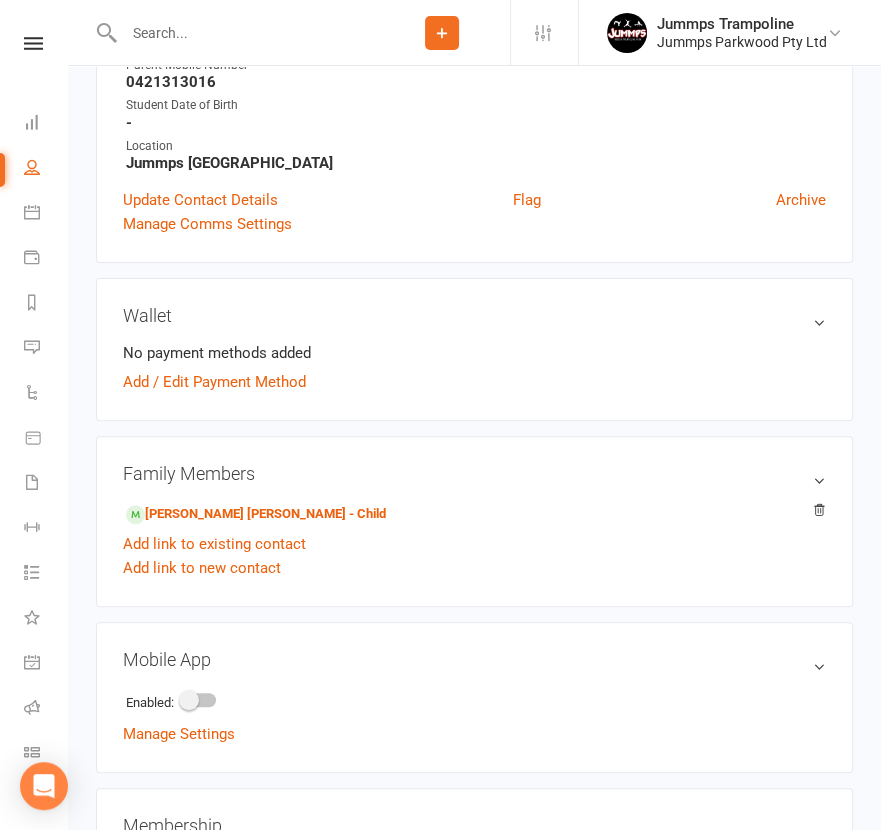 click at bounding box center (246, 33) 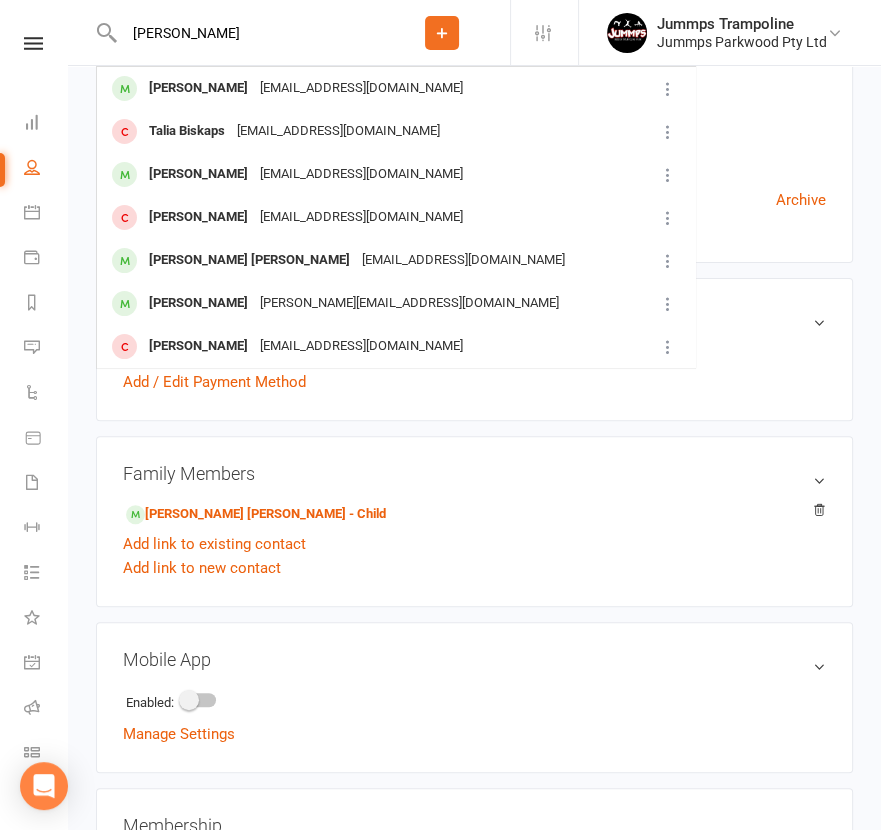 type on "[PERSON_NAME]" 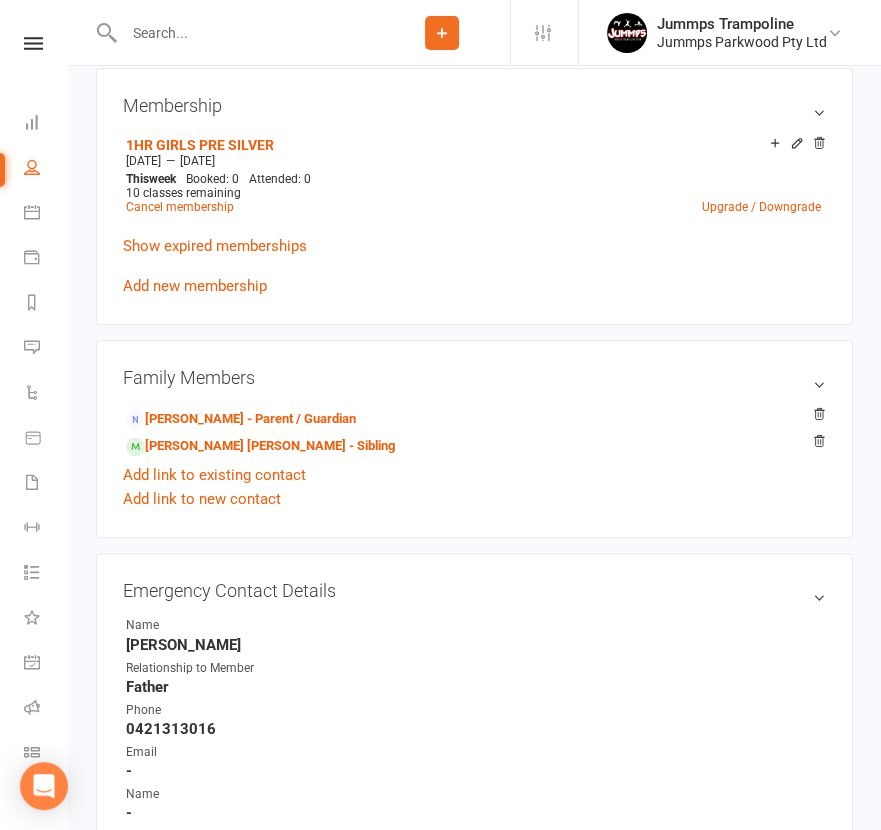 scroll, scrollTop: 845, scrollLeft: 0, axis: vertical 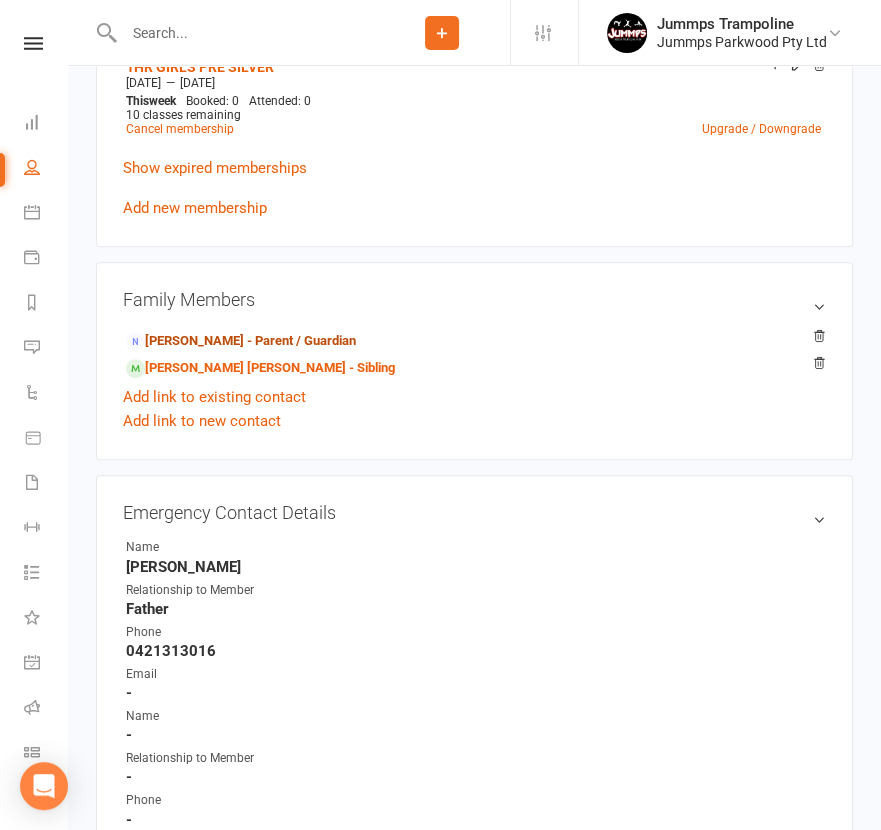click on "[PERSON_NAME] - Parent / Guardian" at bounding box center (241, 341) 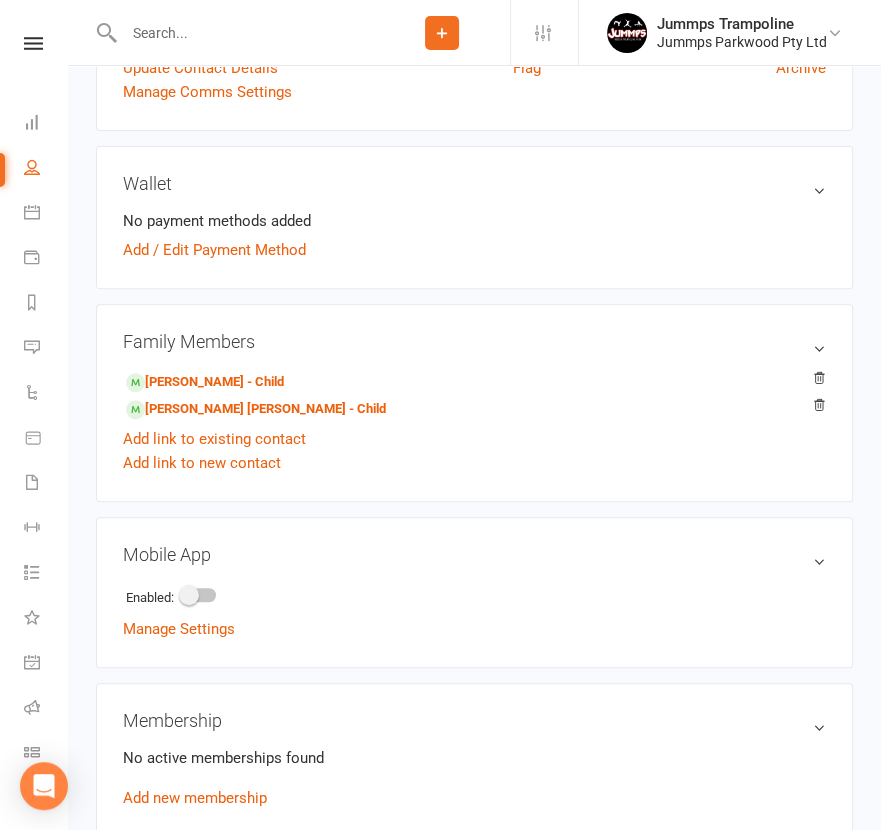 scroll, scrollTop: 0, scrollLeft: 0, axis: both 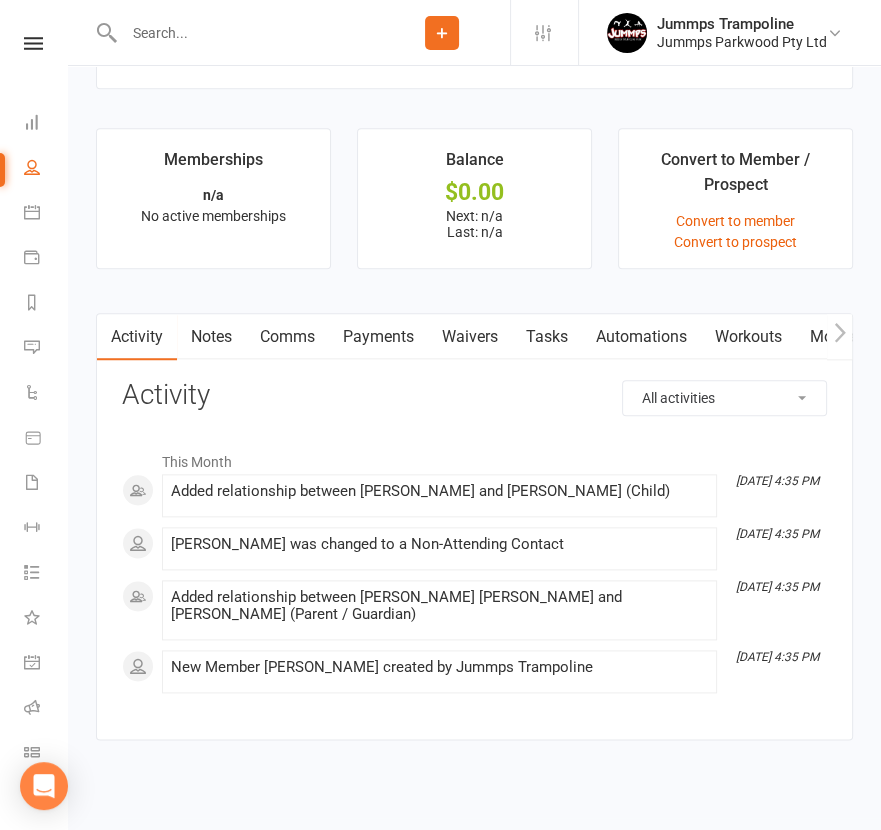 click on "Waivers" at bounding box center [470, 337] 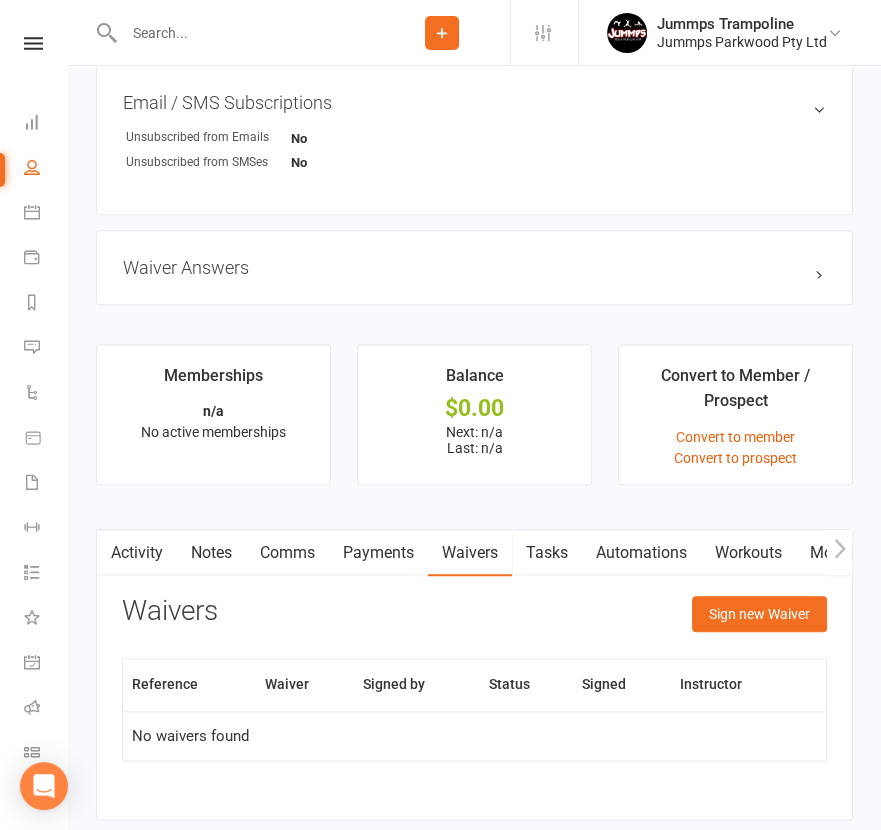 click on "Sign new Waiver" at bounding box center [759, 614] 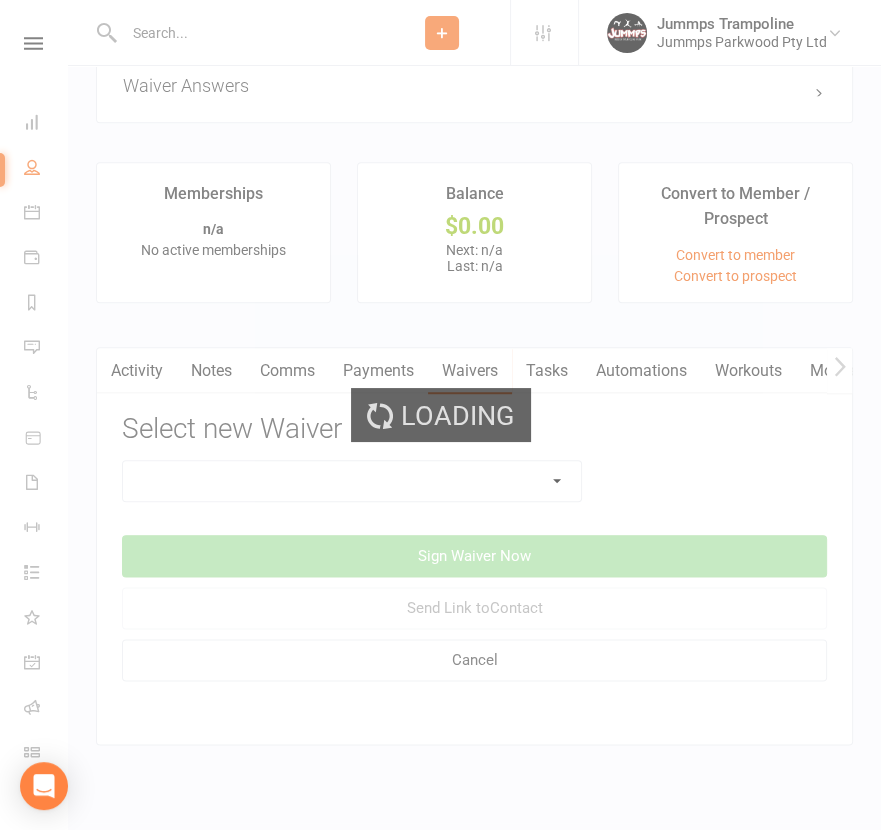 scroll, scrollTop: 1466, scrollLeft: 0, axis: vertical 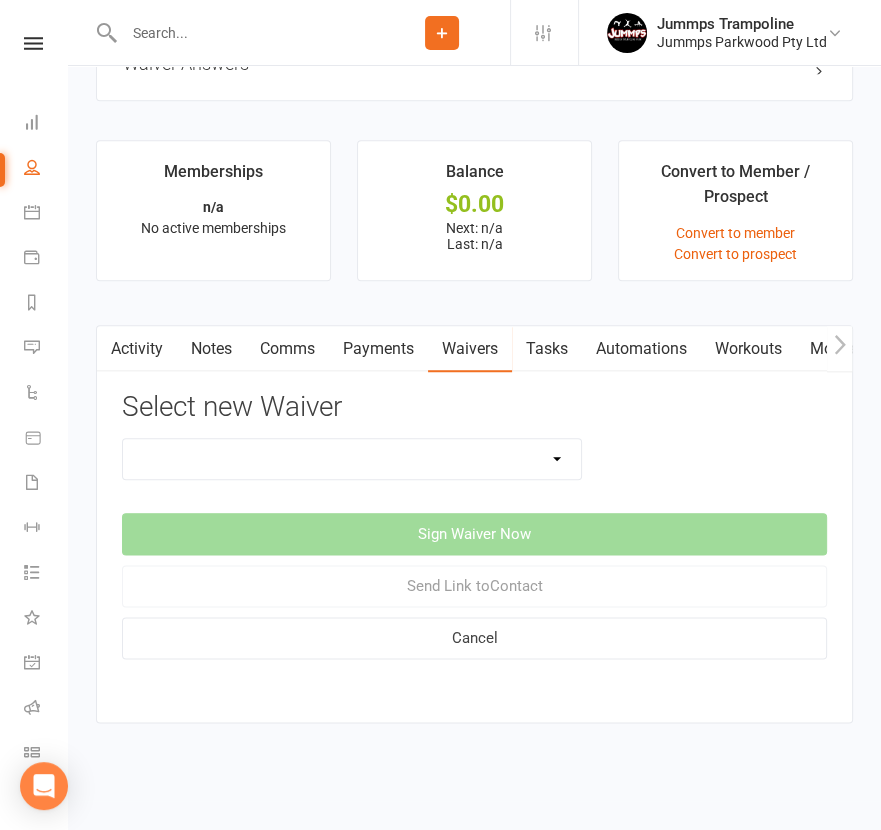 click on "2025 Prepaid Tumble Accounts - NEW Terms & Conditions 2025 Tumble Class - New Student Trial - Information with T&C's 2025 Tumble Fees - 3XSPLIT Payments by Direct Debit 2025 Tumble Fees - Fortnightly Direct Debit 2025 Tumble Fees - Weekly Direct Debit 2025 Tumble Parent/Guardian & Students Waiver & Payment Question 2025 Tumble Upfront Fee's By Cash, Eftpos & Bank Tsfr 2025 Tumble Waiver Jummps Connection" at bounding box center [352, 459] 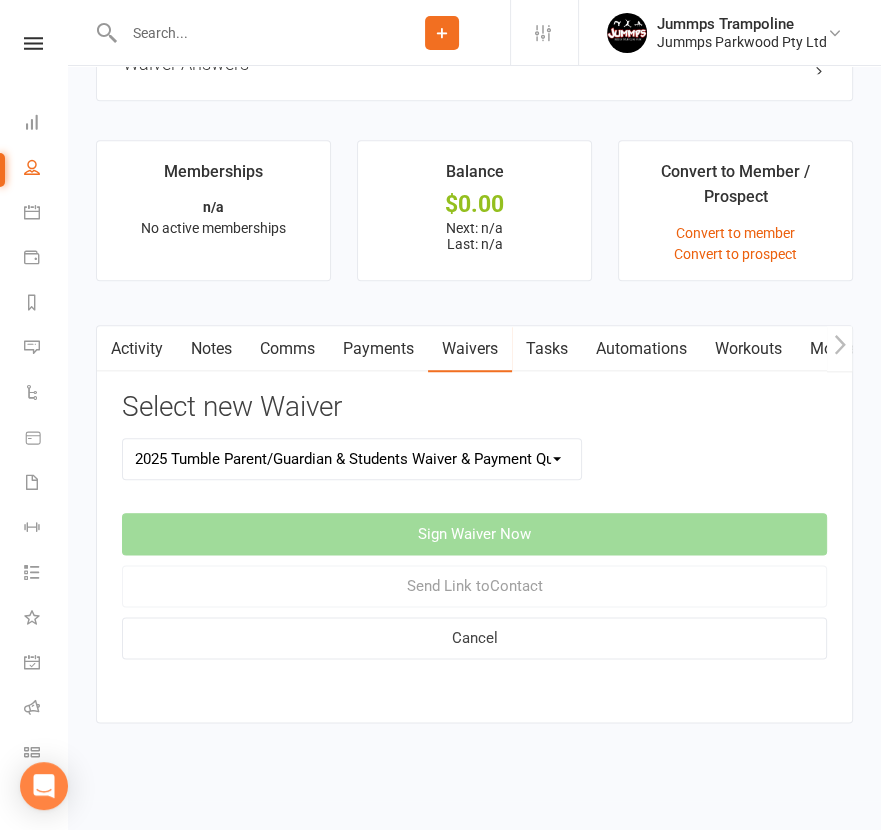 click on "2025 Prepaid Tumble Accounts - NEW Terms & Conditions 2025 Tumble Class - New Student Trial - Information with T&C's 2025 Tumble Fees - 3XSPLIT Payments by Direct Debit 2025 Tumble Fees - Fortnightly Direct Debit 2025 Tumble Fees - Weekly Direct Debit 2025 Tumble Parent/Guardian & Students Waiver & Payment Question 2025 Tumble Upfront Fee's By Cash, Eftpos & Bank Tsfr 2025 Tumble Waiver Jummps Connection" at bounding box center (352, 459) 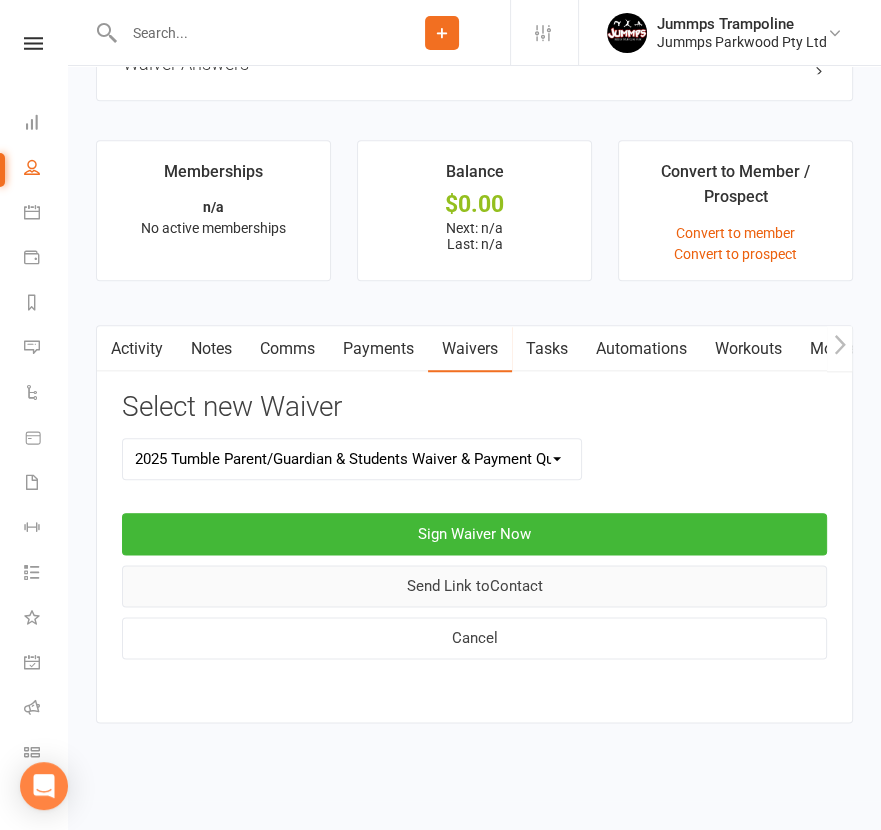 click on "Send Link to  Contact" at bounding box center [474, 586] 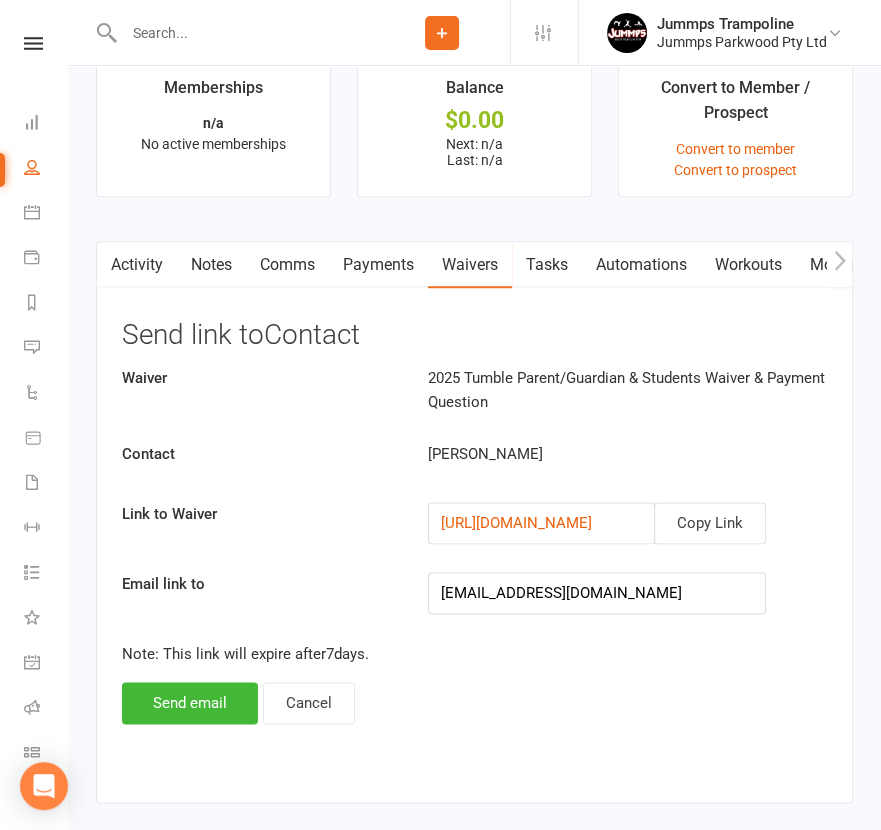 scroll, scrollTop: 1630, scrollLeft: 0, axis: vertical 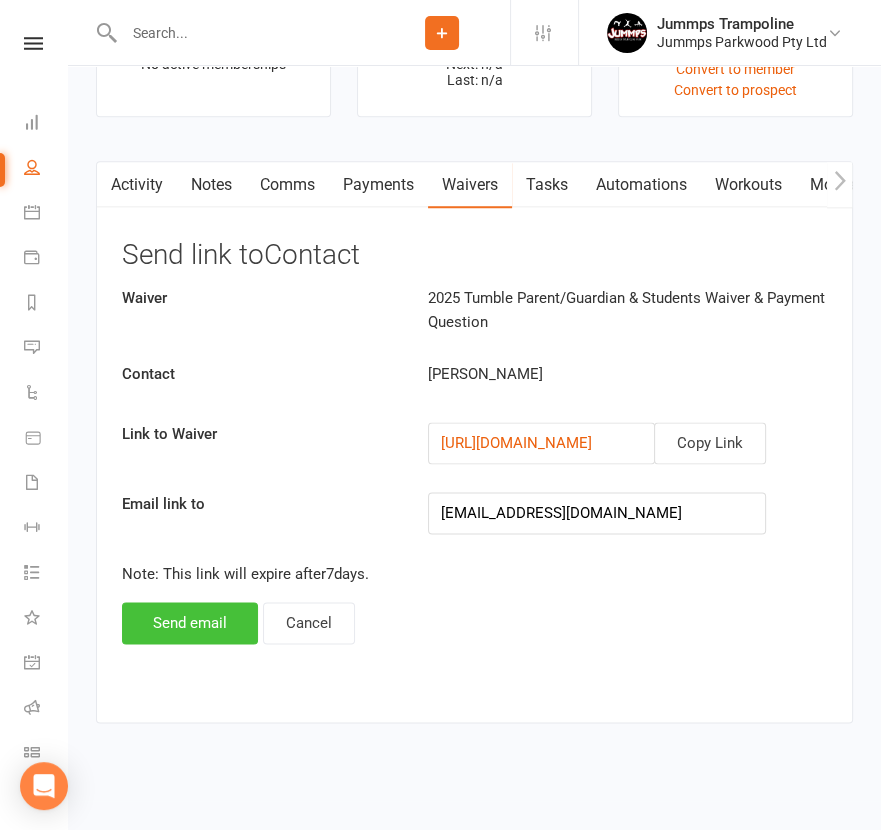 click on "Send email" at bounding box center (190, 623) 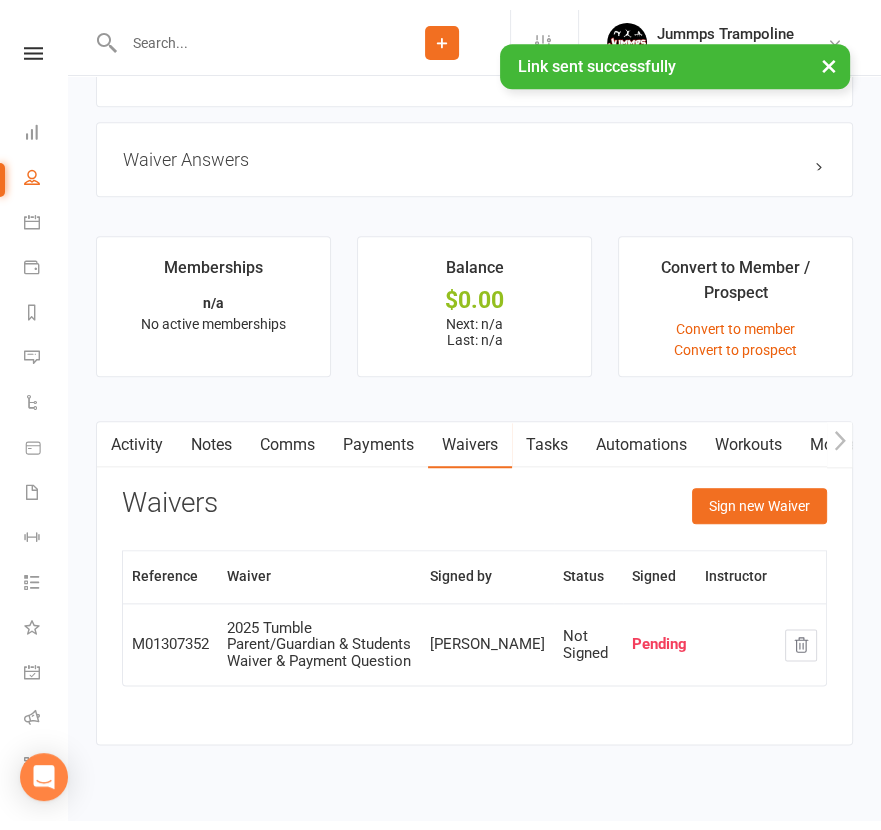 scroll, scrollTop: 1408, scrollLeft: 0, axis: vertical 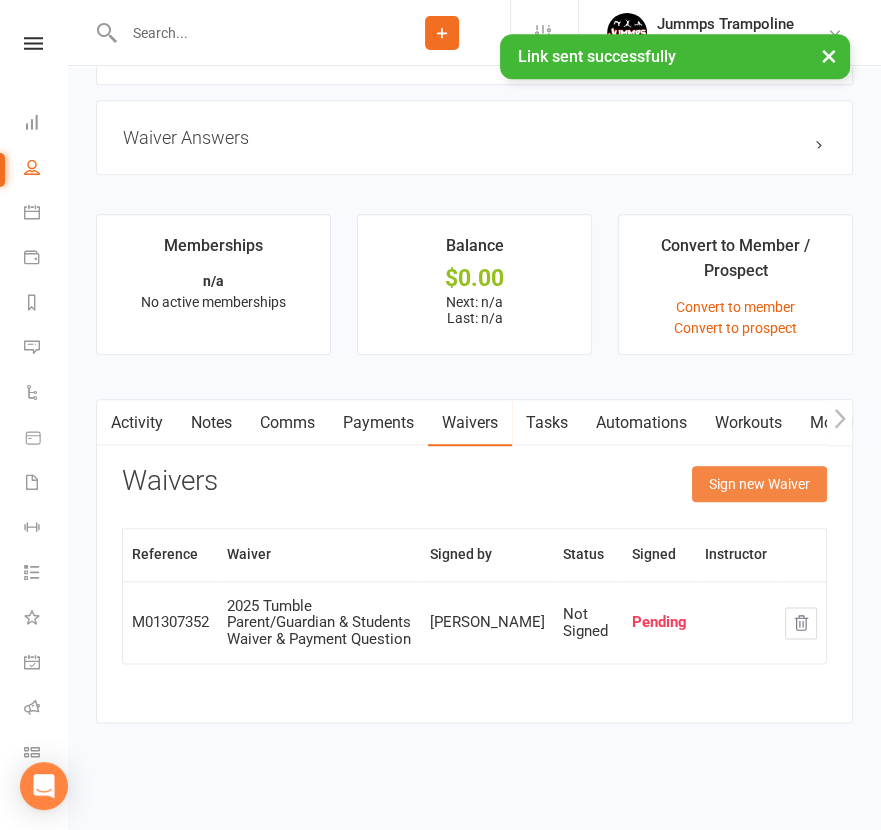 click on "Sign new Waiver" at bounding box center (759, 484) 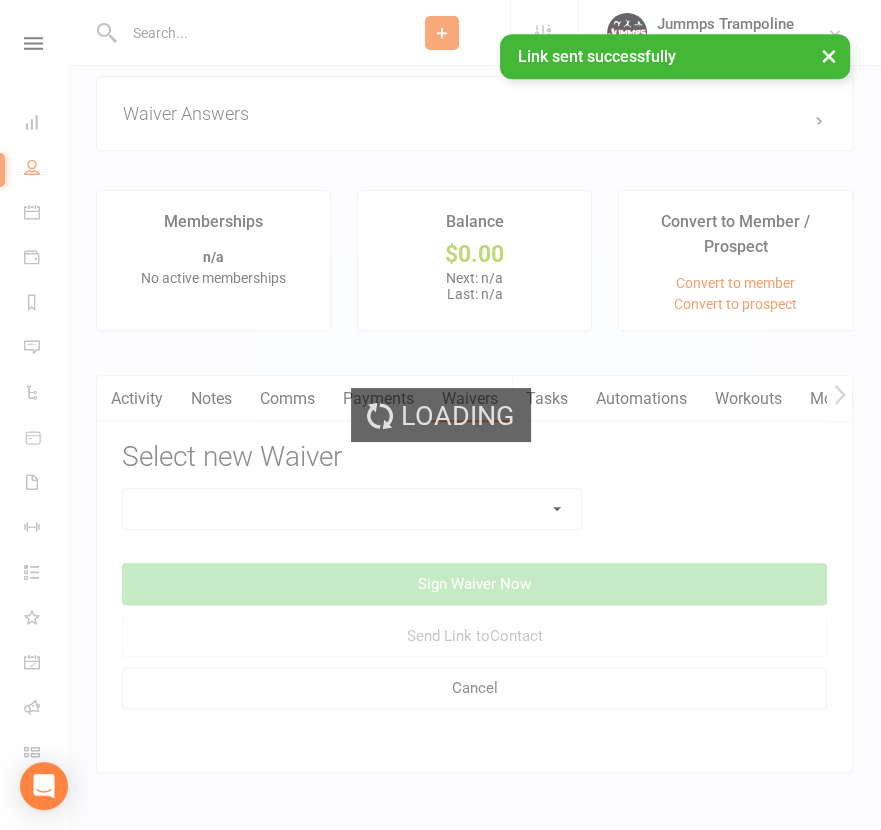 scroll, scrollTop: 1466, scrollLeft: 0, axis: vertical 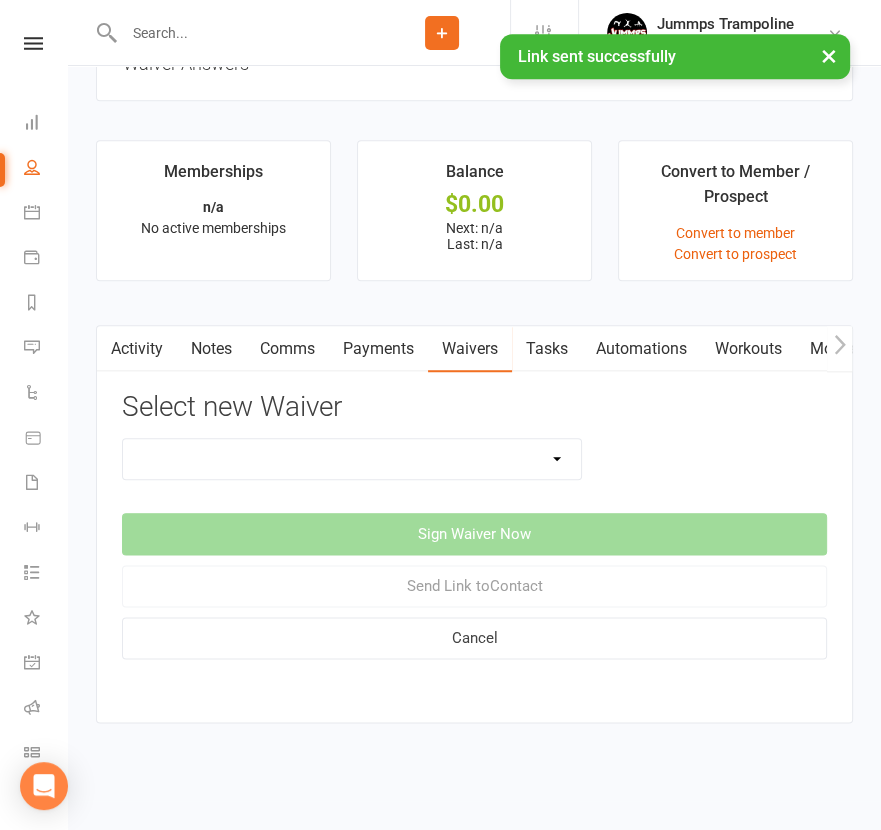 click on "2025 Prepaid Tumble Accounts - NEW Terms & Conditions 2025 Tumble Class - New Student Trial - Information with T&C's 2025 Tumble Fees - 3XSPLIT Payments by Direct Debit 2025 Tumble Fees - Fortnightly Direct Debit 2025 Tumble Fees - Weekly Direct Debit 2025 Tumble Parent/Guardian & Students Waiver & Payment Question 2025 Tumble Upfront Fee's By Cash, Eftpos & Bank Tsfr 2025 Tumble Waiver Jummps Connection" at bounding box center [352, 459] 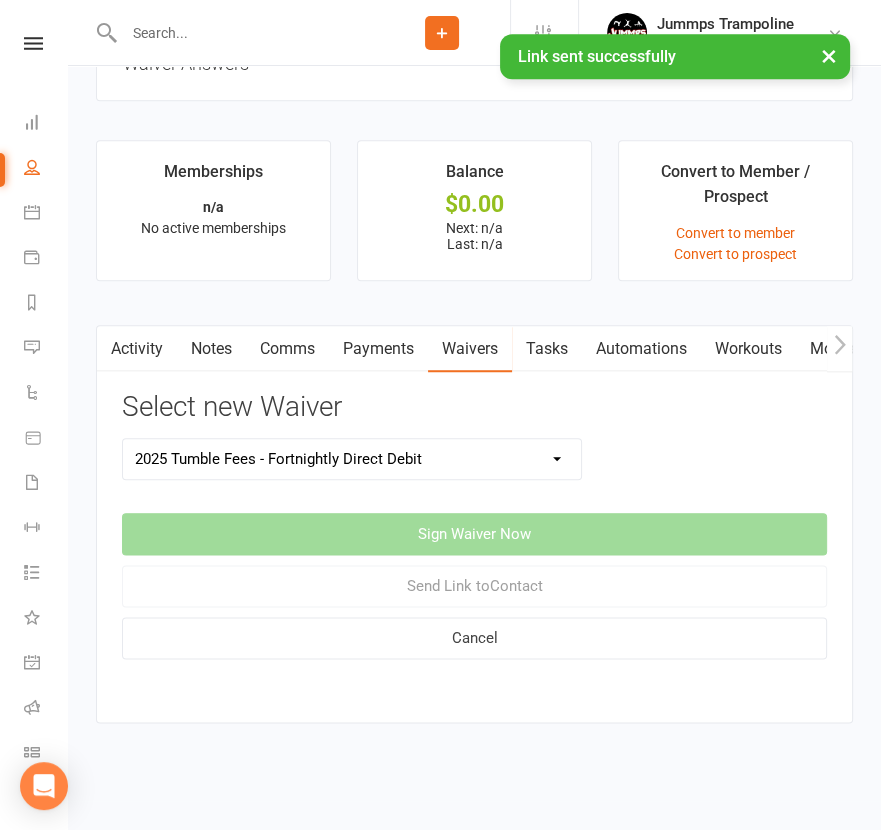 click on "2025 Prepaid Tumble Accounts - NEW Terms & Conditions 2025 Tumble Class - New Student Trial - Information with T&C's 2025 Tumble Fees - 3XSPLIT Payments by Direct Debit 2025 Tumble Fees - Fortnightly Direct Debit 2025 Tumble Fees - Weekly Direct Debit 2025 Tumble Parent/Guardian & Students Waiver & Payment Question 2025 Tumble Upfront Fee's By Cash, Eftpos & Bank Tsfr 2025 Tumble Waiver Jummps Connection" at bounding box center (352, 459) 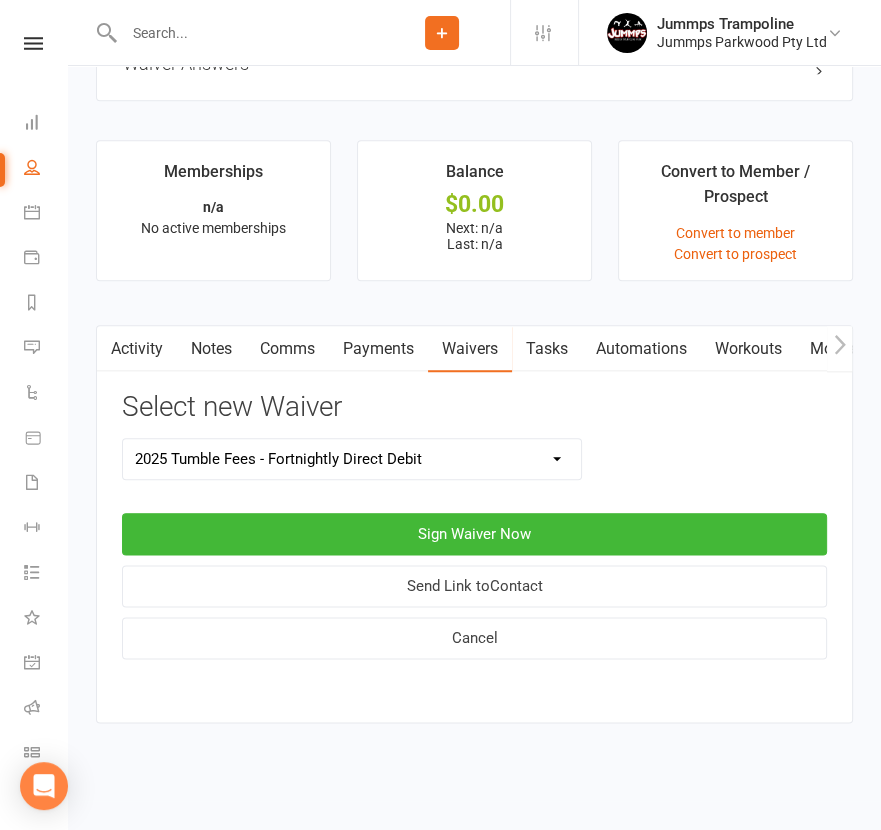 click on "Send Link to  Contact" at bounding box center (474, 586) 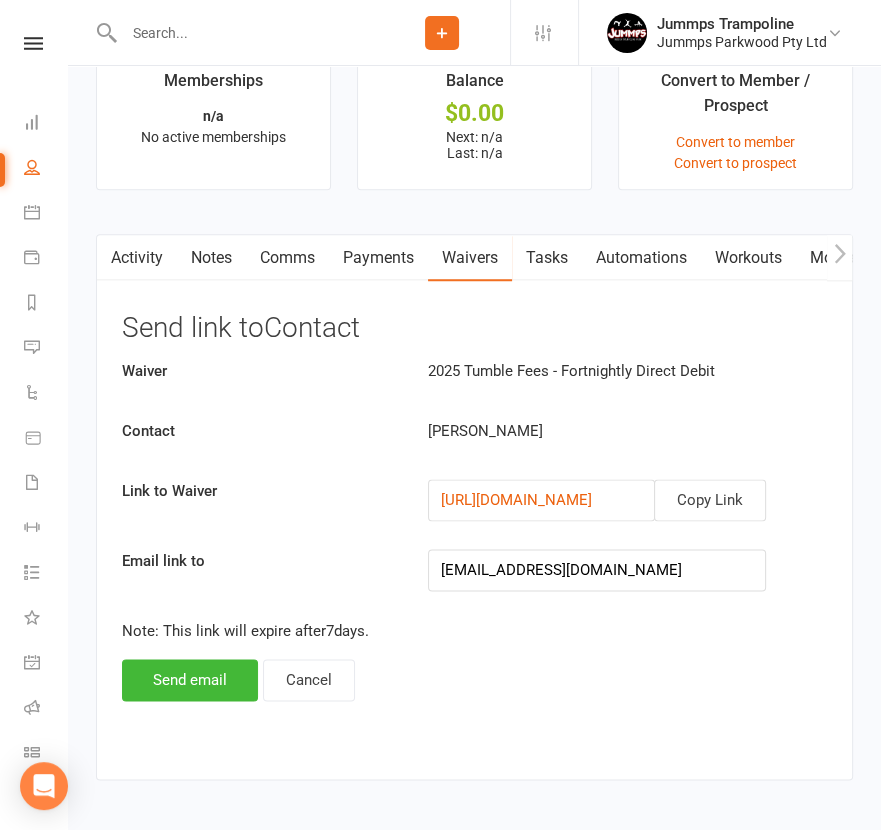 scroll, scrollTop: 1614, scrollLeft: 0, axis: vertical 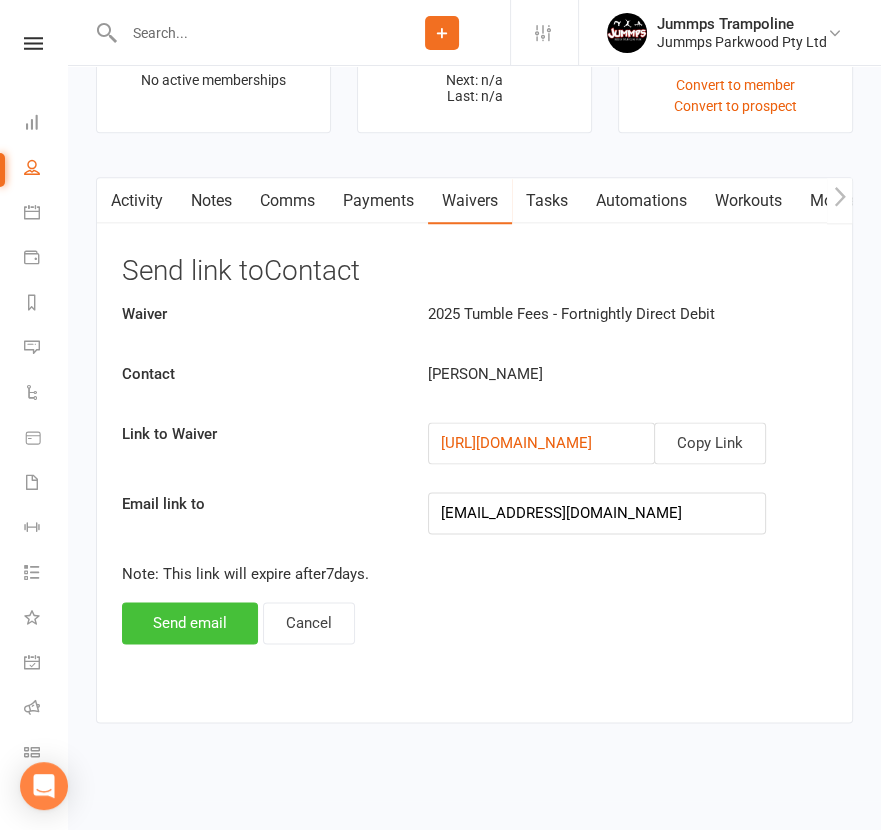 click on "Send email" at bounding box center [190, 623] 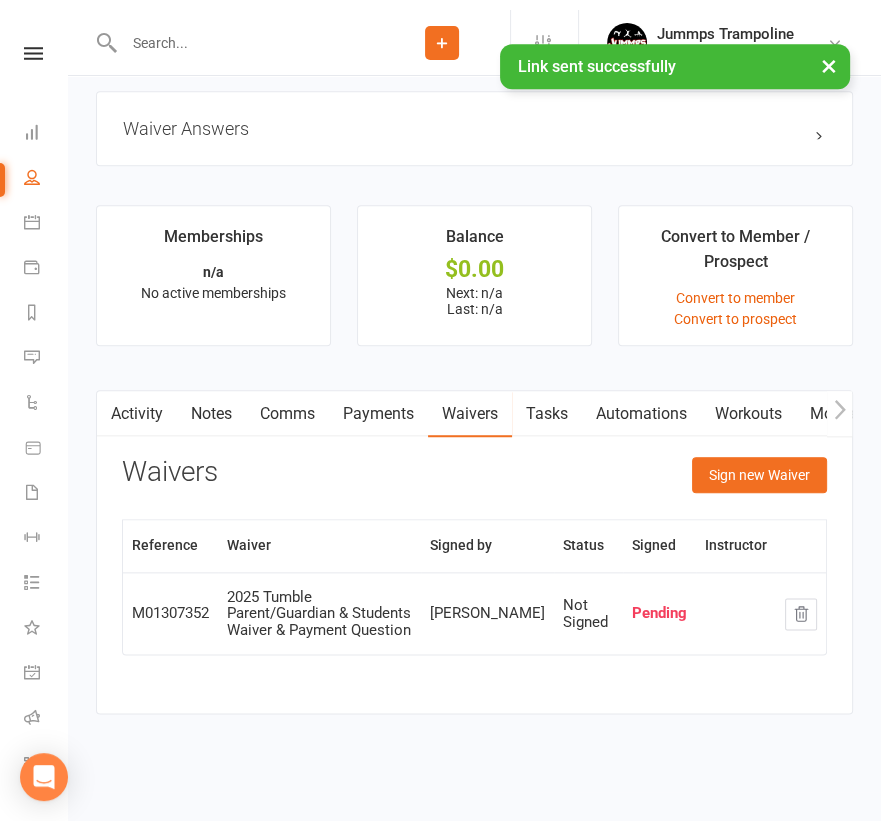 scroll, scrollTop: 1474, scrollLeft: 0, axis: vertical 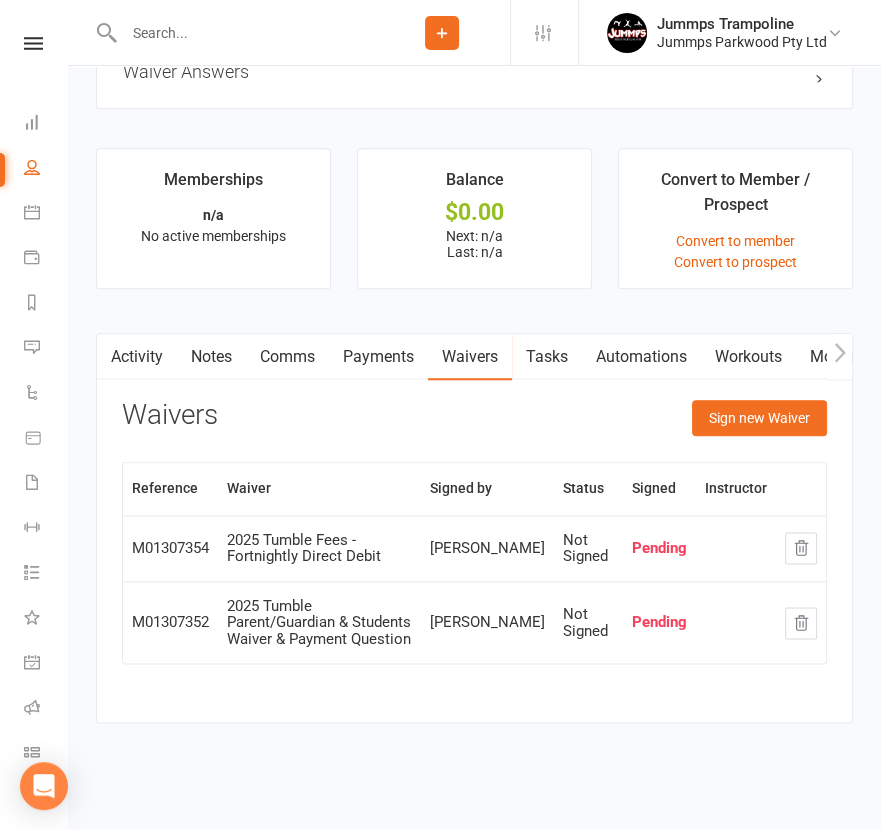click at bounding box center (32, 302) 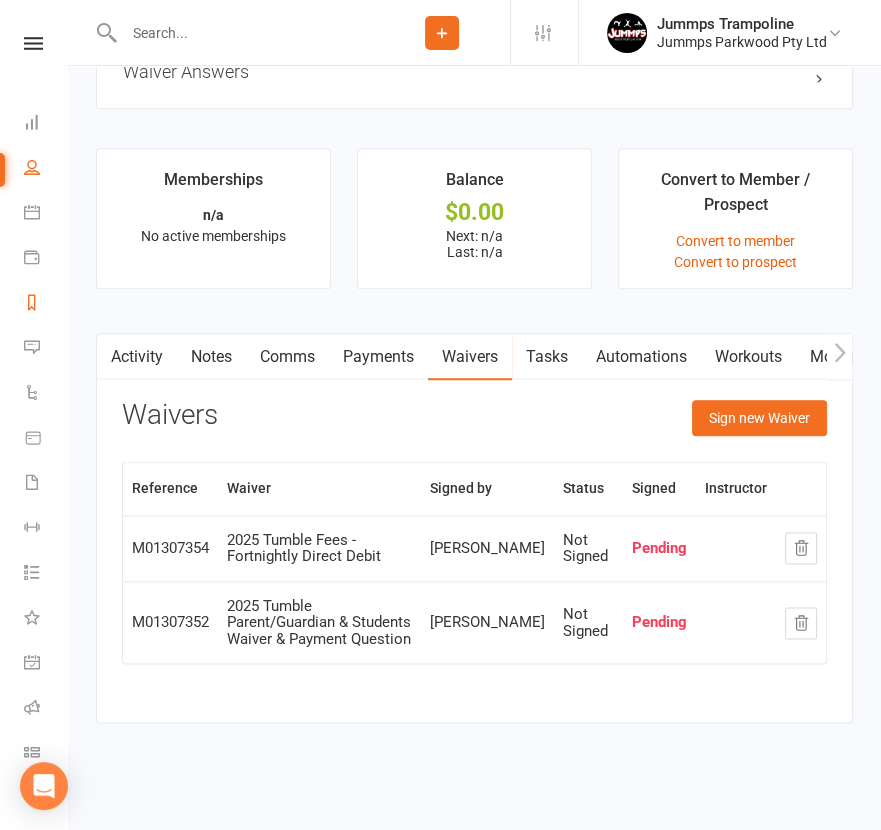 scroll, scrollTop: 0, scrollLeft: 0, axis: both 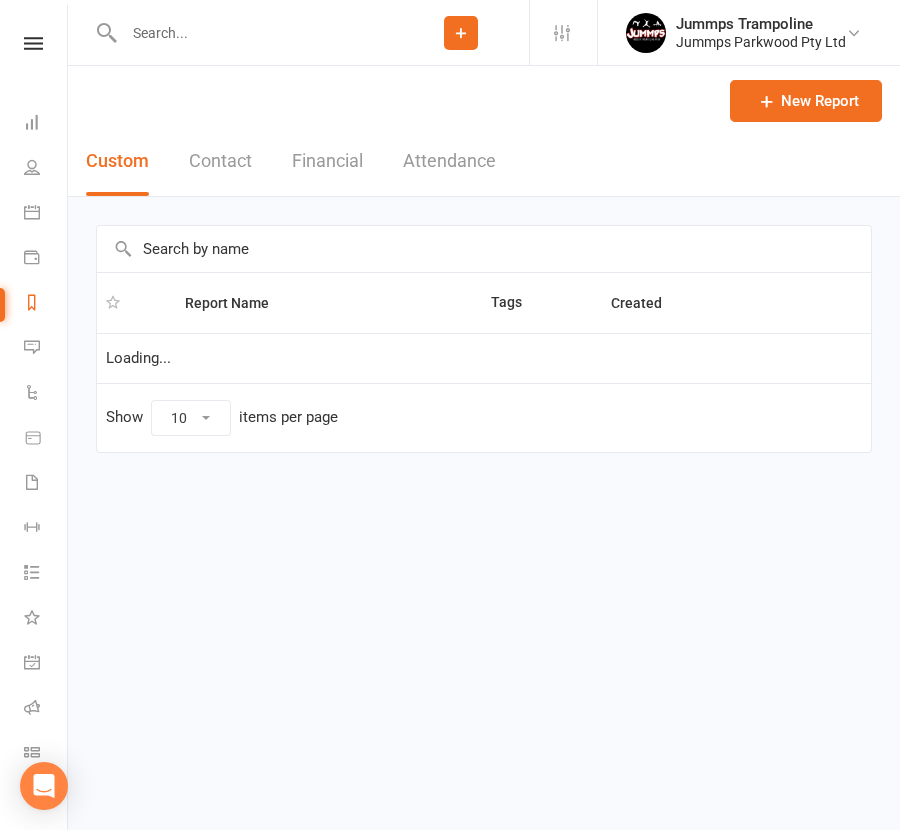 select on "100" 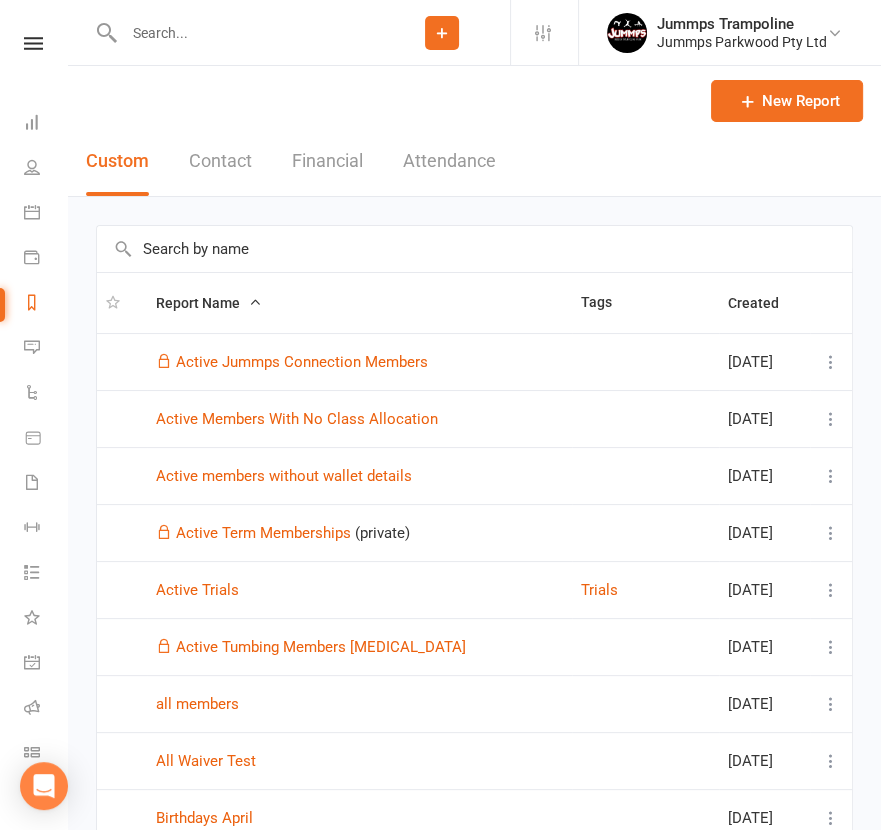 click at bounding box center [32, 212] 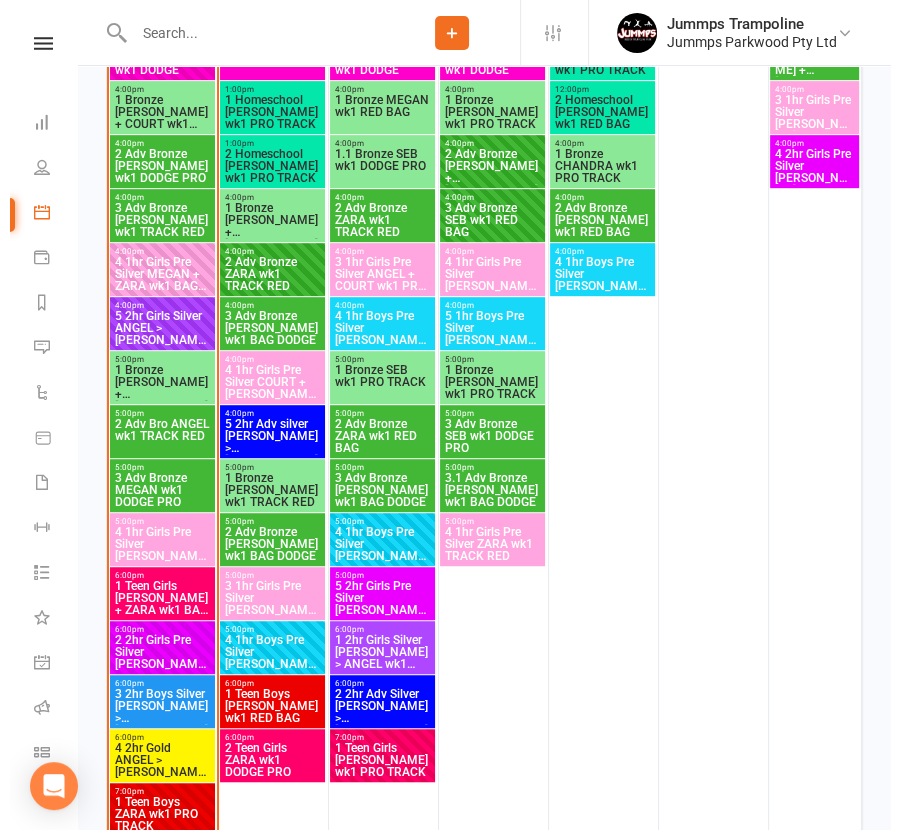 scroll, scrollTop: 685, scrollLeft: 0, axis: vertical 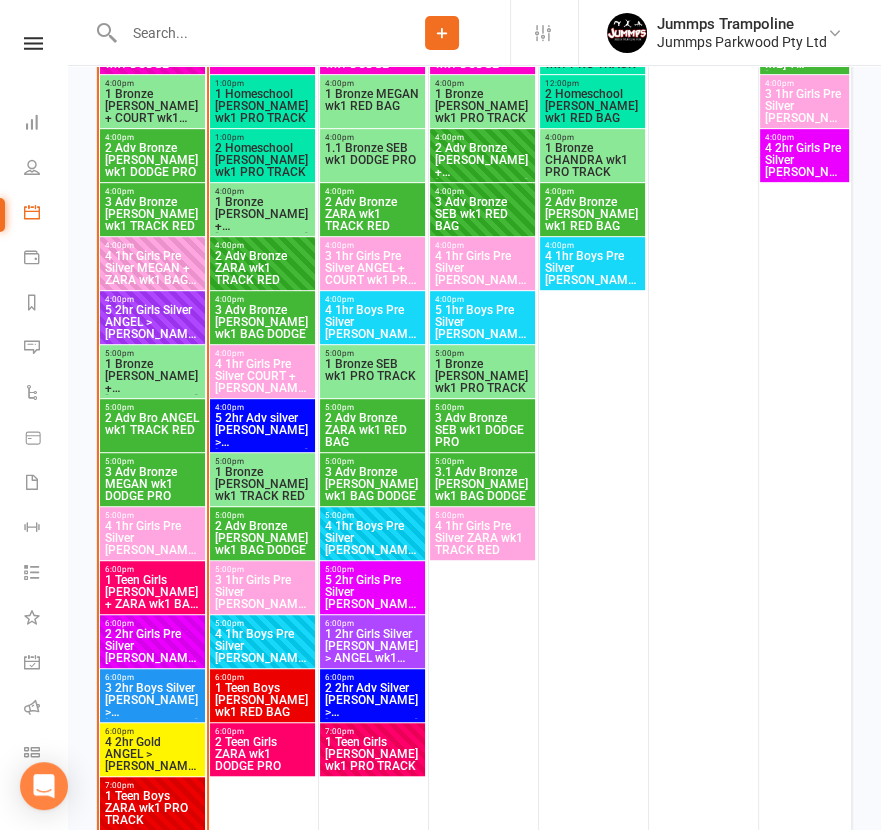 click on "2 2hr Girls Pre Silver [PERSON_NAME] > [PERSON_NAME] wk1 RED BAG DOD..." at bounding box center [152, 646] 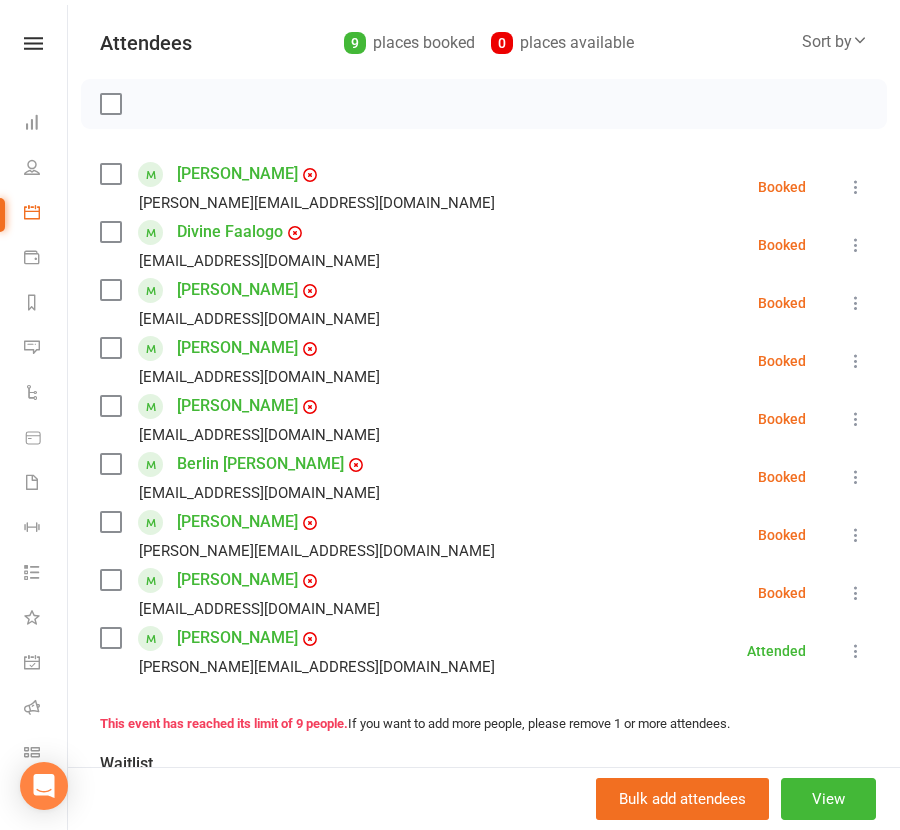 scroll, scrollTop: 444, scrollLeft: 0, axis: vertical 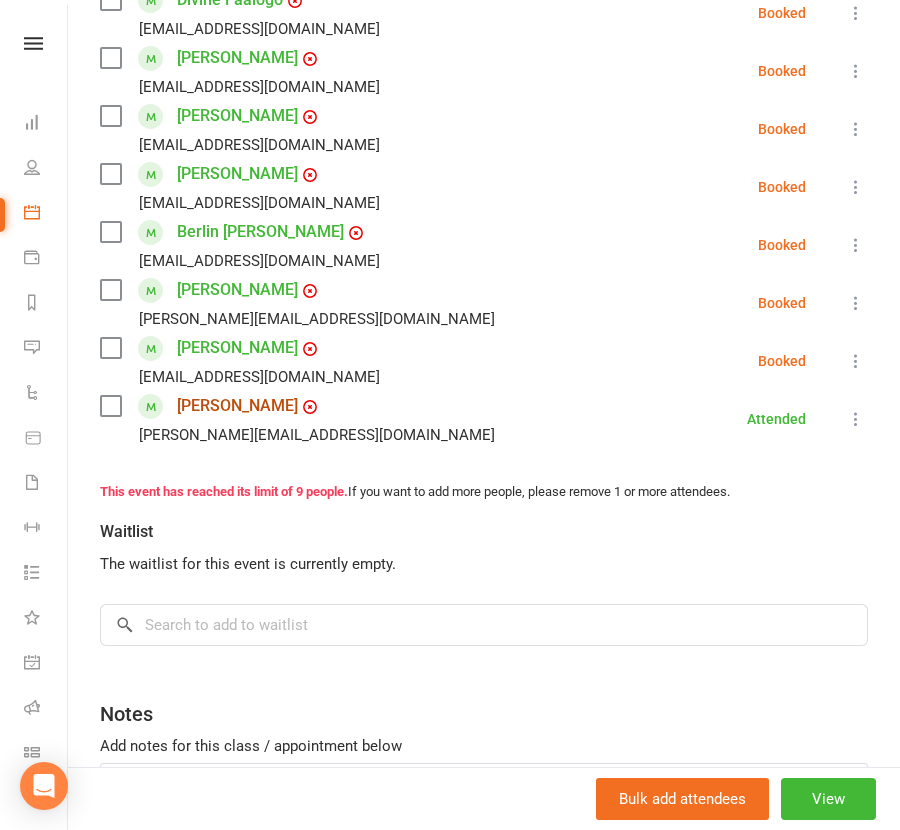 click on "Aria Webb-Thompson" at bounding box center [237, 406] 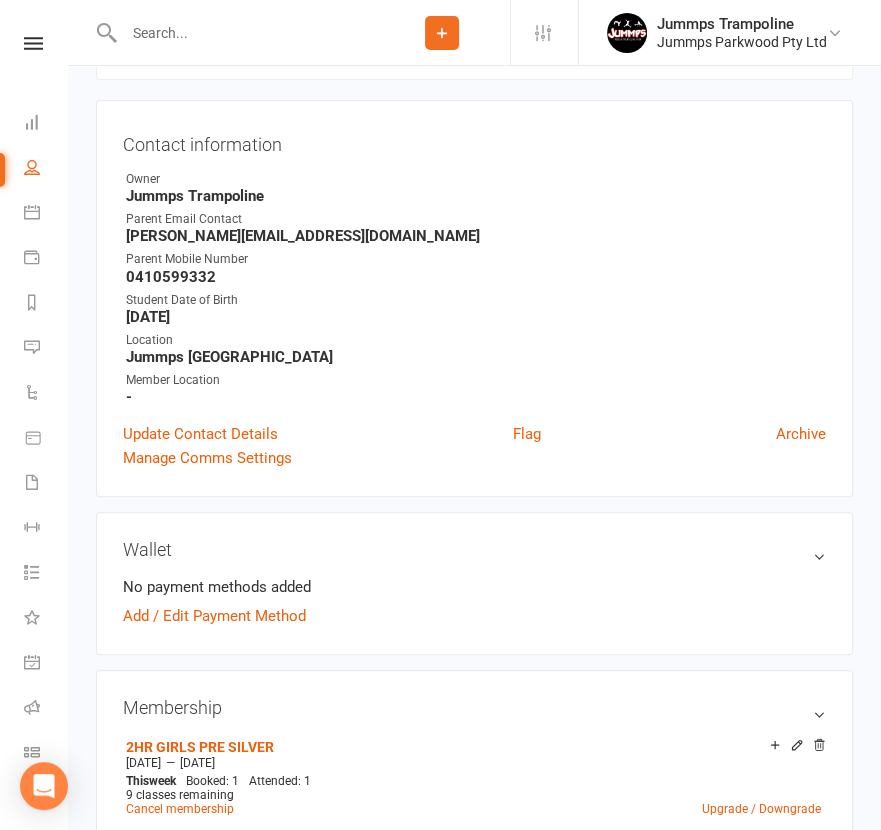 scroll, scrollTop: 0, scrollLeft: 0, axis: both 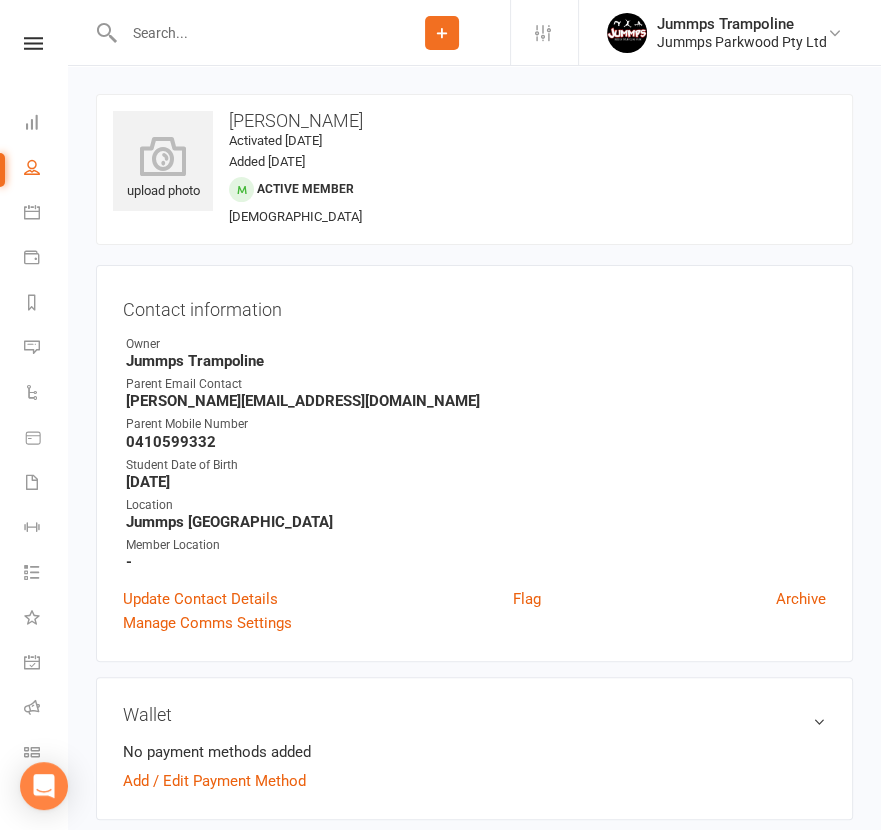 click at bounding box center (246, 33) 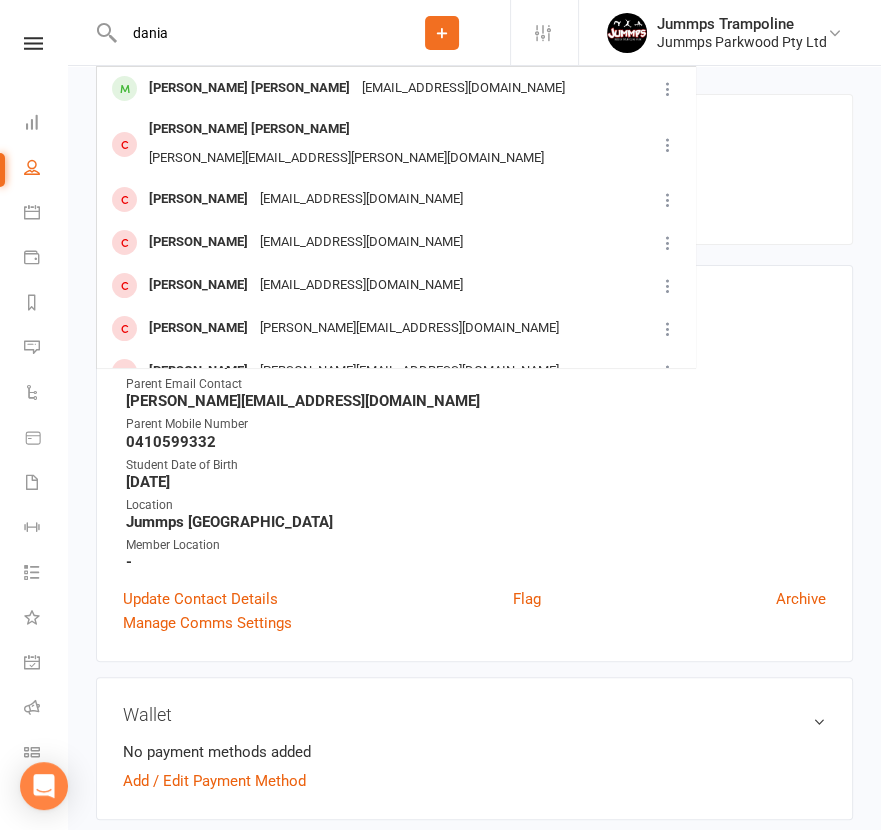 type on "dania" 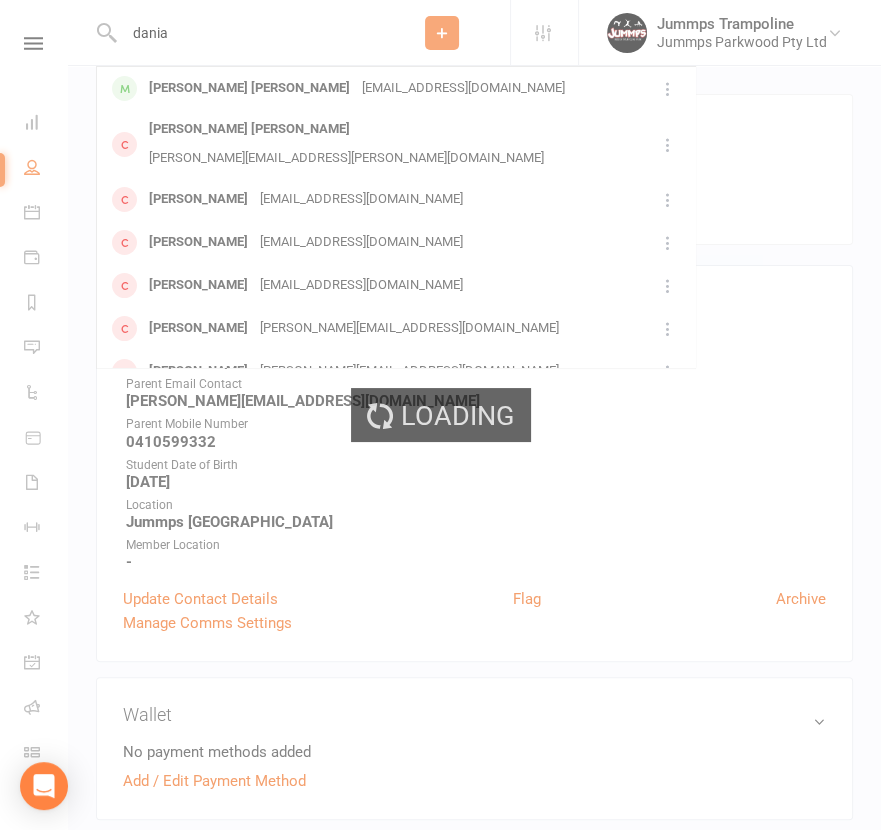 type 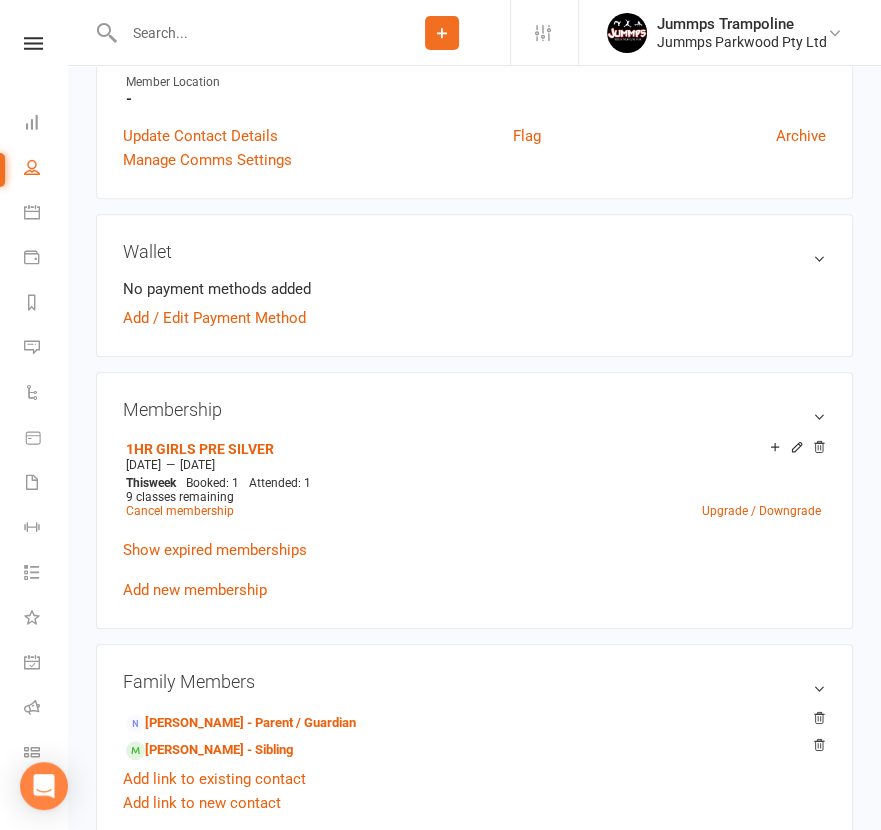 scroll, scrollTop: 483, scrollLeft: 0, axis: vertical 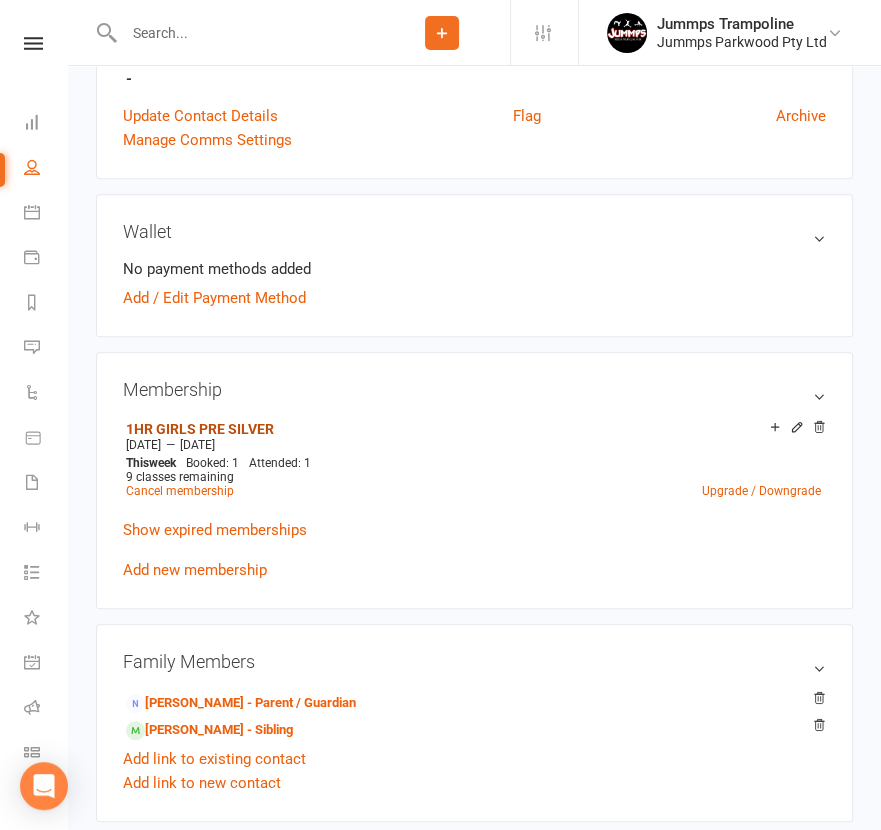 click on "1HR GIRLS PRE SILVER" at bounding box center (200, 429) 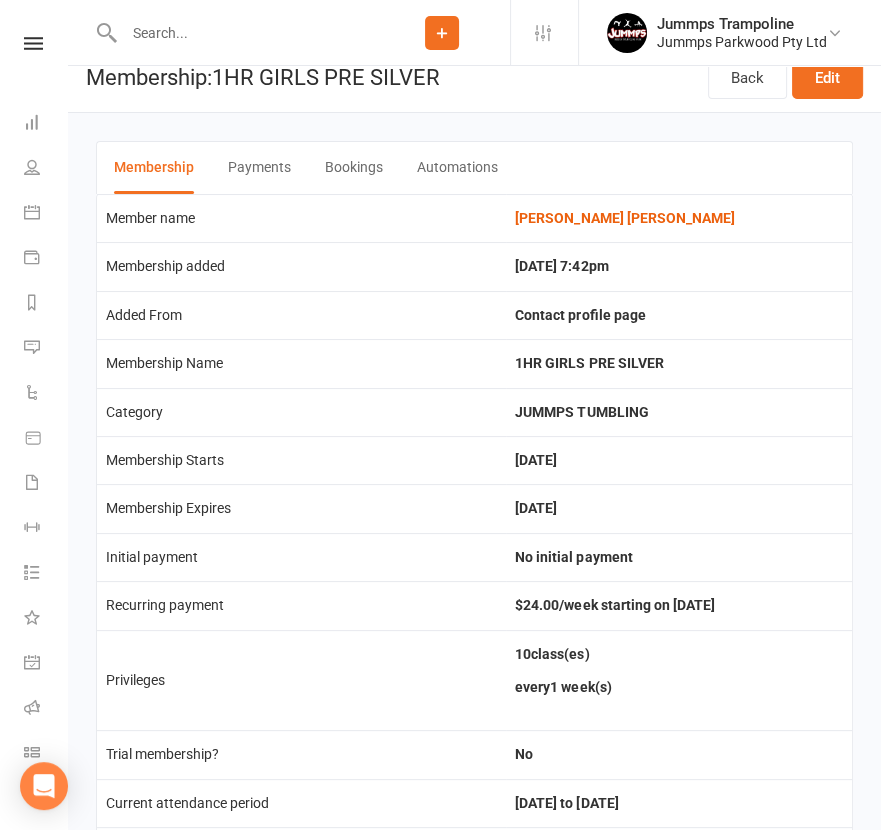 scroll, scrollTop: 0, scrollLeft: 0, axis: both 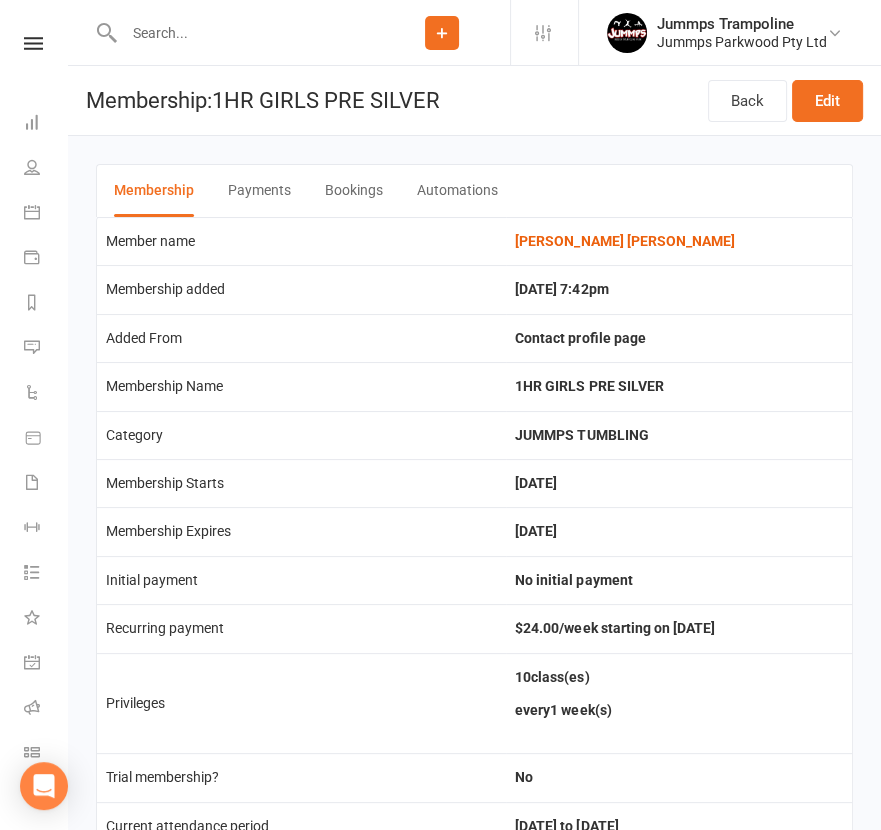 click on "Edit" at bounding box center [827, 101] 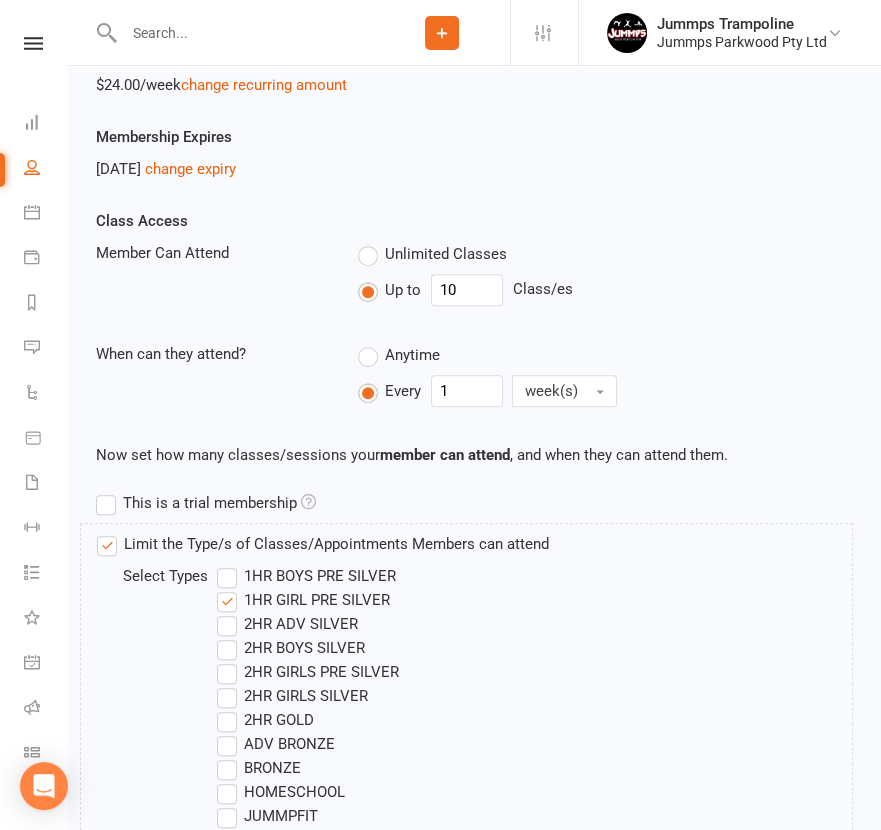 scroll, scrollTop: 1379, scrollLeft: 0, axis: vertical 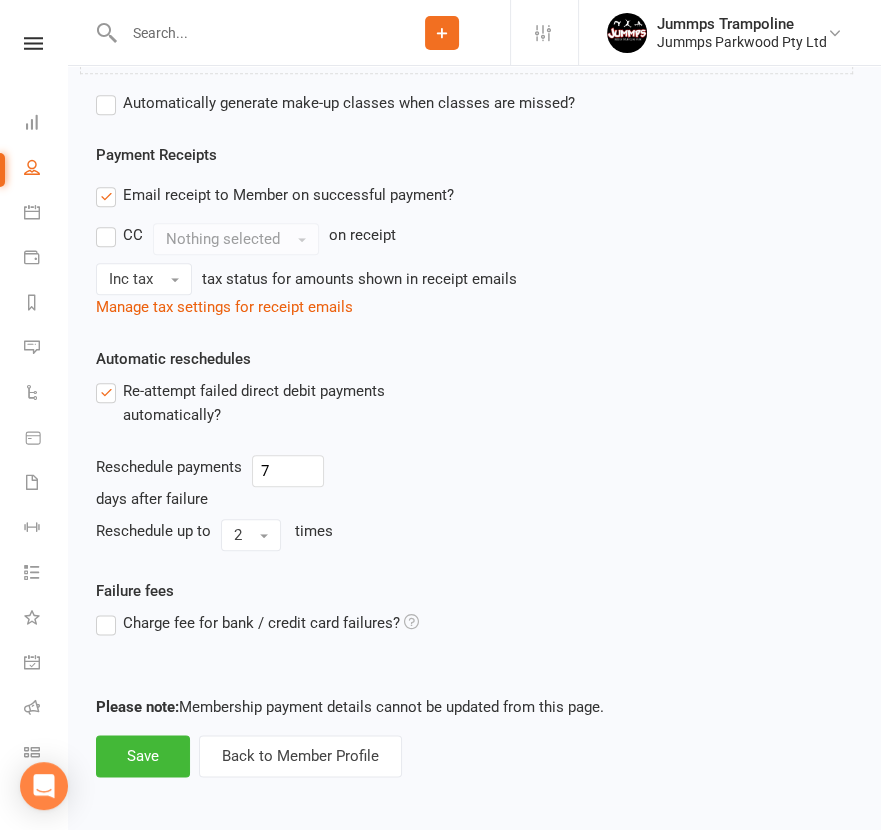 click on "Back to Member Profile" at bounding box center (300, 756) 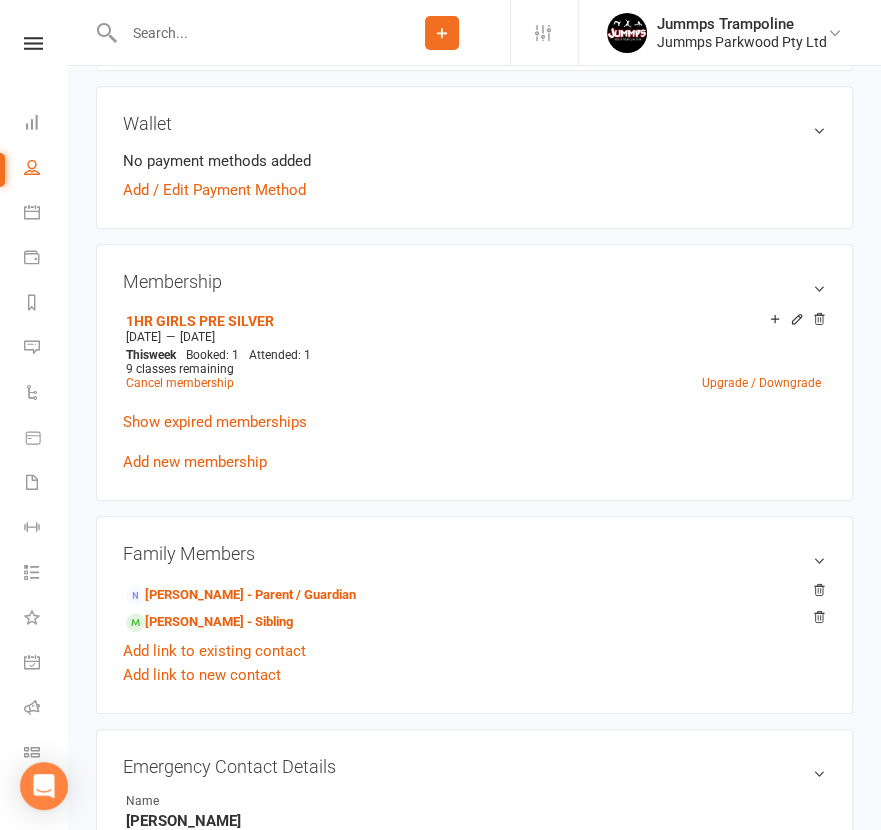 scroll, scrollTop: 582, scrollLeft: 0, axis: vertical 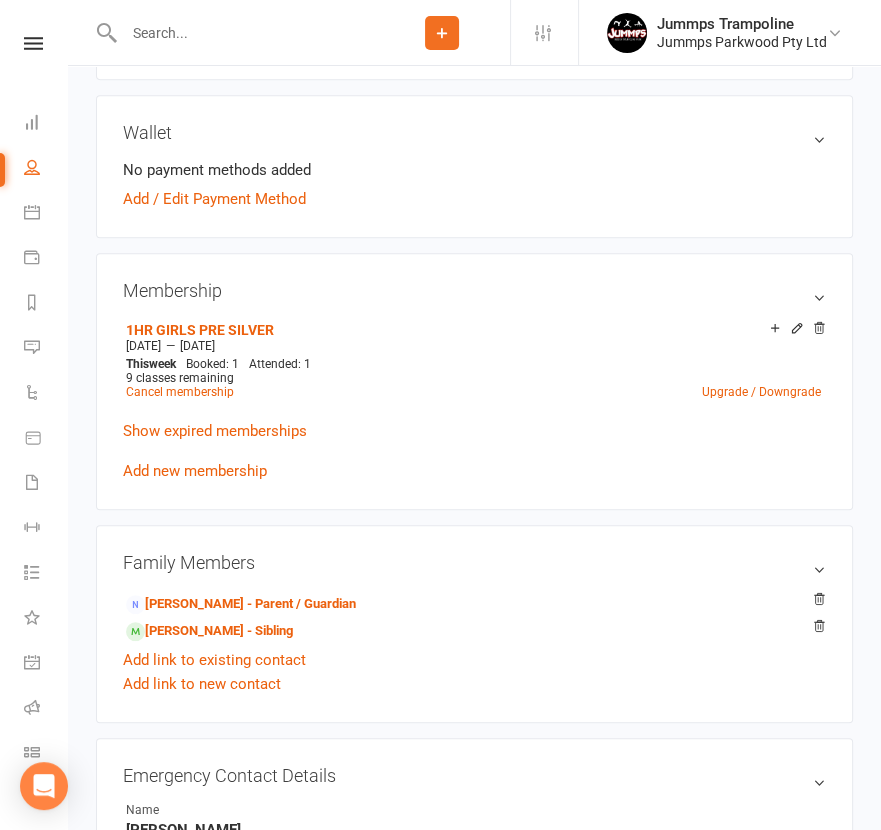 click 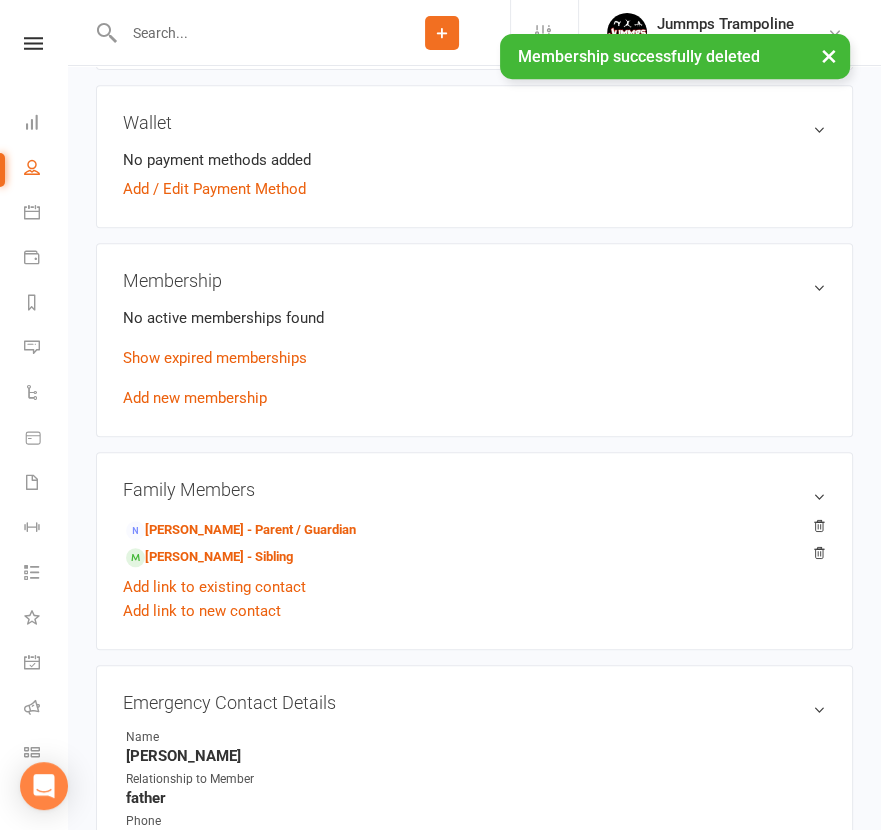 scroll, scrollTop: 572, scrollLeft: 0, axis: vertical 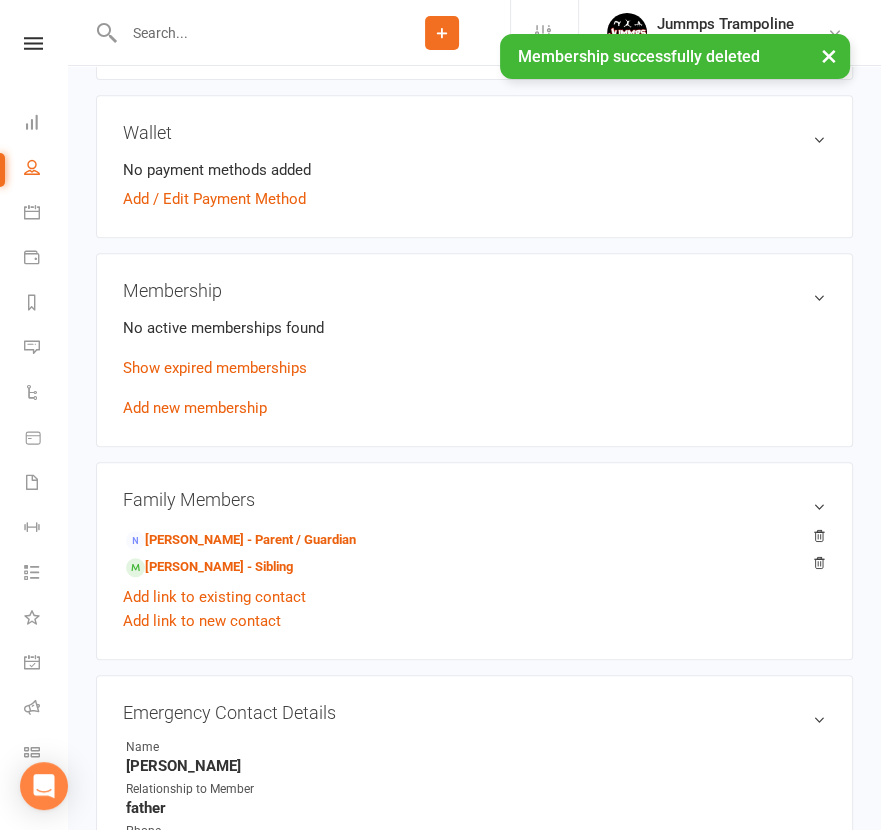 click on "Add new membership" at bounding box center [195, 408] 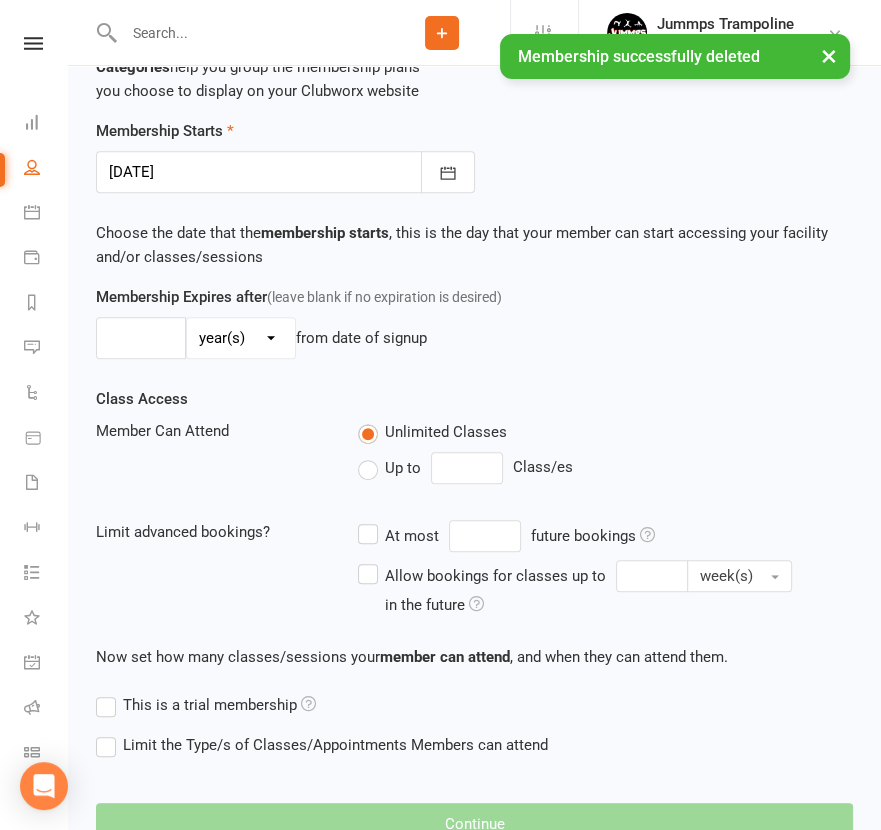scroll, scrollTop: 0, scrollLeft: 0, axis: both 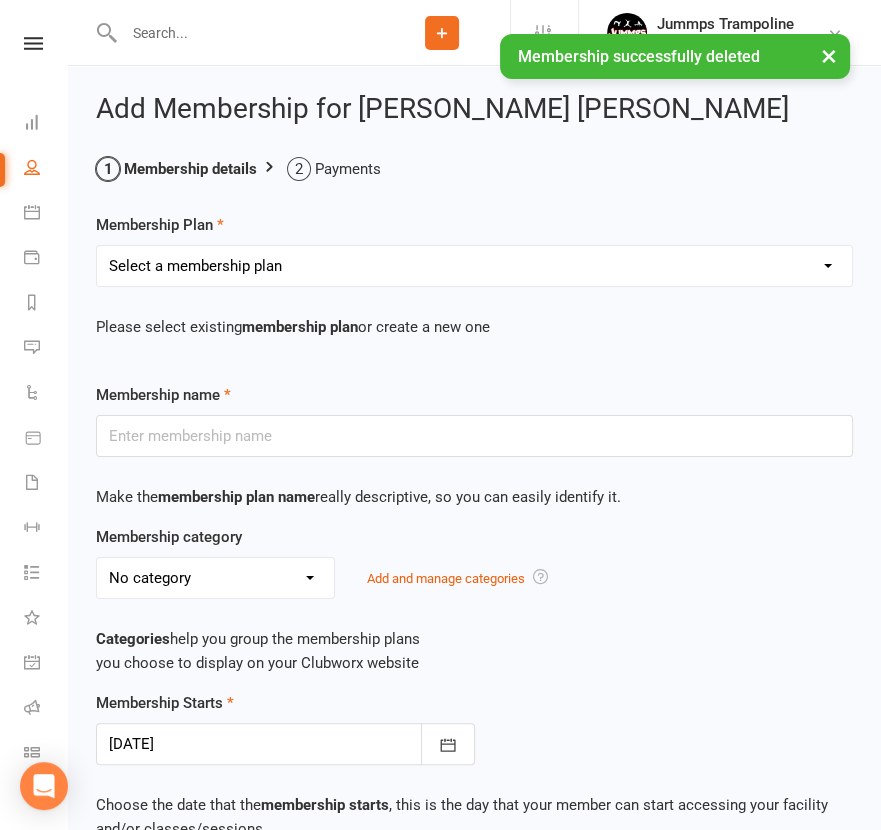 click on "Select a membership plan Create new Membership Plan STUDENT REGISTRATION FEE BRONZE ADV BRONZE KINDER KREW 1HR GIRLS PRE SILVER 1HR BOYS PRE SILVER 2HR GIRLS PRE SILVER 2HR BOYS SILVER 2HR GIRLS SILVER 2HR ADV SILVER 2HR GOLD TEEN GIRLS TEEN BOYS HOMESCHOOL JUMMPFIT 3XSPLIT FEE'S BY DD DROP IN JUMMPFIT - JUMMPS CONNECTION 1HR BOYS PRE SILVER JUMMPS CONNECTION 1HR GIRLS PRE SILVER JUMMPS CONNECTION TEEN BOYS JUMMPS CONNECTION TEEN GIRLS JUMMPS CONNECTION KINDER KREW JUMMPS CONNECTION BRONZE JUMMPS CONNECTION ADVANCE BRONZE JUMMPS CONNECTION HOMESCHOOL JUMMPS CONNECTION 2HR GOLD JUMMPS CONNECTION 2HR GIRLS SILVER JUMMPS CONNECTION 2HR GIRLS PRE SILVER JUMMPS CONNECTION 2HR BOYS SILVER JUMMPS CONNECTION 2HR BOYS ADV SILVER WAITLIST - TO BE UPGRADED WHEN SPOT AVAIL 2HR BOYS SILVER & 1HR HOMESCHOOL z. DONT USE Bronze membership - bank transfer - $240 z. DONT USE Bronze membership - bank transfer - $240 - Payment" at bounding box center (474, 266) 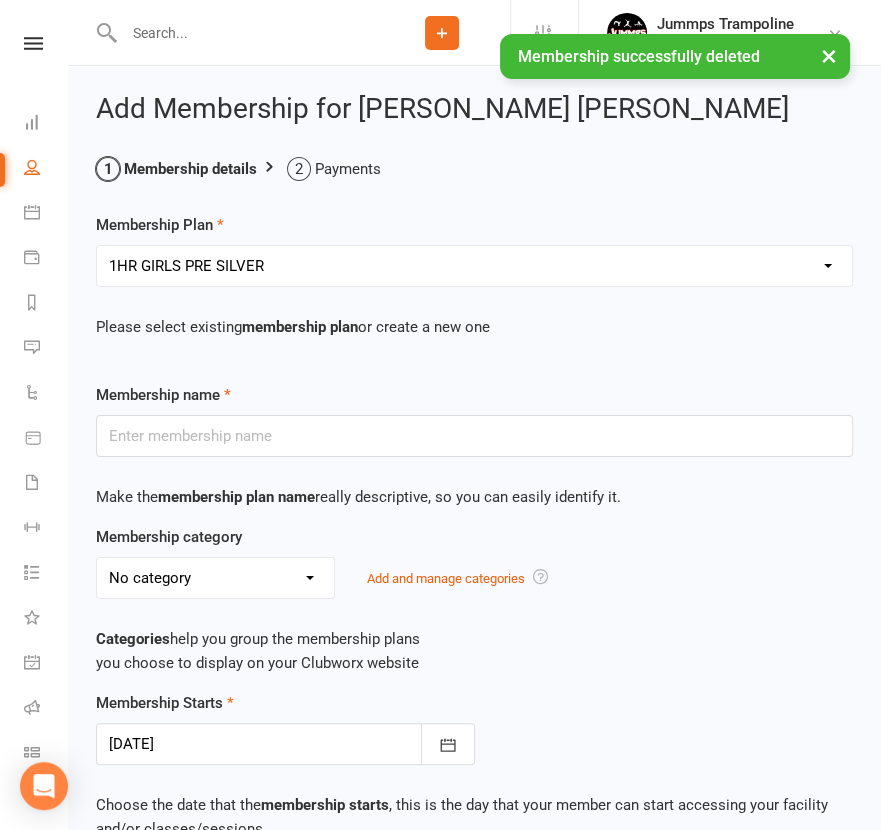 click on "Select a membership plan Create new Membership Plan STUDENT REGISTRATION FEE BRONZE ADV BRONZE KINDER KREW 1HR GIRLS PRE SILVER 1HR BOYS PRE SILVER 2HR GIRLS PRE SILVER 2HR BOYS SILVER 2HR GIRLS SILVER 2HR ADV SILVER 2HR GOLD TEEN GIRLS TEEN BOYS HOMESCHOOL JUMMPFIT 3XSPLIT FEE'S BY DD DROP IN JUMMPFIT - JUMMPS CONNECTION 1HR BOYS PRE SILVER JUMMPS CONNECTION 1HR GIRLS PRE SILVER JUMMPS CONNECTION TEEN BOYS JUMMPS CONNECTION TEEN GIRLS JUMMPS CONNECTION KINDER KREW JUMMPS CONNECTION BRONZE JUMMPS CONNECTION ADVANCE BRONZE JUMMPS CONNECTION HOMESCHOOL JUMMPS CONNECTION 2HR GOLD JUMMPS CONNECTION 2HR GIRLS SILVER JUMMPS CONNECTION 2HR GIRLS PRE SILVER JUMMPS CONNECTION 2HR BOYS SILVER JUMMPS CONNECTION 2HR BOYS ADV SILVER WAITLIST - TO BE UPGRADED WHEN SPOT AVAIL 2HR BOYS SILVER & 1HR HOMESCHOOL z. DONT USE Bronze membership - bank transfer - $240 z. DONT USE Bronze membership - bank transfer - $240 - Payment" at bounding box center [474, 266] 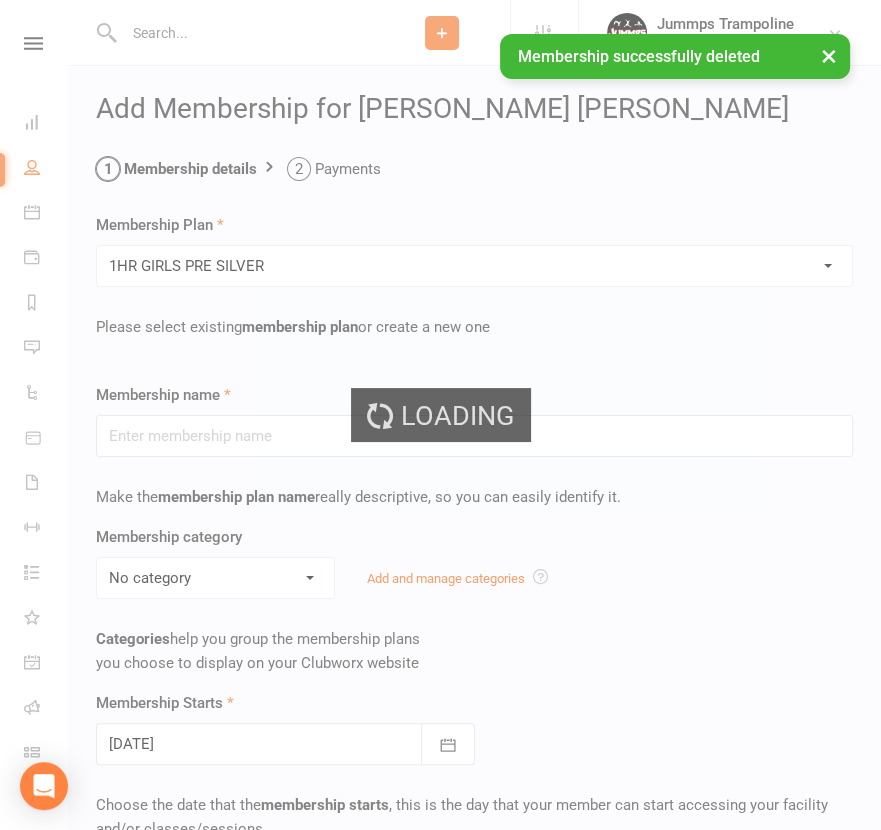 type on "1HR GIRLS PRE SILVER" 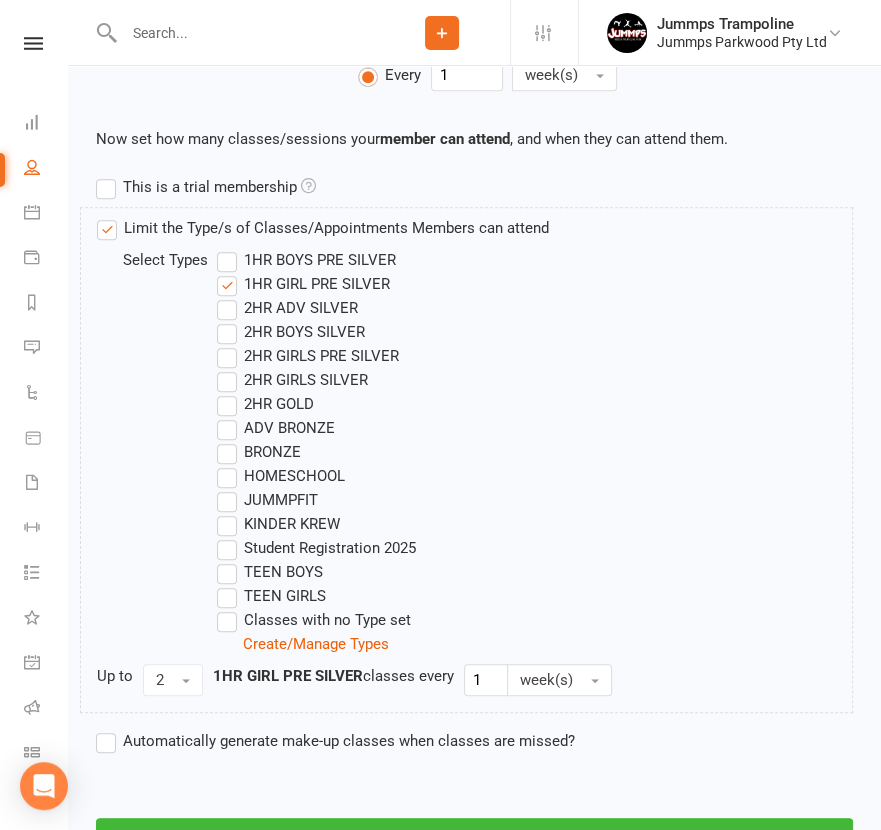 scroll, scrollTop: 1205, scrollLeft: 0, axis: vertical 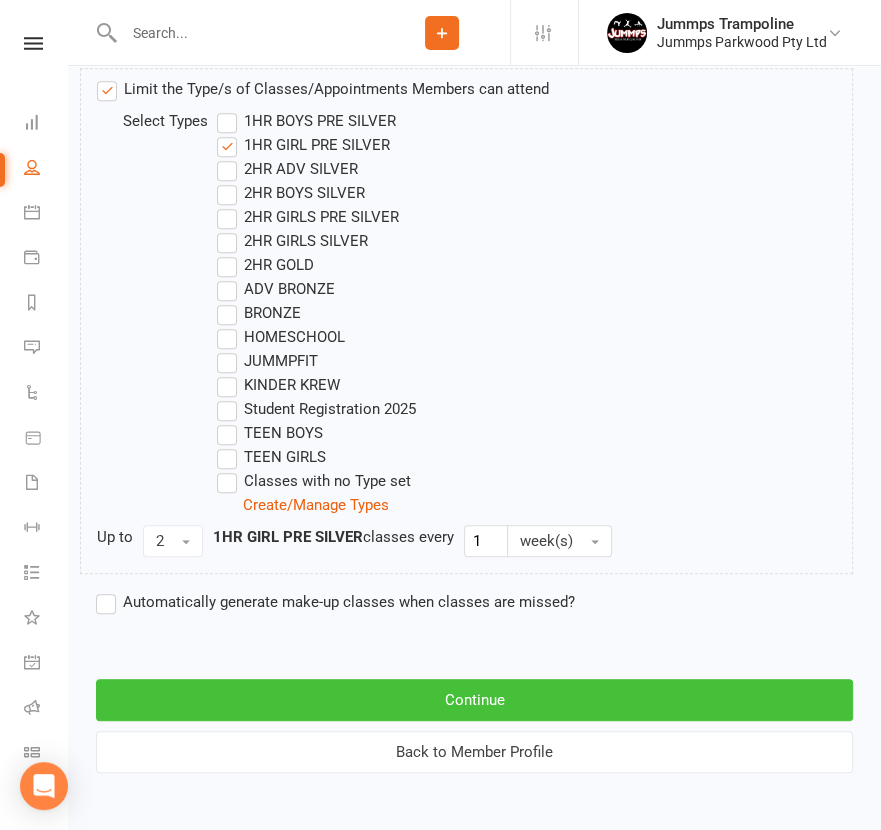 click on "Continue" at bounding box center (474, 700) 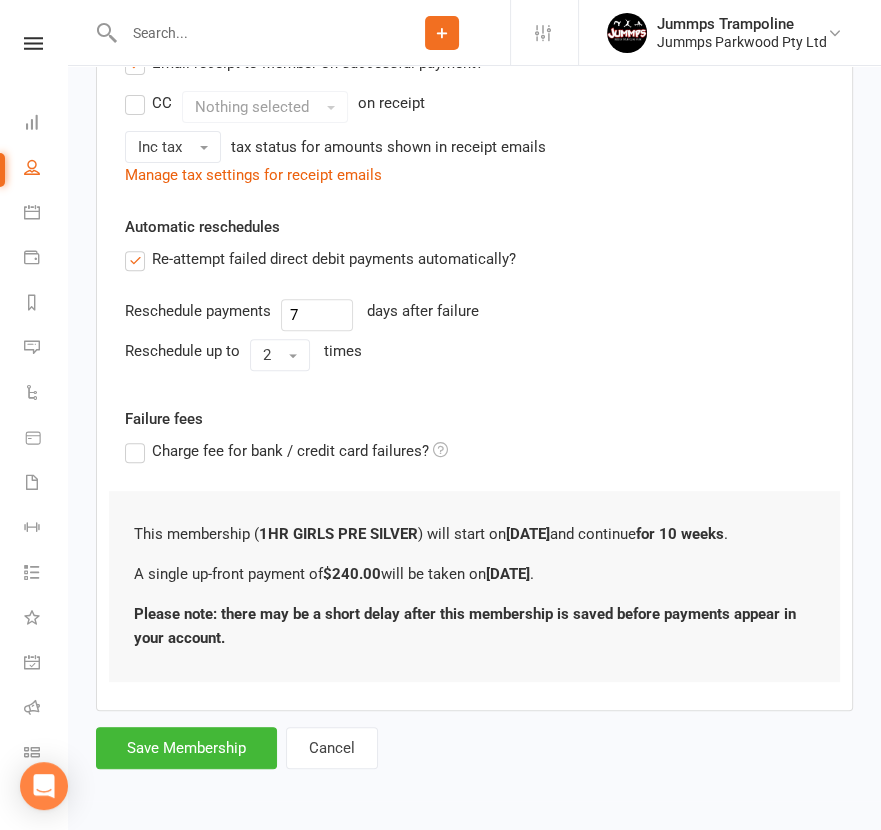 scroll, scrollTop: 0, scrollLeft: 0, axis: both 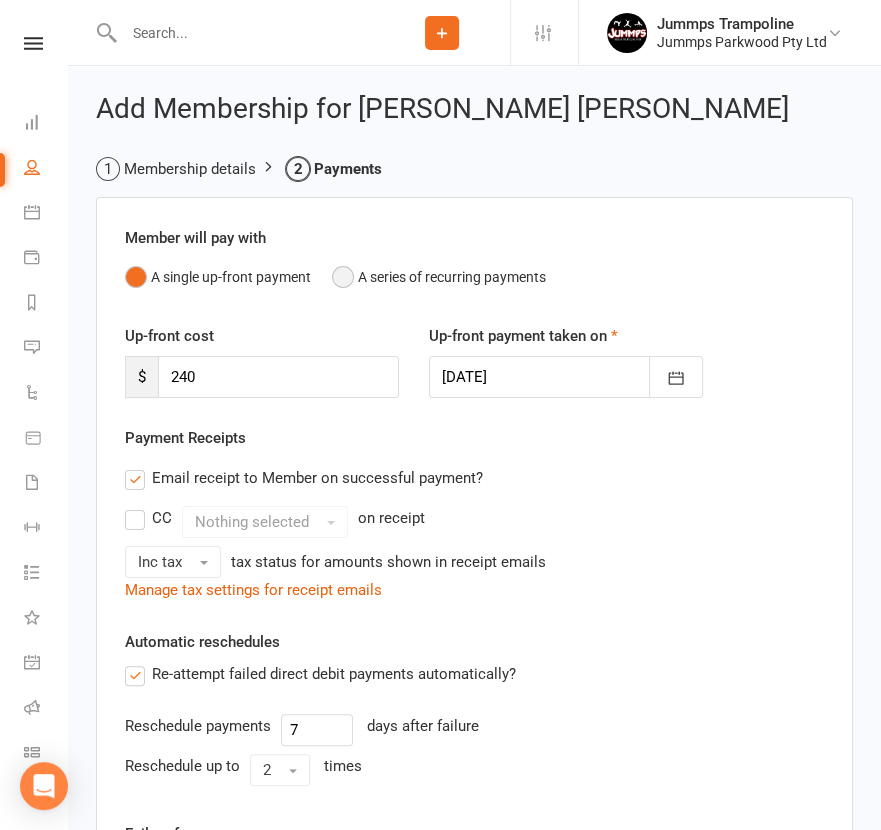 click on "A series of recurring payments" at bounding box center [439, 277] 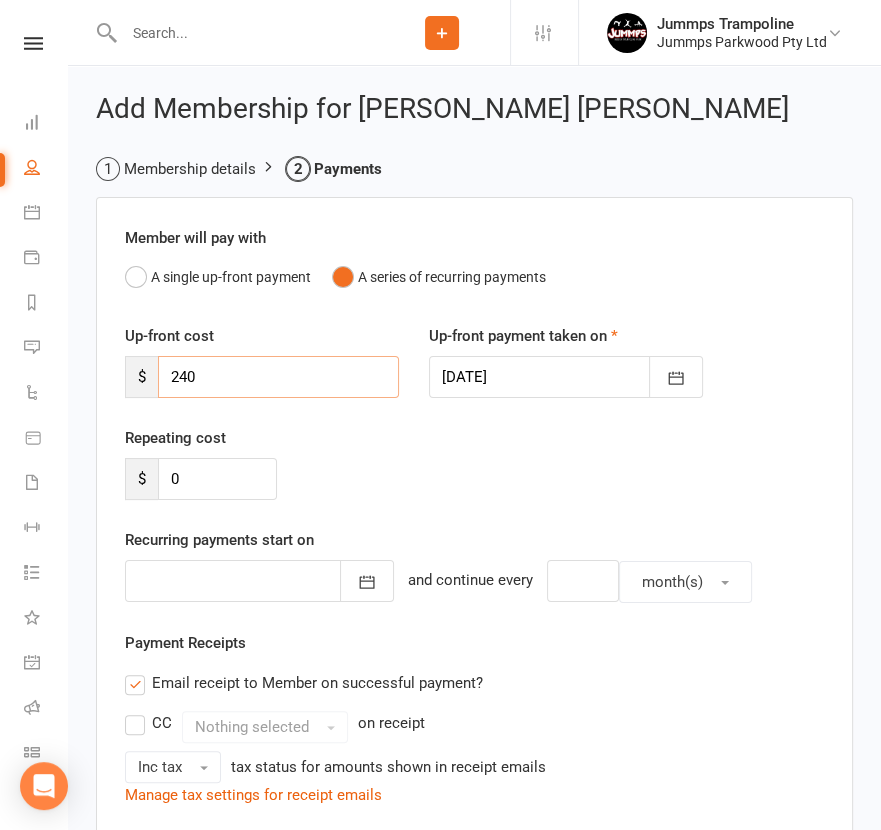 click on "240" at bounding box center (278, 377) 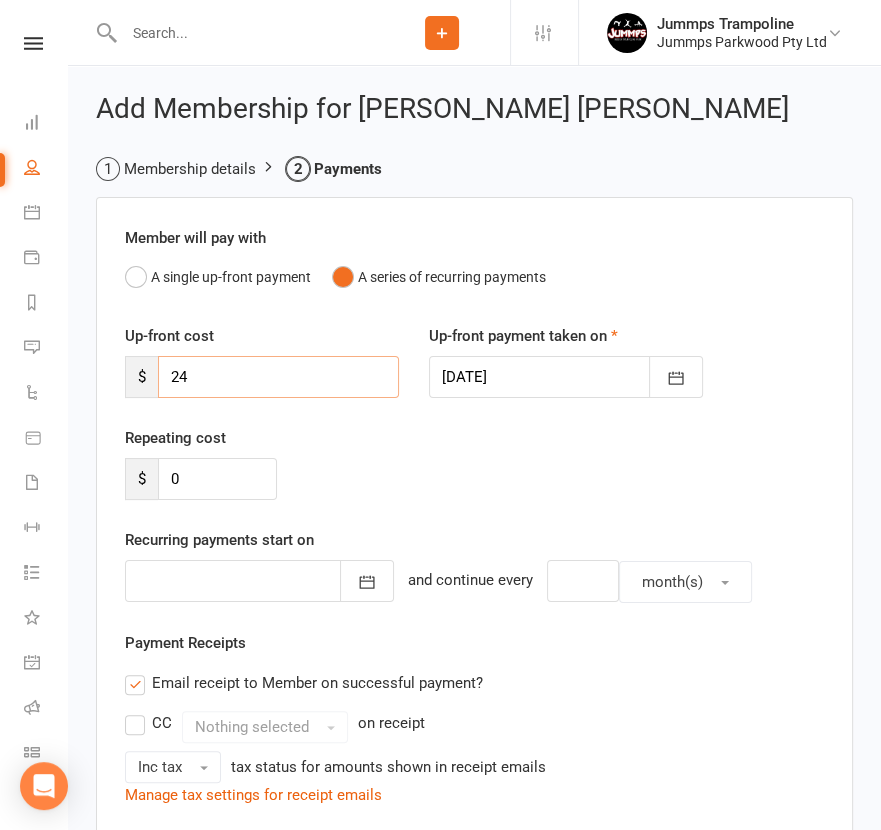 type on "2" 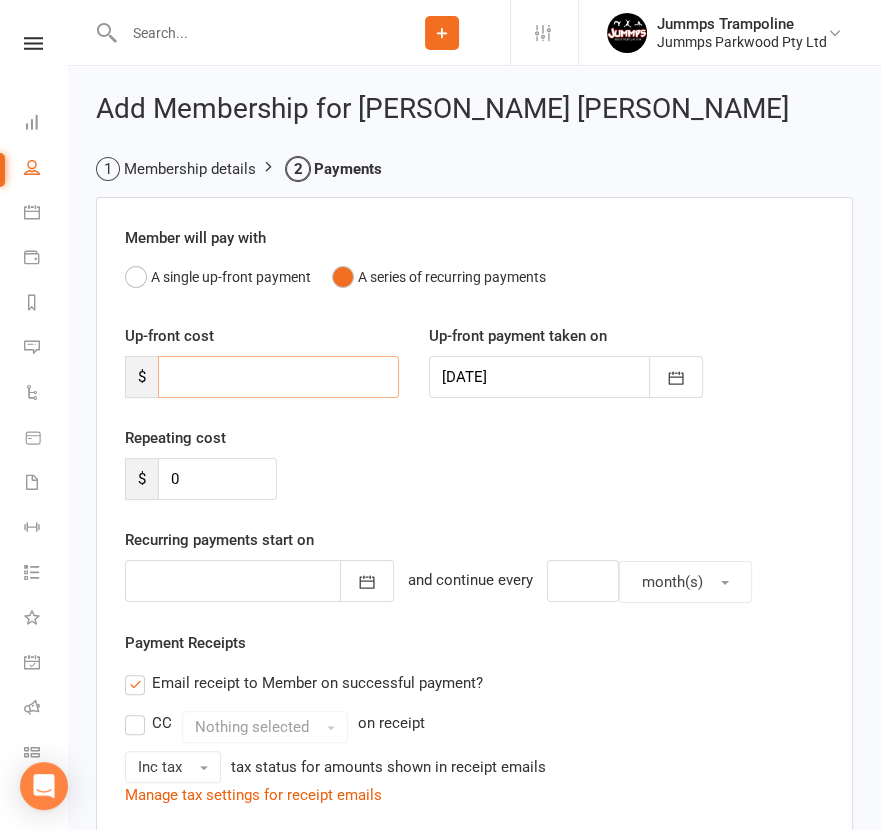 type 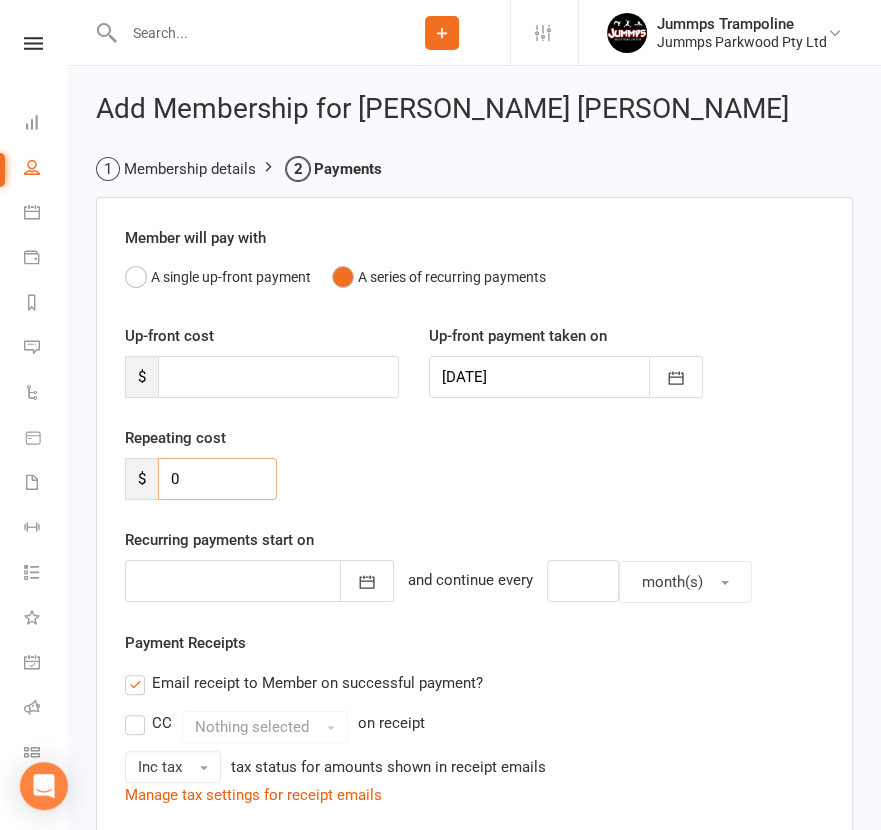 click on "0" at bounding box center [217, 479] 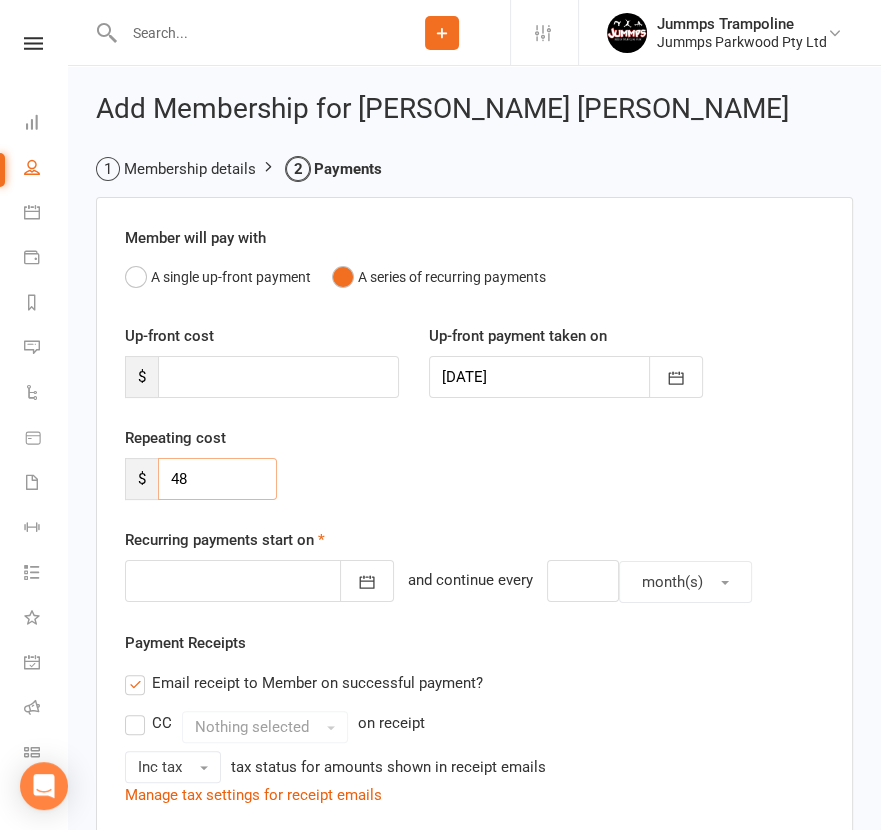 type on "48" 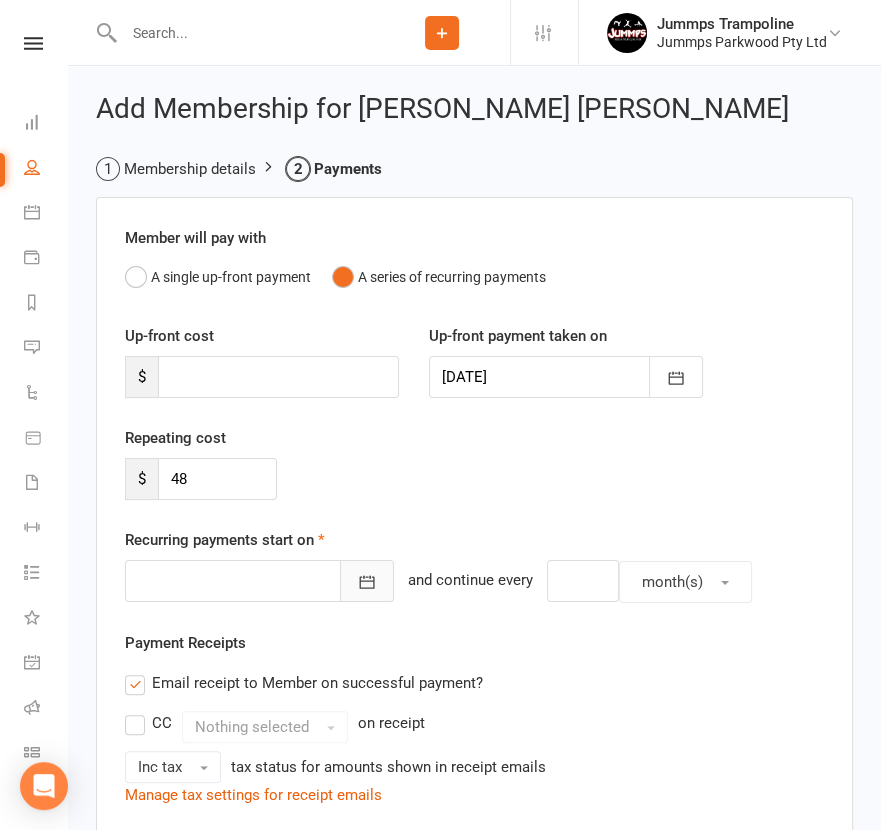 click 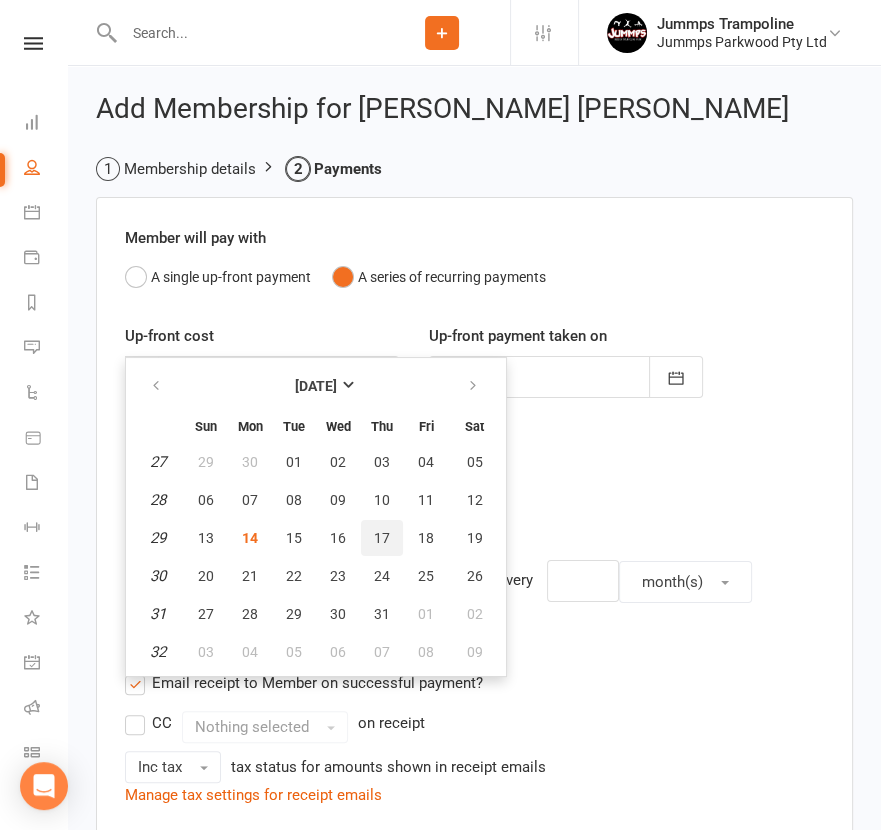 click on "17" at bounding box center (382, 538) 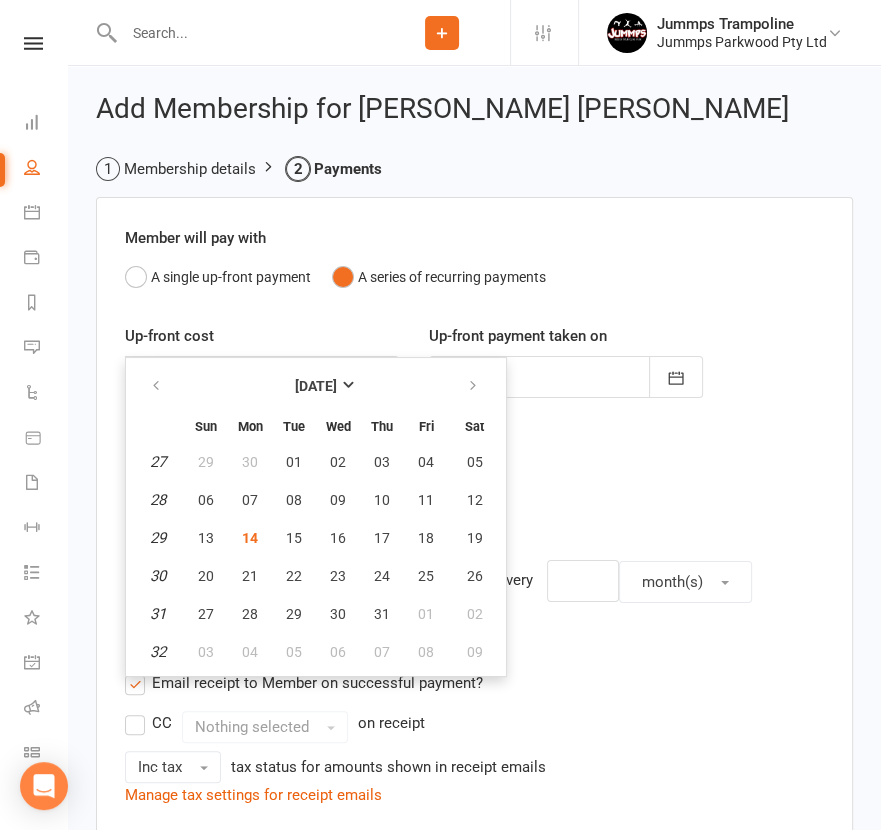 type on "[DATE]" 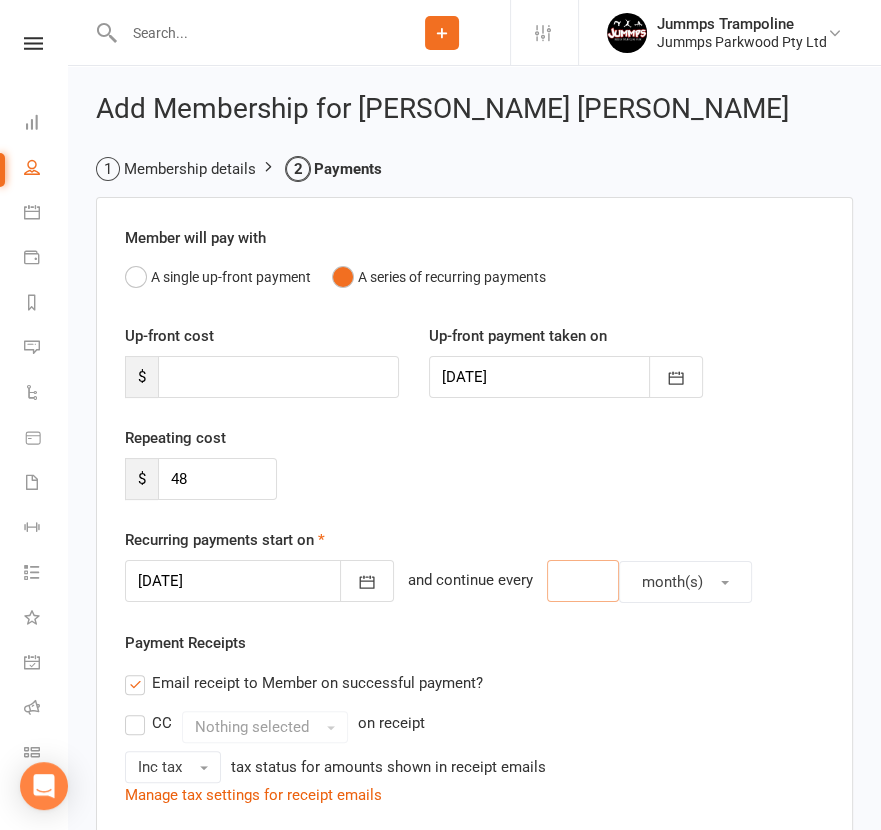 click at bounding box center (583, 581) 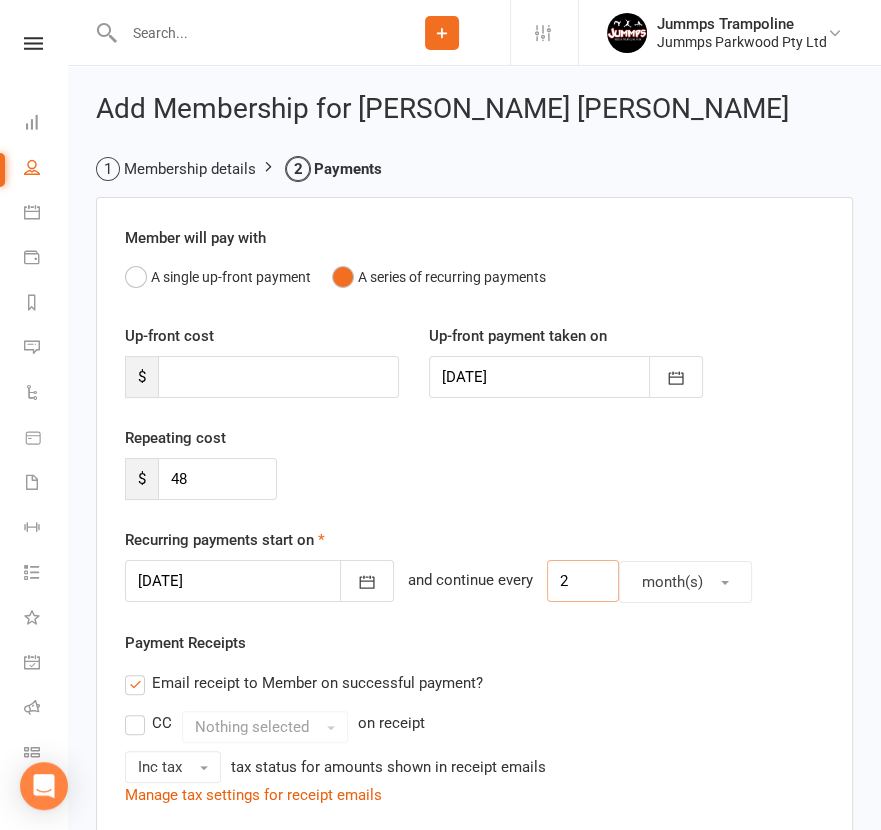 type on "2" 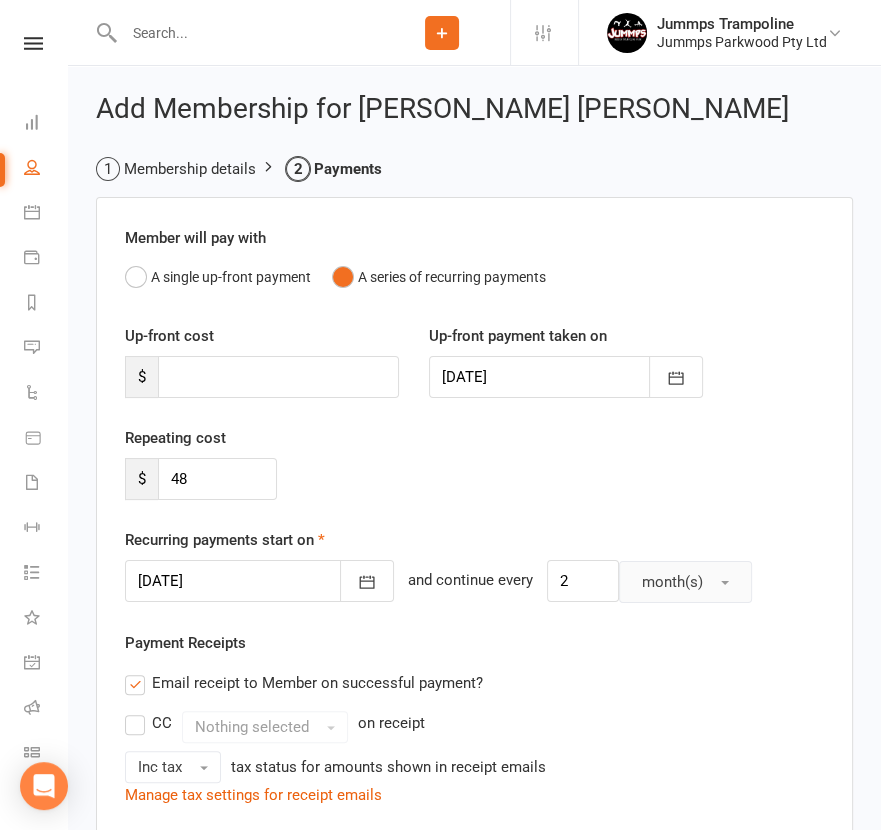 click on "month(s)" at bounding box center (672, 582) 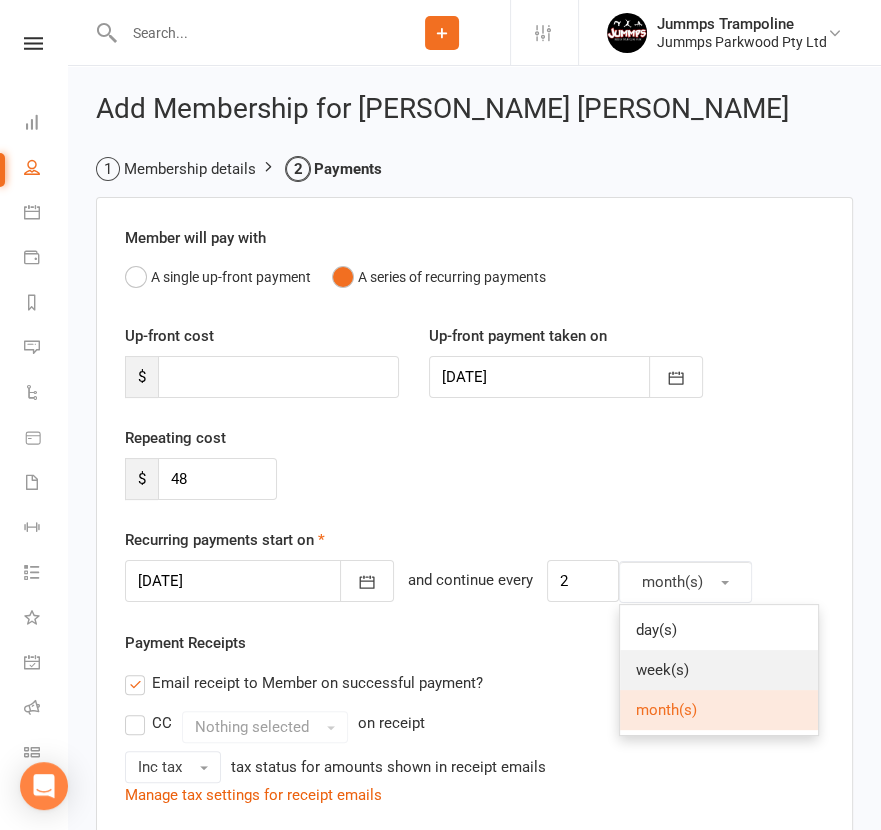 click on "week(s)" at bounding box center [719, 670] 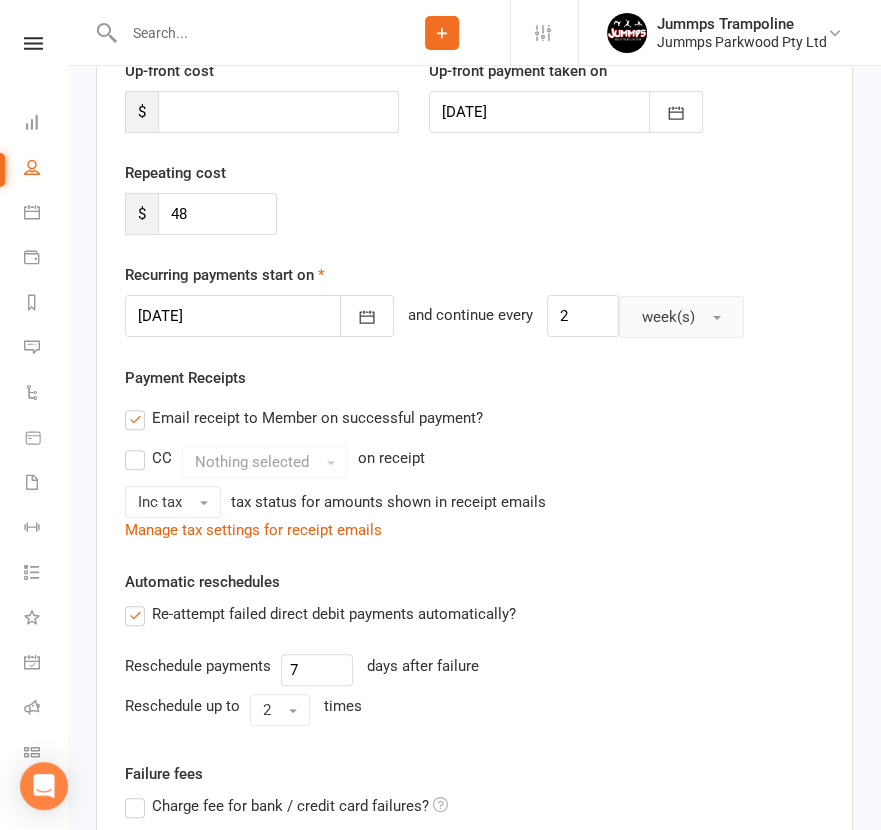 scroll, scrollTop: 640, scrollLeft: 0, axis: vertical 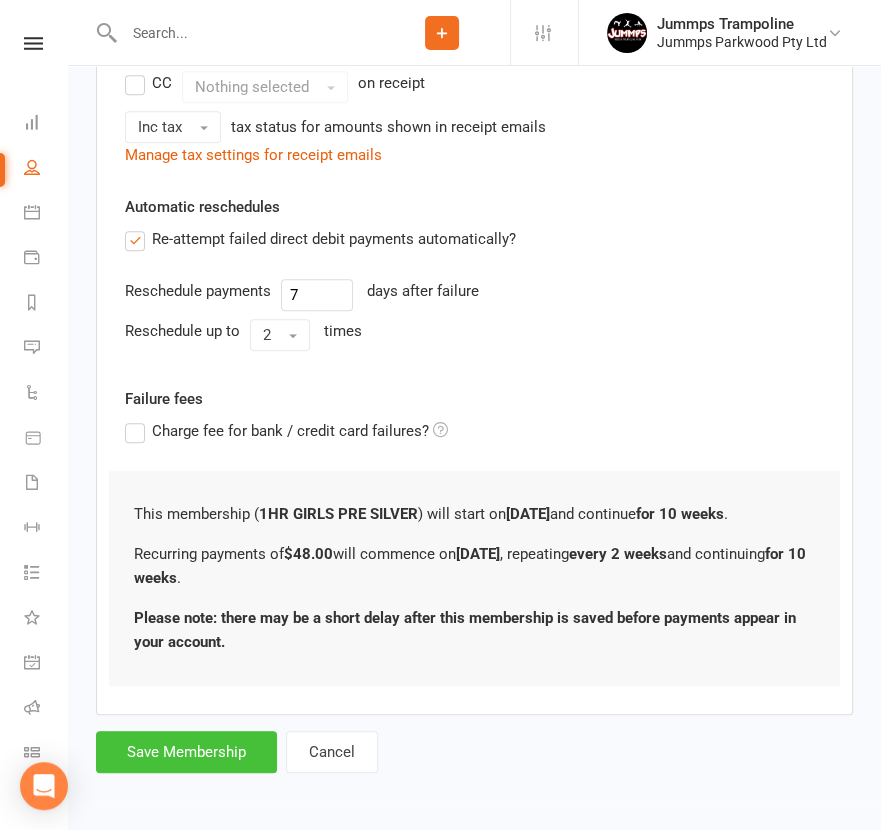 click on "Save Membership" at bounding box center (186, 752) 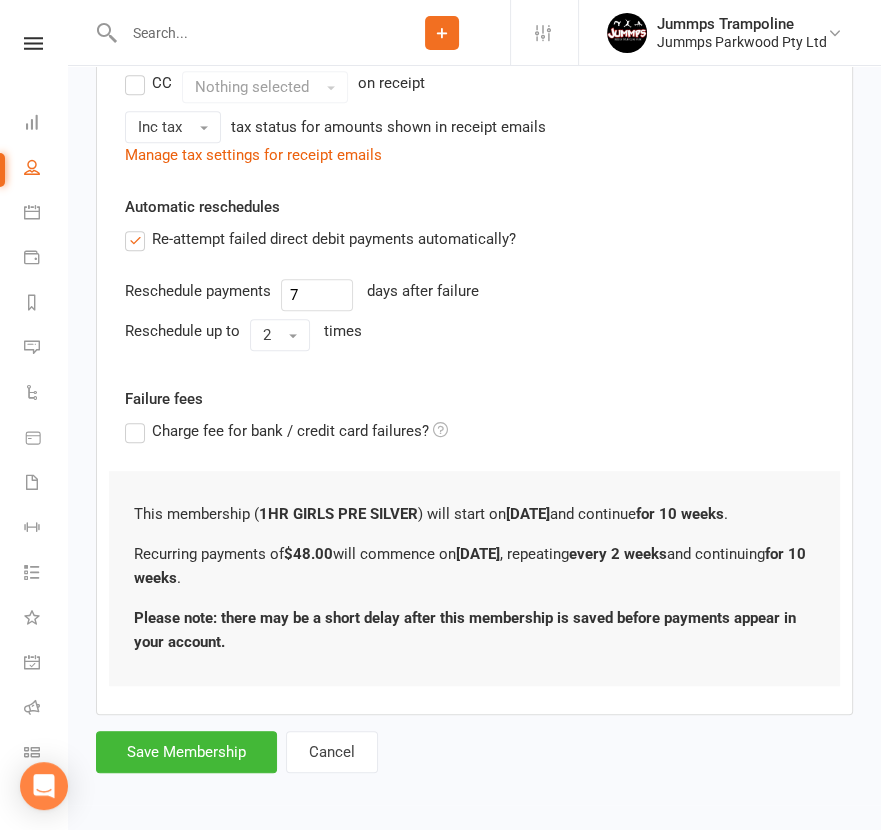 type on "0" 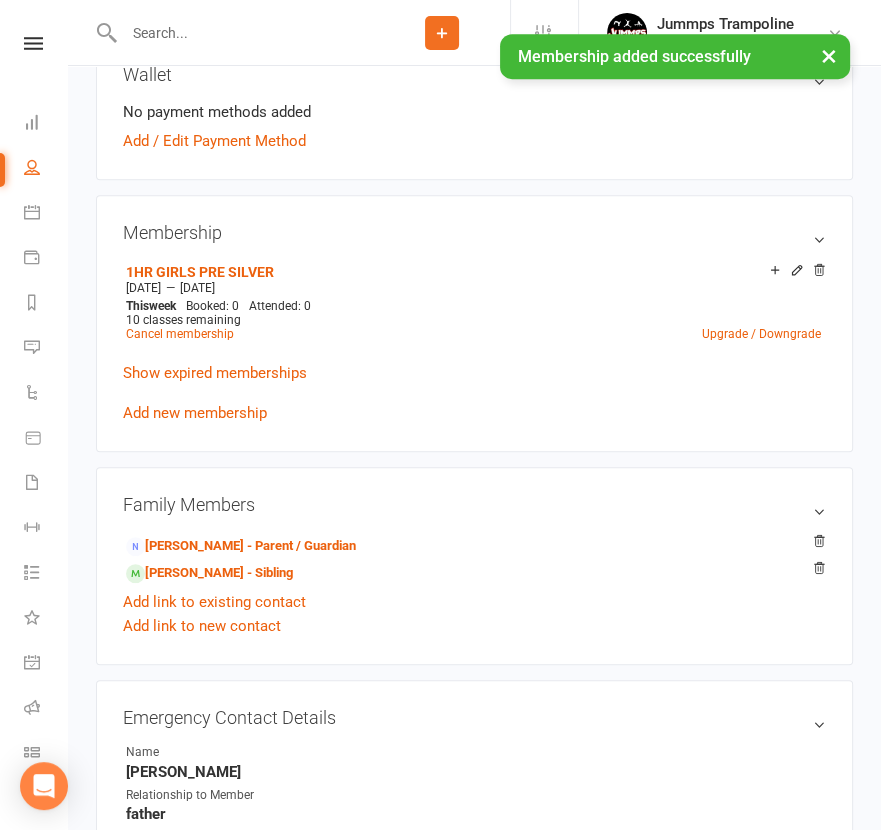 scroll, scrollTop: 0, scrollLeft: 0, axis: both 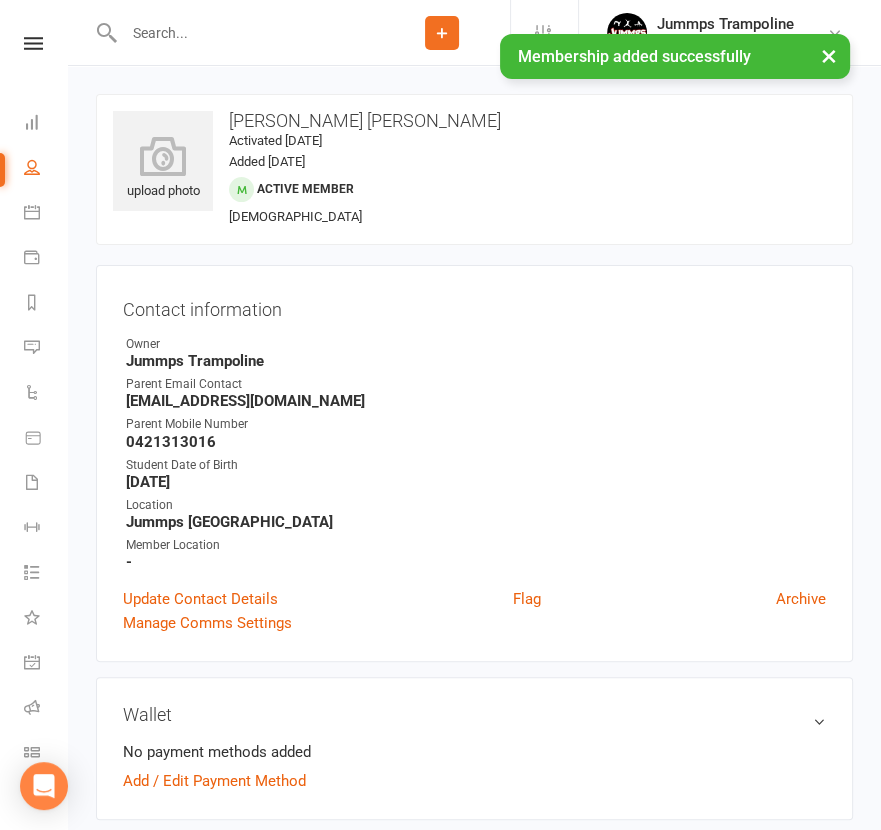 click at bounding box center (246, 33) 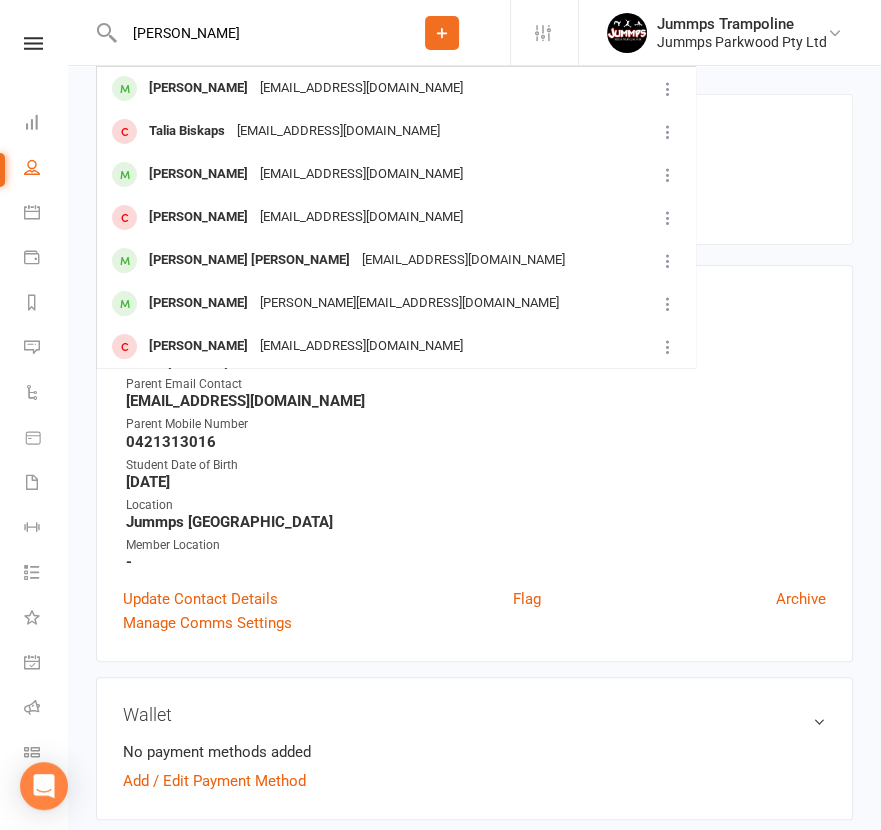 type on "talia sid" 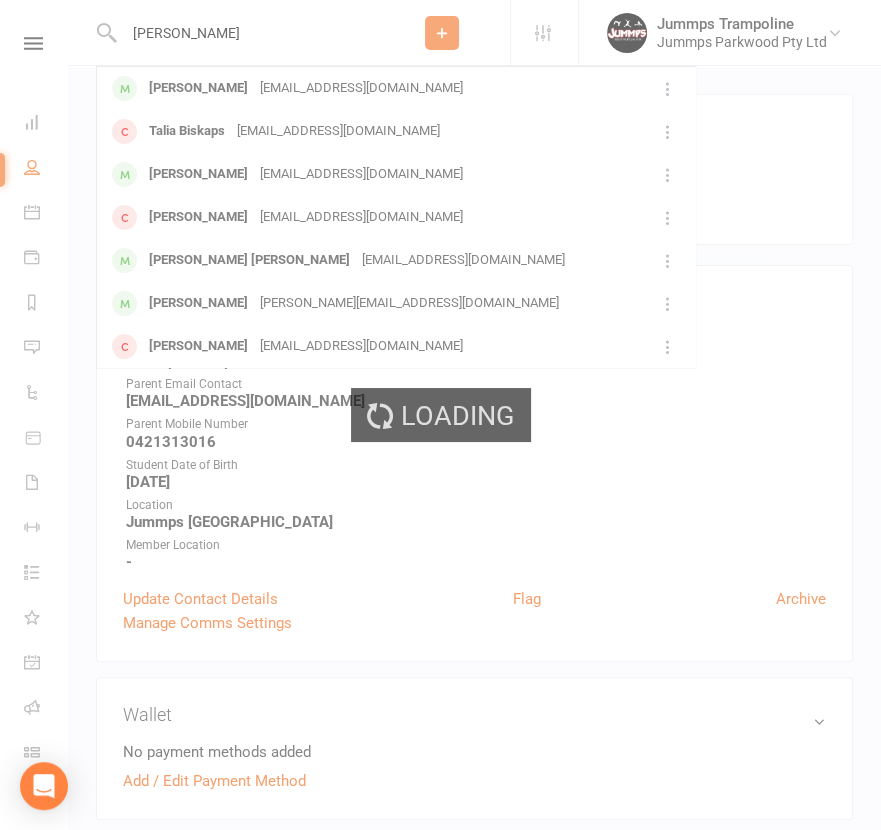type 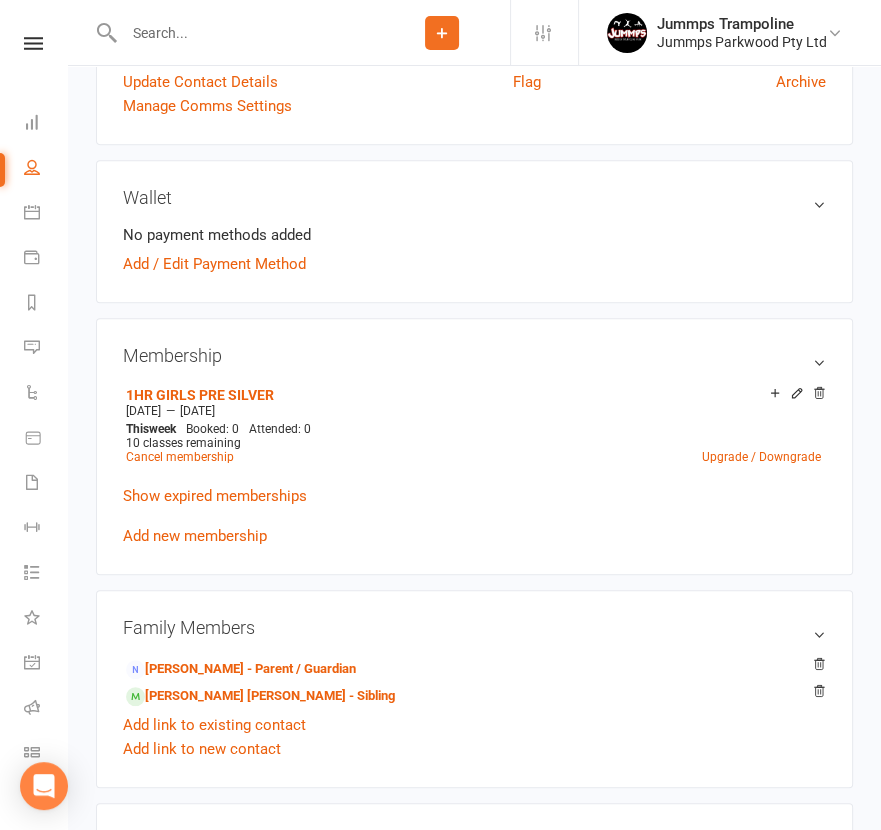 scroll, scrollTop: 516, scrollLeft: 0, axis: vertical 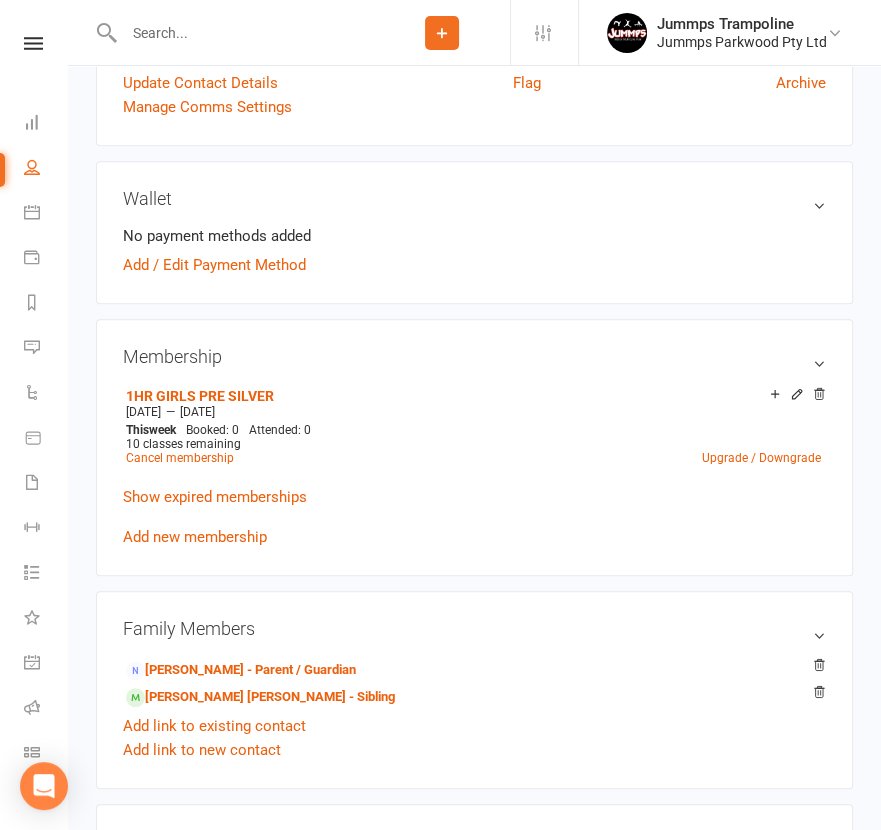click 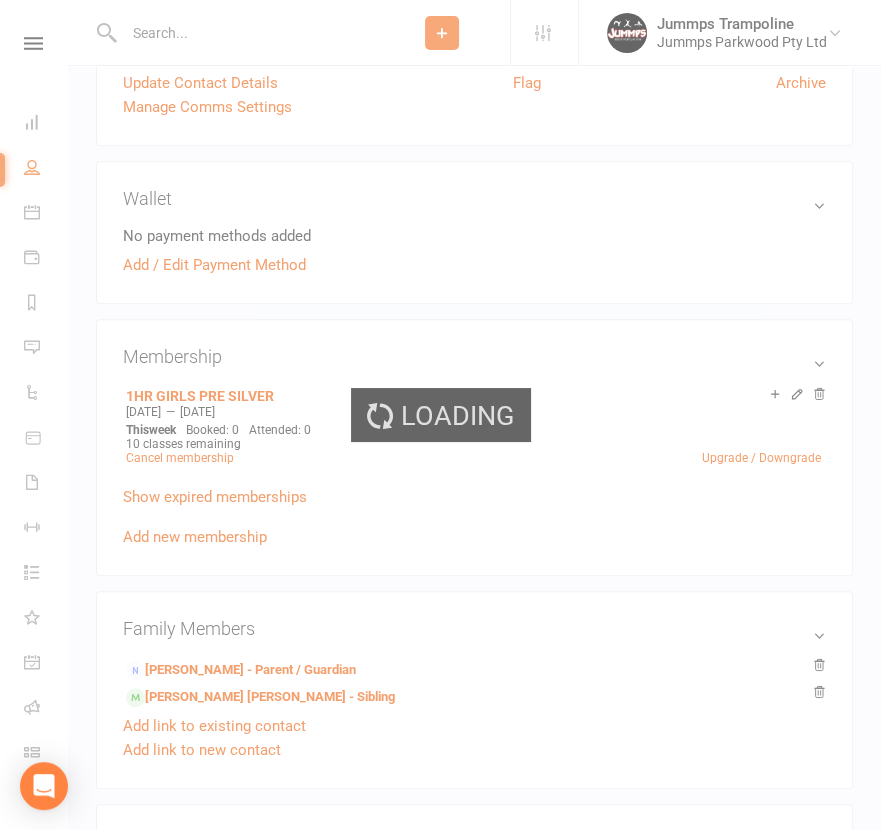 scroll, scrollTop: 506, scrollLeft: 0, axis: vertical 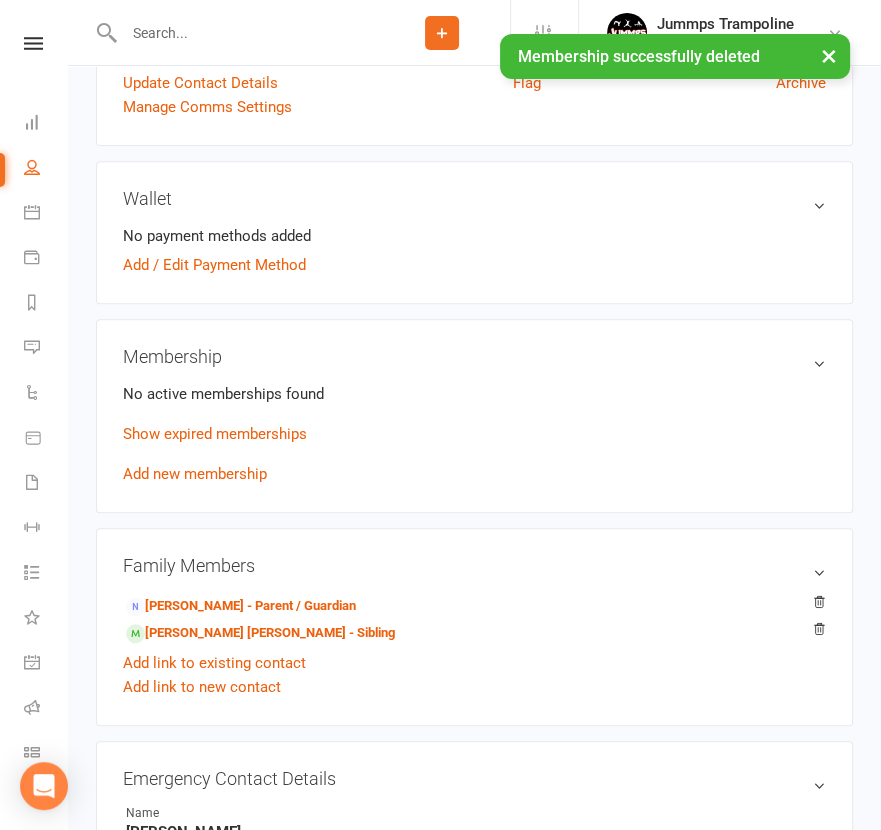 click on "Add new membership" at bounding box center [195, 474] 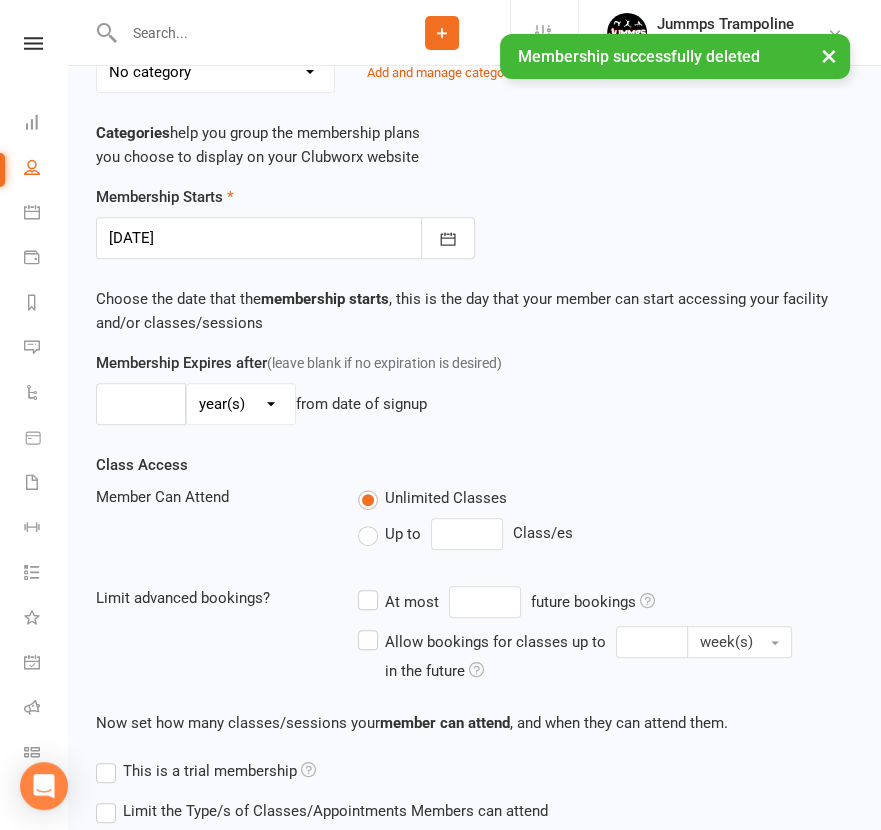 scroll, scrollTop: 0, scrollLeft: 0, axis: both 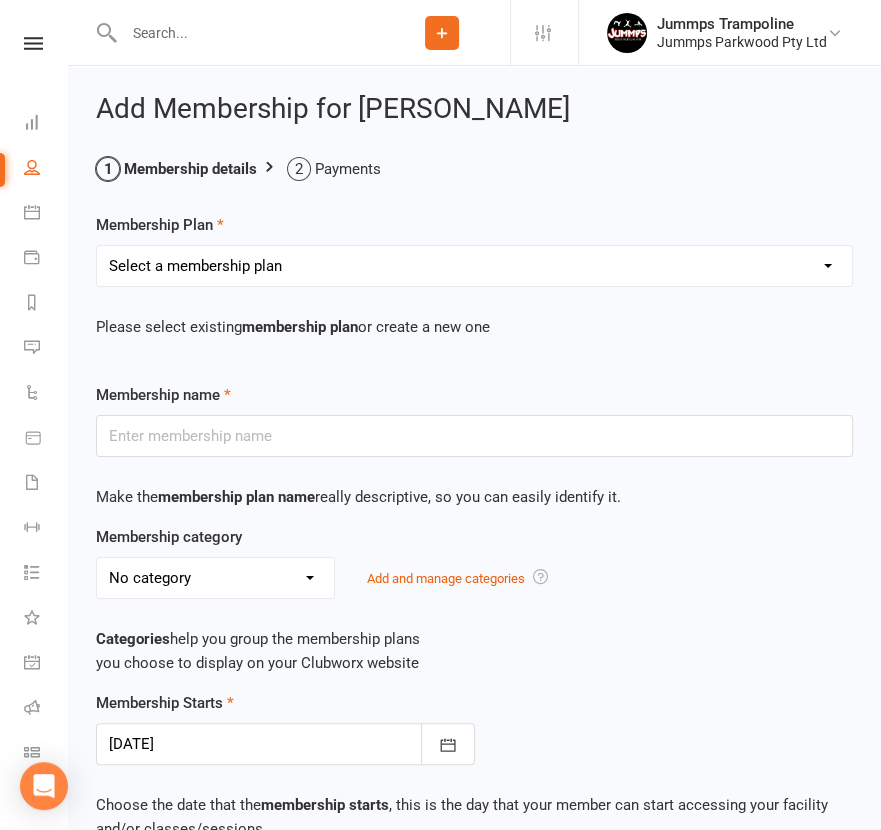 click on "Select a membership plan Create new Membership Plan STUDENT REGISTRATION FEE BRONZE ADV BRONZE KINDER KREW 1HR GIRLS PRE SILVER 1HR BOYS PRE SILVER 2HR GIRLS PRE SILVER 2HR BOYS SILVER 2HR GIRLS SILVER 2HR ADV SILVER 2HR GOLD TEEN GIRLS TEEN BOYS HOMESCHOOL JUMMPFIT 3XSPLIT FEE'S BY DD DROP IN JUMMPFIT - JUMMPS CONNECTION 1HR BOYS PRE SILVER JUMMPS CONNECTION 1HR GIRLS PRE SILVER JUMMPS CONNECTION TEEN BOYS JUMMPS CONNECTION TEEN GIRLS JUMMPS CONNECTION KINDER KREW JUMMPS CONNECTION BRONZE JUMMPS CONNECTION ADVANCE BRONZE JUMMPS CONNECTION HOMESCHOOL JUMMPS CONNECTION 2HR GOLD JUMMPS CONNECTION 2HR GIRLS SILVER JUMMPS CONNECTION 2HR GIRLS PRE SILVER JUMMPS CONNECTION 2HR BOYS SILVER JUMMPS CONNECTION 2HR BOYS ADV SILVER WAITLIST - TO BE UPGRADED WHEN SPOT AVAIL 2HR BOYS SILVER & 1HR HOMESCHOOL z. DONT USE Bronze membership - bank transfer - $240 z. DONT USE Bronze membership - bank transfer - $240 - Payment" at bounding box center (474, 266) 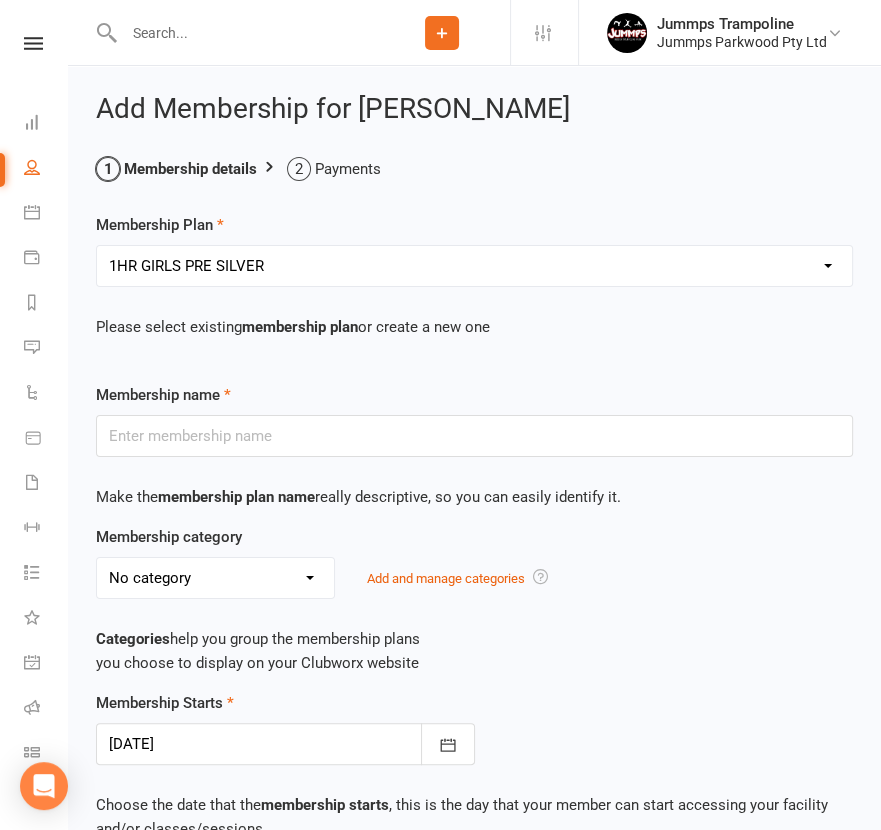 click on "Select a membership plan Create new Membership Plan STUDENT REGISTRATION FEE BRONZE ADV BRONZE KINDER KREW 1HR GIRLS PRE SILVER 1HR BOYS PRE SILVER 2HR GIRLS PRE SILVER 2HR BOYS SILVER 2HR GIRLS SILVER 2HR ADV SILVER 2HR GOLD TEEN GIRLS TEEN BOYS HOMESCHOOL JUMMPFIT 3XSPLIT FEE'S BY DD DROP IN JUMMPFIT - JUMMPS CONNECTION 1HR BOYS PRE SILVER JUMMPS CONNECTION 1HR GIRLS PRE SILVER JUMMPS CONNECTION TEEN BOYS JUMMPS CONNECTION TEEN GIRLS JUMMPS CONNECTION KINDER KREW JUMMPS CONNECTION BRONZE JUMMPS CONNECTION ADVANCE BRONZE JUMMPS CONNECTION HOMESCHOOL JUMMPS CONNECTION 2HR GOLD JUMMPS CONNECTION 2HR GIRLS SILVER JUMMPS CONNECTION 2HR GIRLS PRE SILVER JUMMPS CONNECTION 2HR BOYS SILVER JUMMPS CONNECTION 2HR BOYS ADV SILVER WAITLIST - TO BE UPGRADED WHEN SPOT AVAIL 2HR BOYS SILVER & 1HR HOMESCHOOL z. DONT USE Bronze membership - bank transfer - $240 z. DONT USE Bronze membership - bank transfer - $240 - Payment" at bounding box center (474, 266) 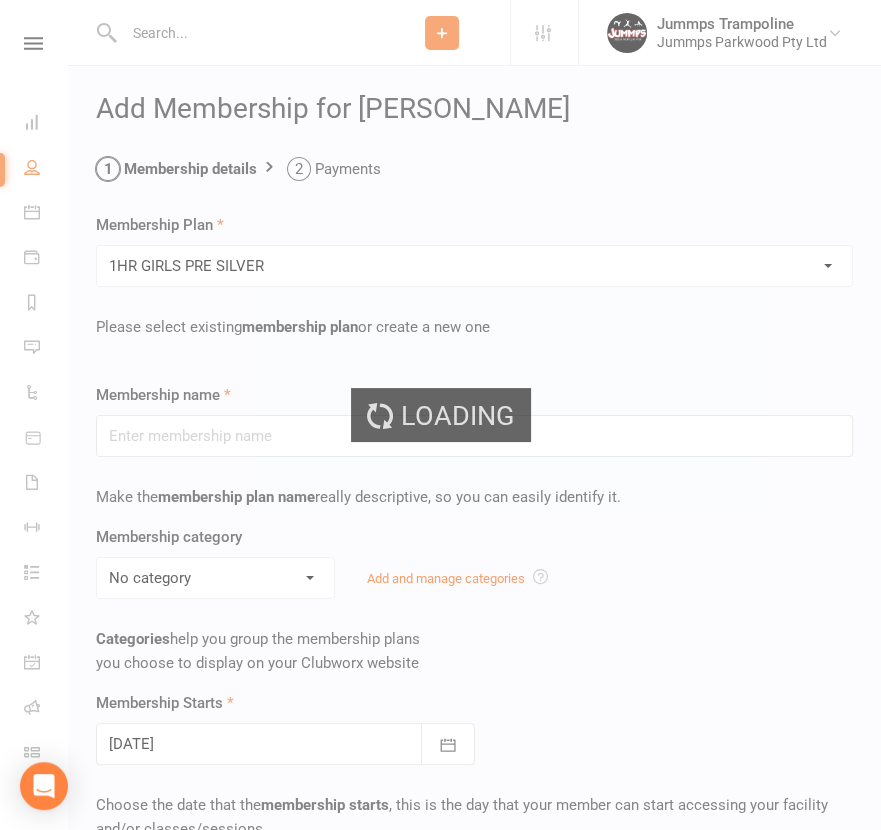 type on "1HR GIRLS PRE SILVER" 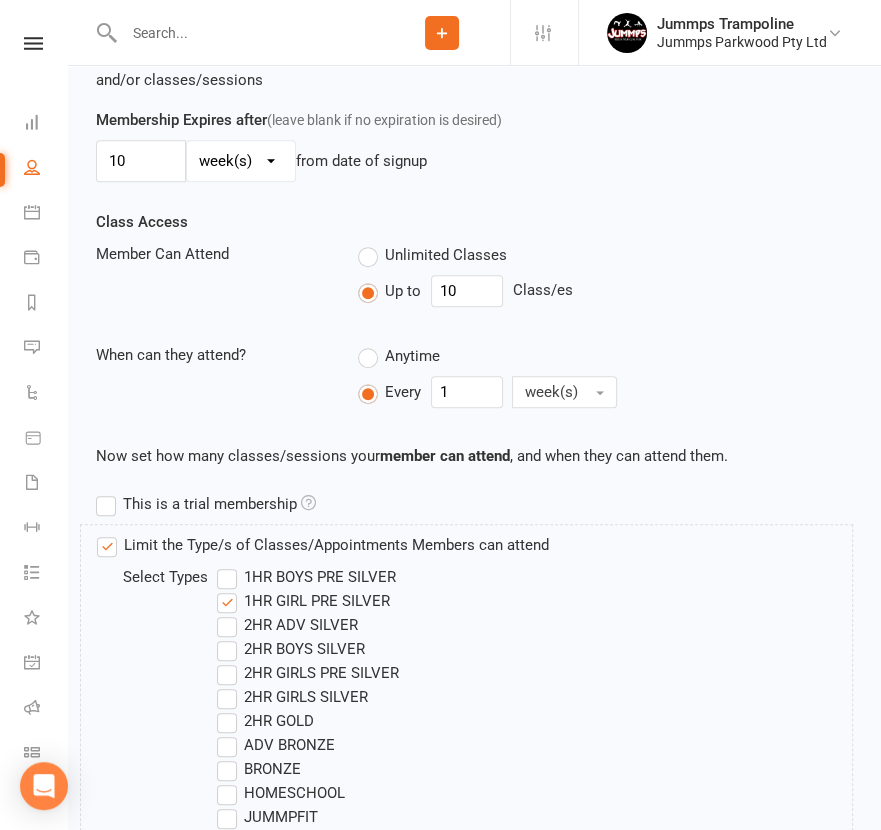 scroll, scrollTop: 1205, scrollLeft: 0, axis: vertical 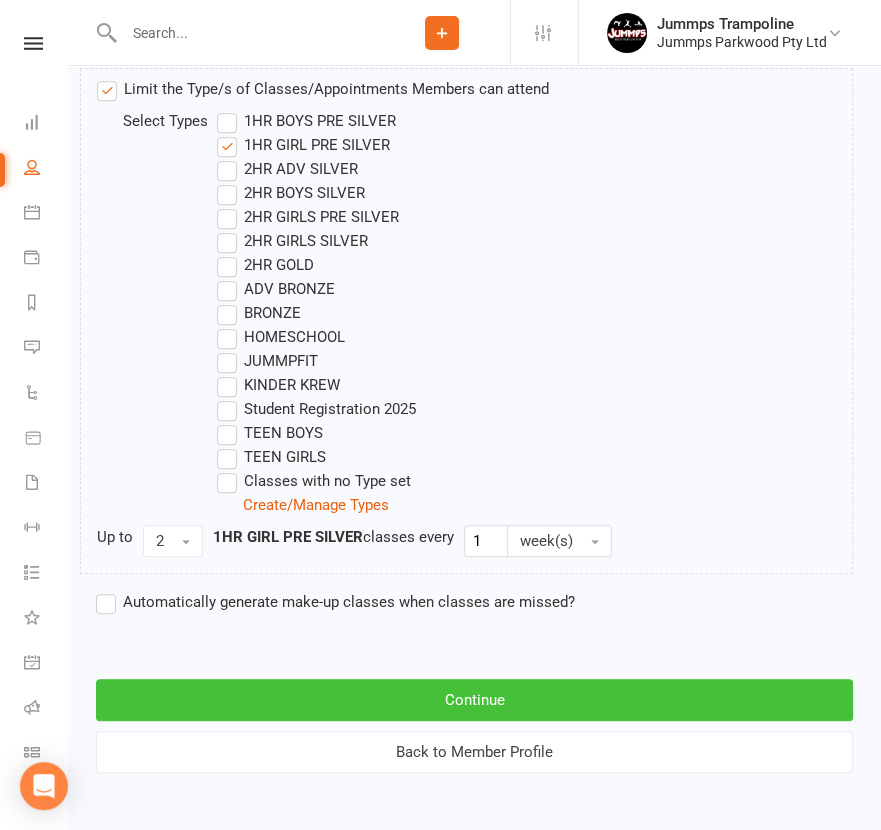 click on "Continue" at bounding box center (474, 700) 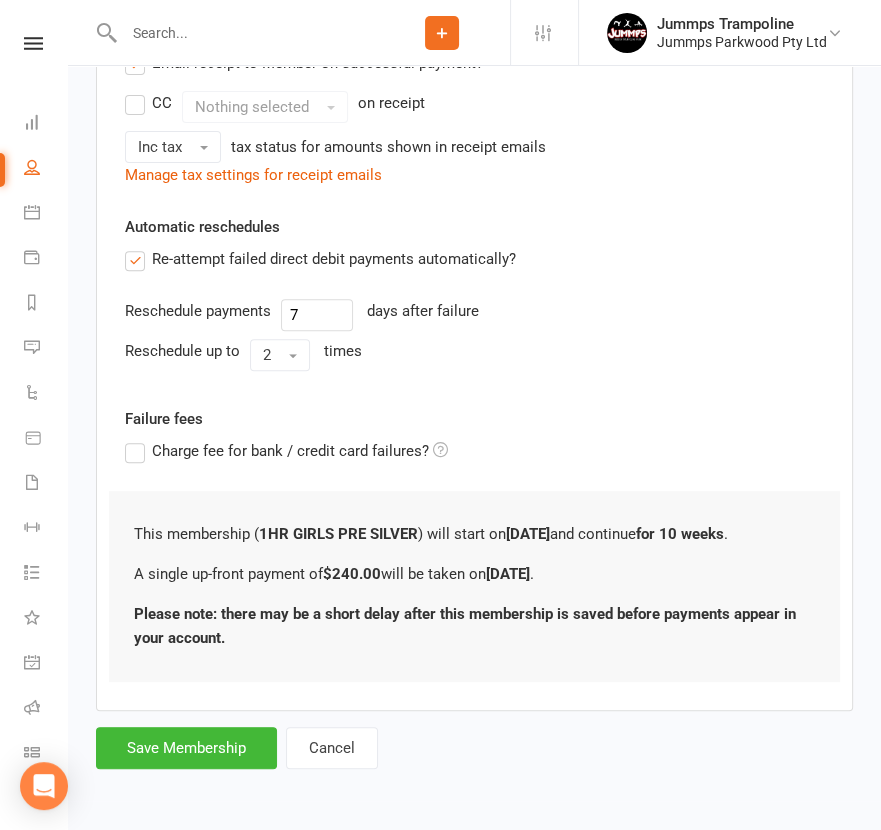 scroll, scrollTop: 0, scrollLeft: 0, axis: both 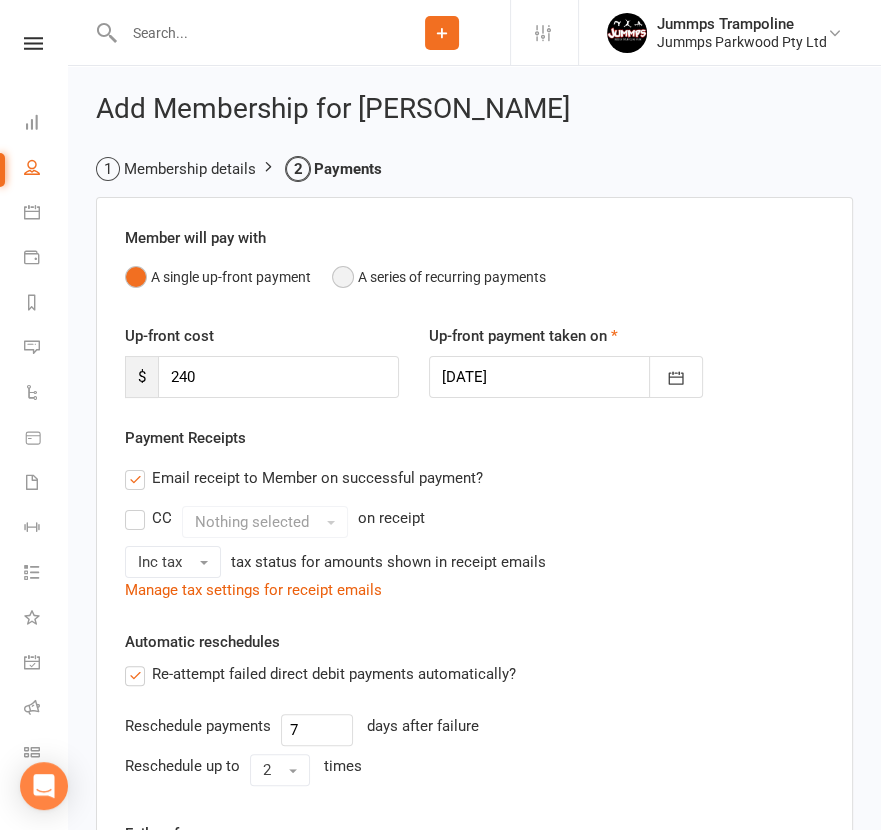 click on "A series of recurring payments" at bounding box center (439, 277) 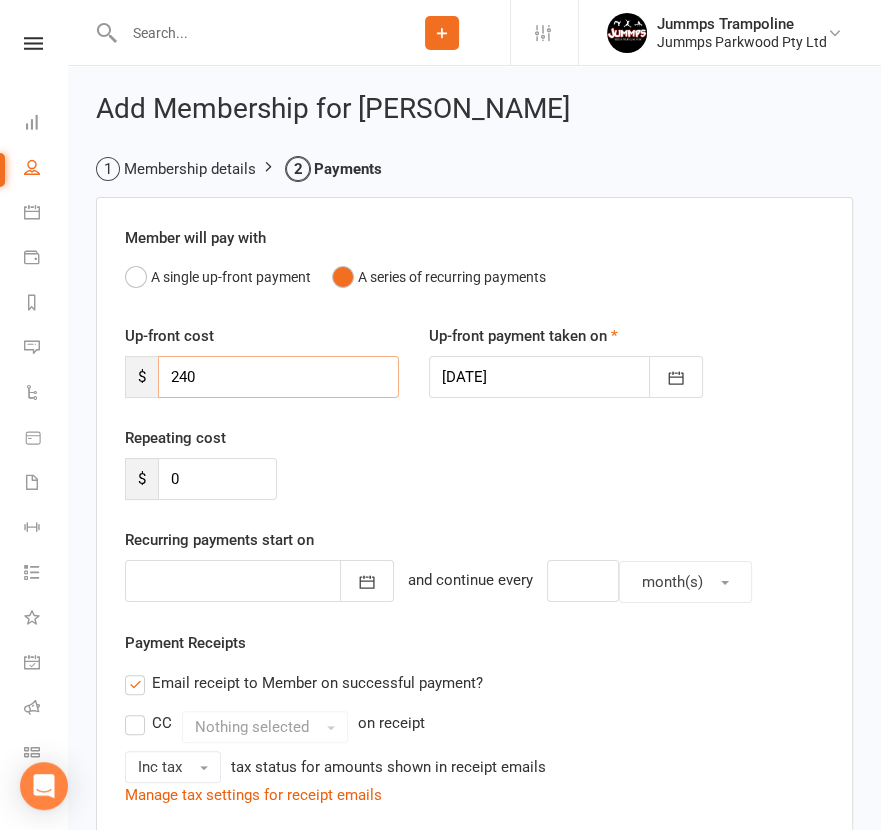 drag, startPoint x: 198, startPoint y: 370, endPoint x: 67, endPoint y: 371, distance: 131.00381 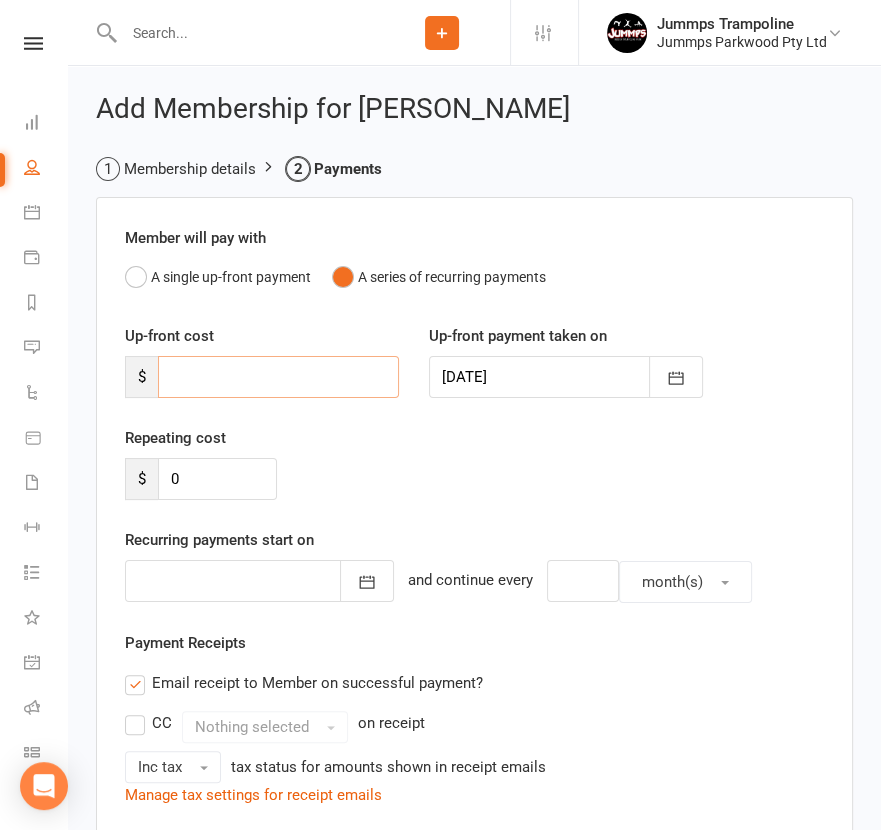 type 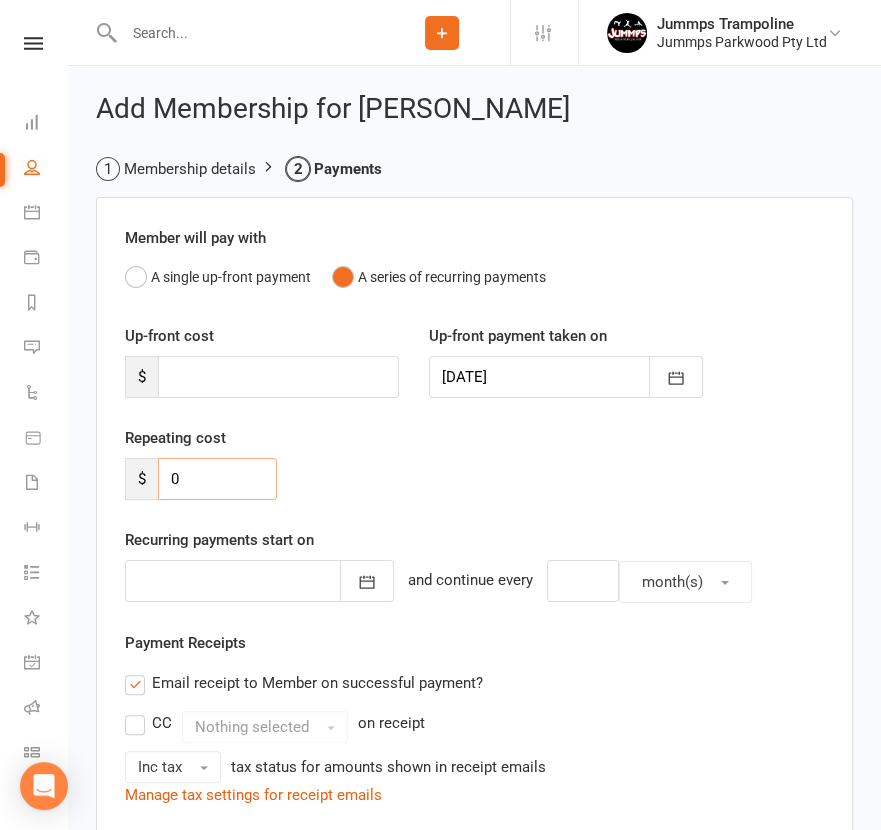 drag, startPoint x: 200, startPoint y: 487, endPoint x: 80, endPoint y: 467, distance: 121.65525 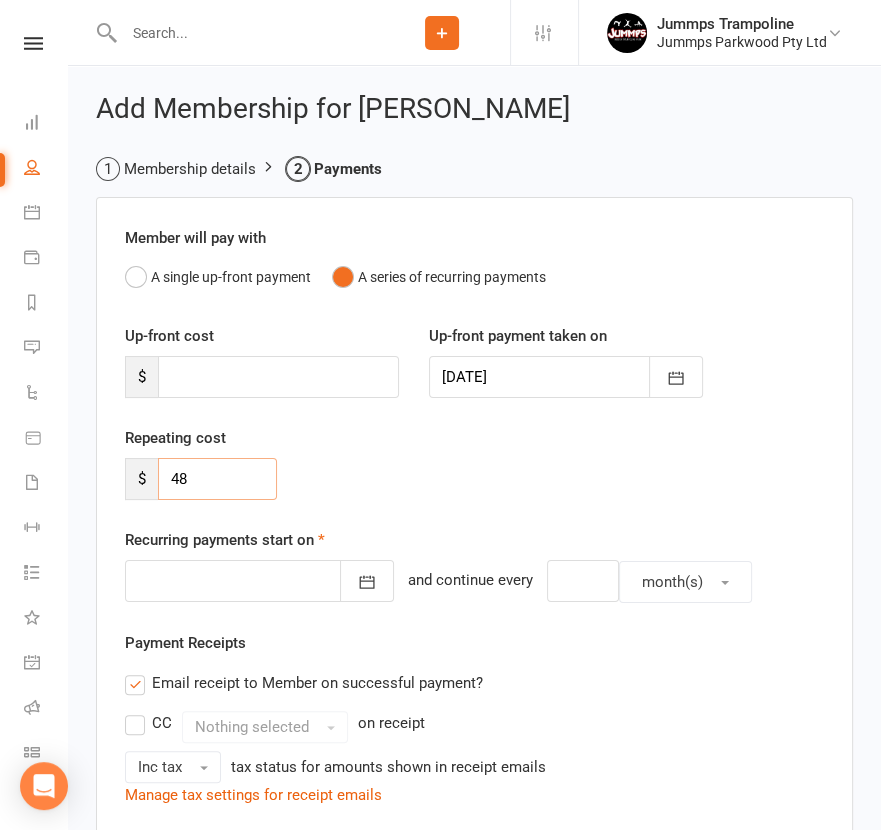 type on "48" 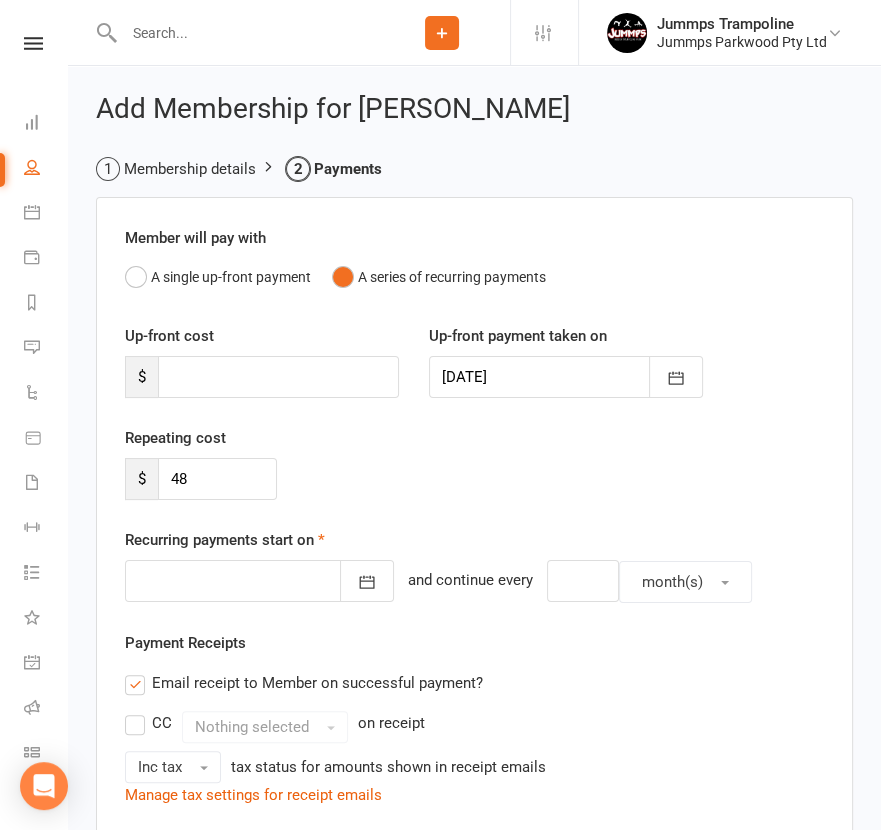 click on "Repeating cost  $ 48" at bounding box center (474, 477) 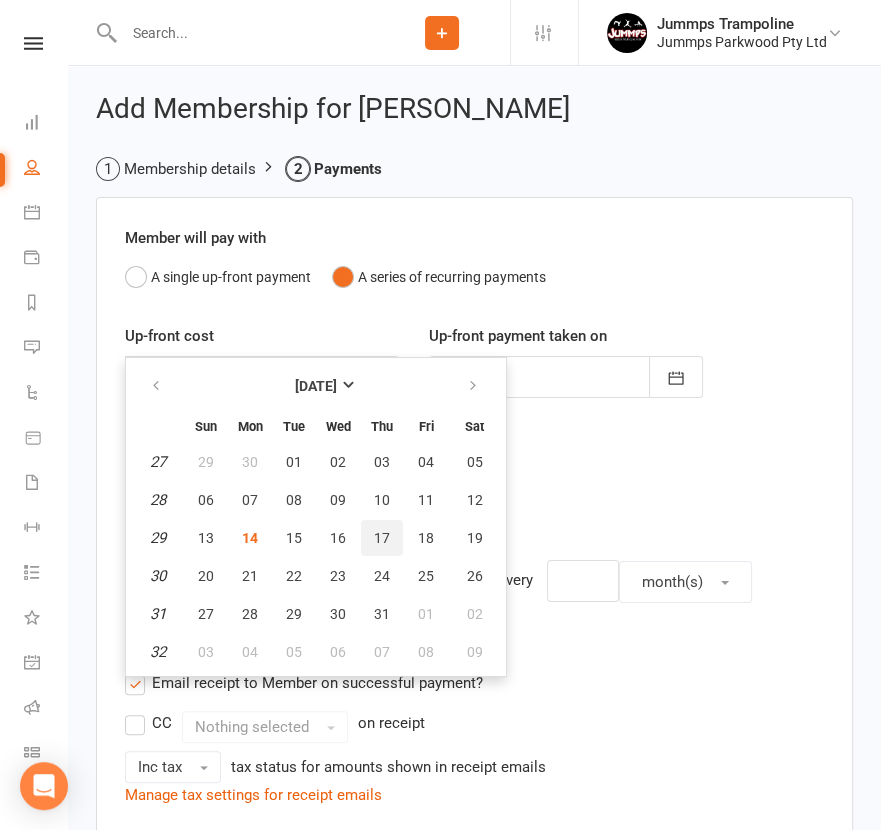 click on "17" at bounding box center [382, 538] 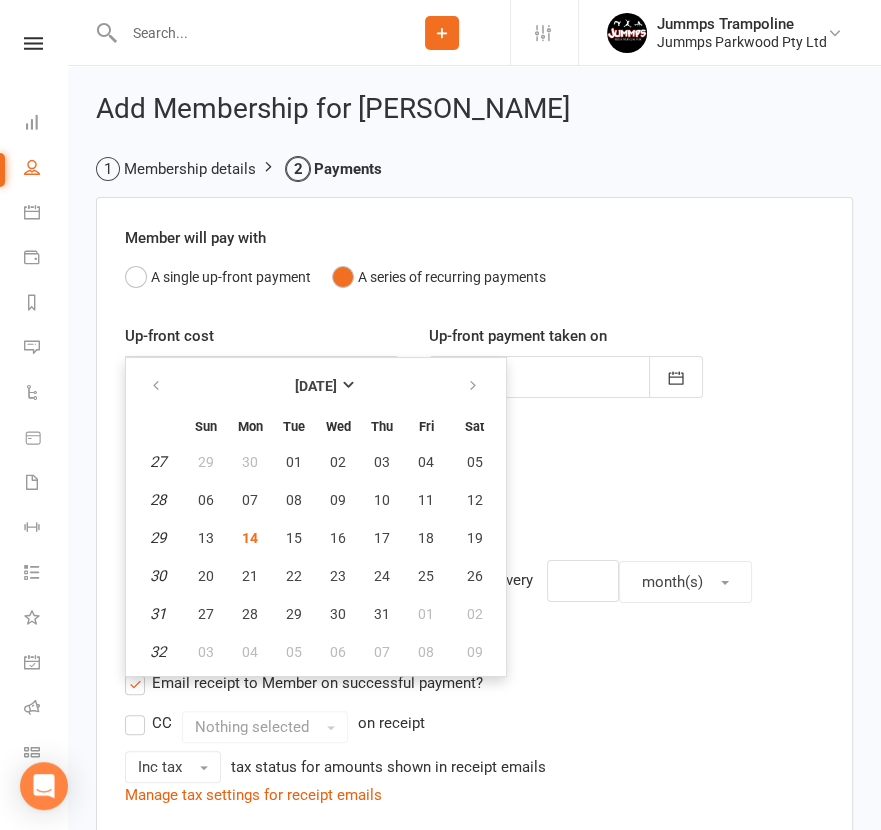 type on "17 Jul 2025" 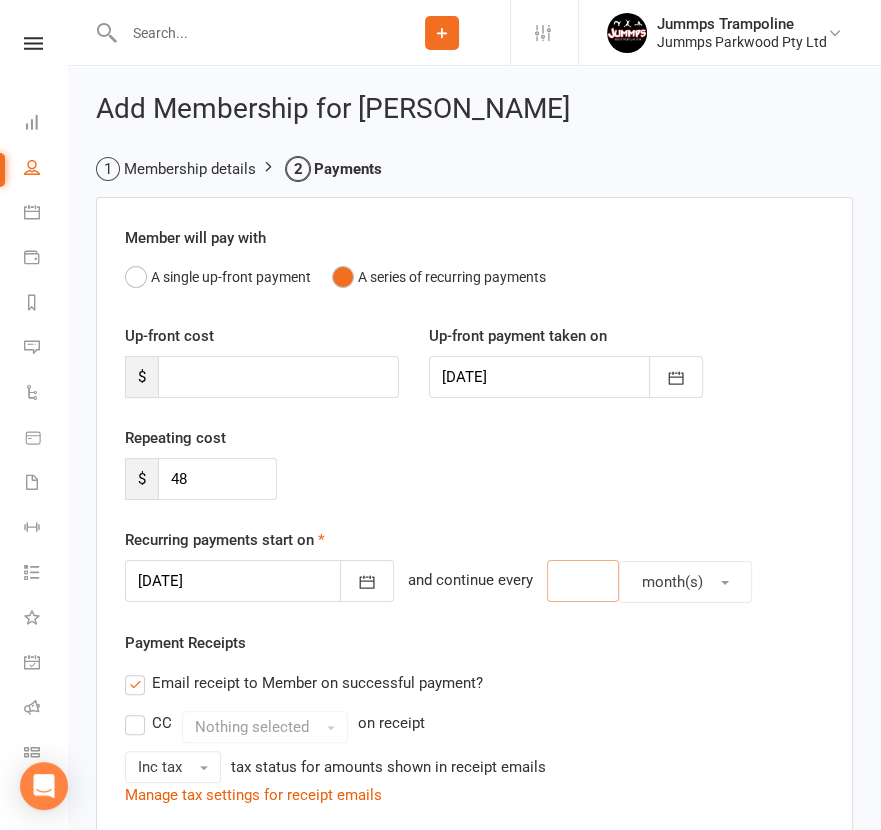 click at bounding box center [583, 581] 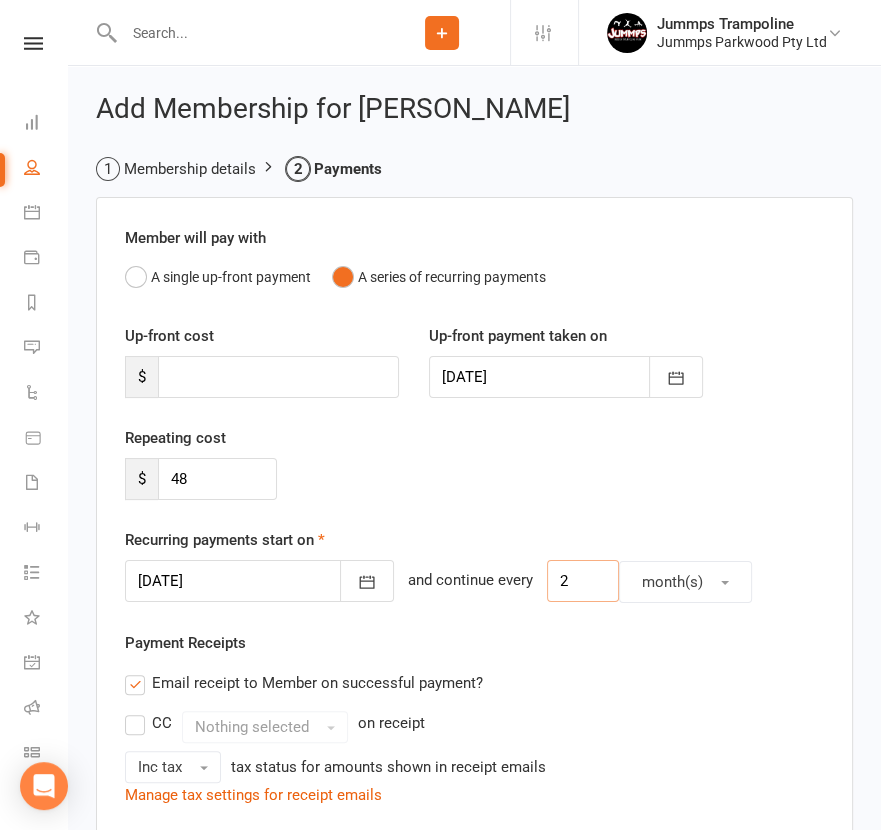 type on "2" 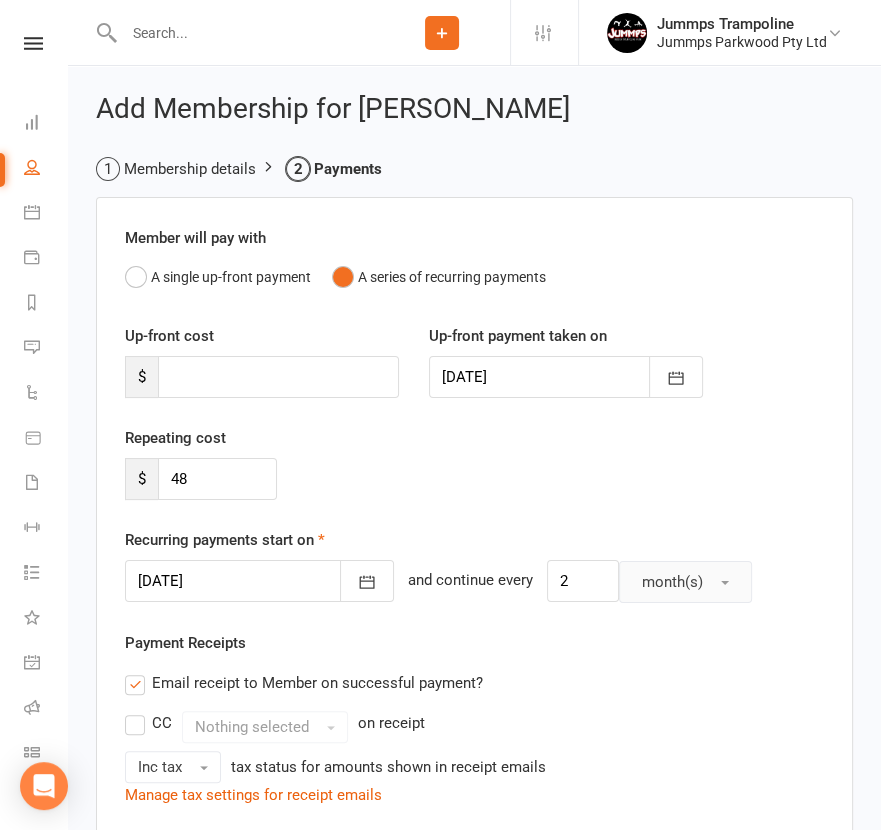 click on "month(s)" at bounding box center [672, 582] 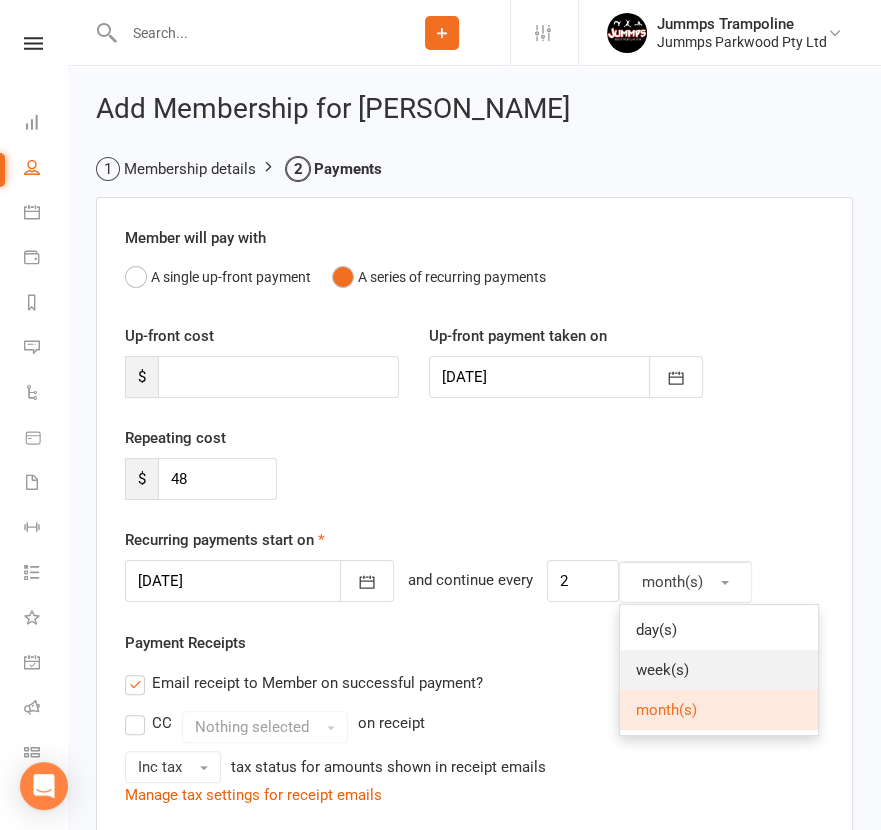 click on "week(s)" at bounding box center [662, 670] 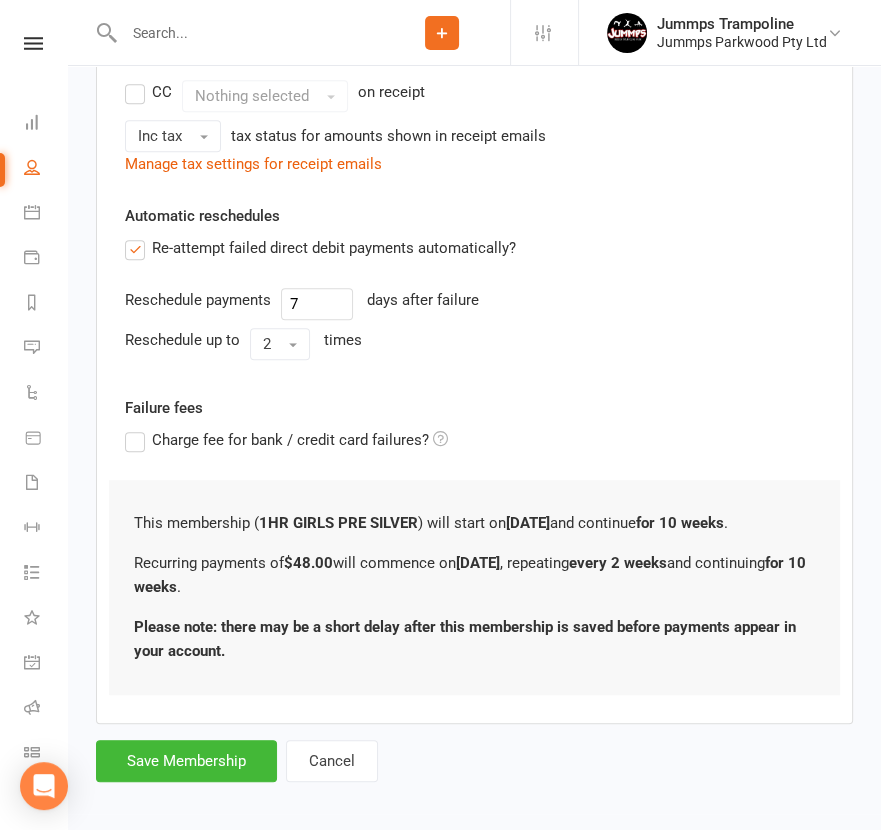 scroll, scrollTop: 640, scrollLeft: 0, axis: vertical 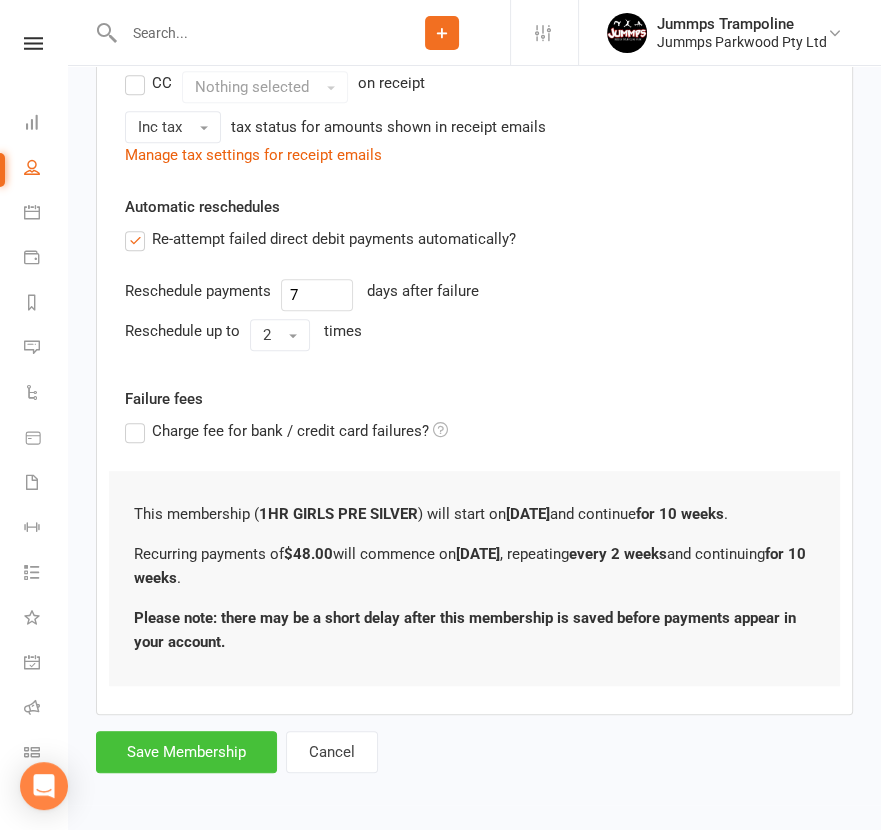 click on "Save Membership" at bounding box center (186, 752) 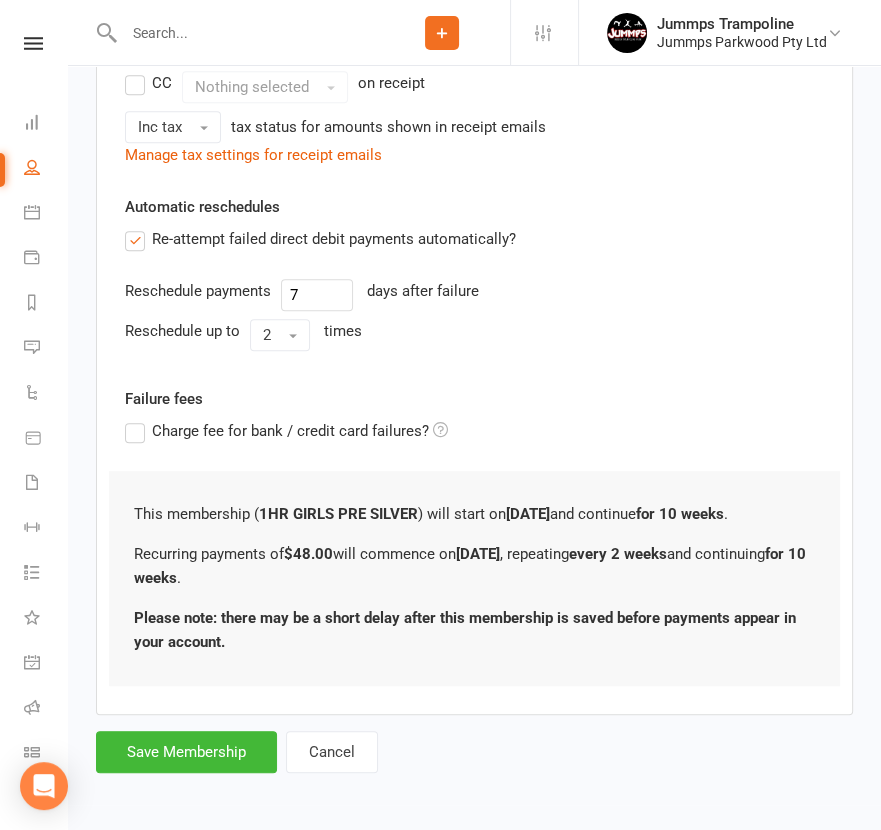 type on "0" 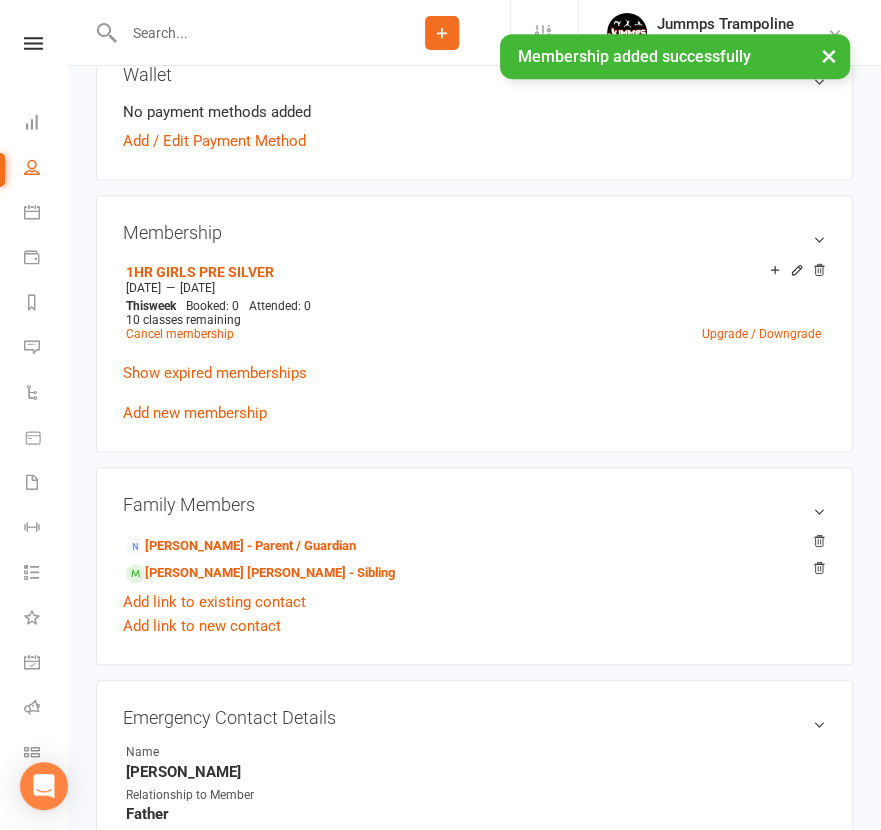 scroll, scrollTop: 0, scrollLeft: 0, axis: both 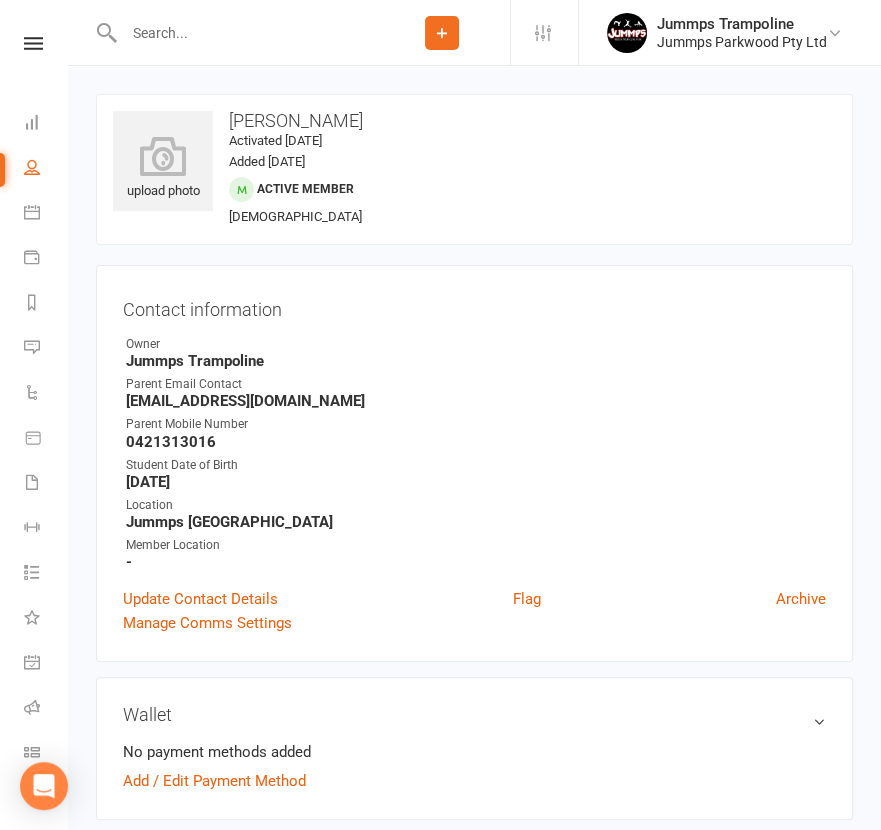 click at bounding box center [246, 33] 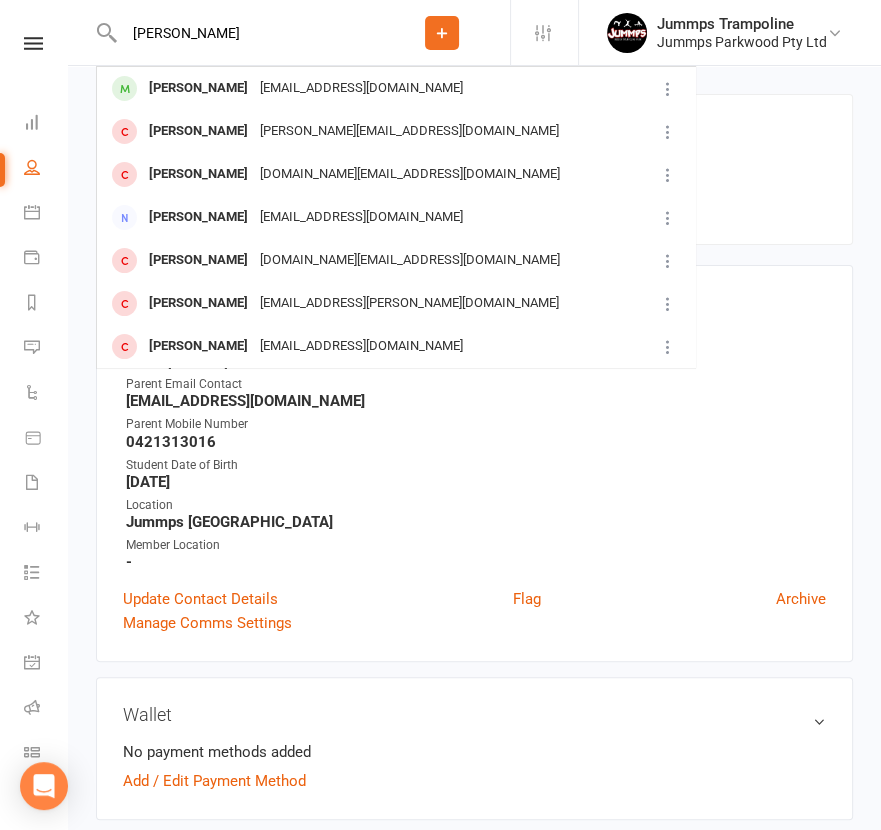 type on "hannah fol" 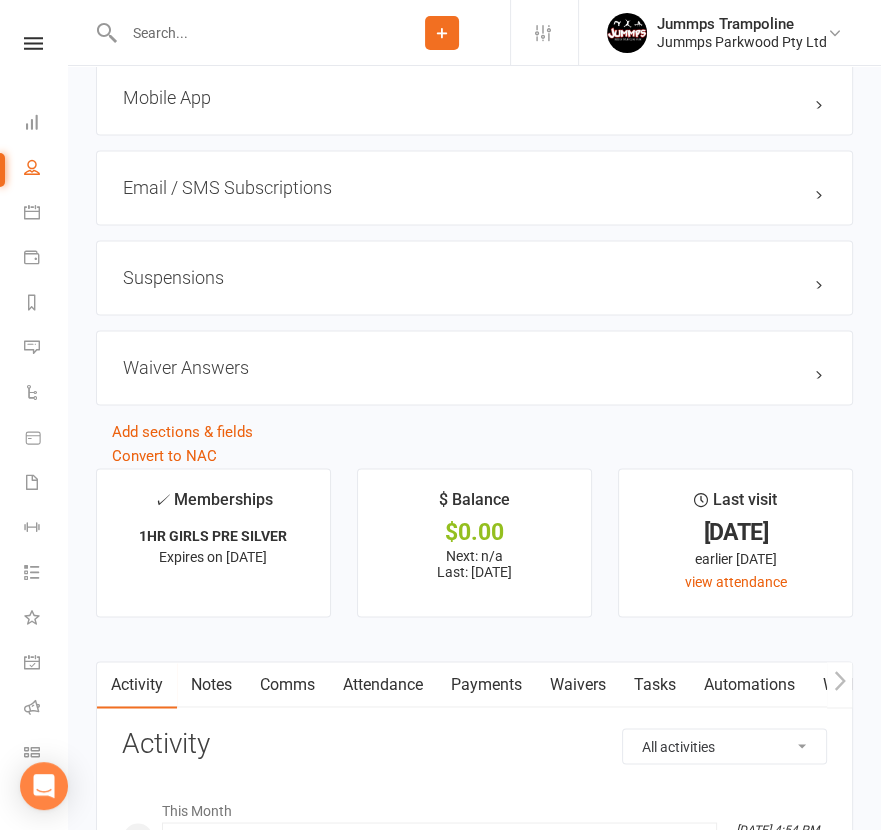 scroll, scrollTop: 2125, scrollLeft: 0, axis: vertical 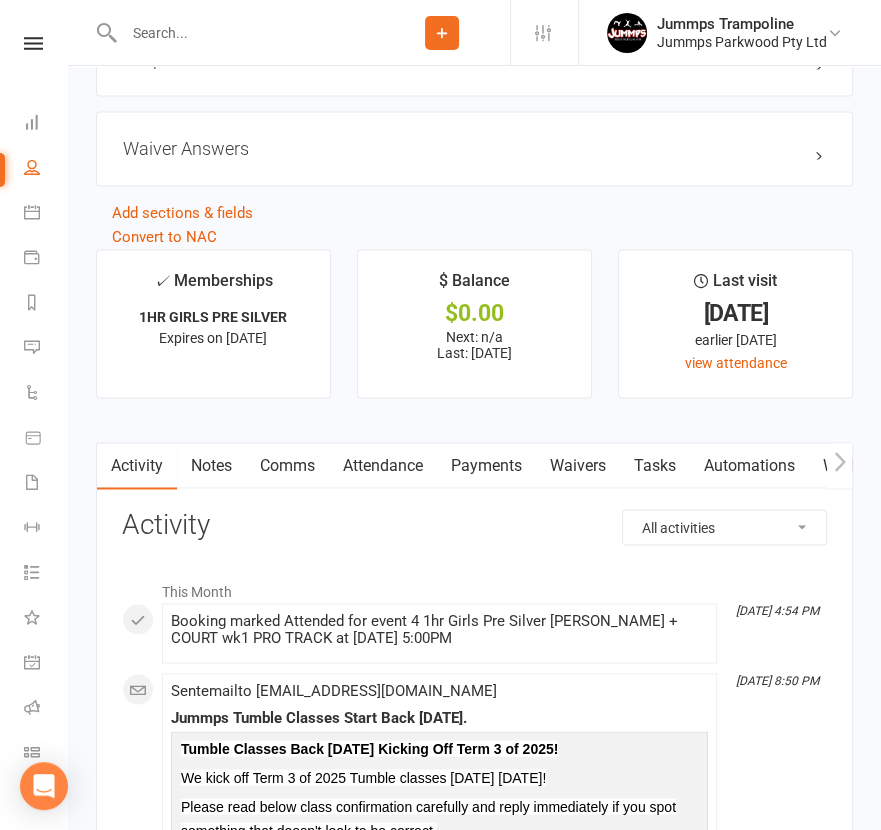click on "Attendance" at bounding box center (383, 466) 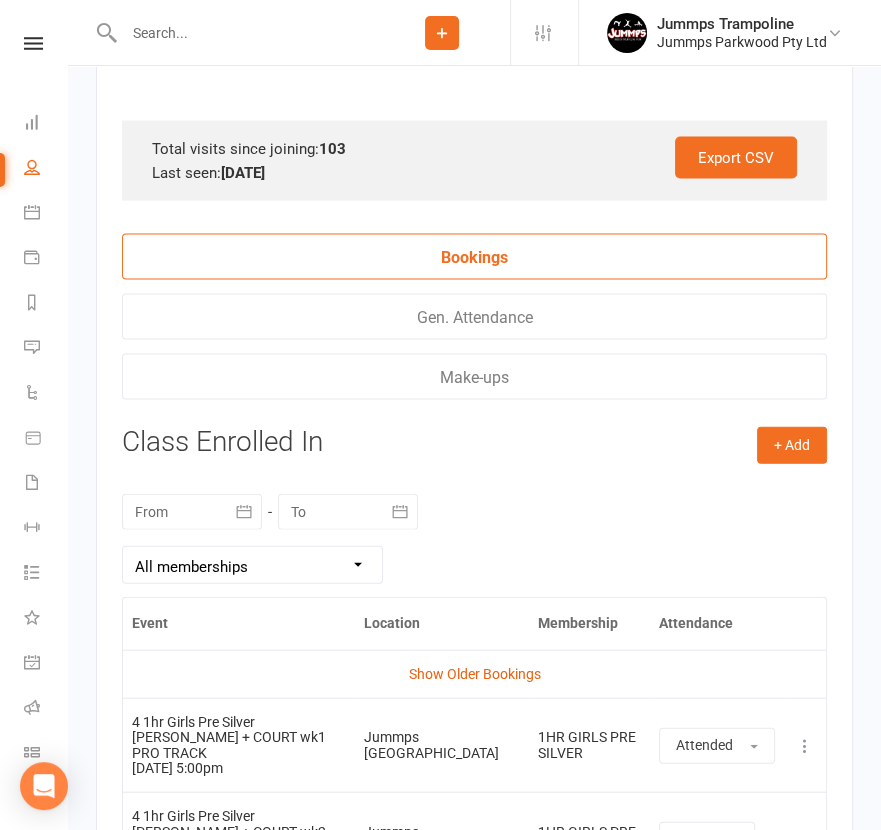 scroll, scrollTop: 3124, scrollLeft: 0, axis: vertical 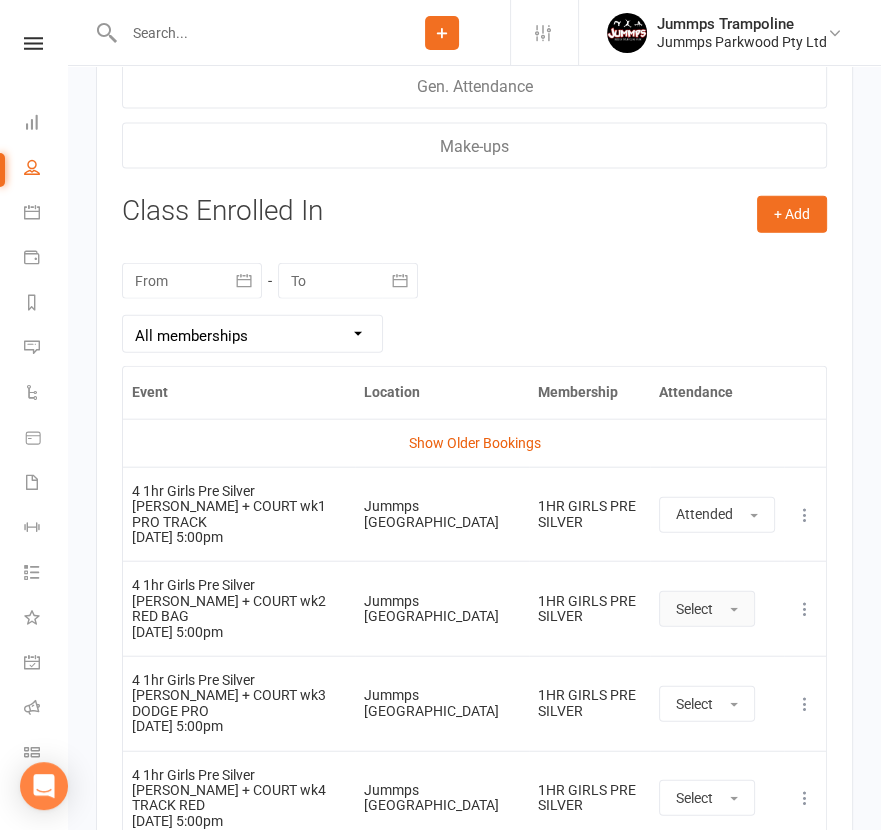 click on "Select" at bounding box center (707, 609) 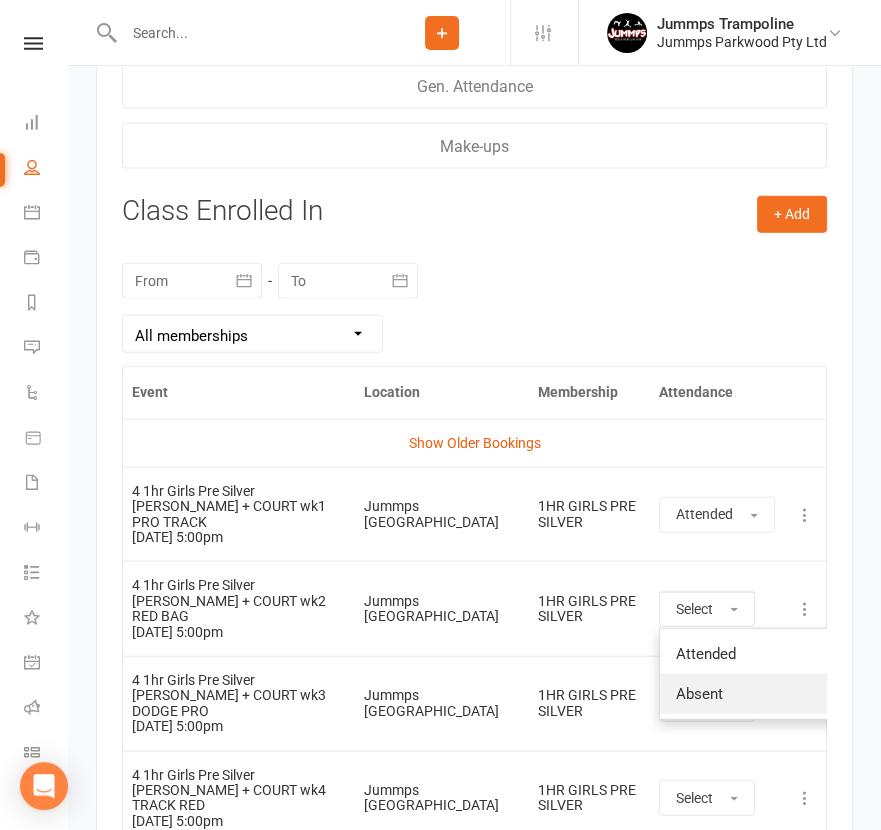 click on "Absent" at bounding box center [759, 694] 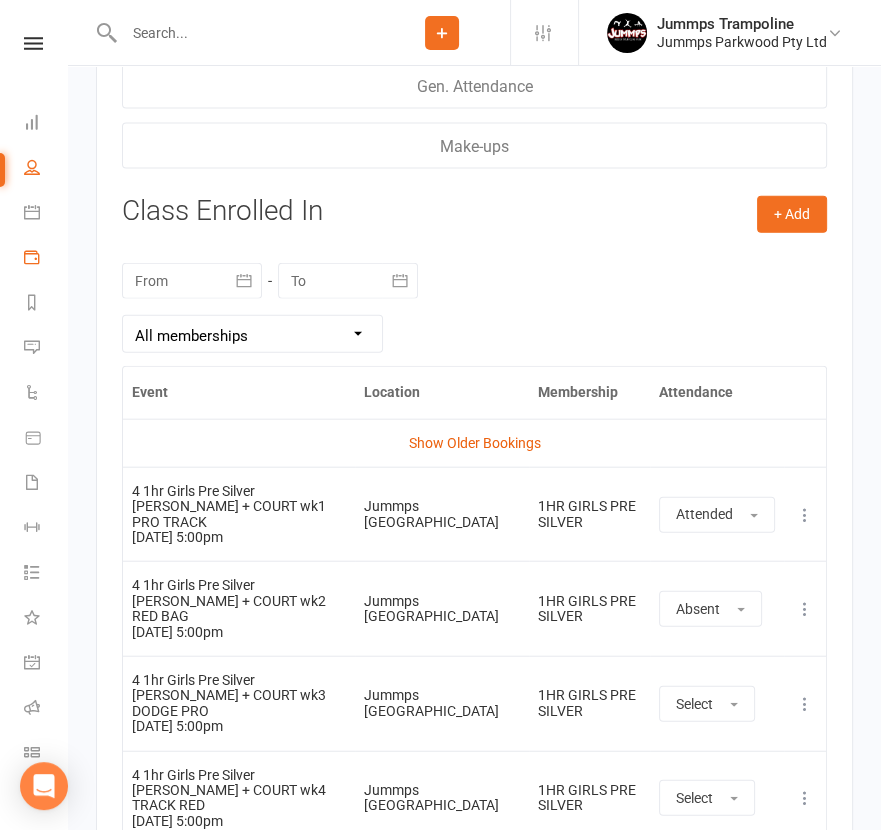 click at bounding box center [32, 257] 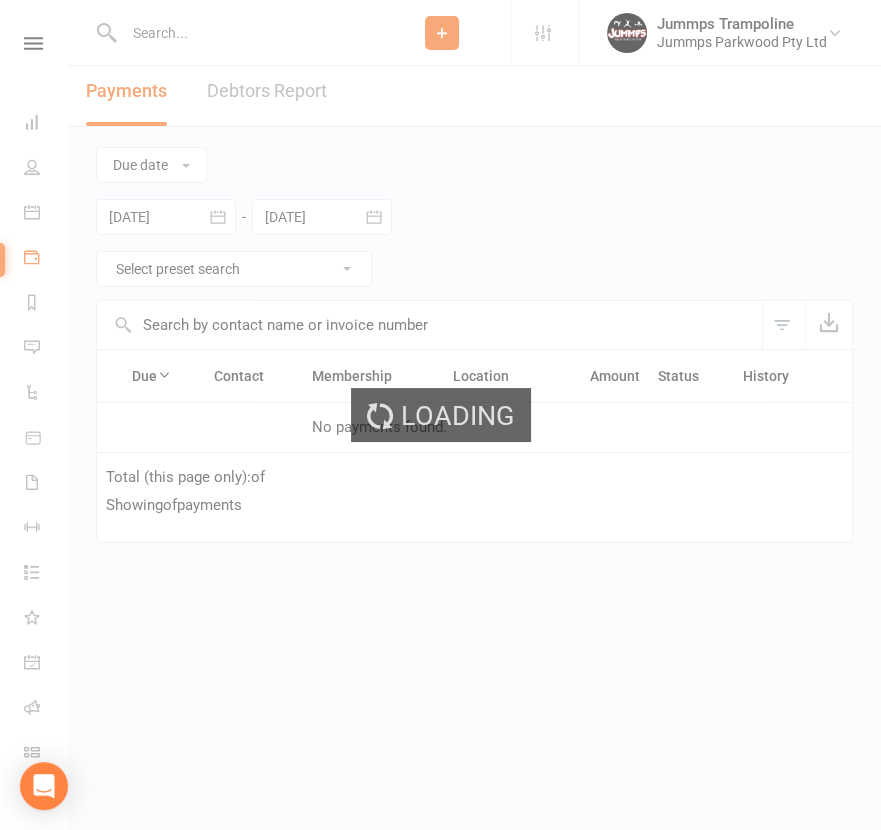 scroll, scrollTop: 0, scrollLeft: 0, axis: both 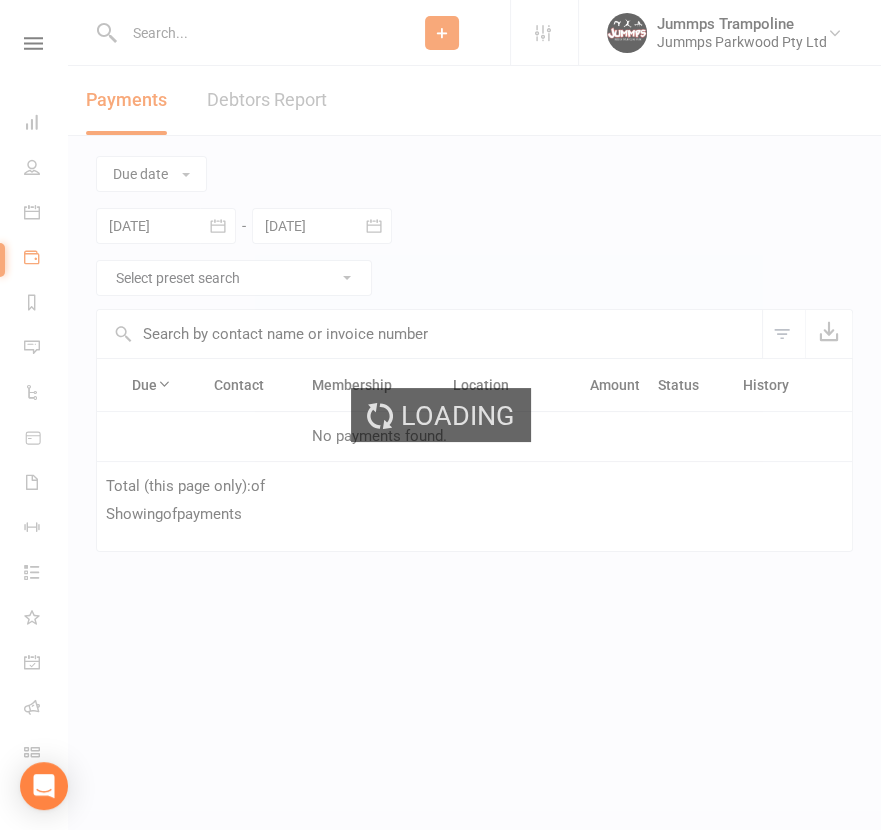 click on "Loading" at bounding box center (440, 415) 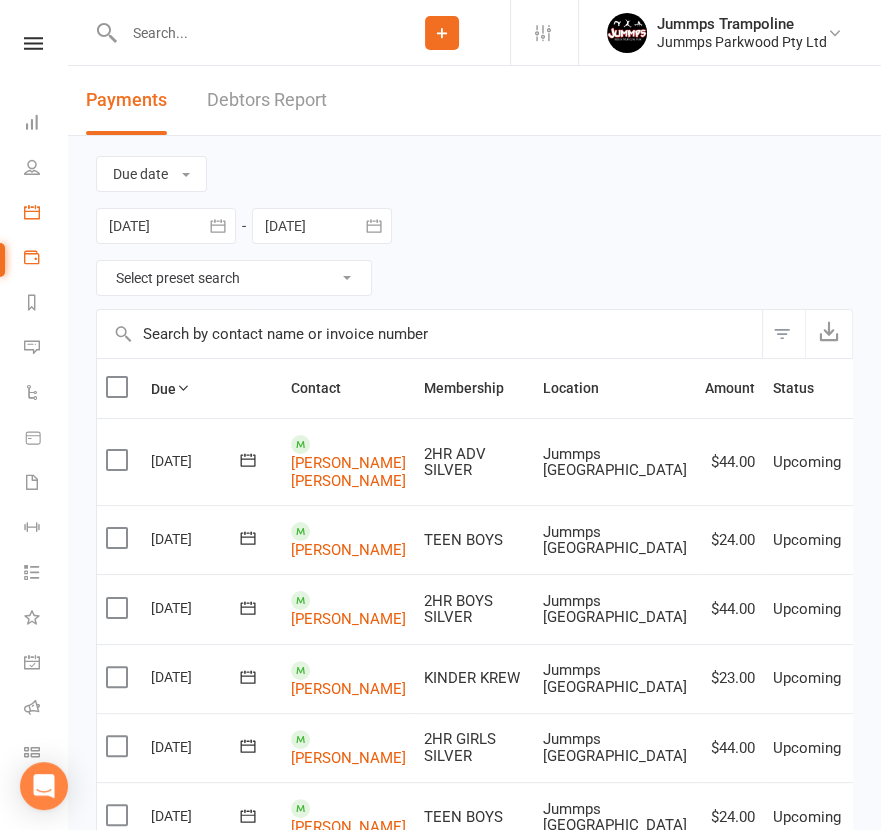 click at bounding box center [32, 212] 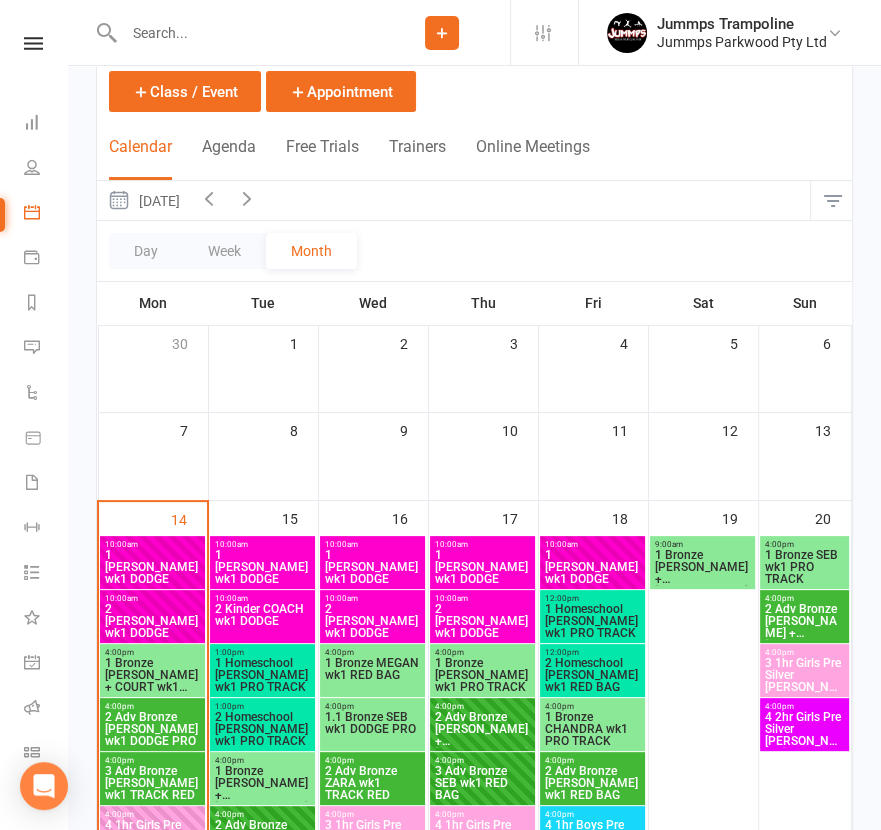 scroll, scrollTop: 499, scrollLeft: 0, axis: vertical 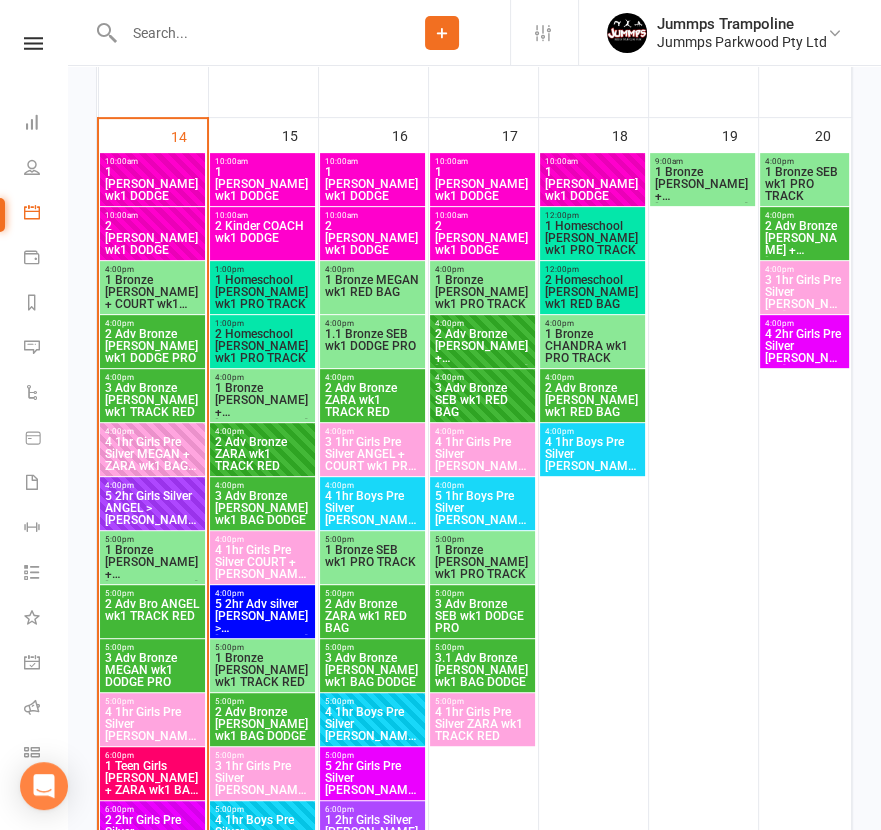 click at bounding box center [246, 33] 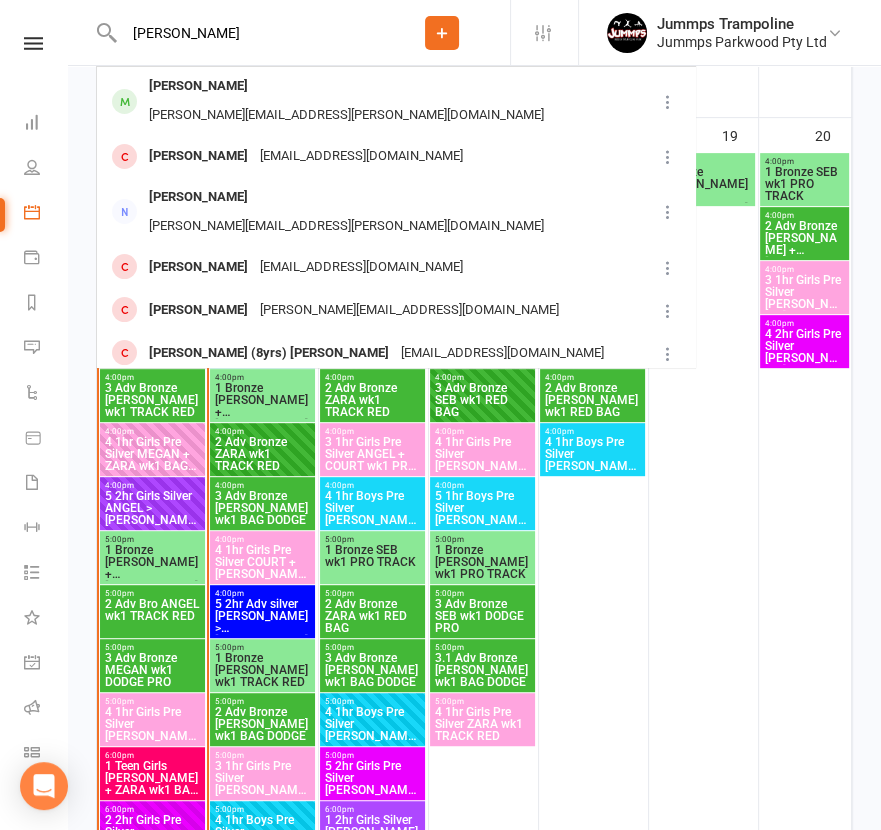 type on "emily trott" 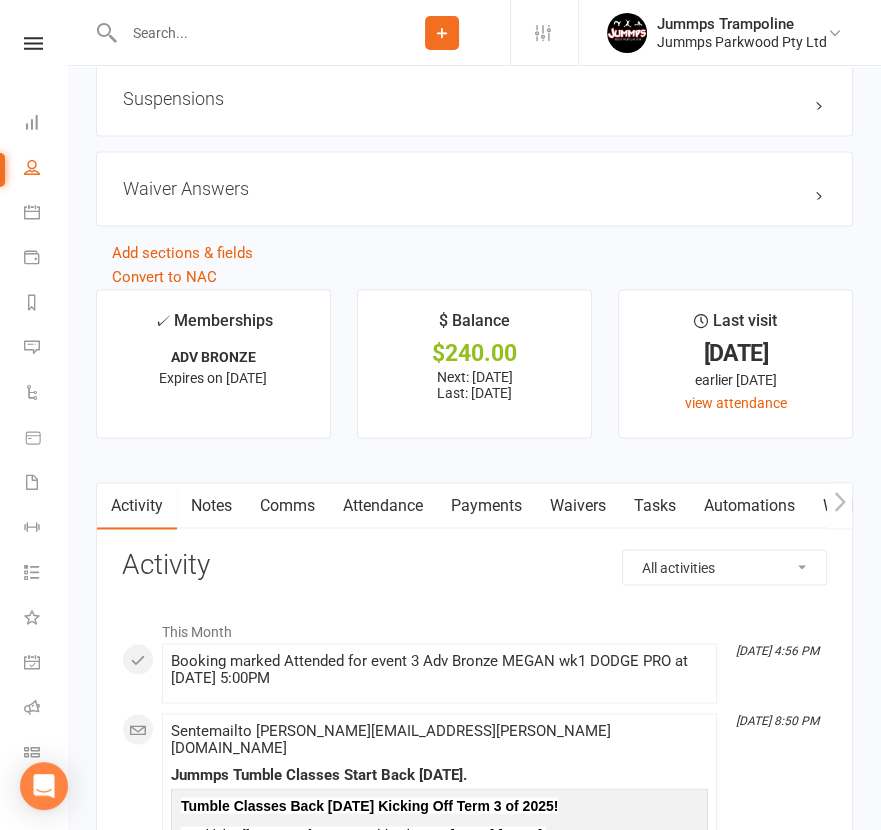 scroll, scrollTop: 2125, scrollLeft: 0, axis: vertical 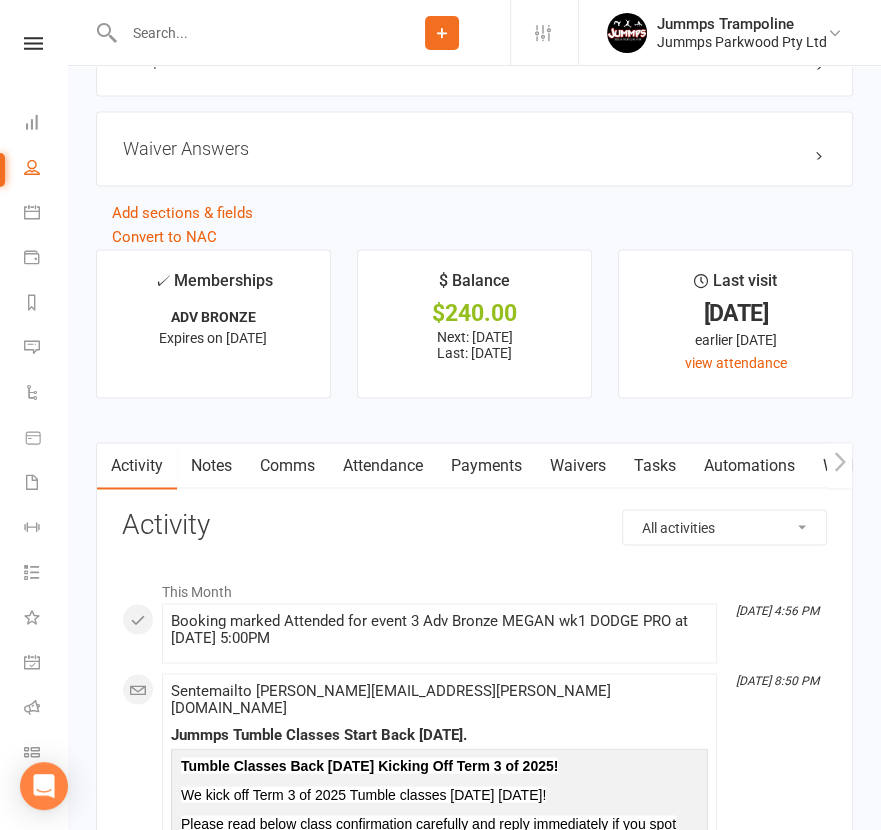 click on "Payments" at bounding box center [486, 466] 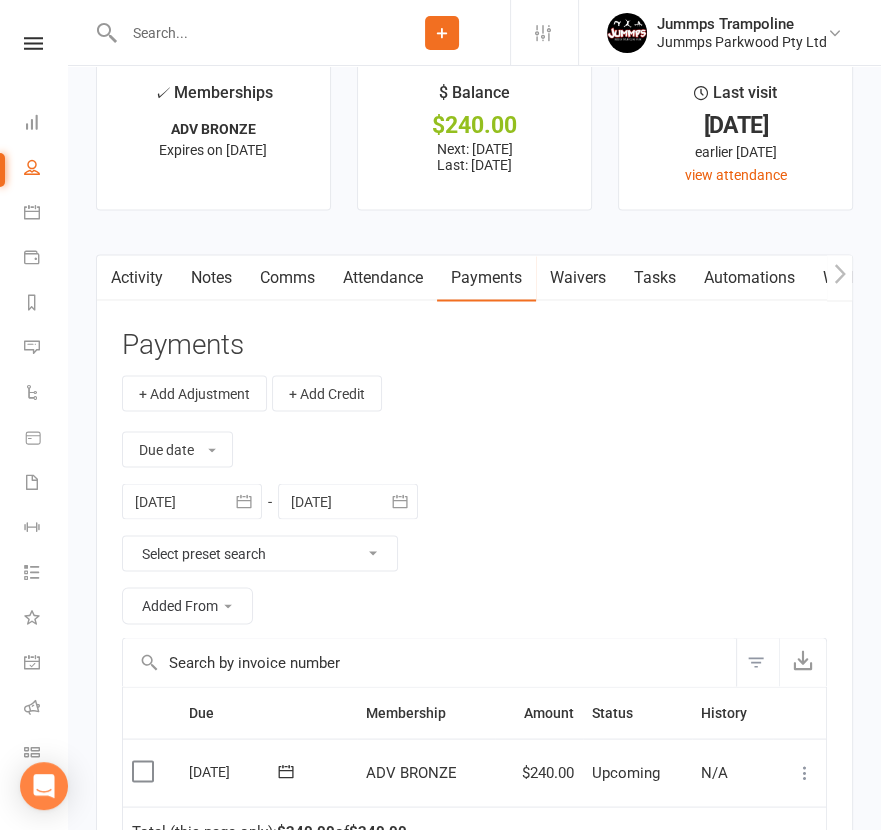 scroll, scrollTop: 2625, scrollLeft: 0, axis: vertical 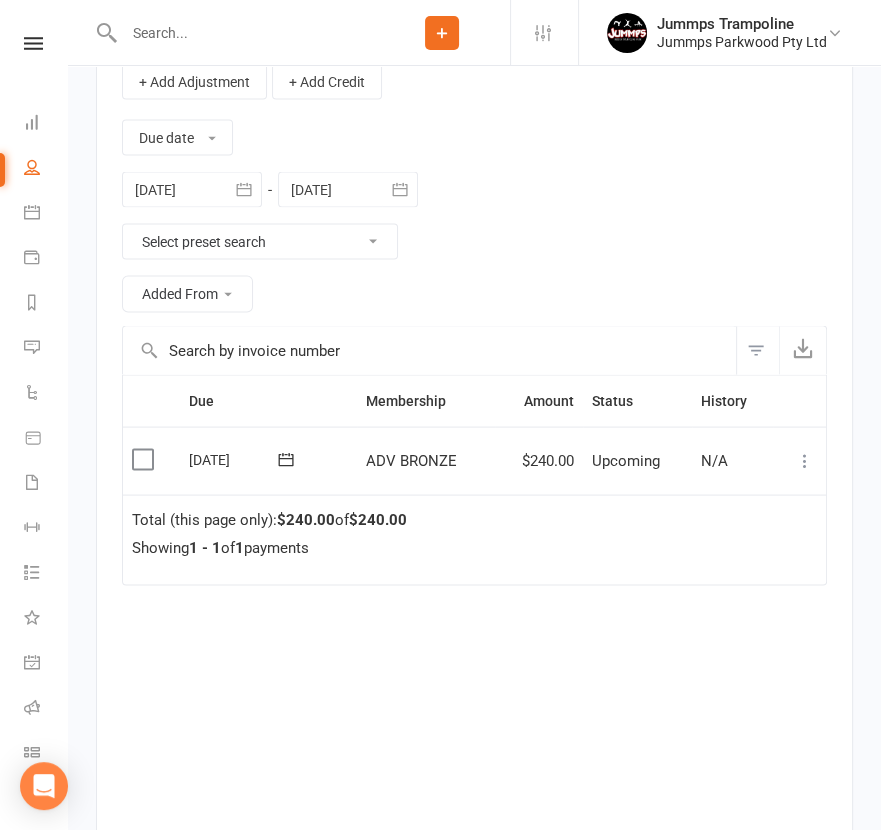 click at bounding box center (805, 460) 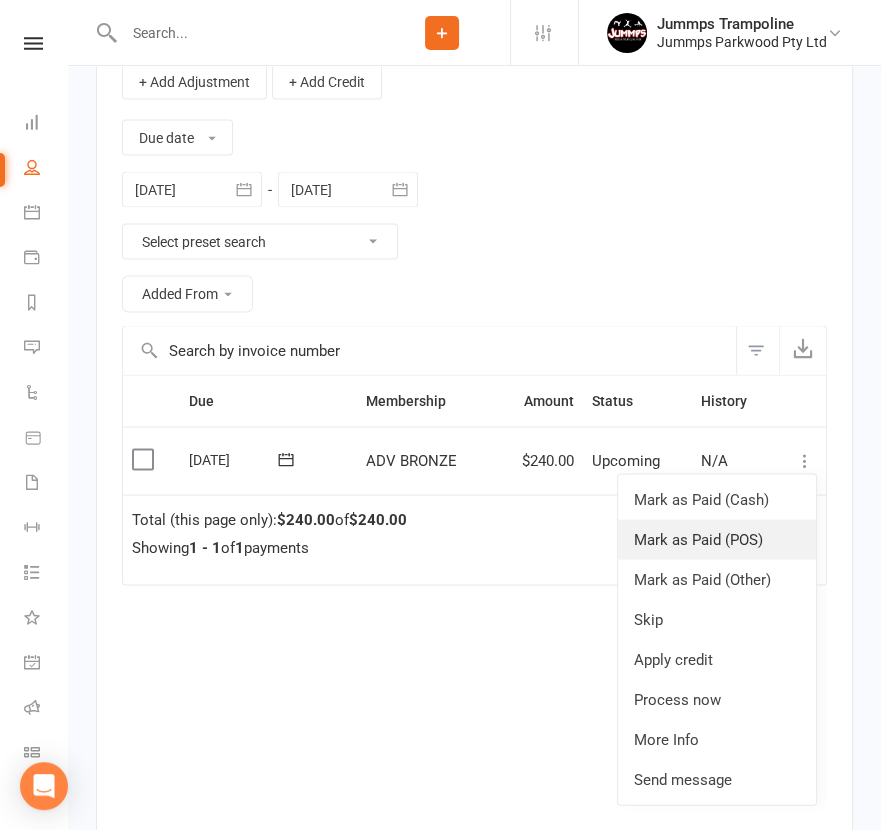 click on "Mark as Paid (POS)" at bounding box center (717, 539) 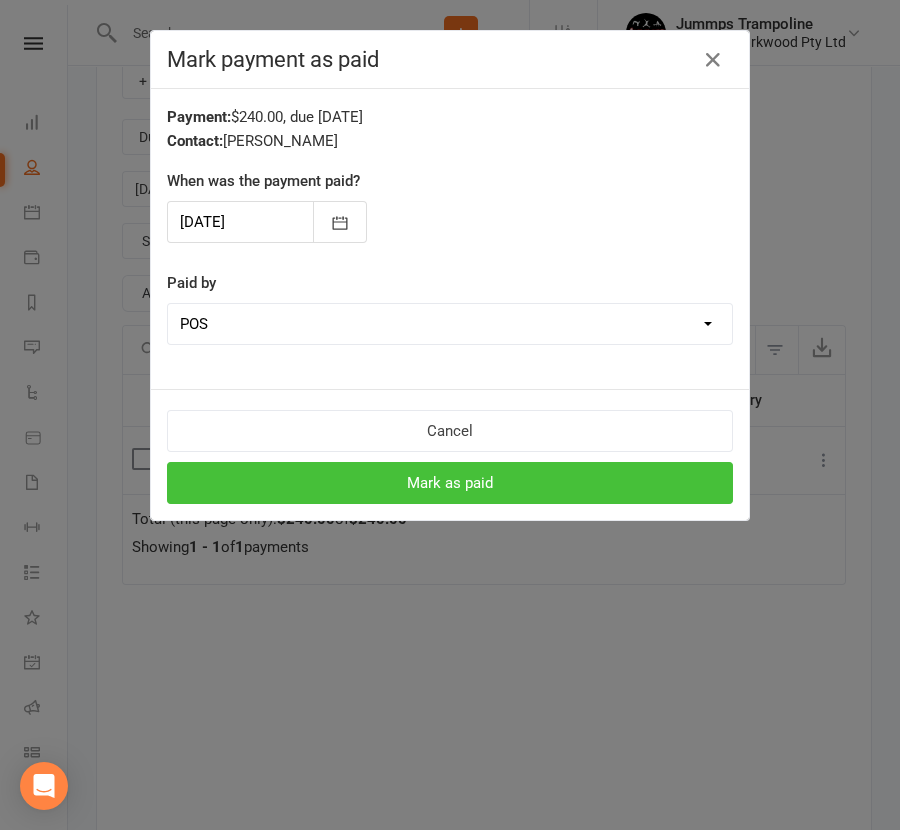 click on "Mark as paid" at bounding box center [450, 483] 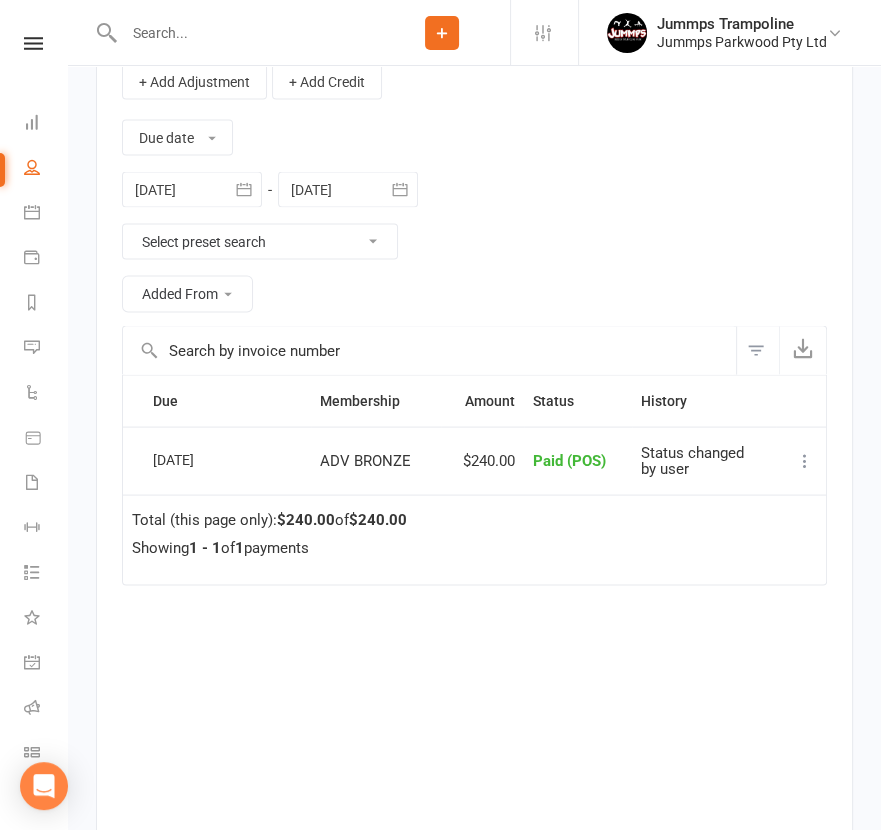 click at bounding box center (246, 33) 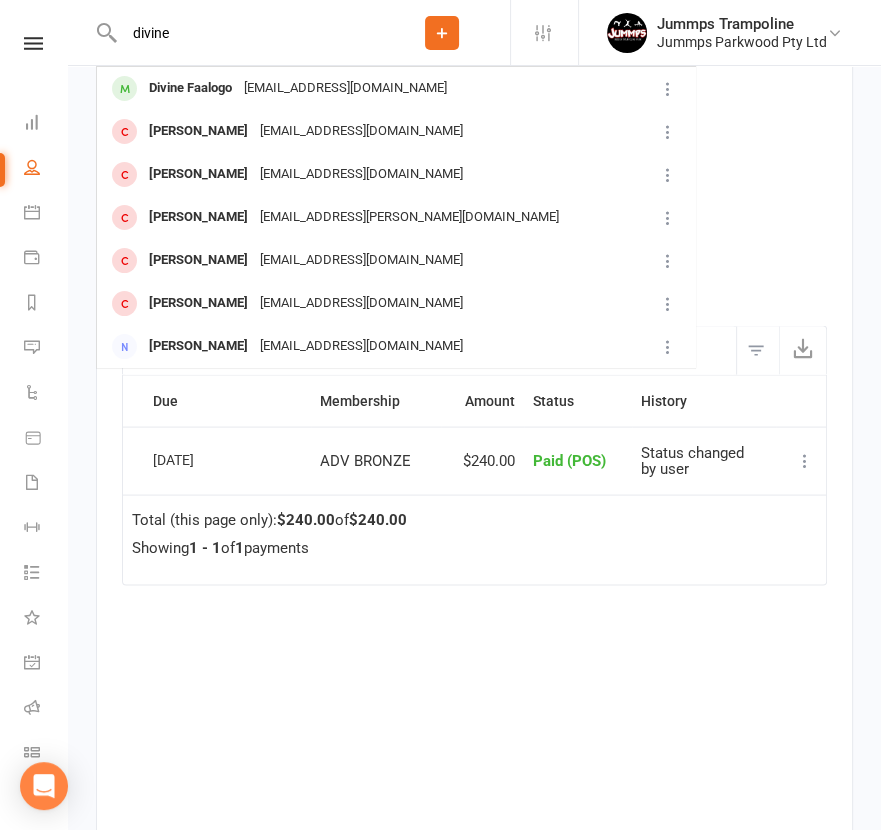 type on "divine" 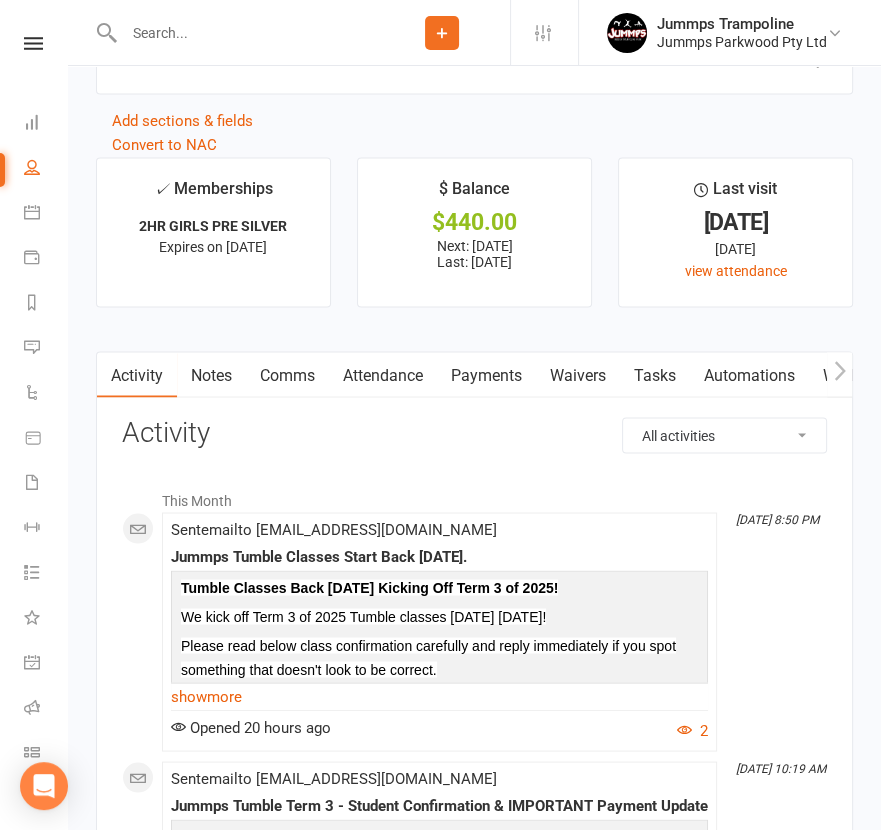 scroll, scrollTop: 2375, scrollLeft: 0, axis: vertical 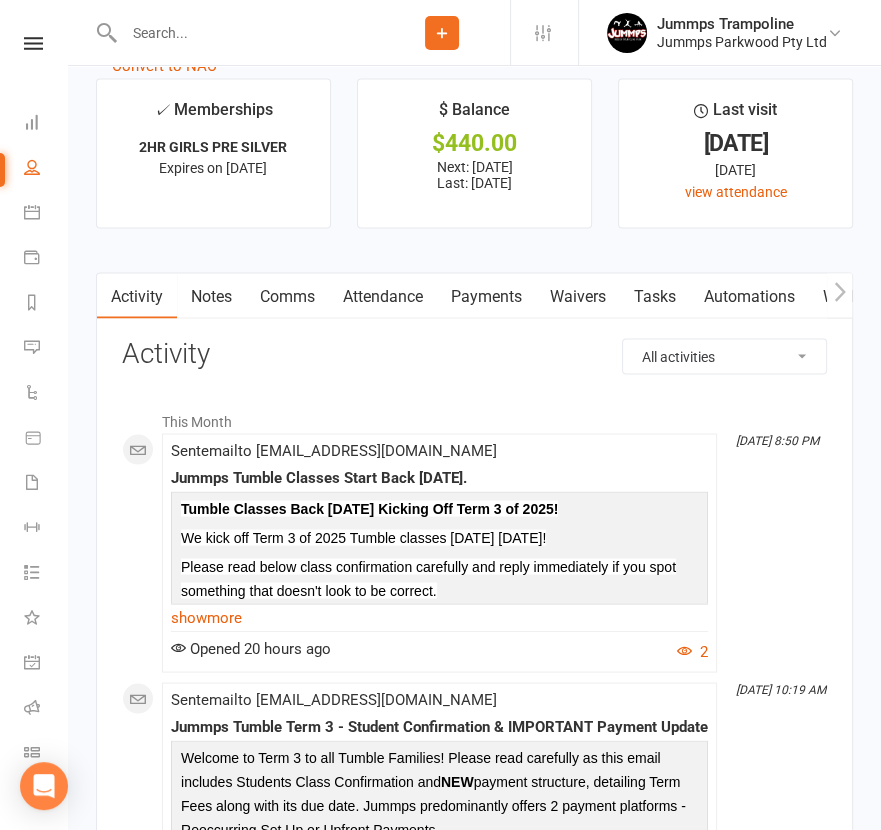 click on "Attendance" at bounding box center (383, 296) 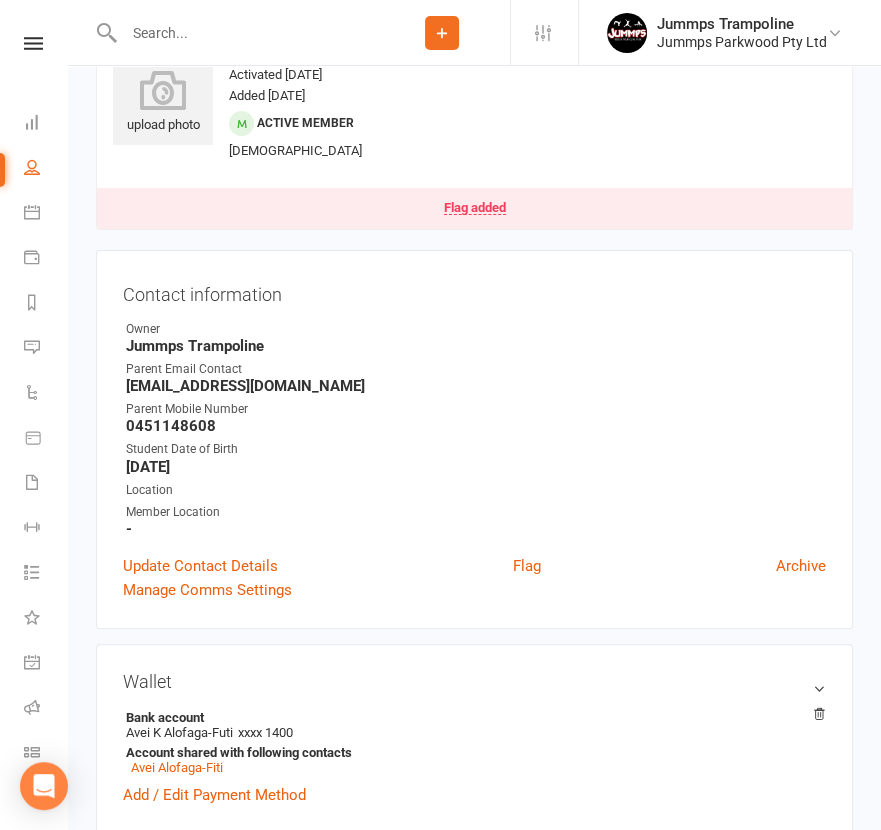 scroll, scrollTop: 0, scrollLeft: 0, axis: both 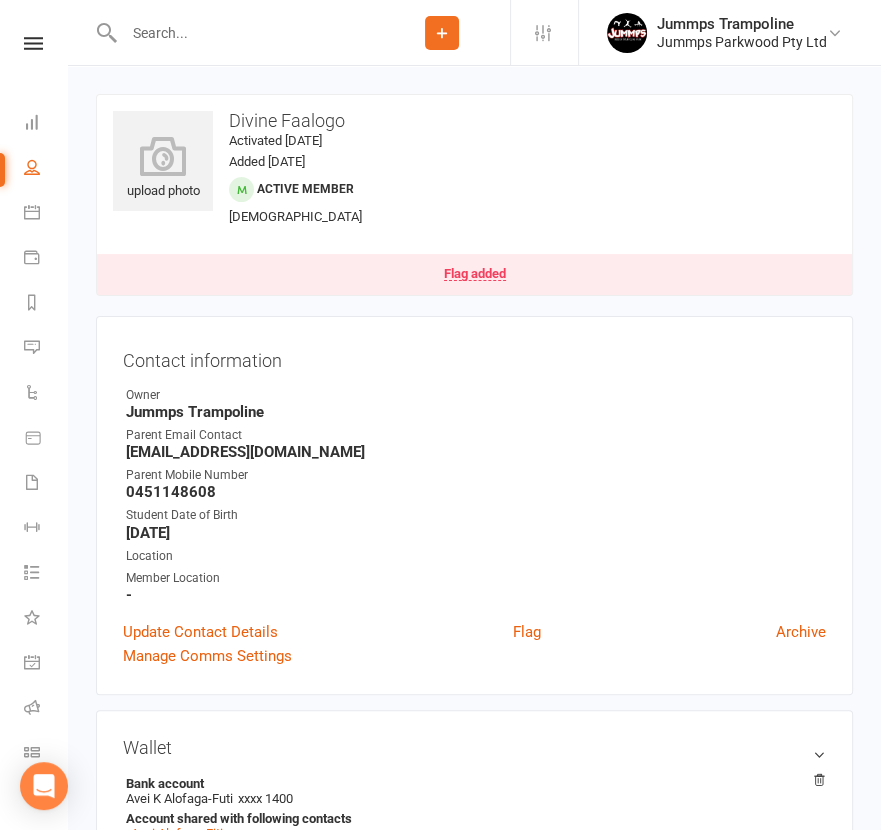 click on "Calendar" at bounding box center [33, 214] 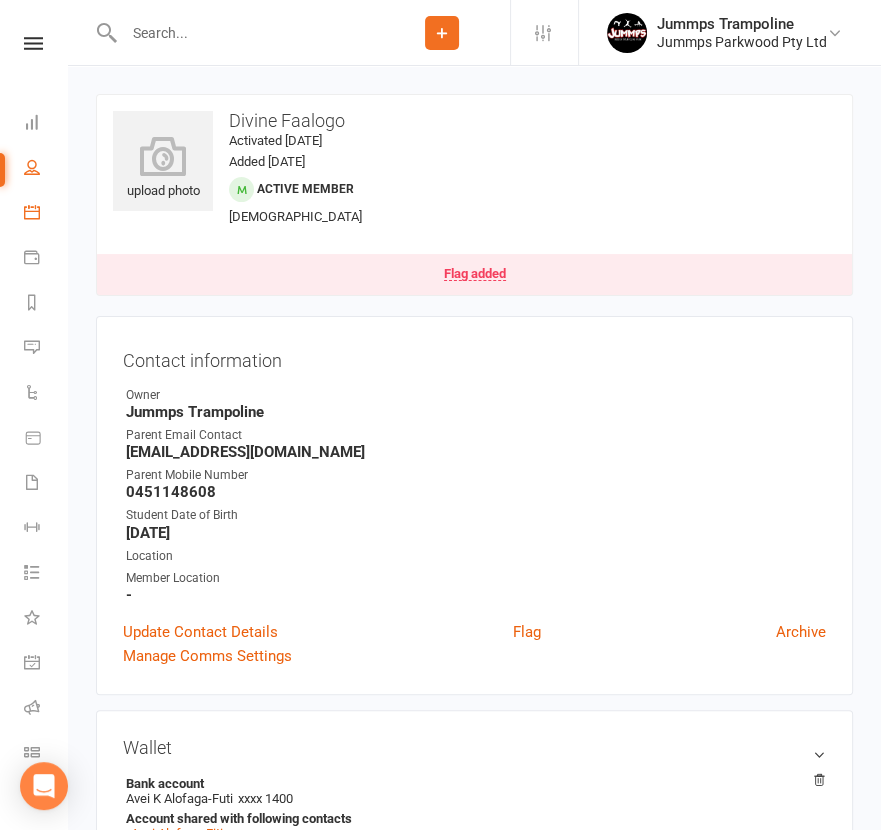click at bounding box center [32, 212] 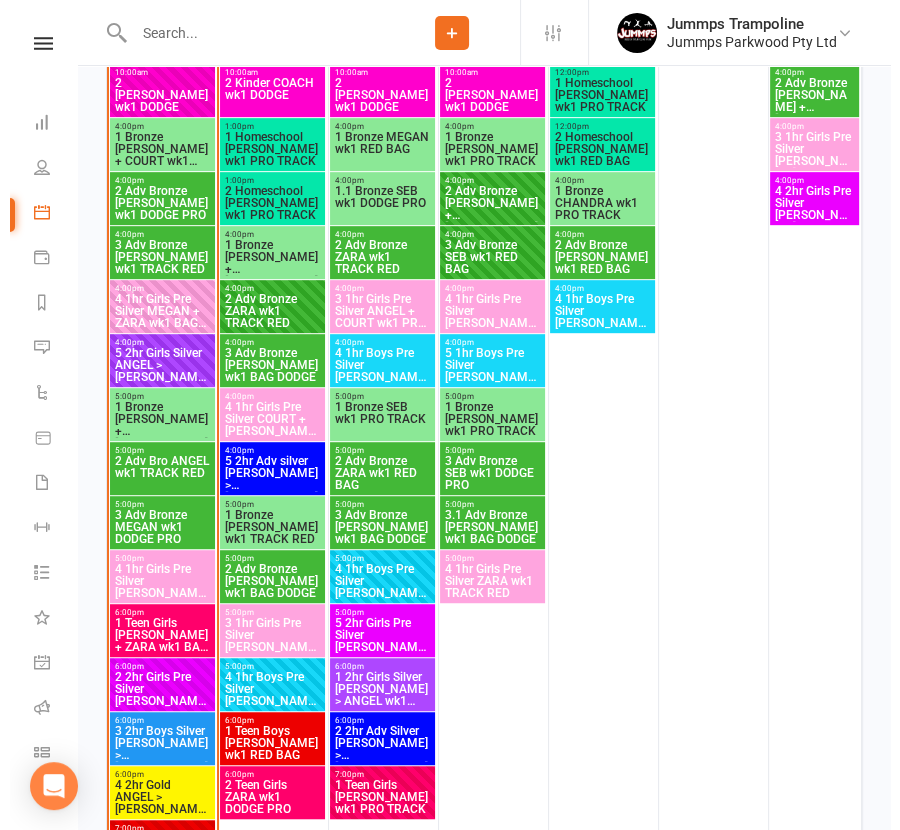 scroll, scrollTop: 750, scrollLeft: 0, axis: vertical 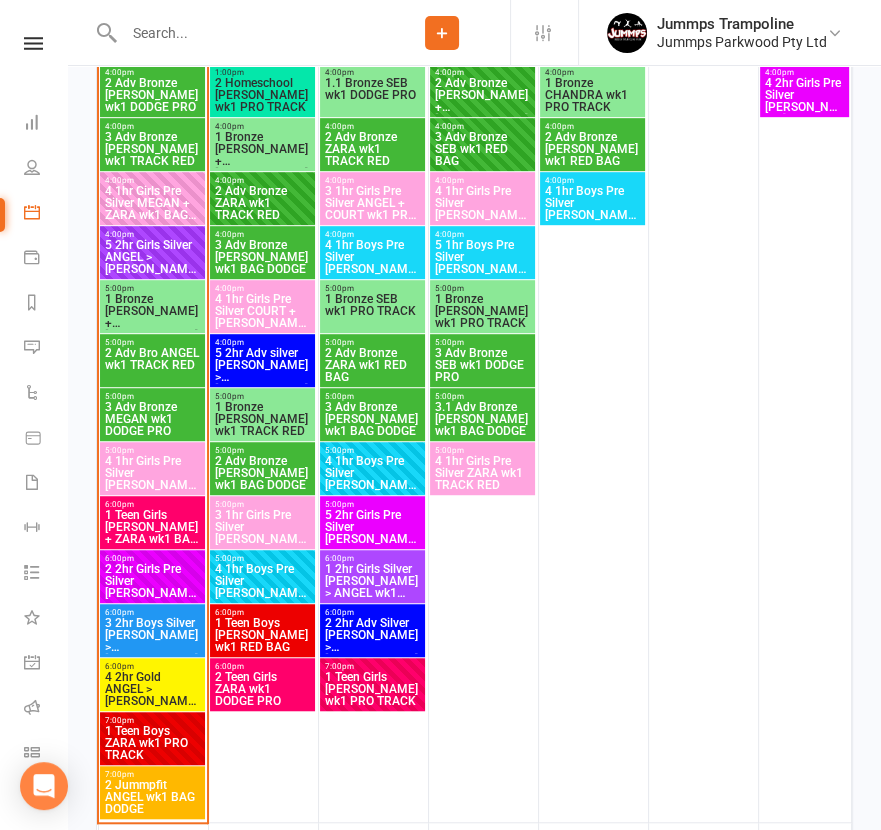 click on "2 Adv Bronze ZARA wk1 RED BAG" at bounding box center (372, 365) 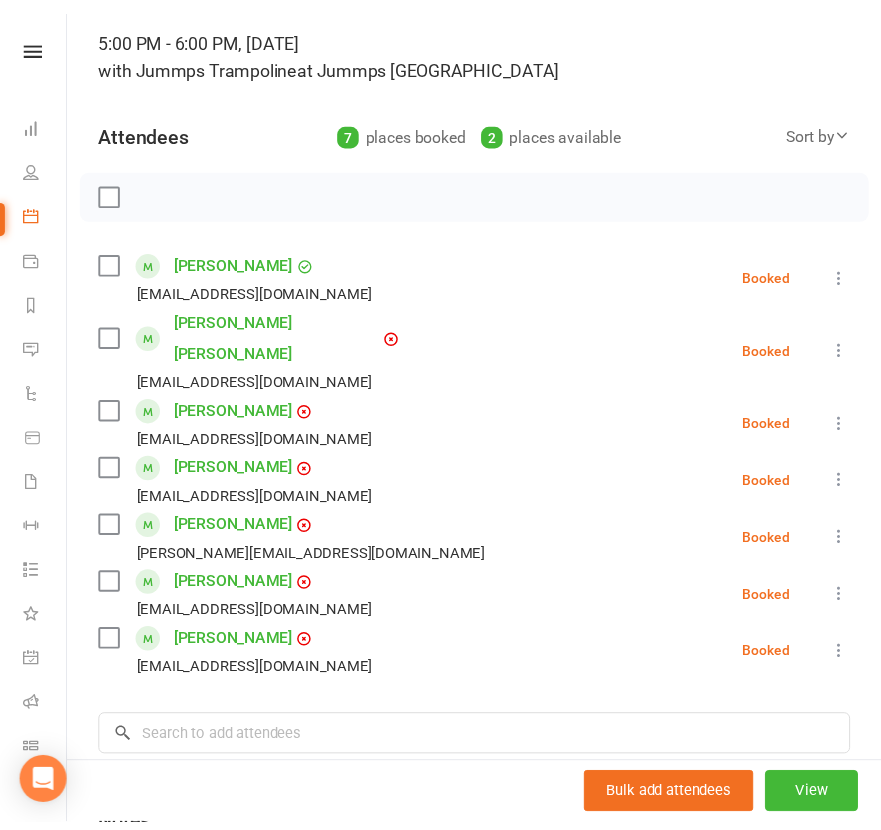 scroll, scrollTop: 0, scrollLeft: 0, axis: both 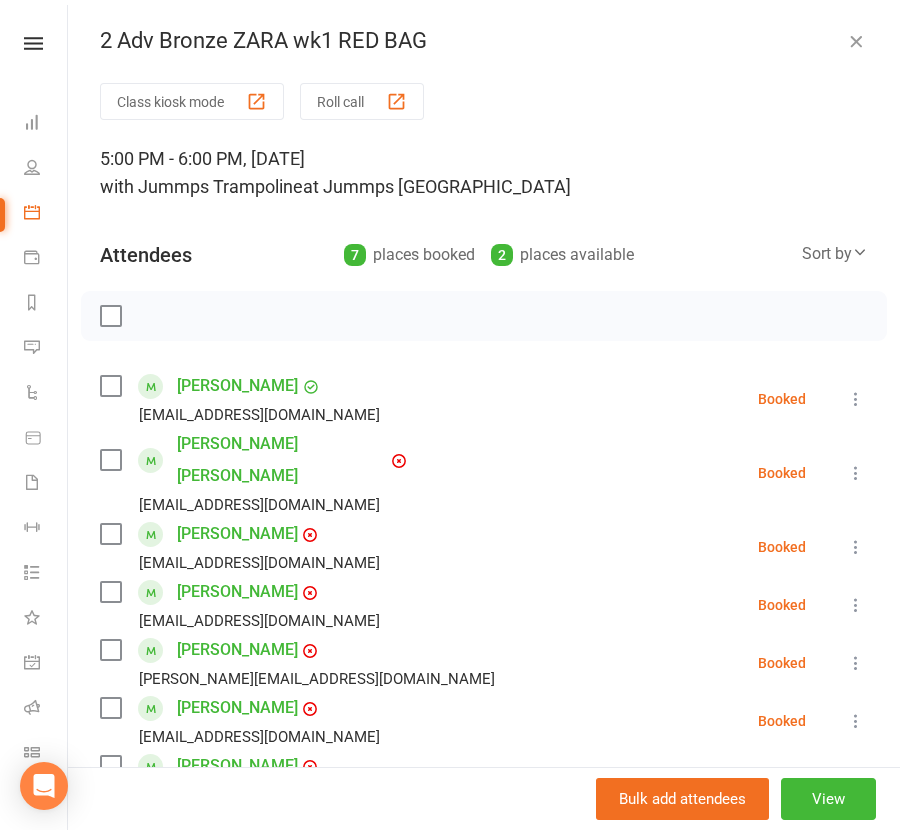 click at bounding box center [856, 41] 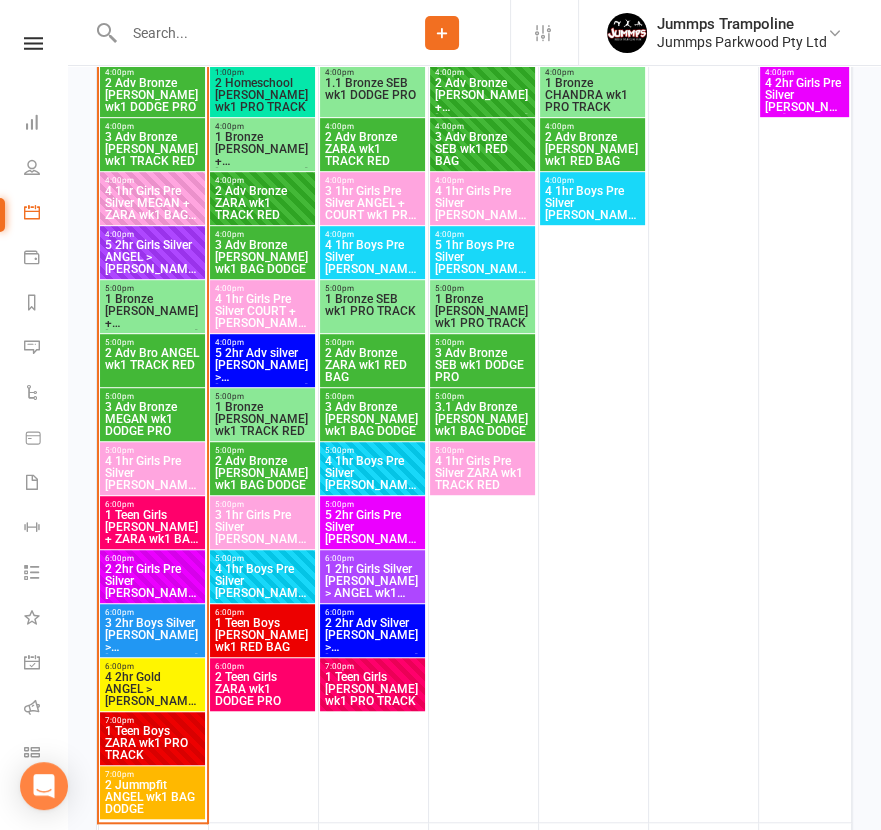 click at bounding box center (246, 33) 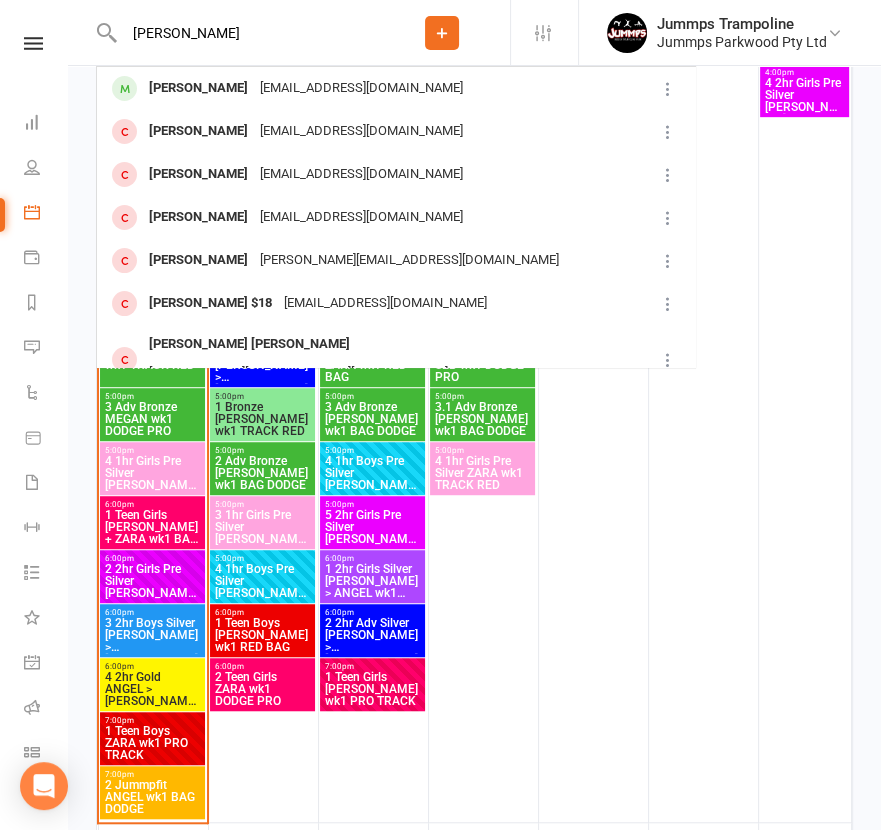 type on "edward kitt" 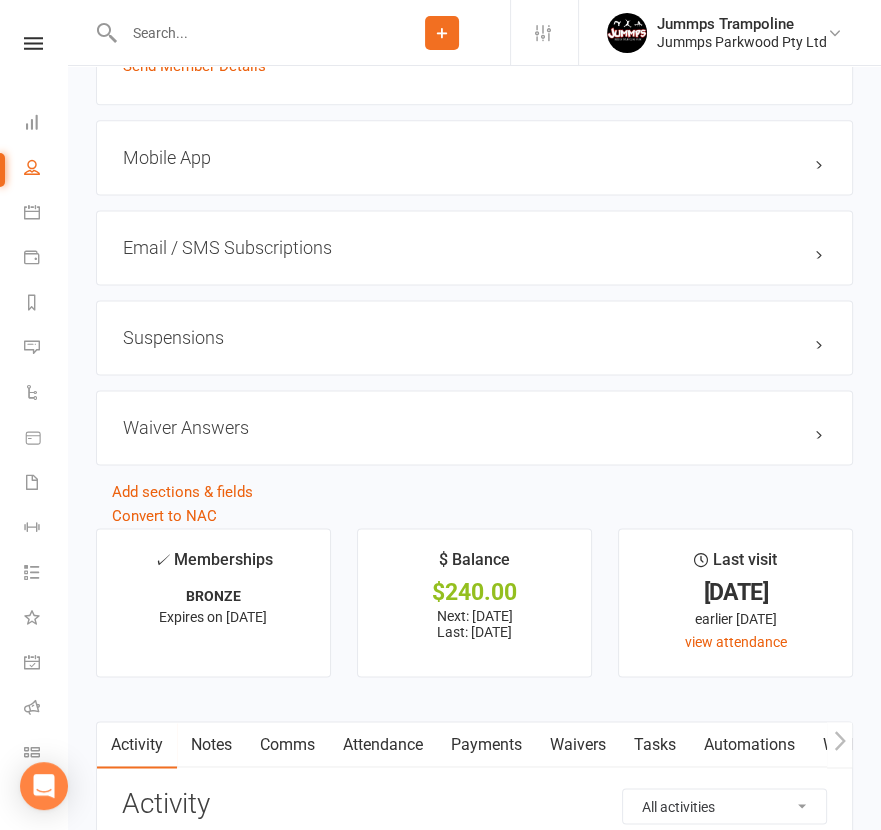 scroll, scrollTop: 1999, scrollLeft: 0, axis: vertical 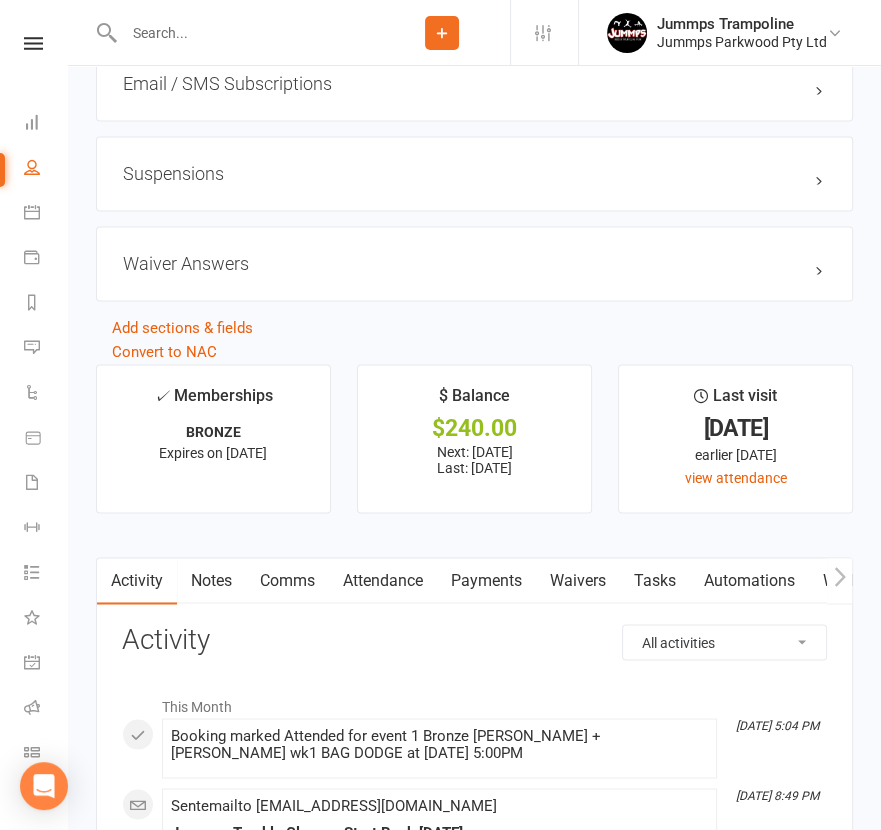 click on "Payments" at bounding box center [486, 581] 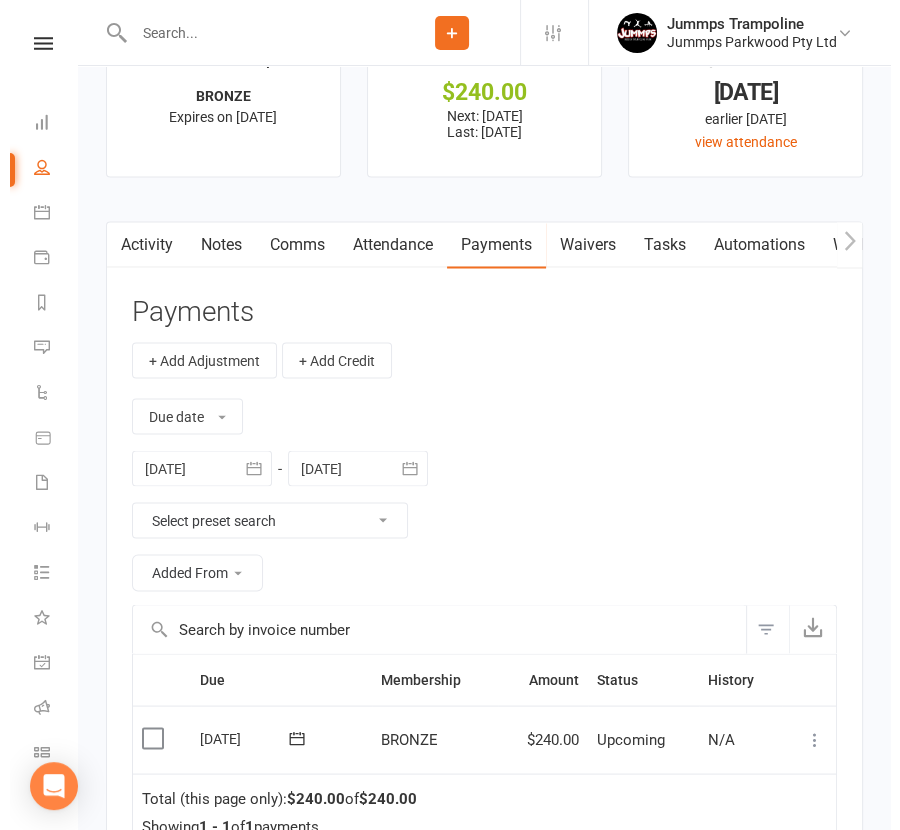 scroll, scrollTop: 2375, scrollLeft: 0, axis: vertical 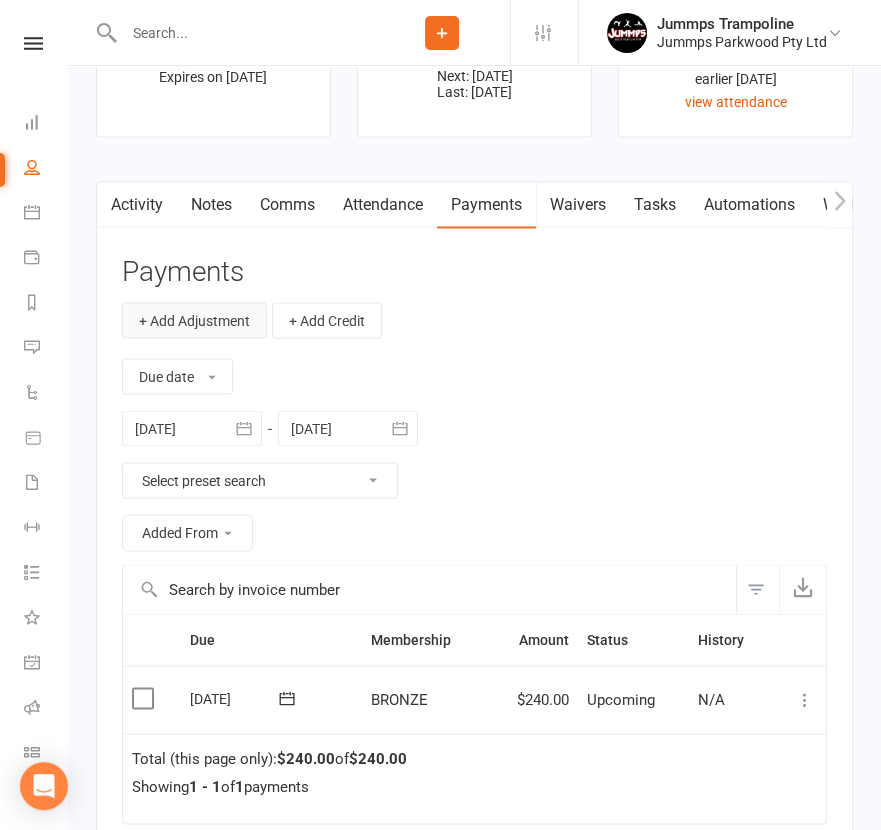 click on "+ Add Adjustment" at bounding box center [194, 320] 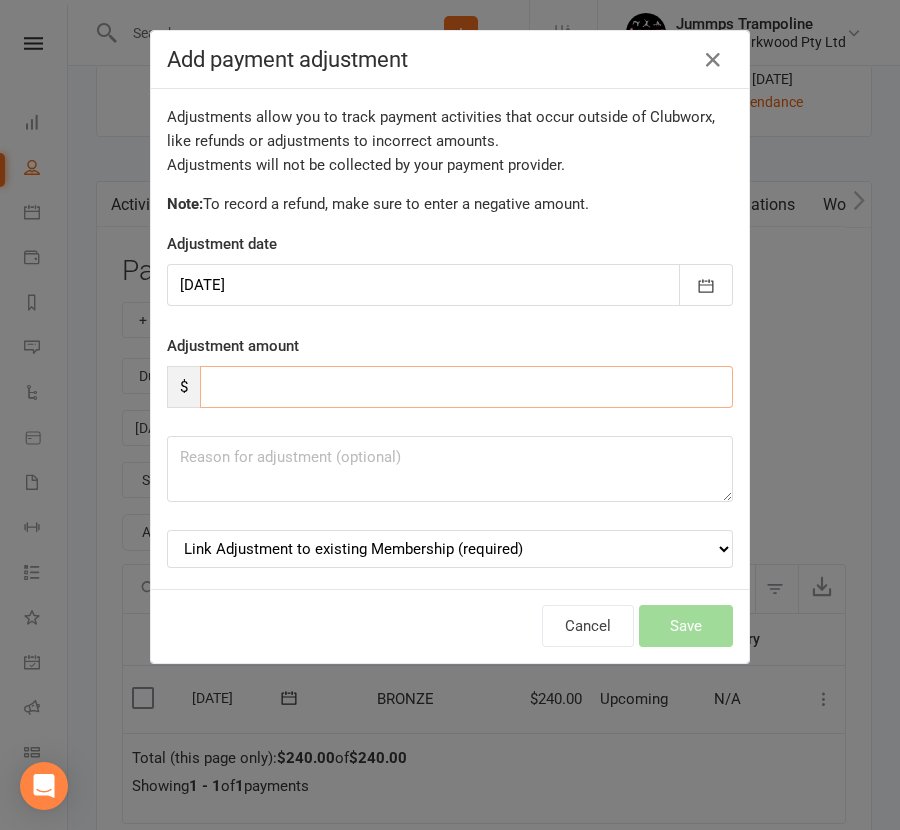 click at bounding box center (466, 387) 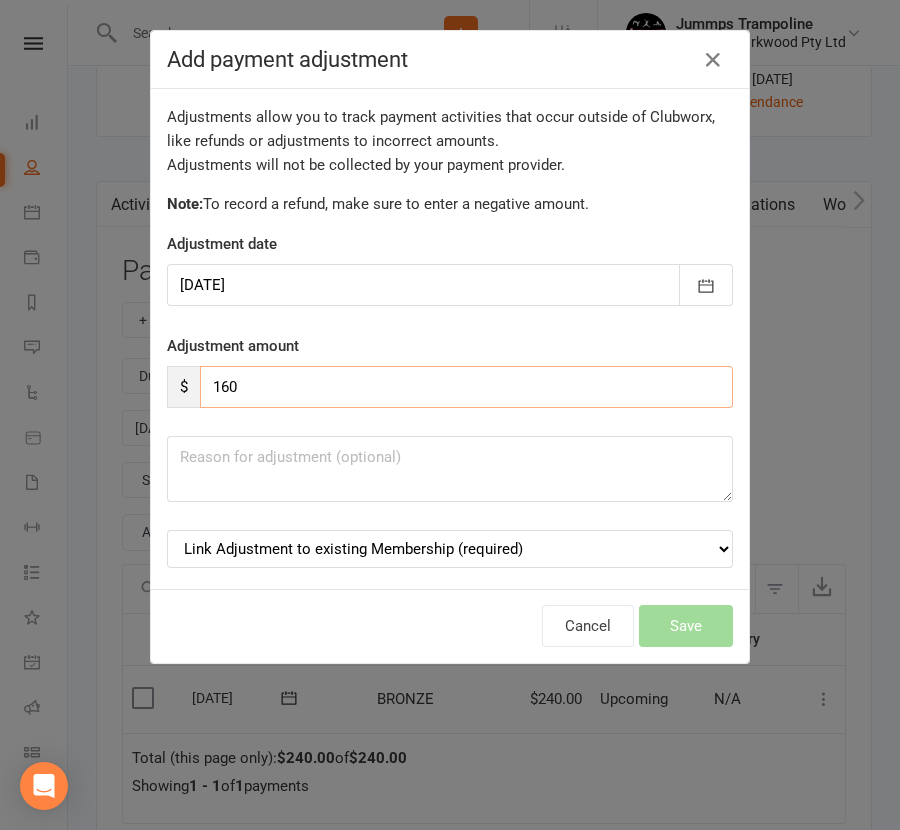 type on "160" 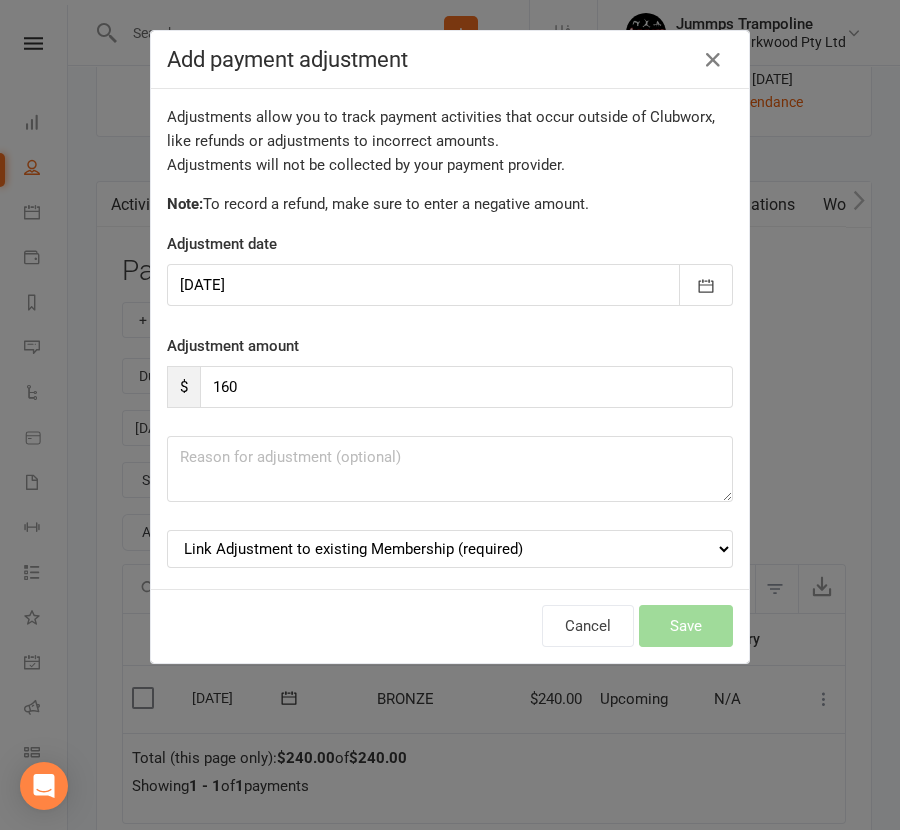 click on "Adjustment amount $ 160" at bounding box center (450, 371) 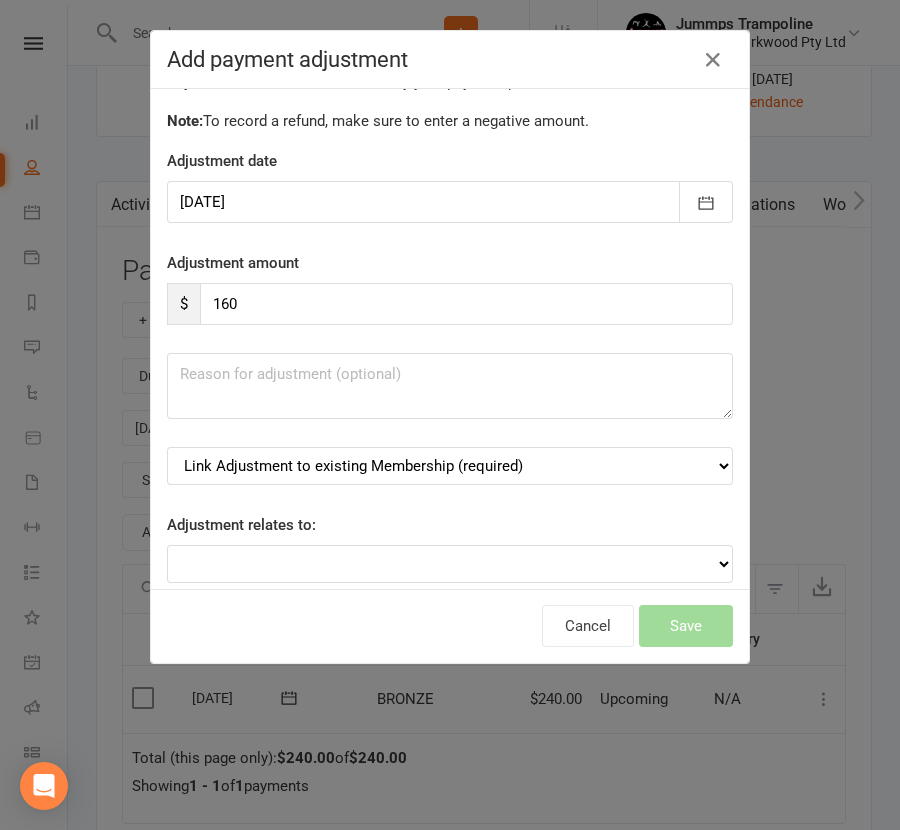 scroll, scrollTop: 119, scrollLeft: 0, axis: vertical 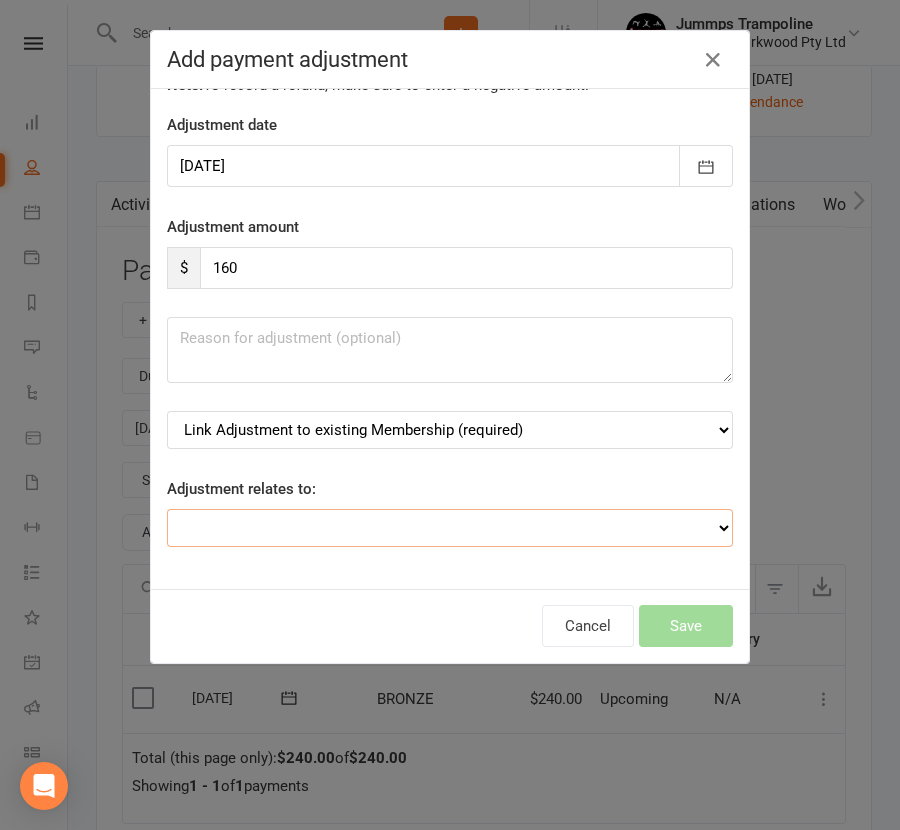 click on "Adjustment for an Autopayment Cash adjustment POS Sale adjustment Other adjustment" at bounding box center (450, 528) 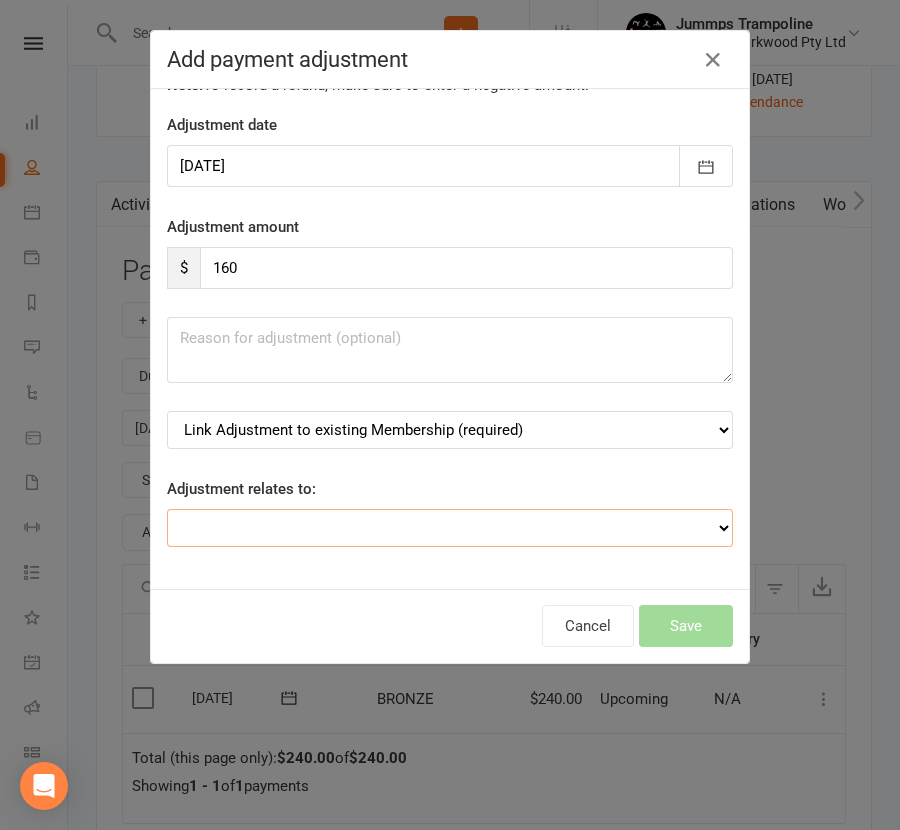 select on "1" 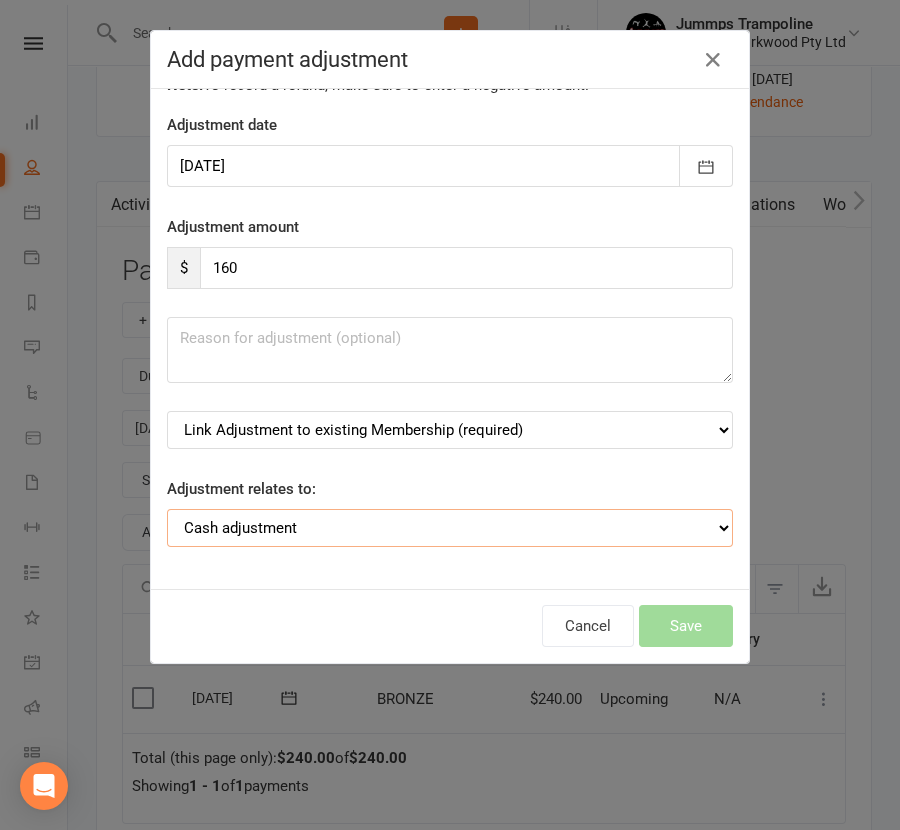 click on "Adjustment for an Autopayment Cash adjustment POS Sale adjustment Other adjustment" at bounding box center (450, 528) 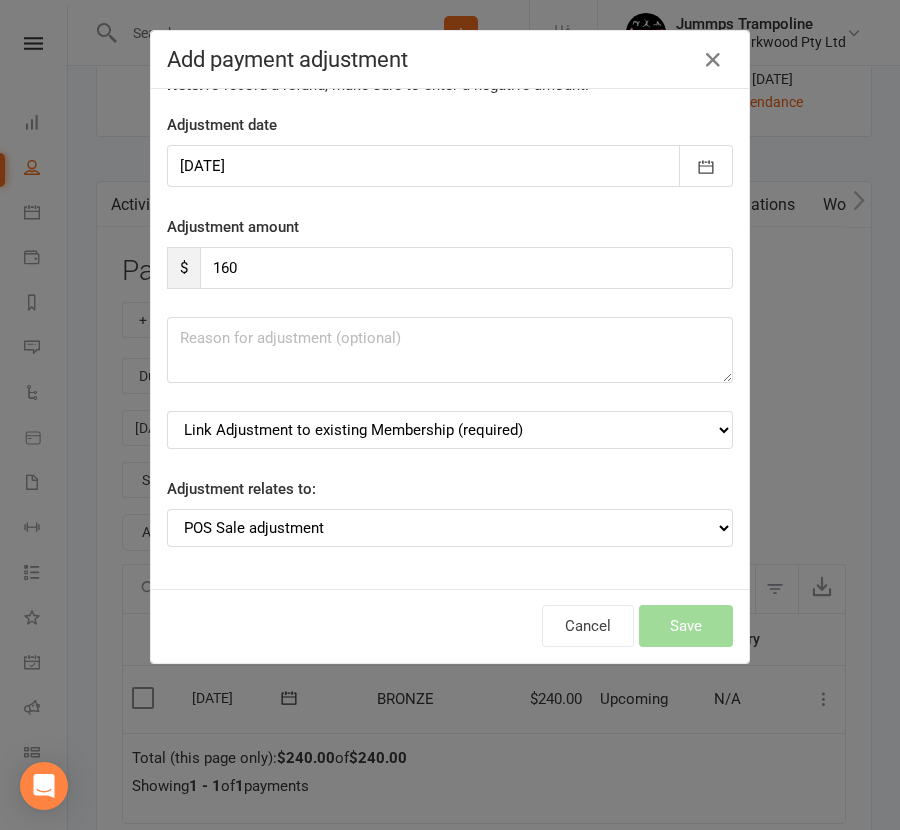 click on "Adjustments allow you to track payment activities that occur outside of Clubworx, like refunds or adjustments to incorrect amounts. Adjustments will not be collected by your payment provider. Note:  To record a refund, make sure to enter a negative amount. Adjustment date 14 Jul 2025
July 2025
Sun Mon Tue Wed Thu Fri Sat
27
29
30
01
02
03
04
05
28
06
07
08
09
10
11
12
29
13
14
15
16
17
18
19
30
20
21
22
23" at bounding box center (450, 339) 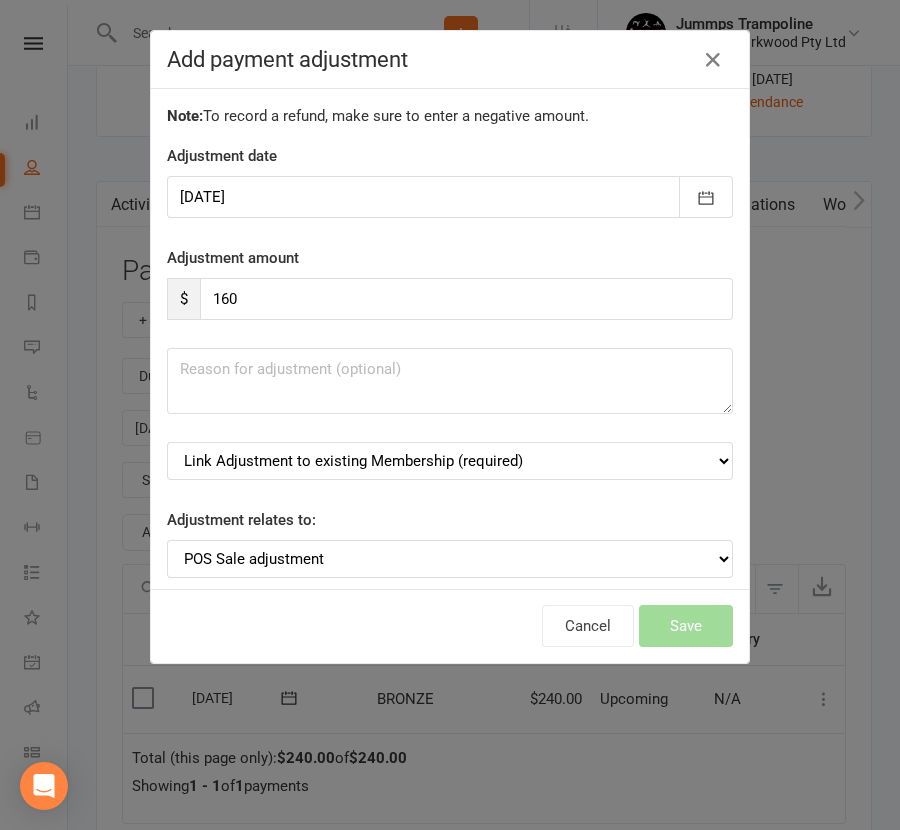 scroll, scrollTop: 119, scrollLeft: 0, axis: vertical 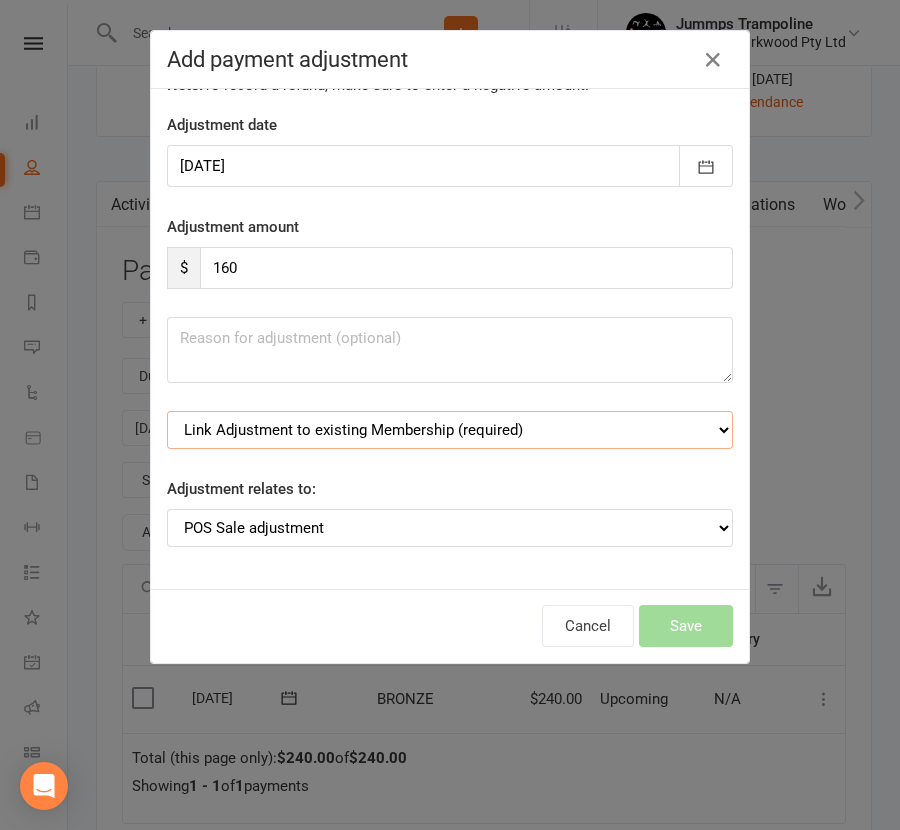 click on "Link Adjustment to existing Membership (required)  BRONZE (starts: Jul 14, 2025) Student Registration 2025 (starts: Apr 18, 2025) T2 - 1 Hour Tumble (starts: Apr 5, 2025) 1 Hour Upfront $240 (starts: Jan 17, 2025) E 1 Hour Upfront $216 11 Weeks (starts: Oct 16, 2024)" at bounding box center [450, 430] 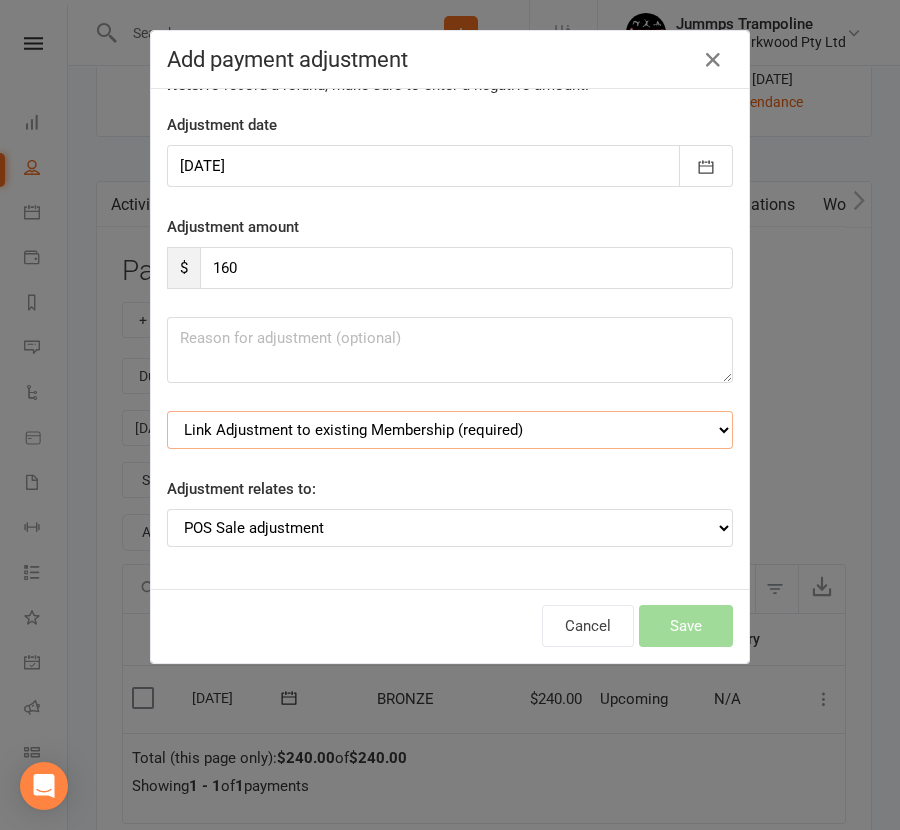 select on "0" 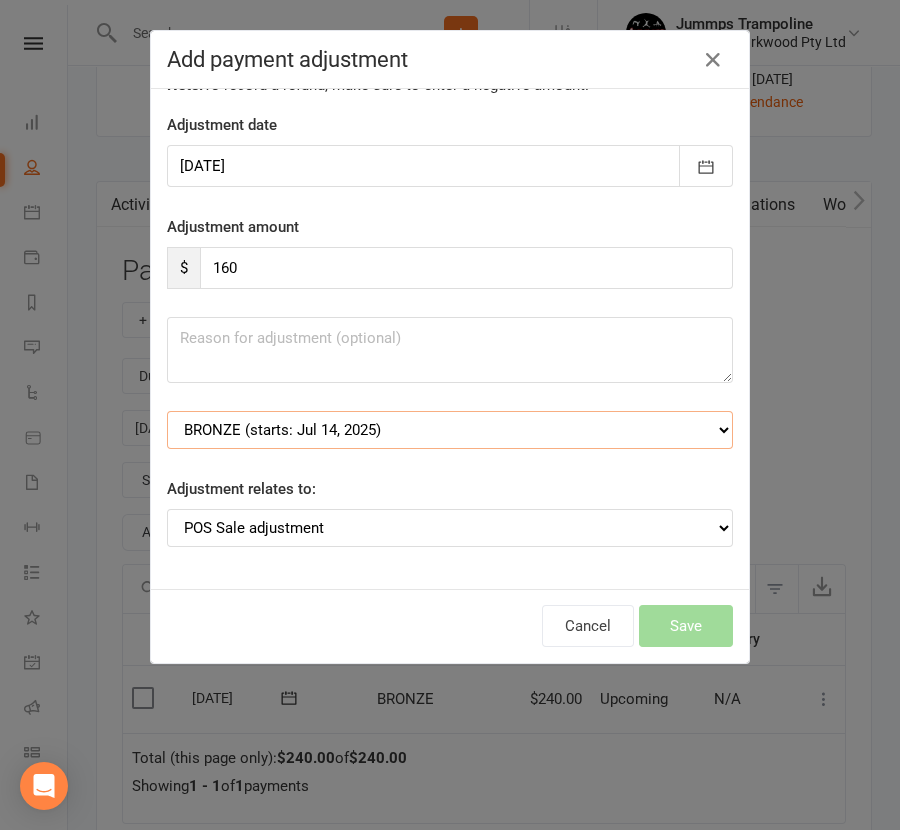 click on "Link Adjustment to existing Membership (required)  BRONZE (starts: Jul 14, 2025) Student Registration 2025 (starts: Apr 18, 2025) T2 - 1 Hour Tumble (starts: Apr 5, 2025) 1 Hour Upfront $240 (starts: Jan 17, 2025) E 1 Hour Upfront $216 11 Weeks (starts: Oct 16, 2024)" at bounding box center [450, 430] 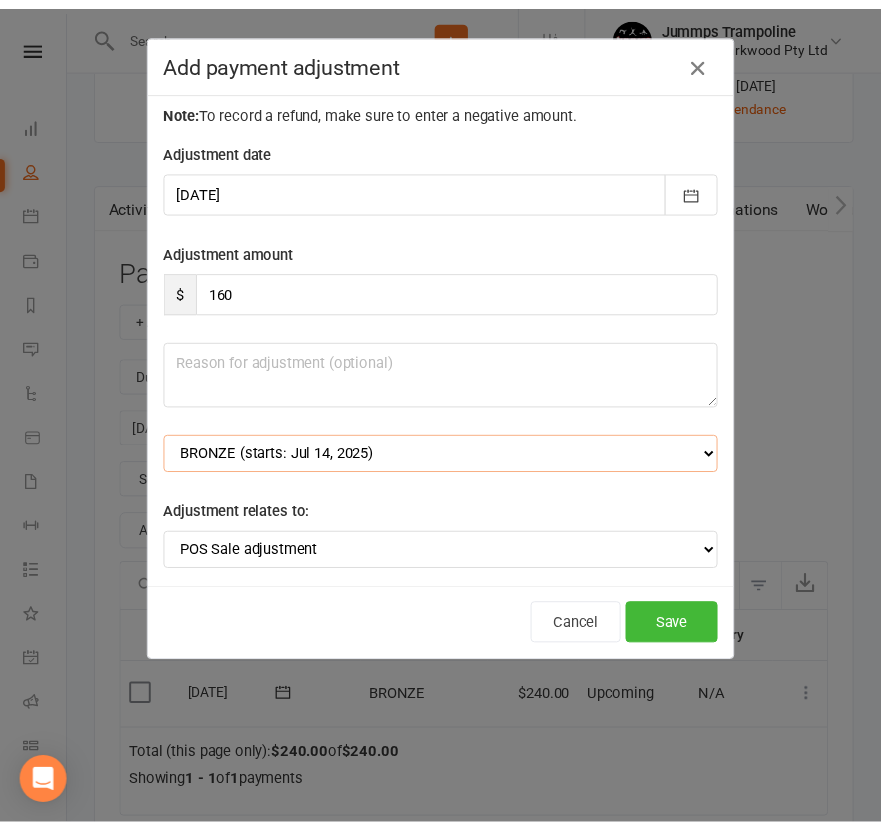 scroll, scrollTop: 119, scrollLeft: 0, axis: vertical 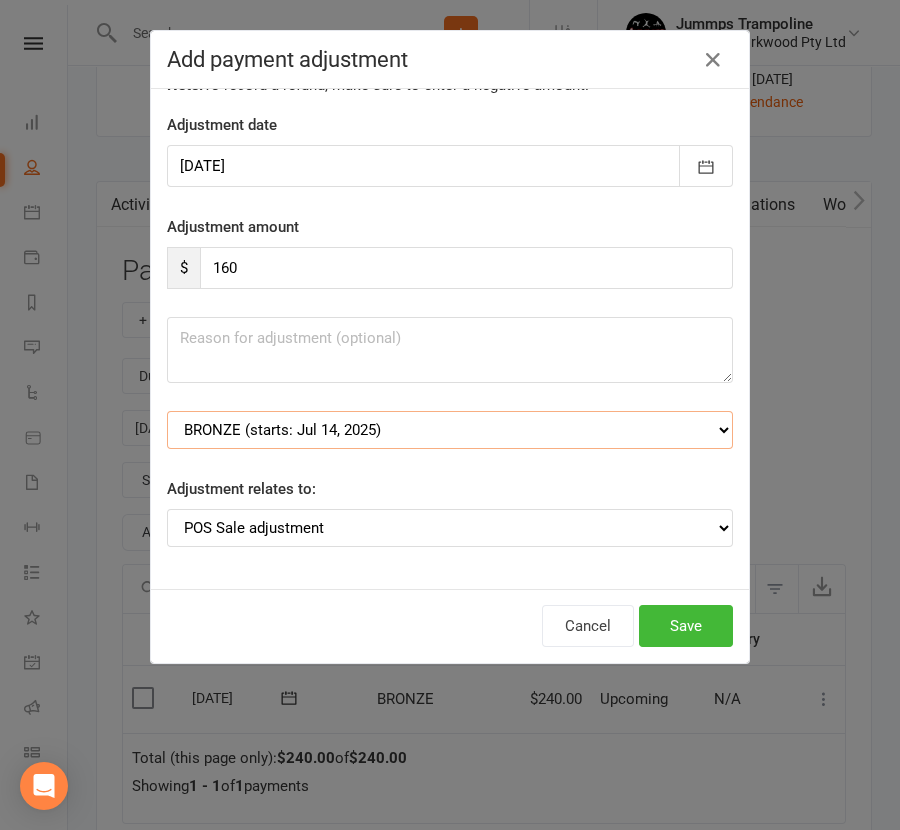 click on "Link Adjustment to existing Membership (required)  BRONZE (starts: Jul 14, 2025) Student Registration 2025 (starts: Apr 18, 2025) T2 - 1 Hour Tumble (starts: Apr 5, 2025) 1 Hour Upfront $240 (starts: Jan 17, 2025) E 1 Hour Upfront $216 11 Weeks (starts: Oct 16, 2024)" at bounding box center (450, 430) 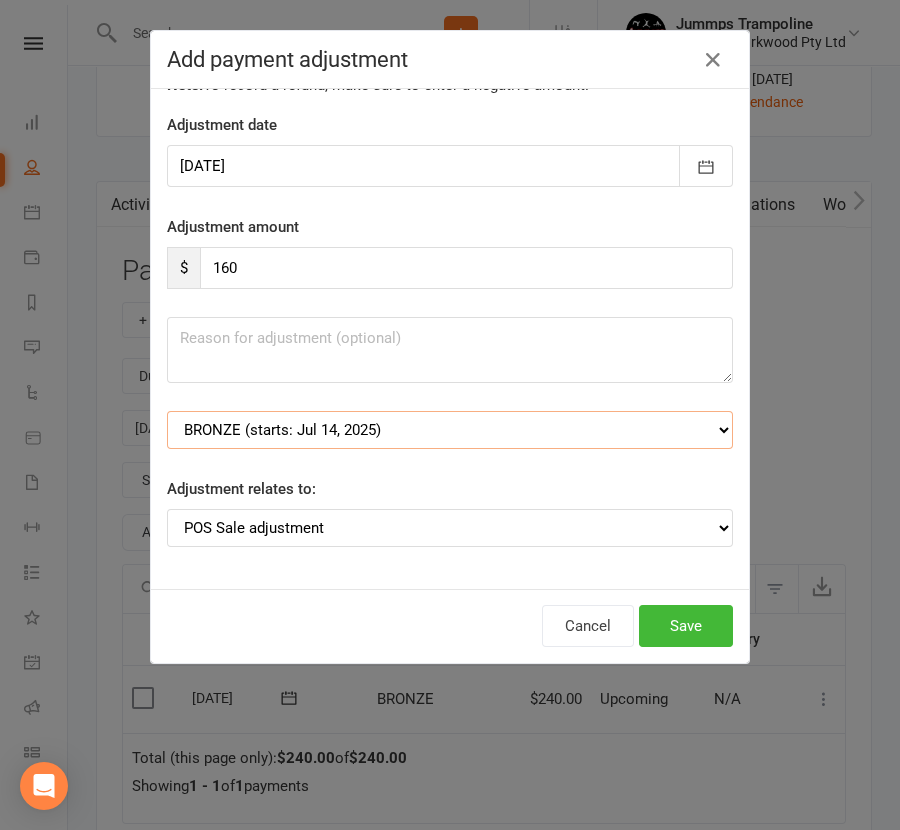 click on "Link Adjustment to existing Membership (required)  BRONZE (starts: Jul 14, 2025) Student Registration 2025 (starts: Apr 18, 2025) T2 - 1 Hour Tumble (starts: Apr 5, 2025) 1 Hour Upfront $240 (starts: Jan 17, 2025) E 1 Hour Upfront $216 11 Weeks (starts: Oct 16, 2024)" at bounding box center [450, 430] 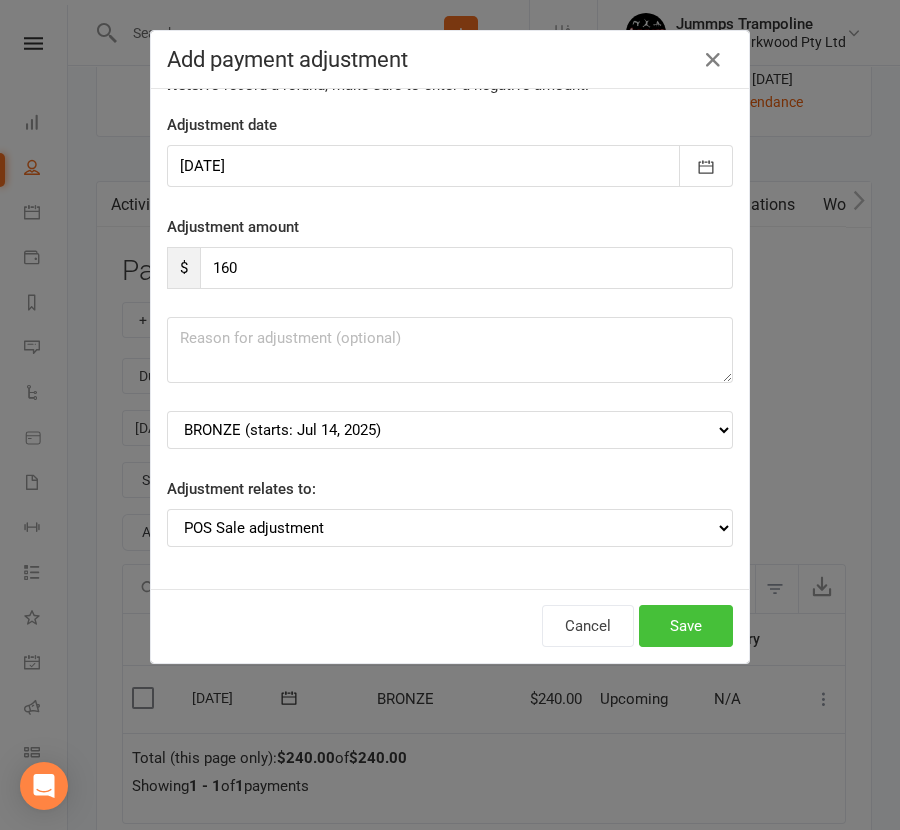click on "Save" at bounding box center [686, 626] 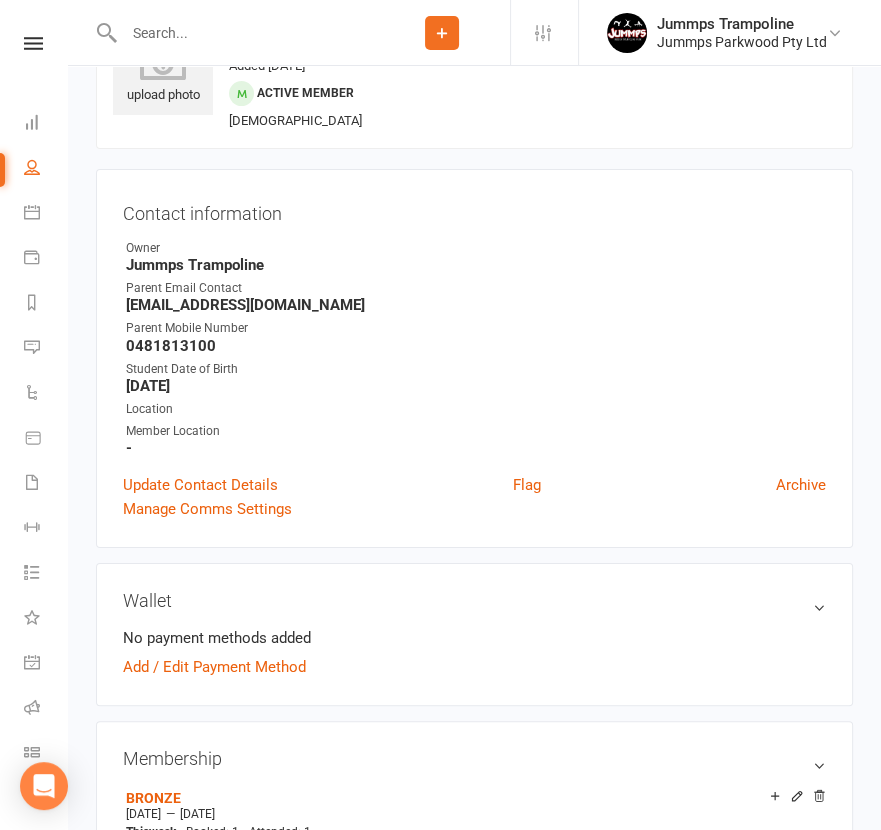 scroll, scrollTop: 0, scrollLeft: 0, axis: both 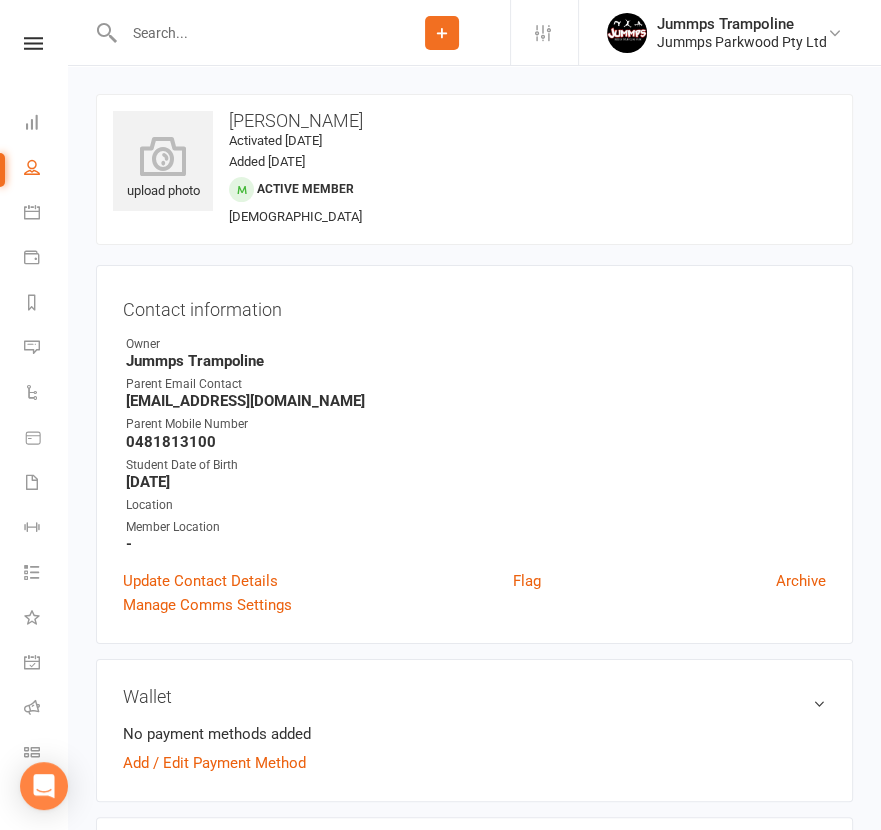 click at bounding box center (246, 33) 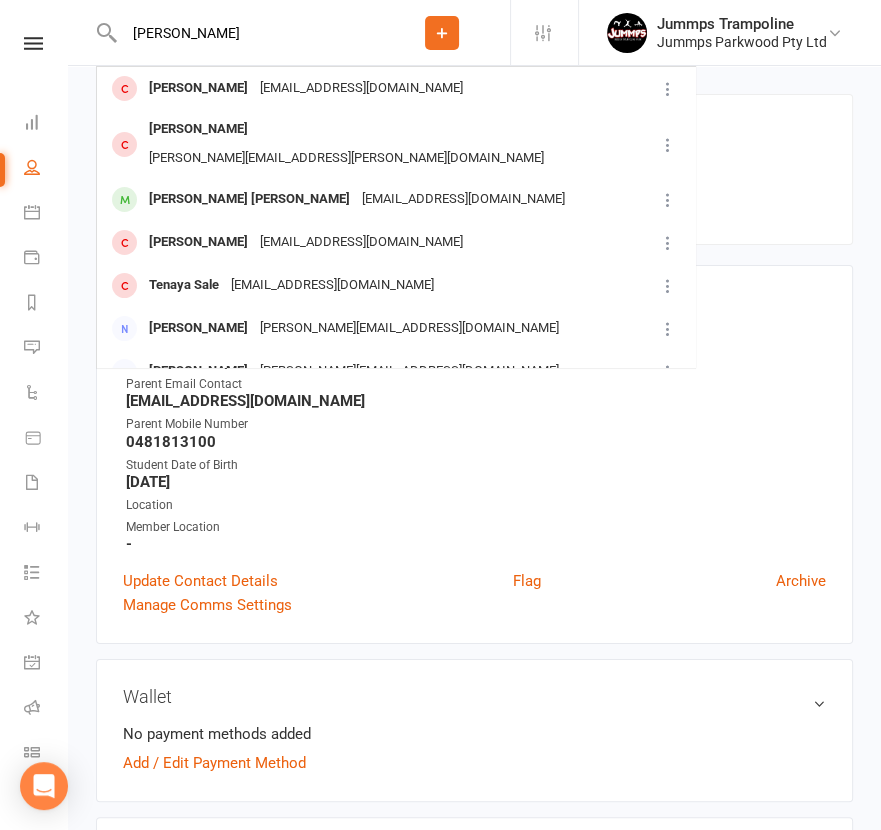type on "deanna b" 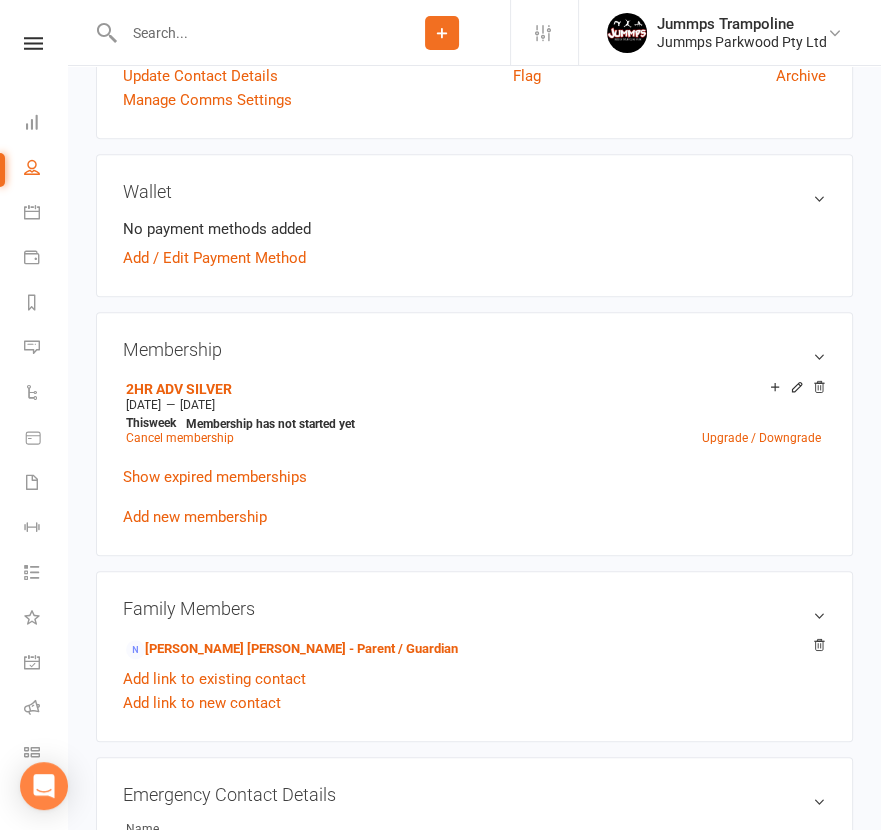 scroll, scrollTop: 874, scrollLeft: 0, axis: vertical 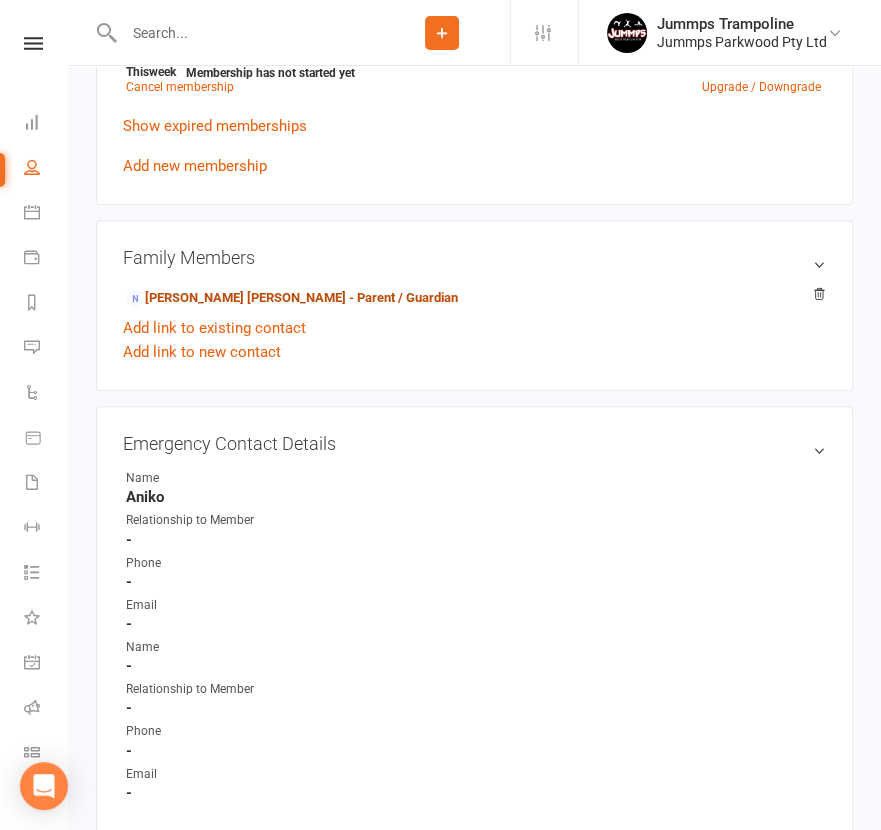 click on "Diogo Maia Diogo De Assis - Parent / Guardian" at bounding box center [292, 298] 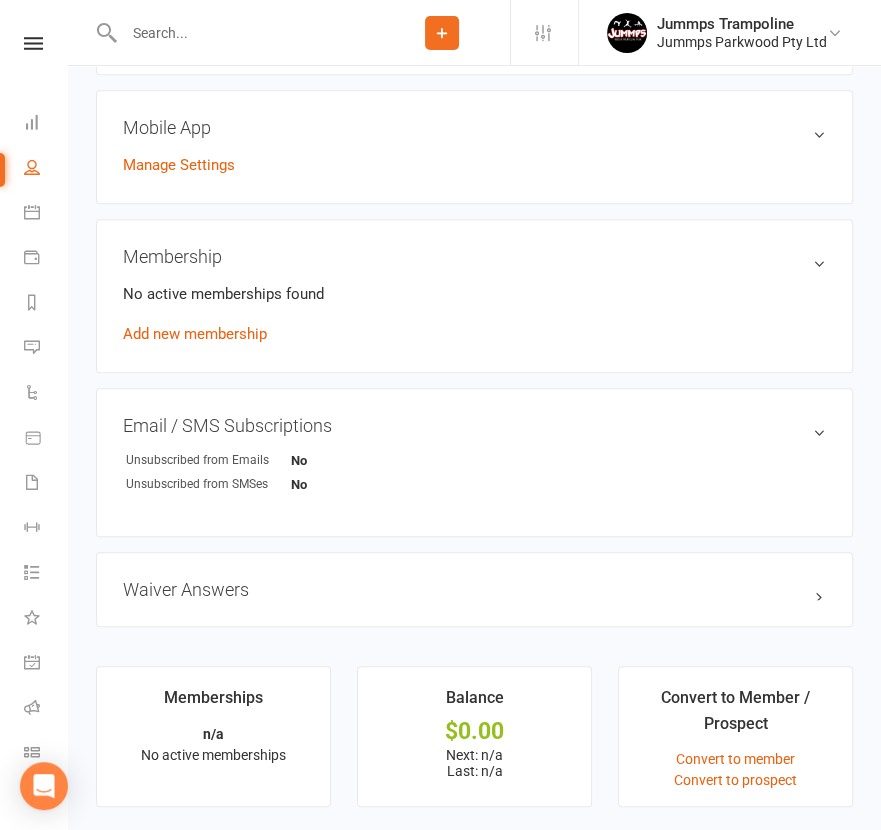 scroll, scrollTop: 0, scrollLeft: 0, axis: both 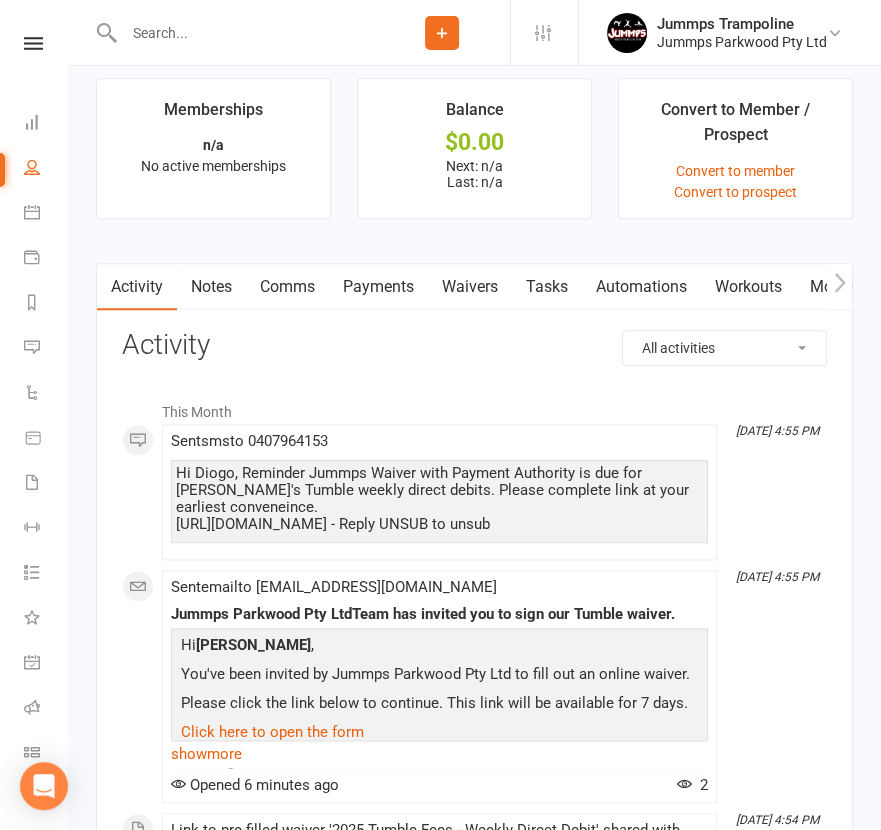 click on "Waivers" at bounding box center (470, 287) 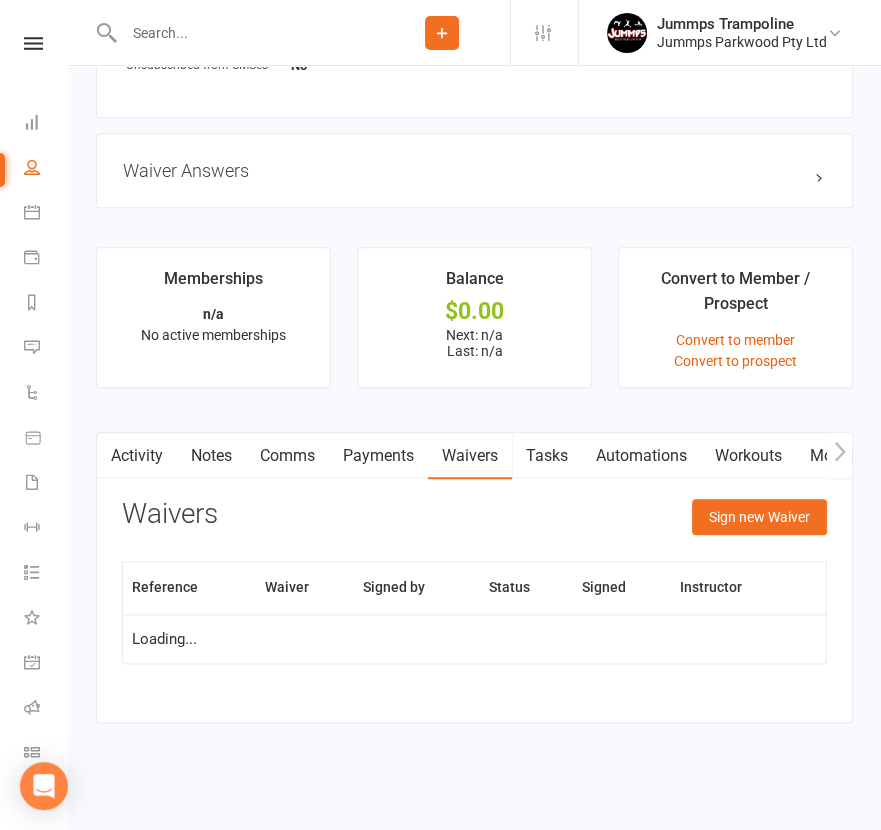 scroll, scrollTop: 1349, scrollLeft: 0, axis: vertical 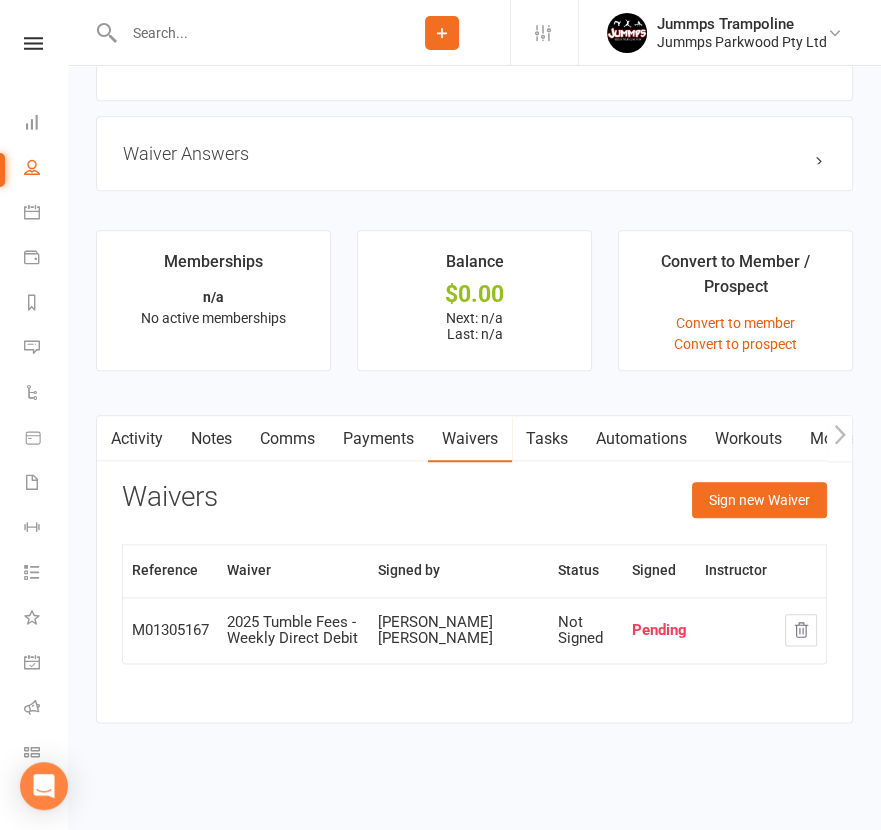 click at bounding box center (246, 33) 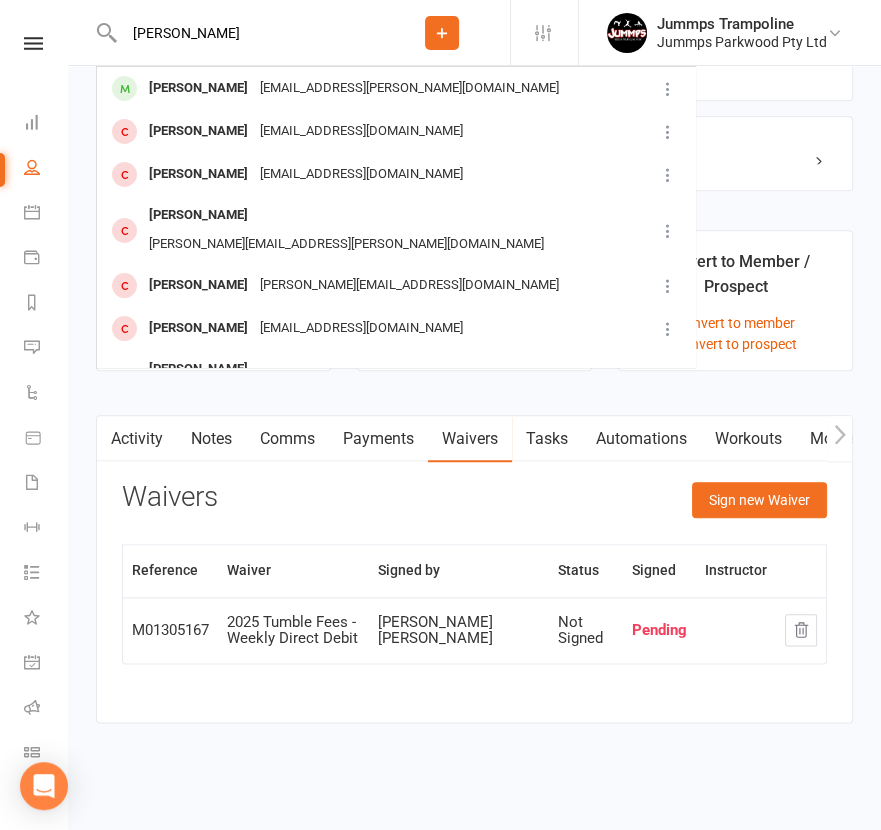 type on "emily rose" 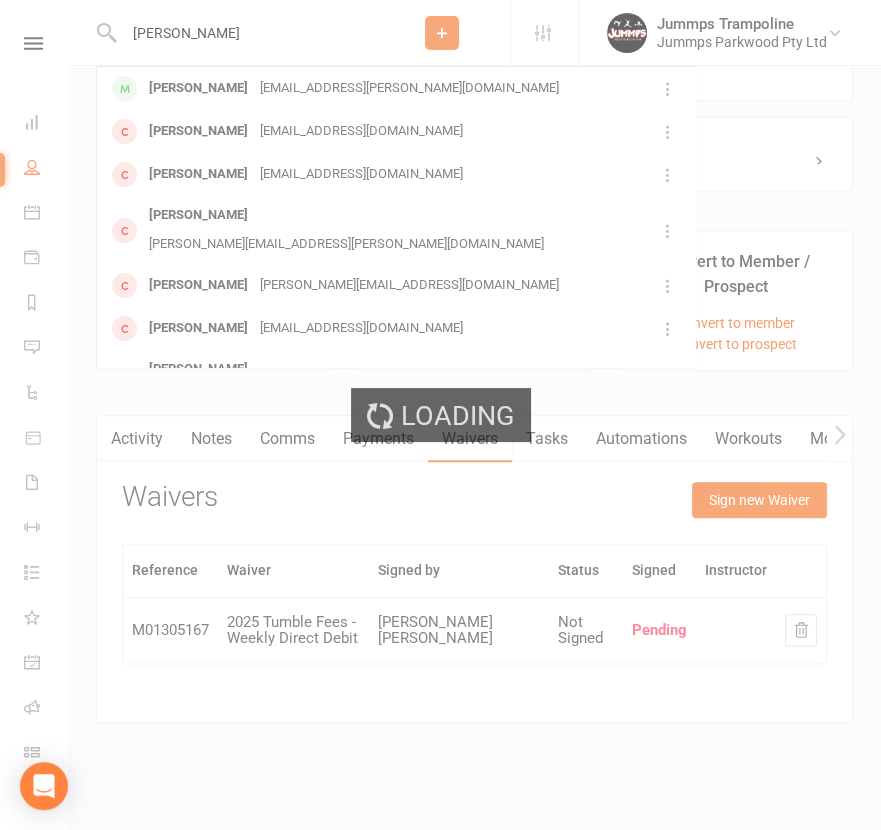 type 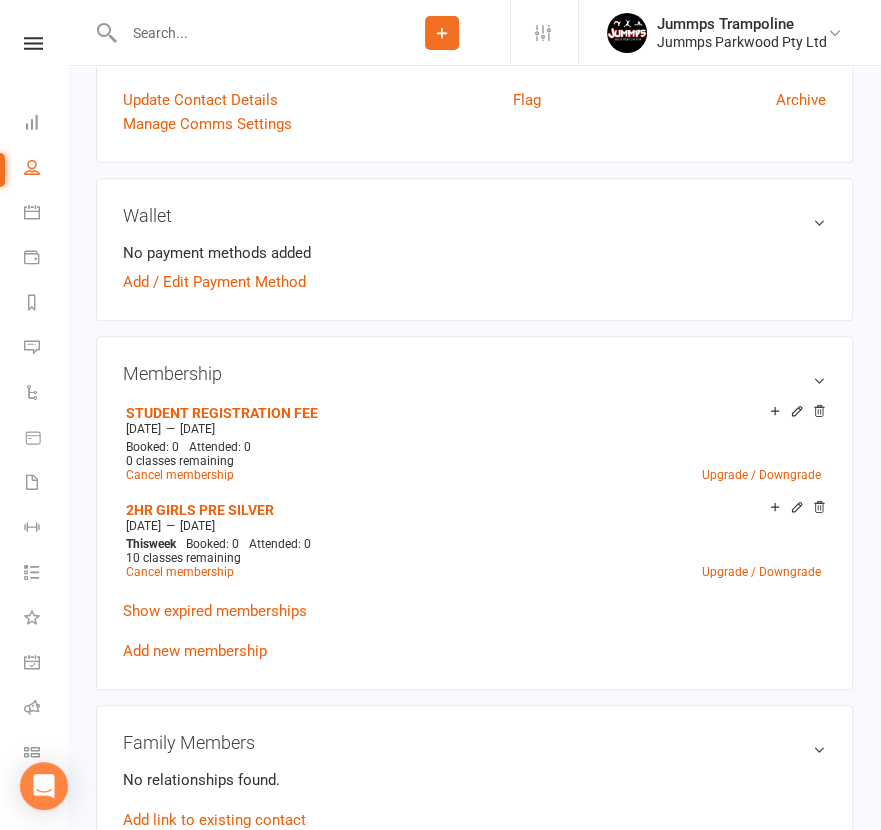 scroll, scrollTop: 625, scrollLeft: 0, axis: vertical 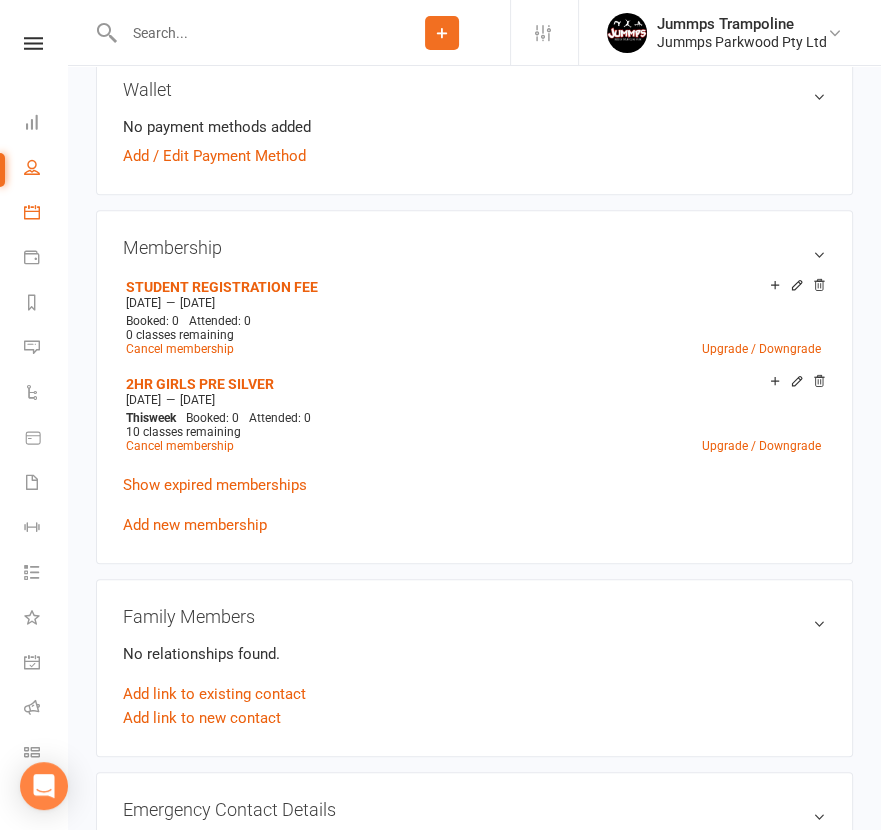 click at bounding box center (32, 212) 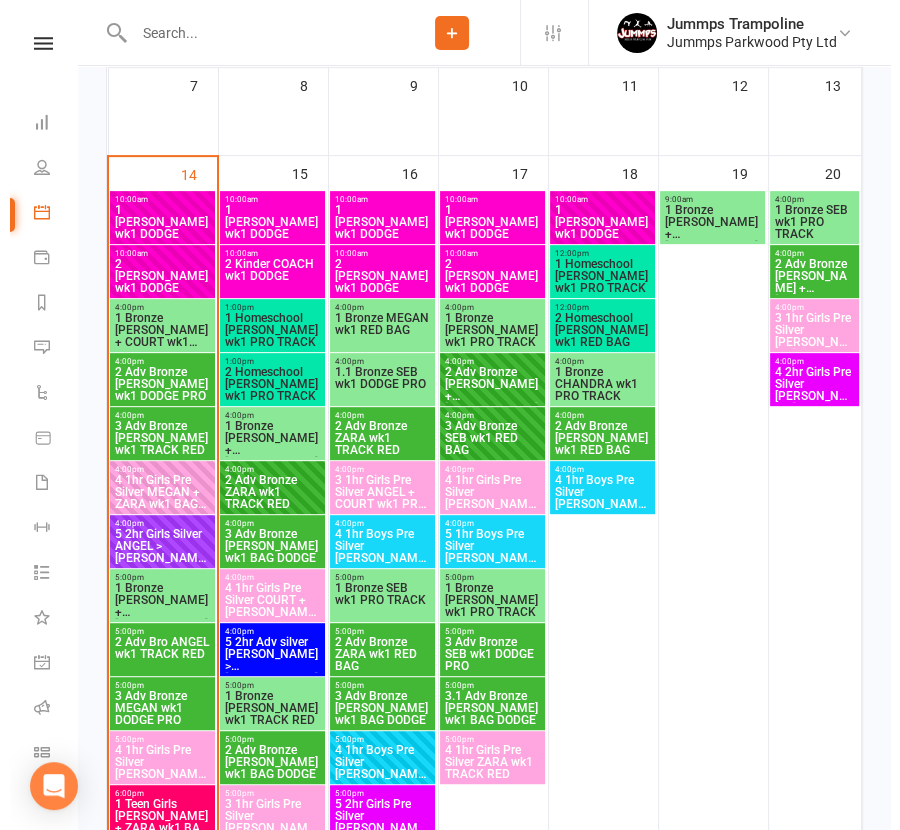 scroll, scrollTop: 499, scrollLeft: 0, axis: vertical 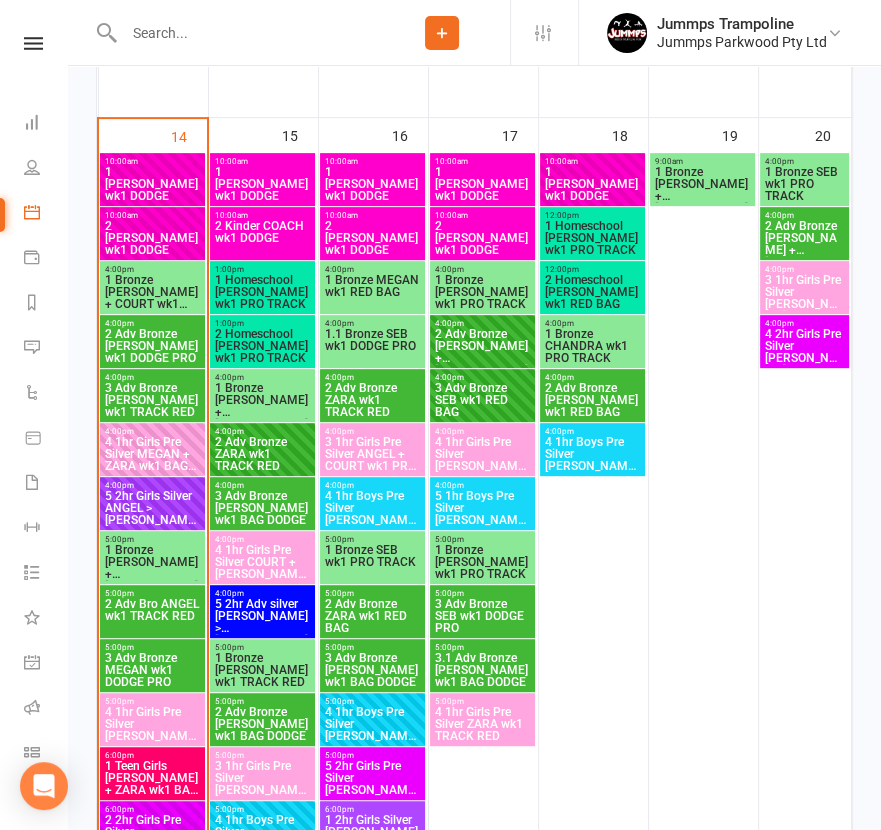 click on "4 2hr Girls Pre Silver FRANK wk1 TRACK RED BAG DOD..." at bounding box center [804, 346] 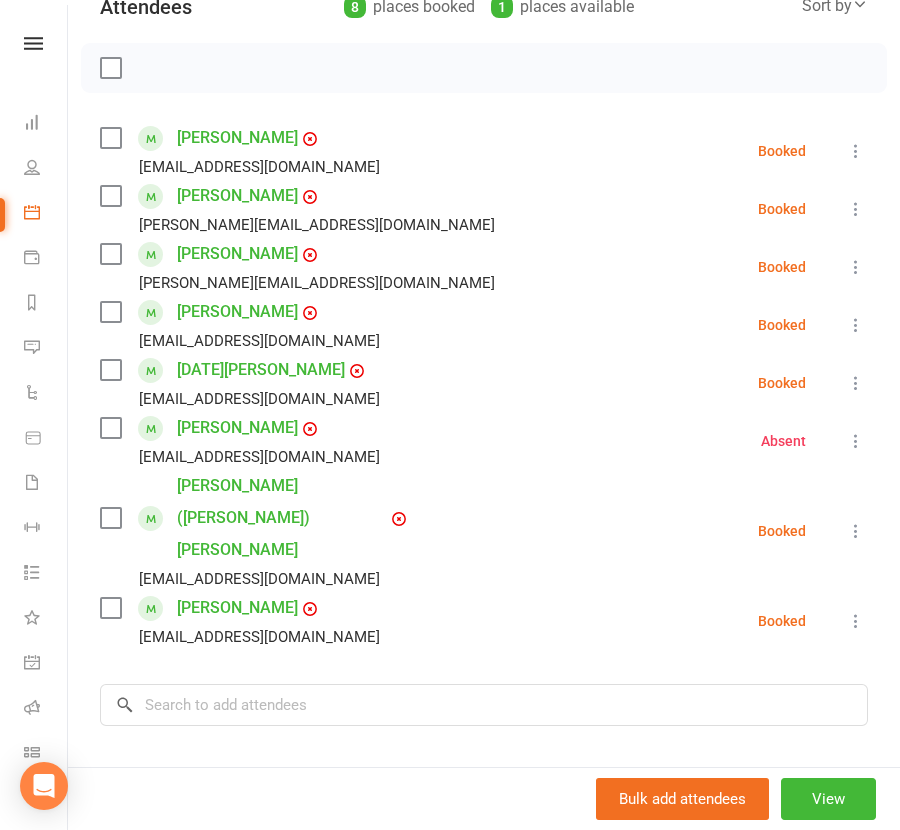 scroll, scrollTop: 249, scrollLeft: 0, axis: vertical 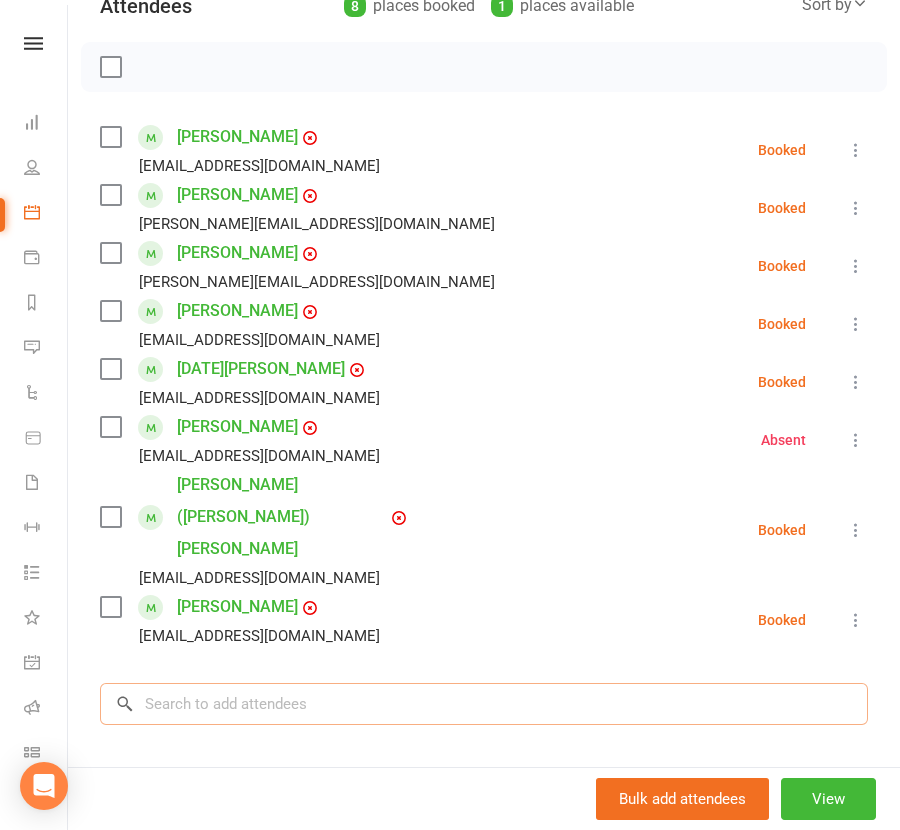 click at bounding box center [484, 704] 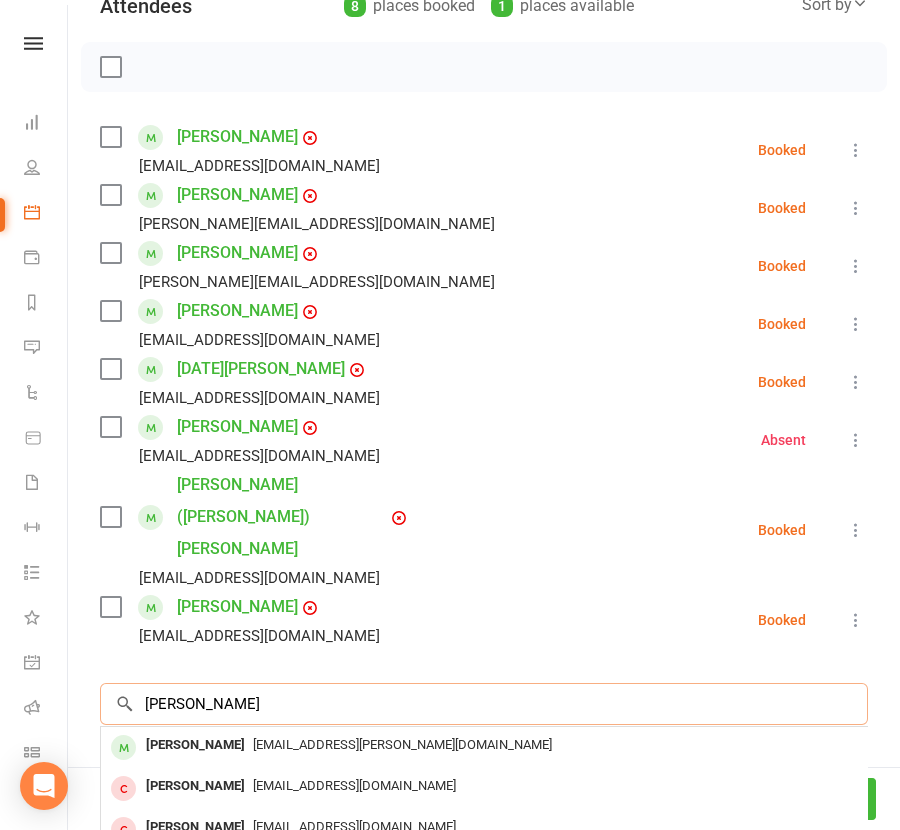 type on "emily rose" 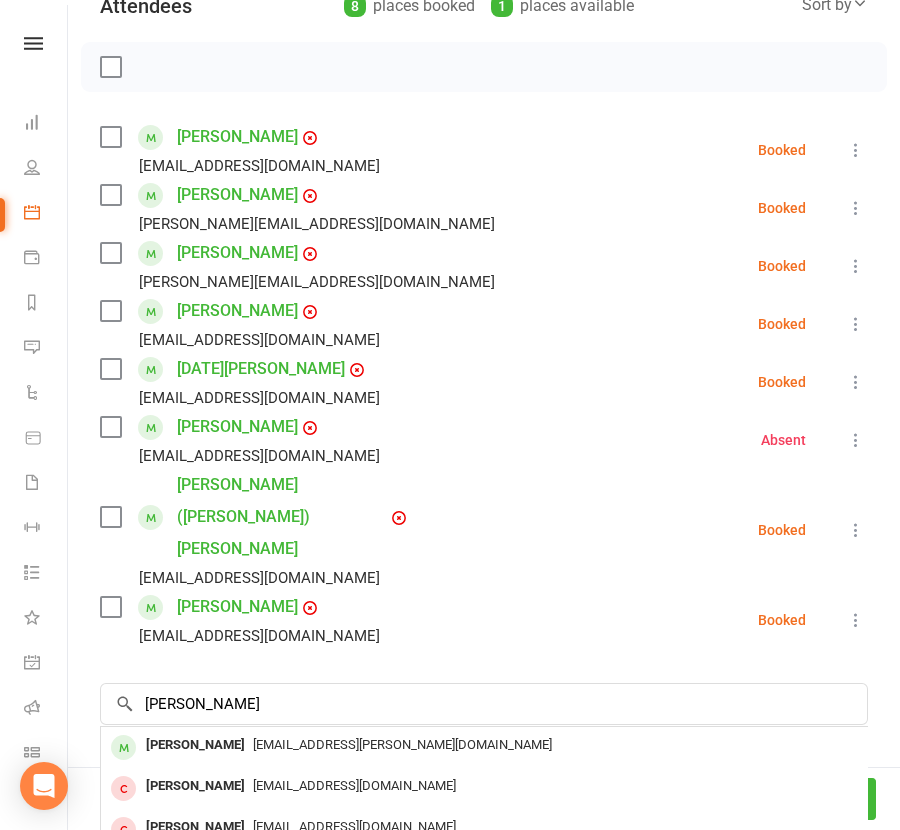 click on "Emily-Rose Castano" at bounding box center [195, 745] 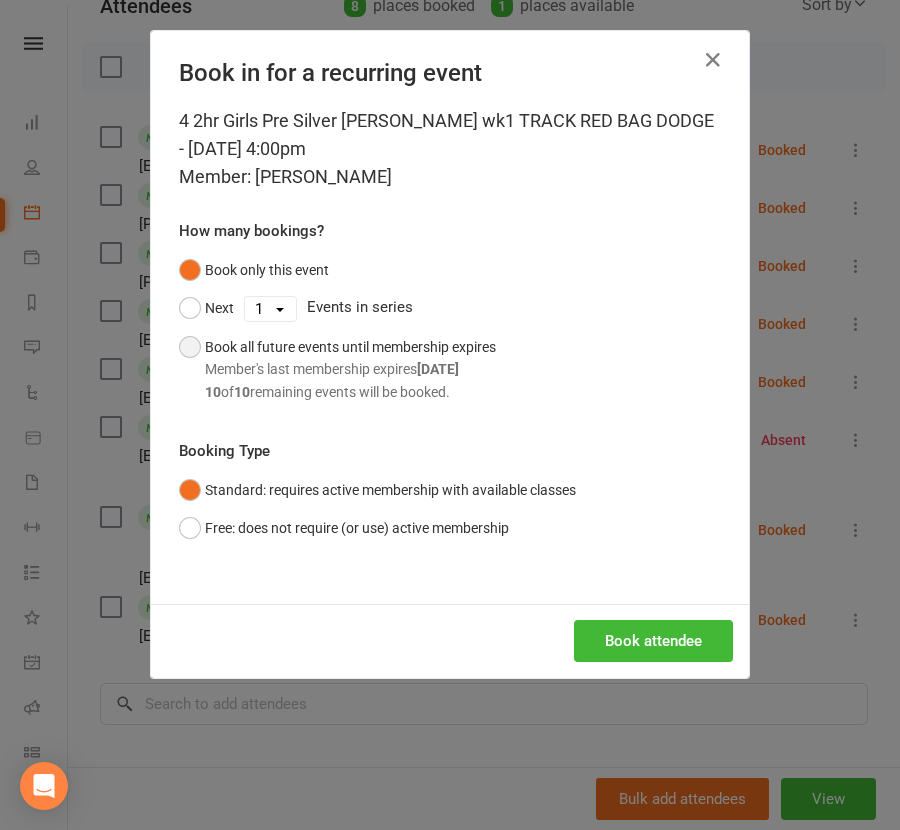 click on "Member's last membership expires  Sep 21, 2025" at bounding box center [350, 369] 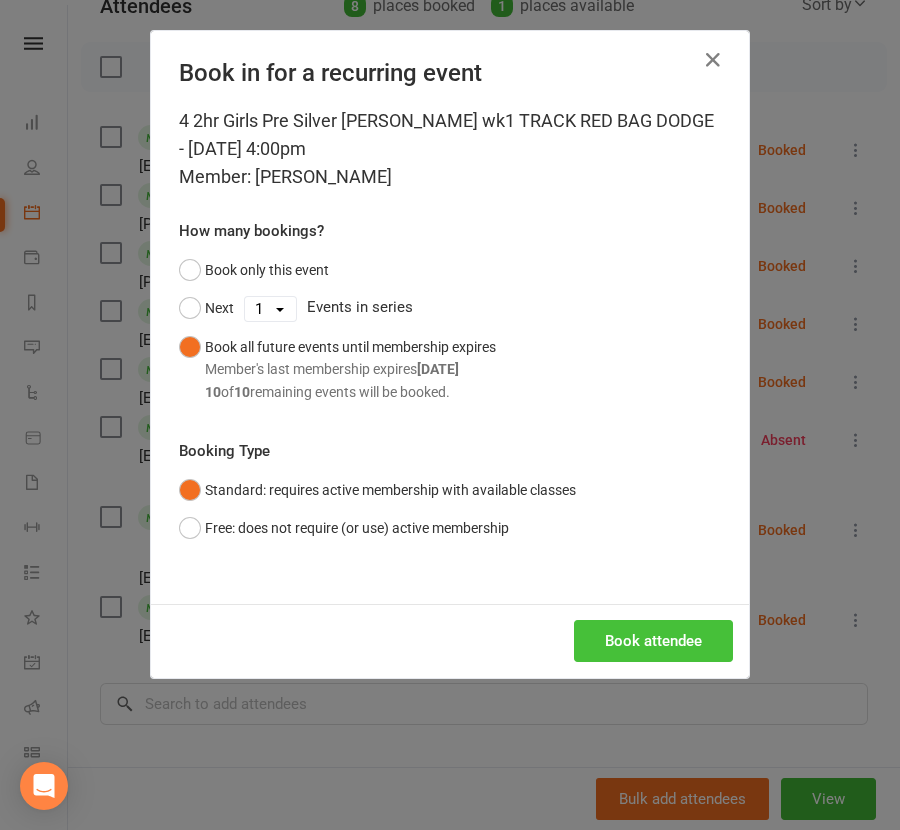 click on "Book attendee" at bounding box center (653, 641) 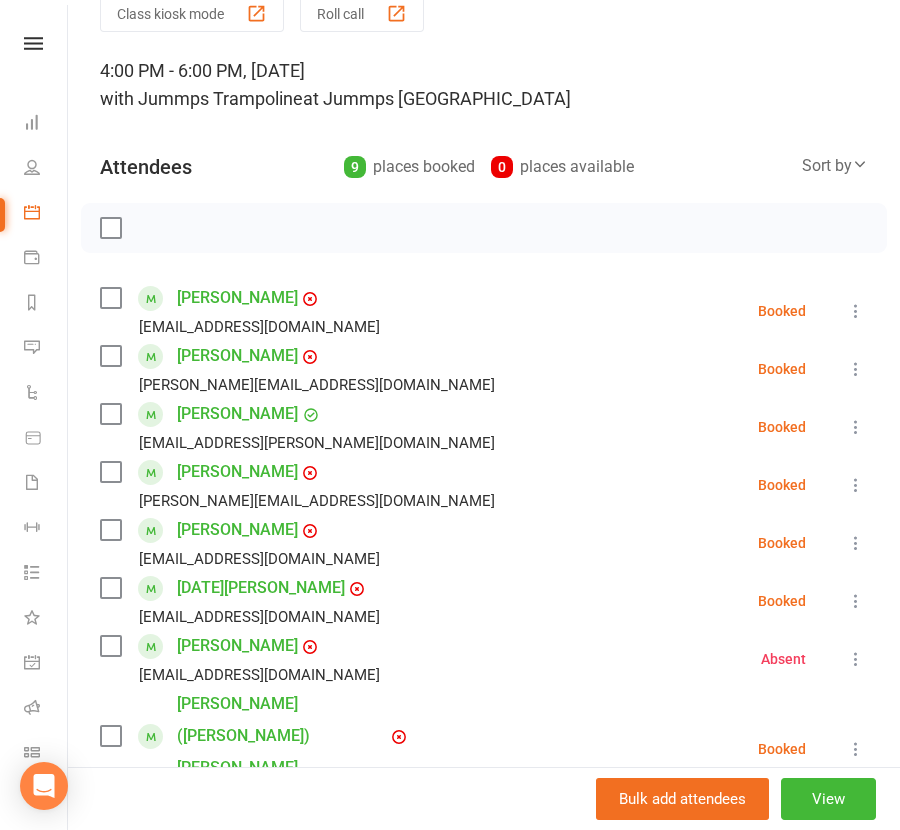 scroll, scrollTop: 0, scrollLeft: 0, axis: both 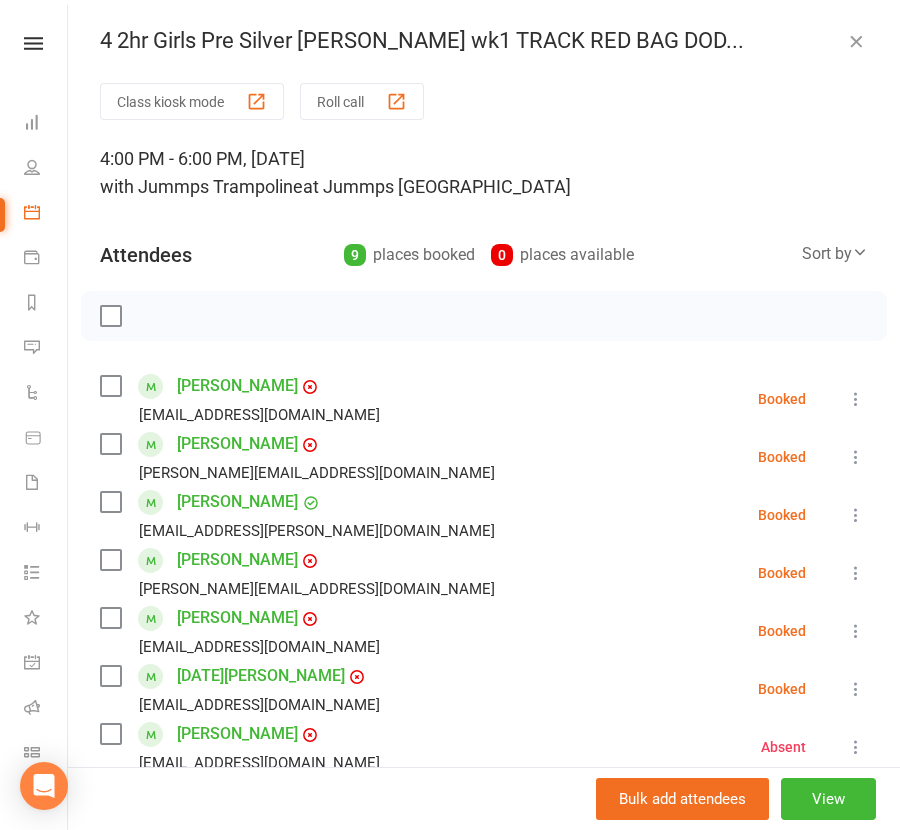 click on "4 2hr Girls Pre Silver FRANK wk1 TRACK RED BAG DOD..." at bounding box center (484, 41) 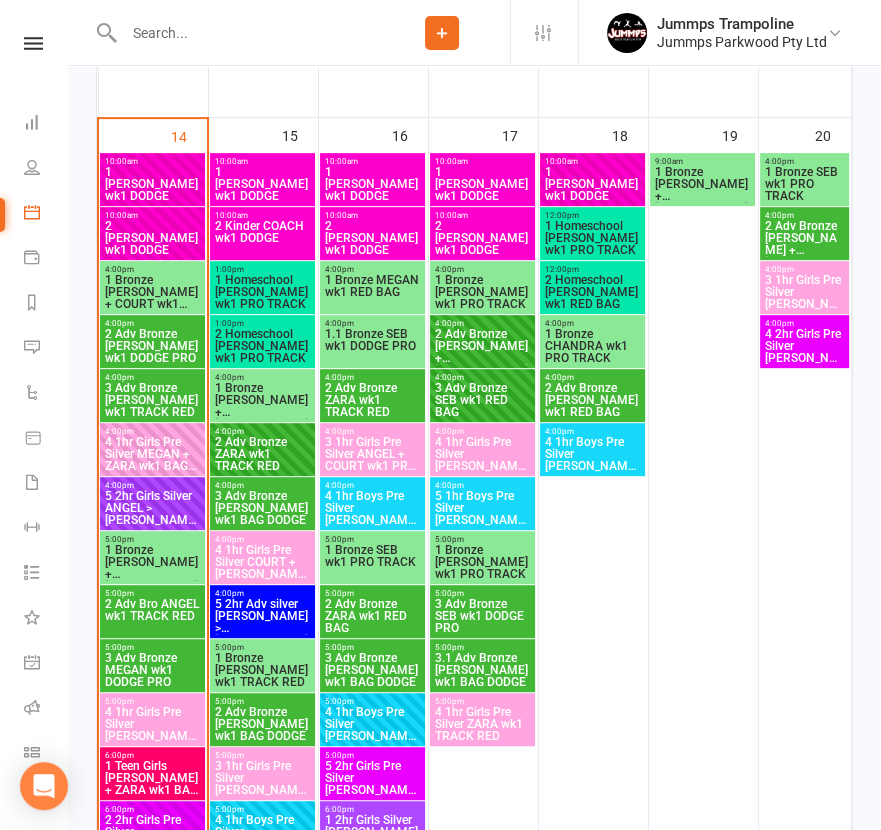 click on "1 Bronze JOEL + COURT wk1 RED BAG" at bounding box center [152, 292] 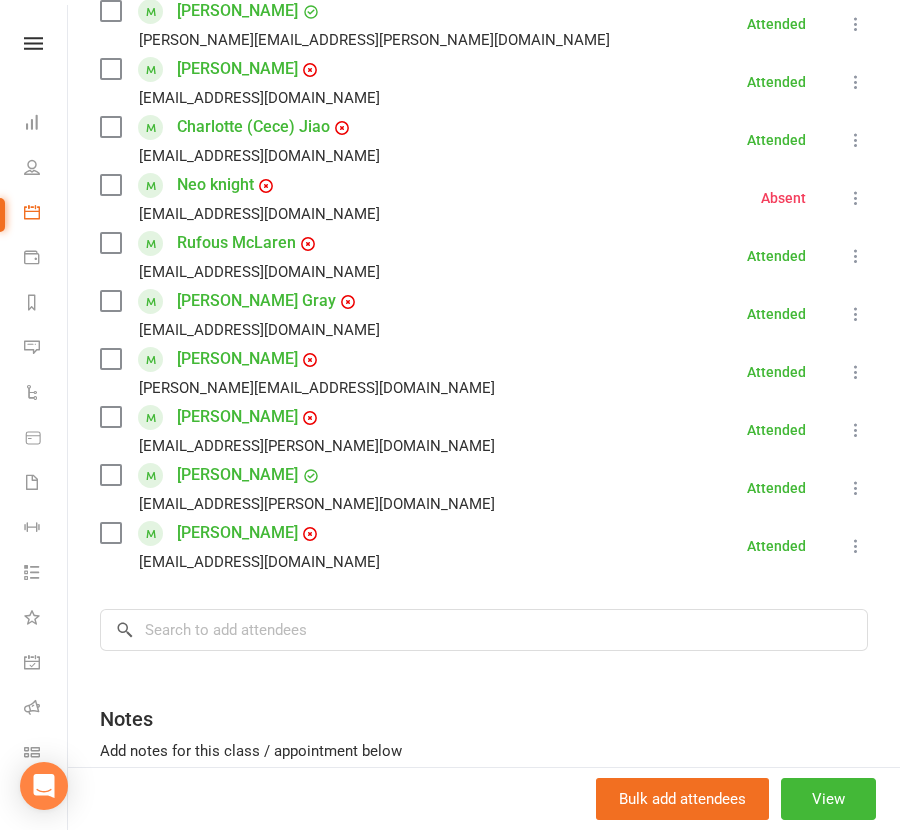 scroll, scrollTop: 0, scrollLeft: 0, axis: both 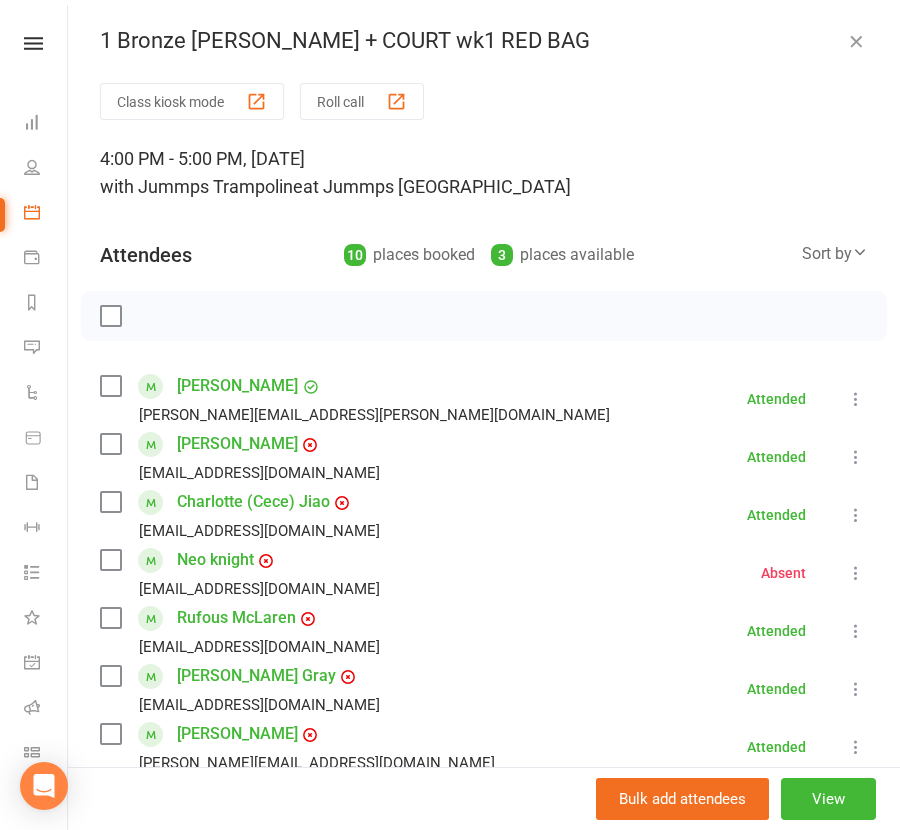 click at bounding box center (856, 41) 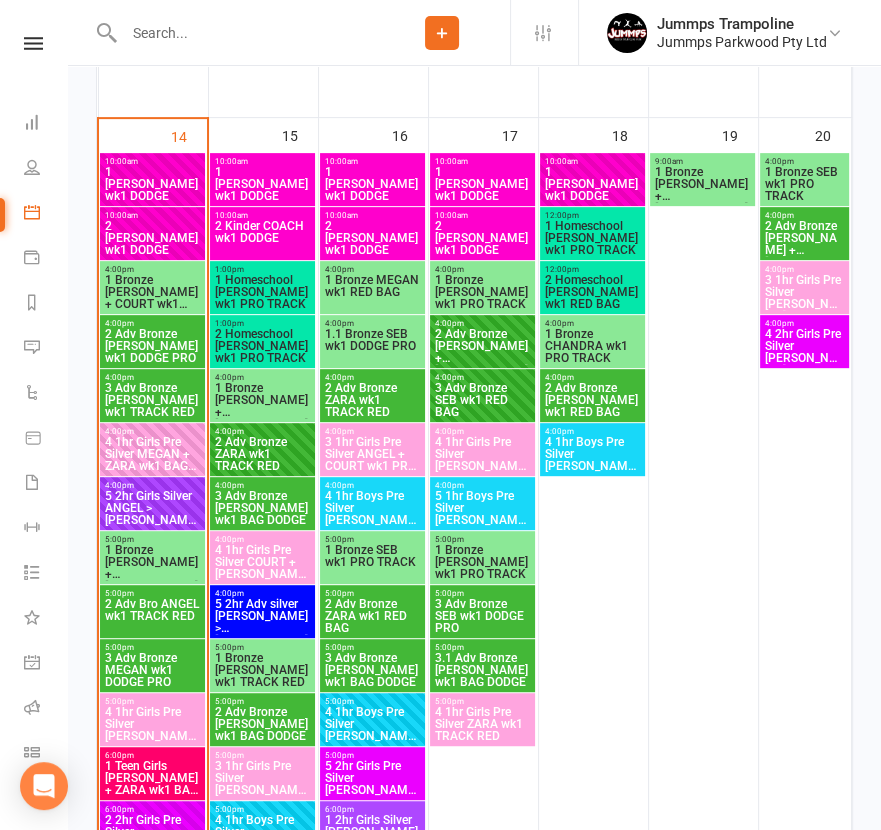 click on "2 Adv Bronze ADAM wk1 DODGE PRO" at bounding box center (152, 346) 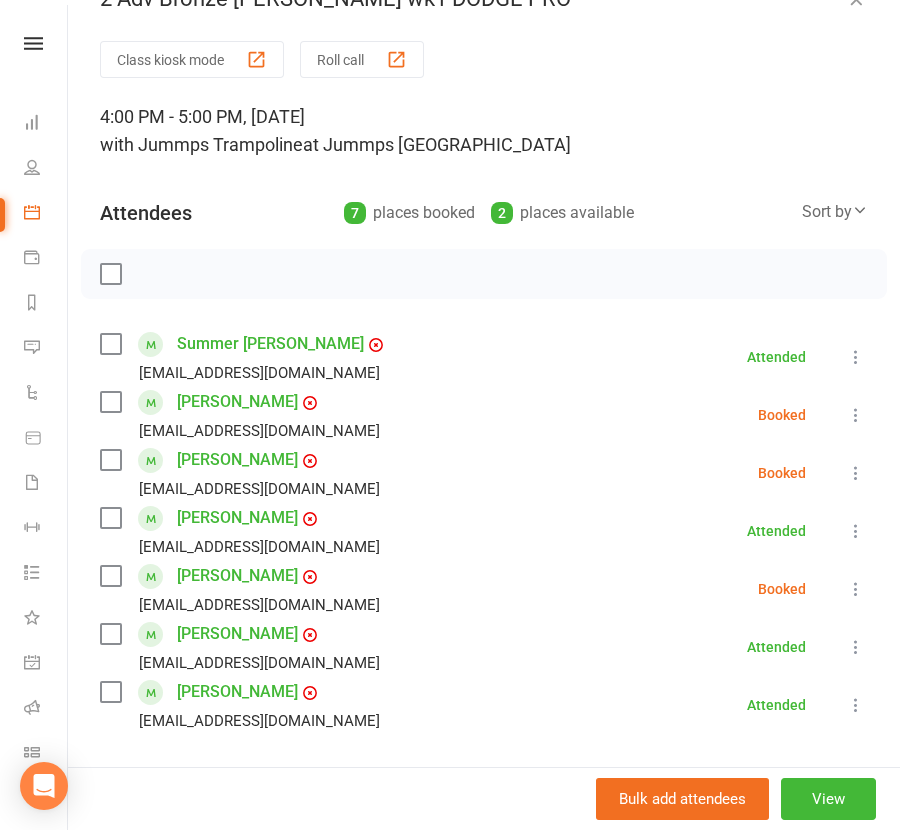 scroll, scrollTop: 0, scrollLeft: 0, axis: both 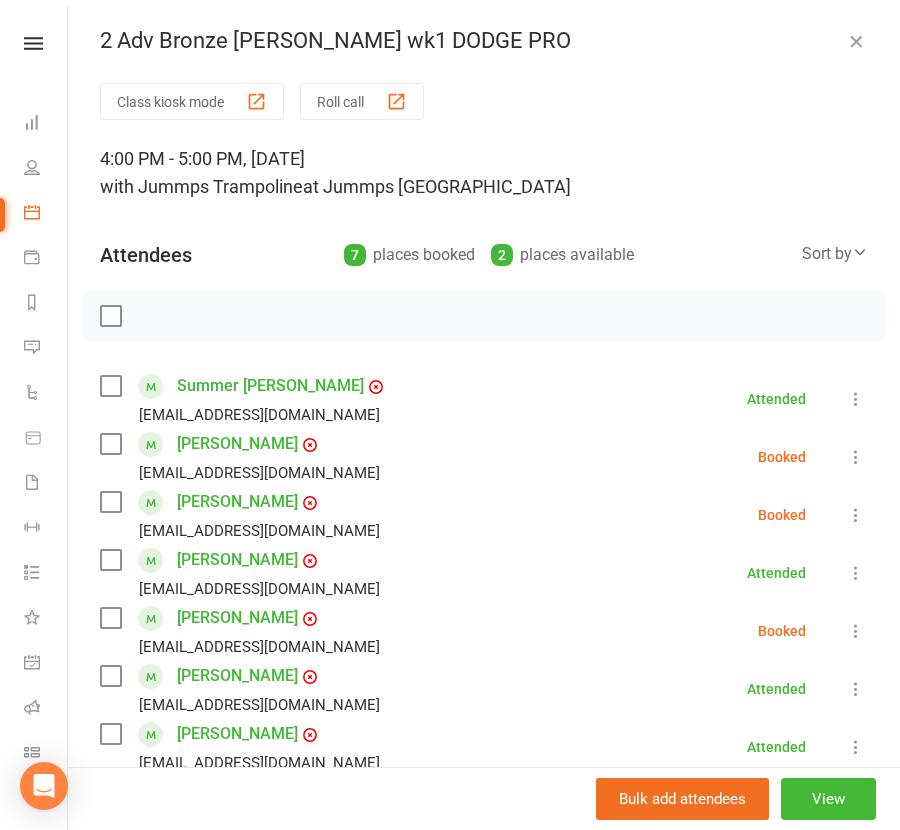 click at bounding box center (856, 41) 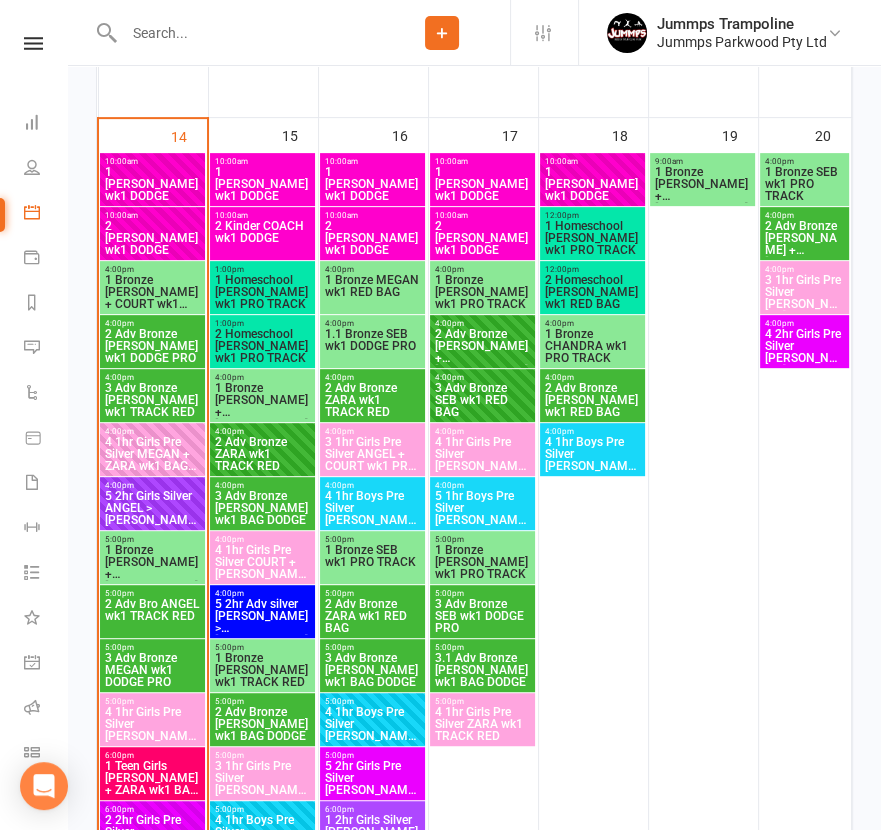 click on "3 Adv Bronze HOLLY wk1 TRACK RED" at bounding box center (152, 400) 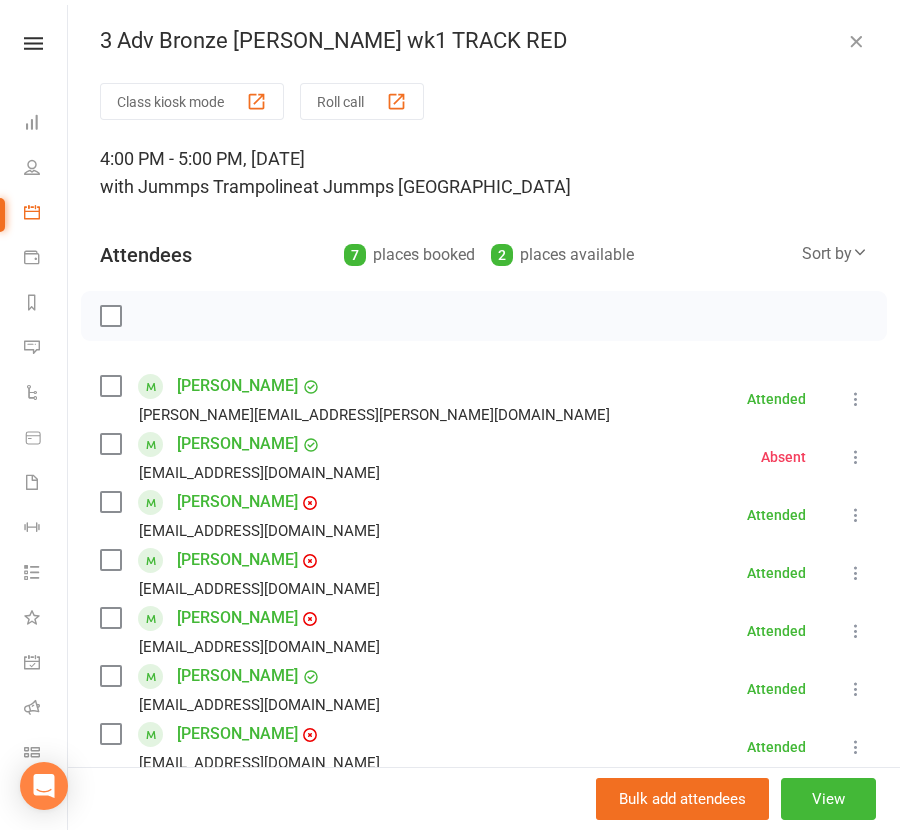 scroll, scrollTop: 0, scrollLeft: 0, axis: both 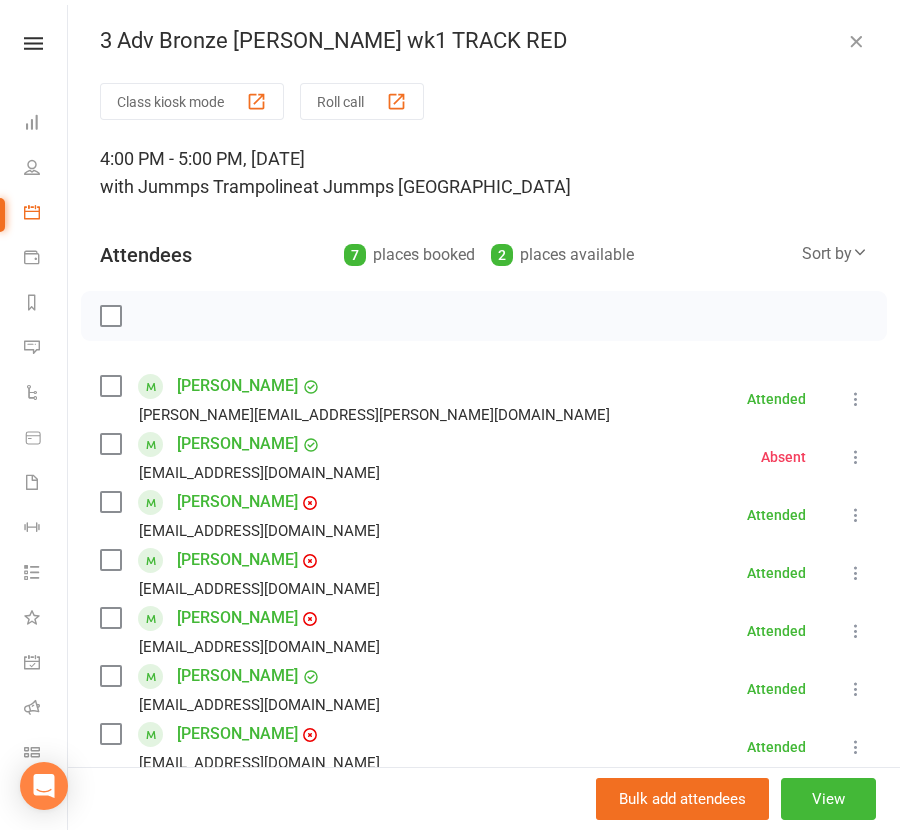 click at bounding box center (856, 41) 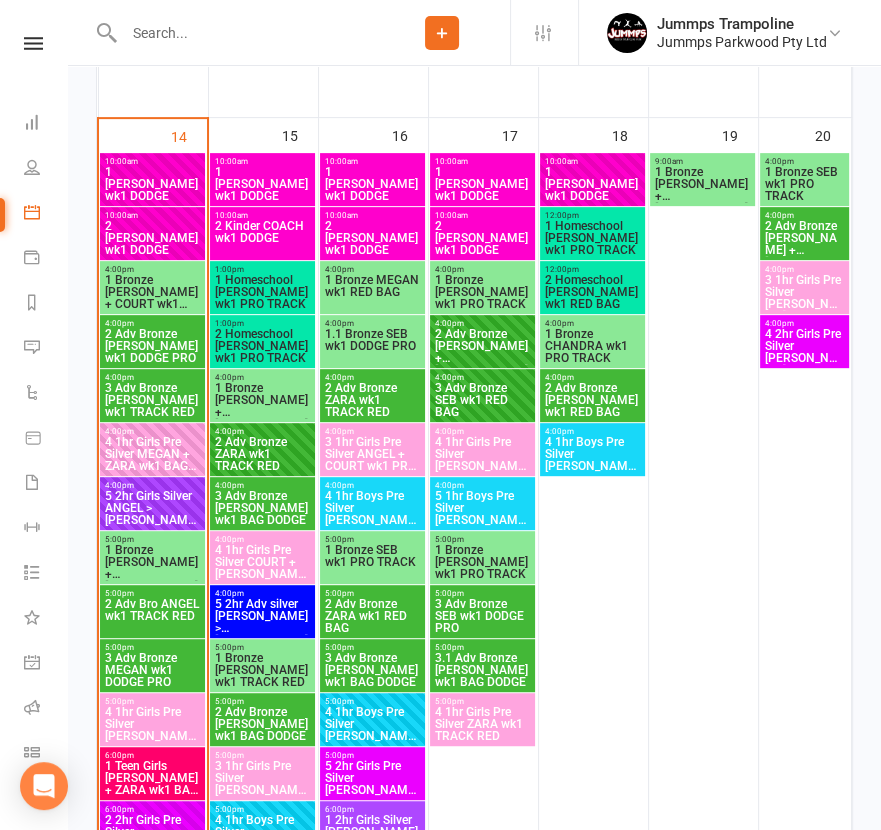 click on "4:00pm  - 5:00pm" at bounding box center (152, 431) 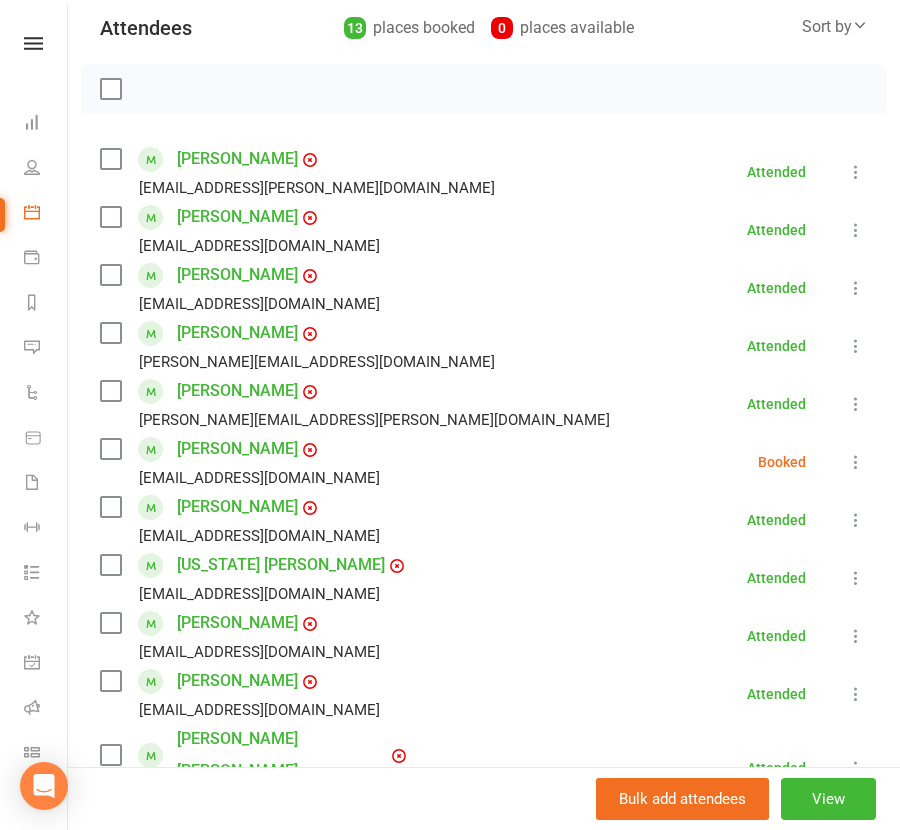 scroll, scrollTop: 0, scrollLeft: 0, axis: both 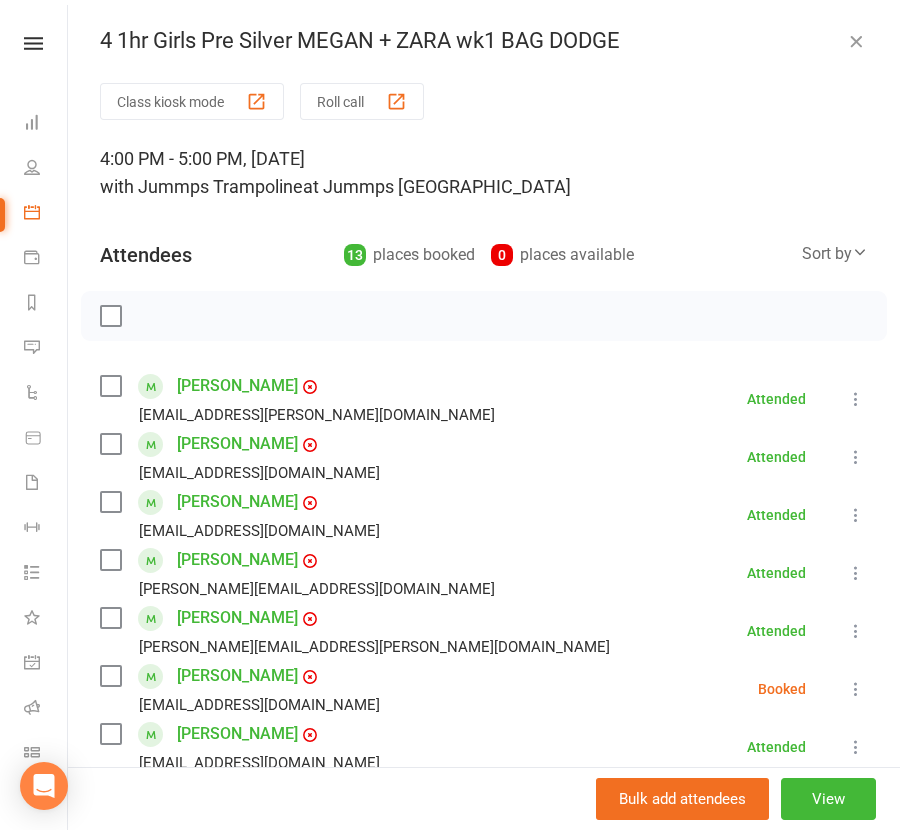 click at bounding box center [856, 41] 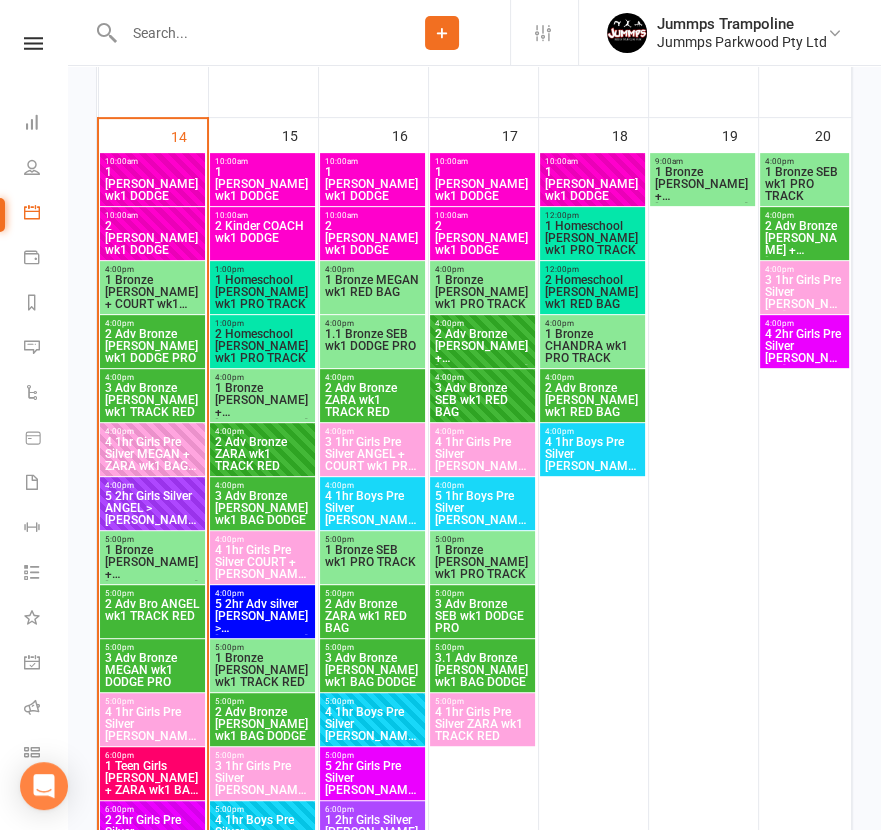 click on "5 2hr Girls Silver ANGEL > ADAM wk1 PRO TRACK RED ..." at bounding box center (152, 508) 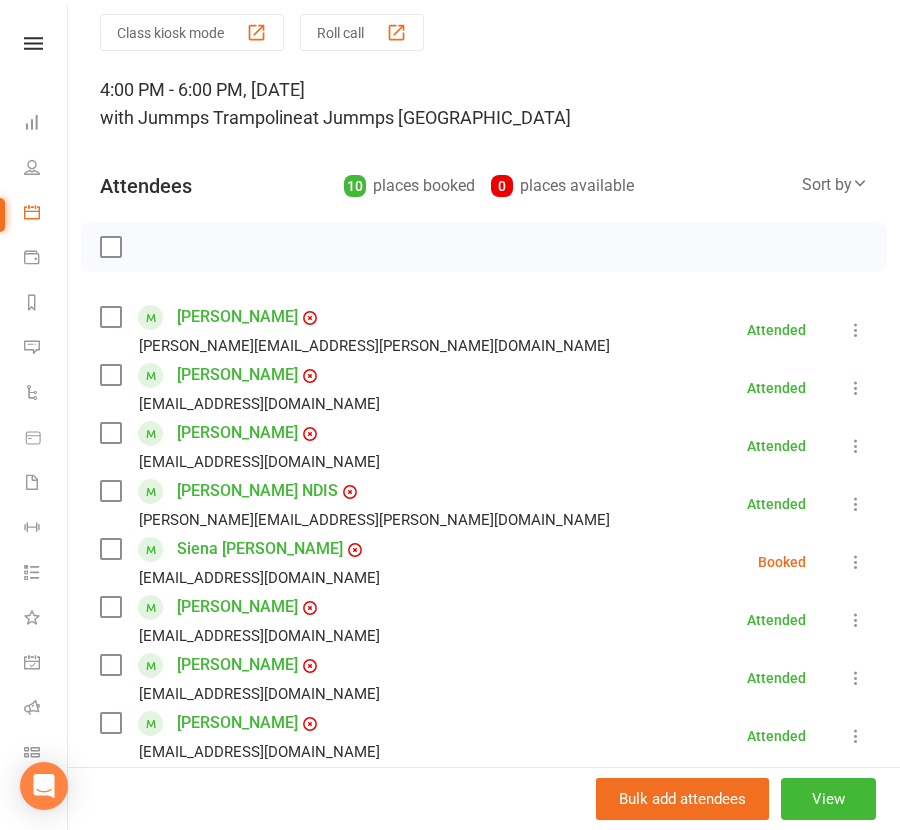 scroll, scrollTop: 0, scrollLeft: 0, axis: both 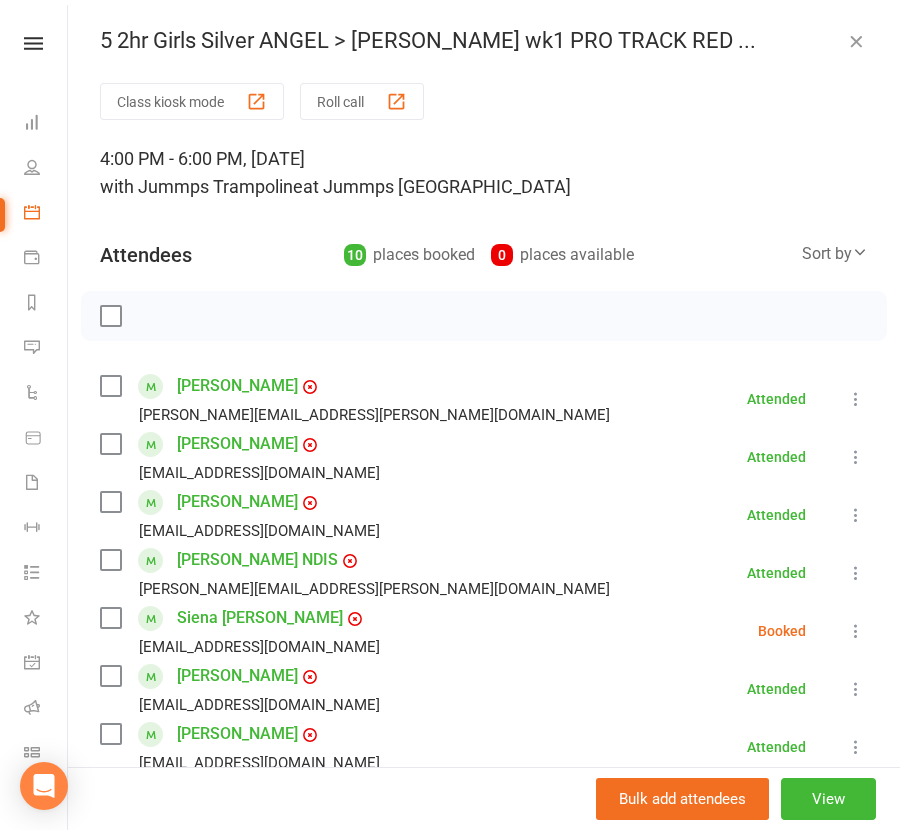 click at bounding box center [856, 41] 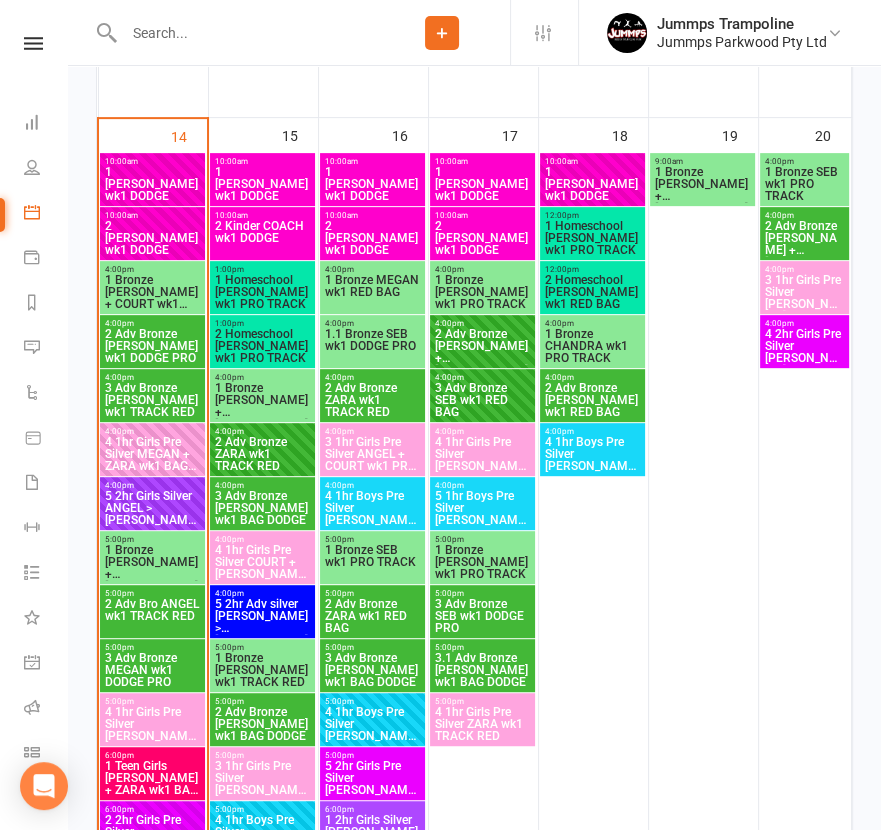 click on "1 Bronze HOLLY + JOEL wk1 BAG DODGE" at bounding box center [152, 562] 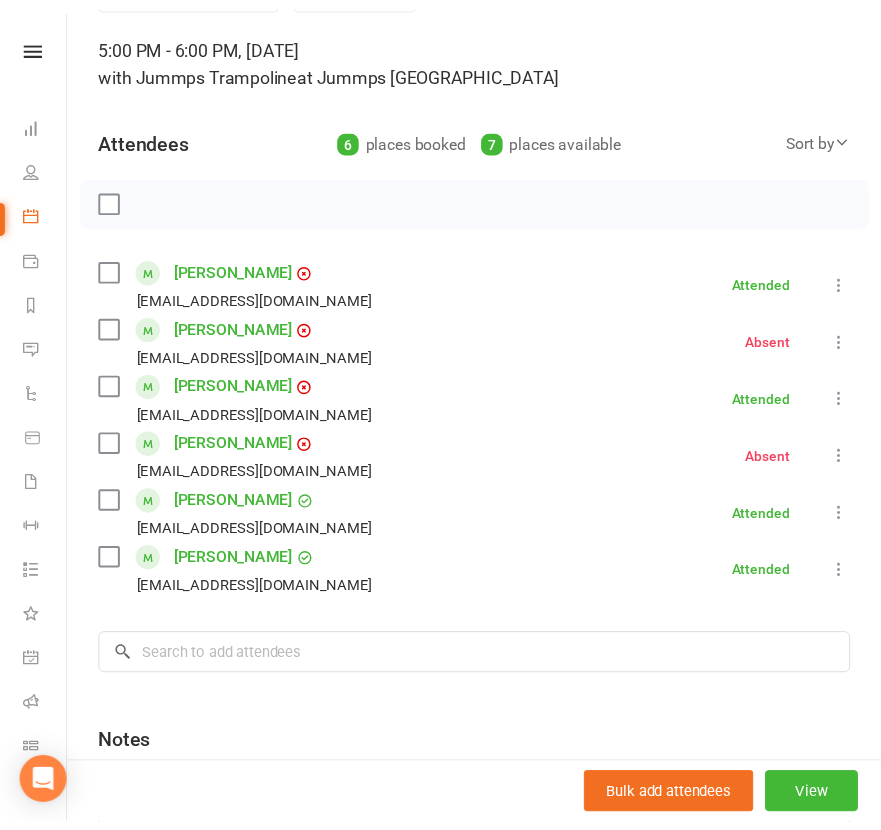 scroll, scrollTop: 0, scrollLeft: 0, axis: both 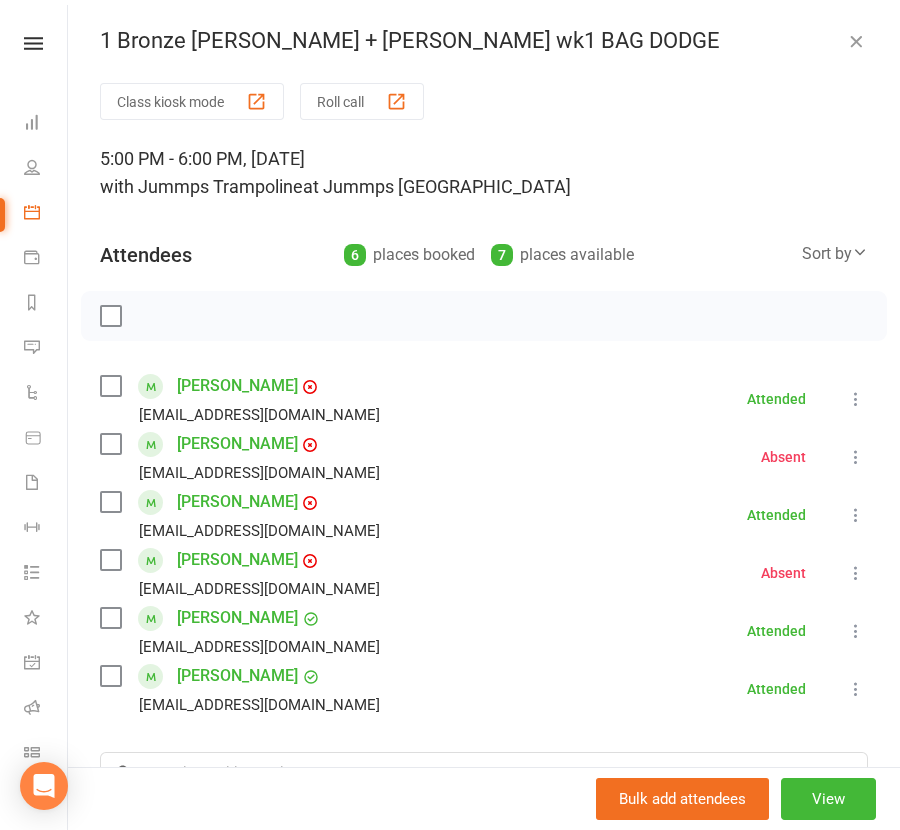 click at bounding box center [856, 41] 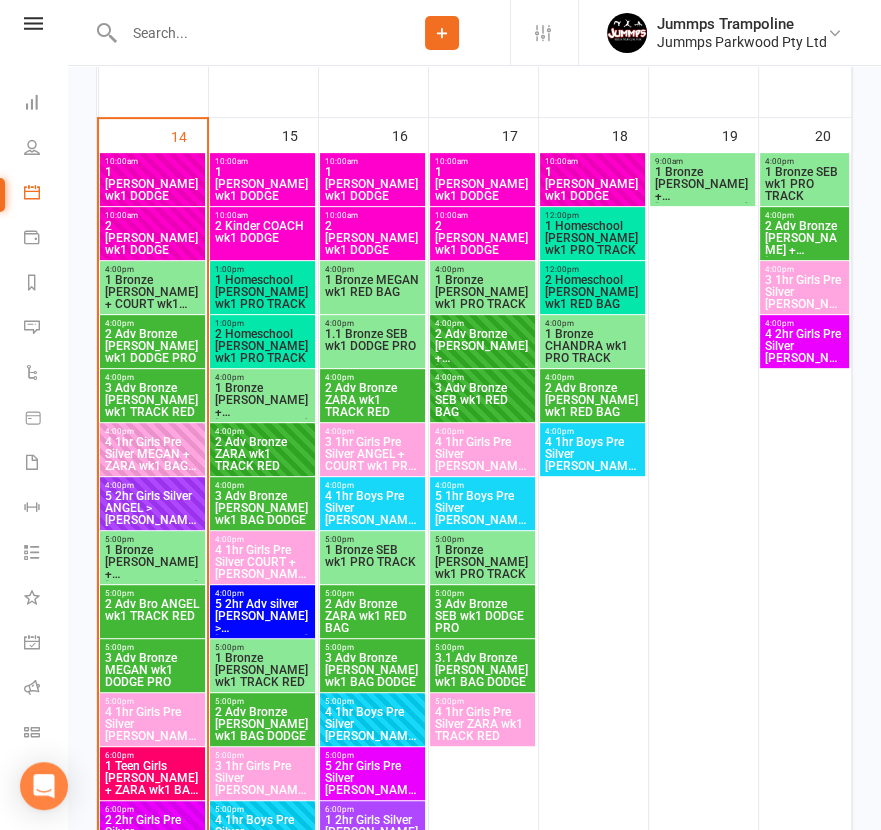 scroll, scrollTop: 40, scrollLeft: 0, axis: vertical 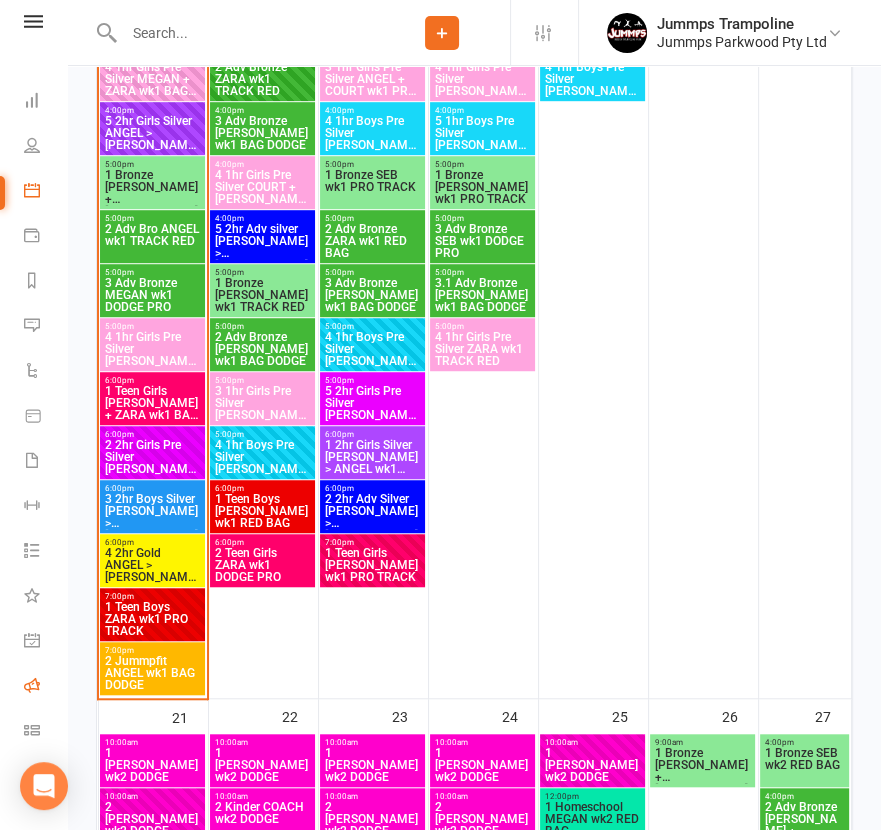 click at bounding box center (32, 685) 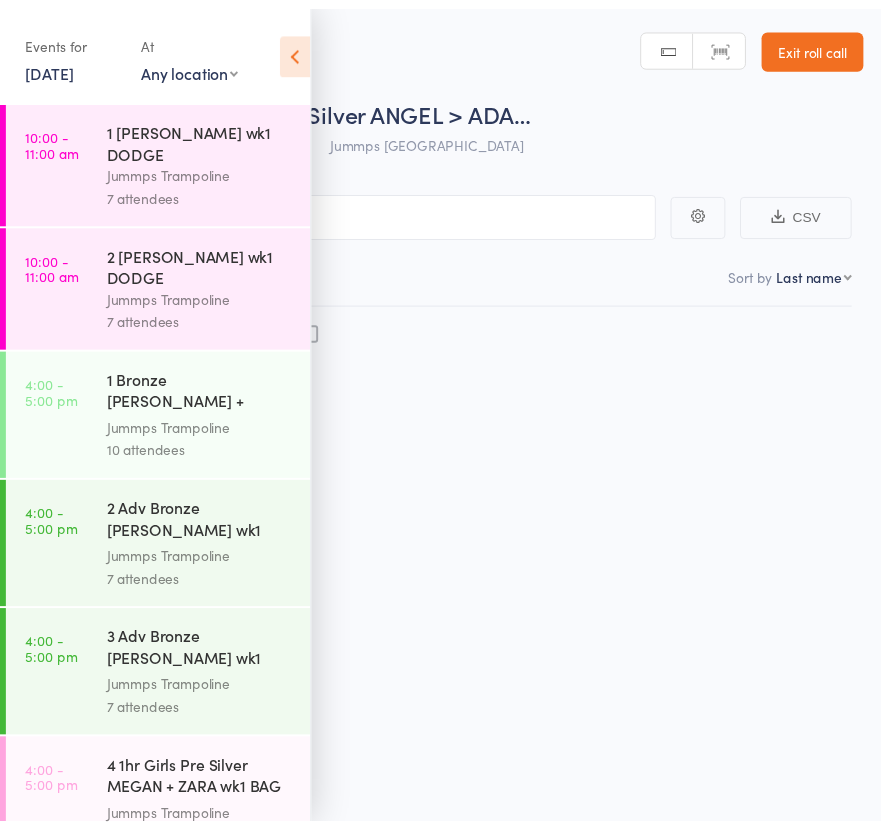 scroll, scrollTop: 0, scrollLeft: 0, axis: both 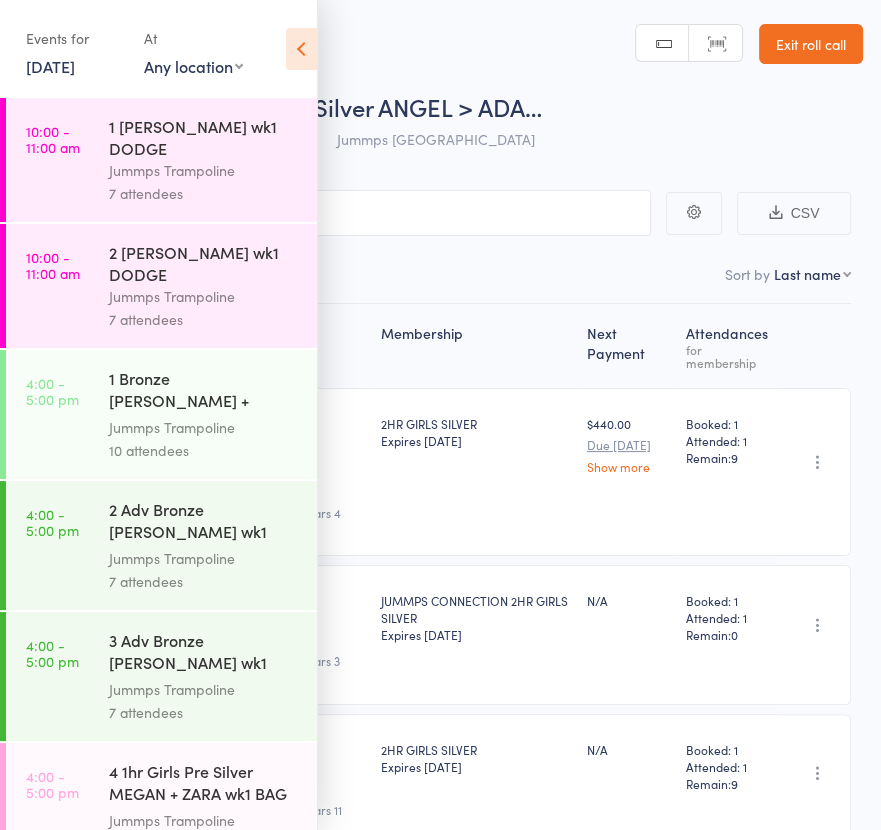 click on "1 [PERSON_NAME] wk1 DODGE" at bounding box center (204, 137) 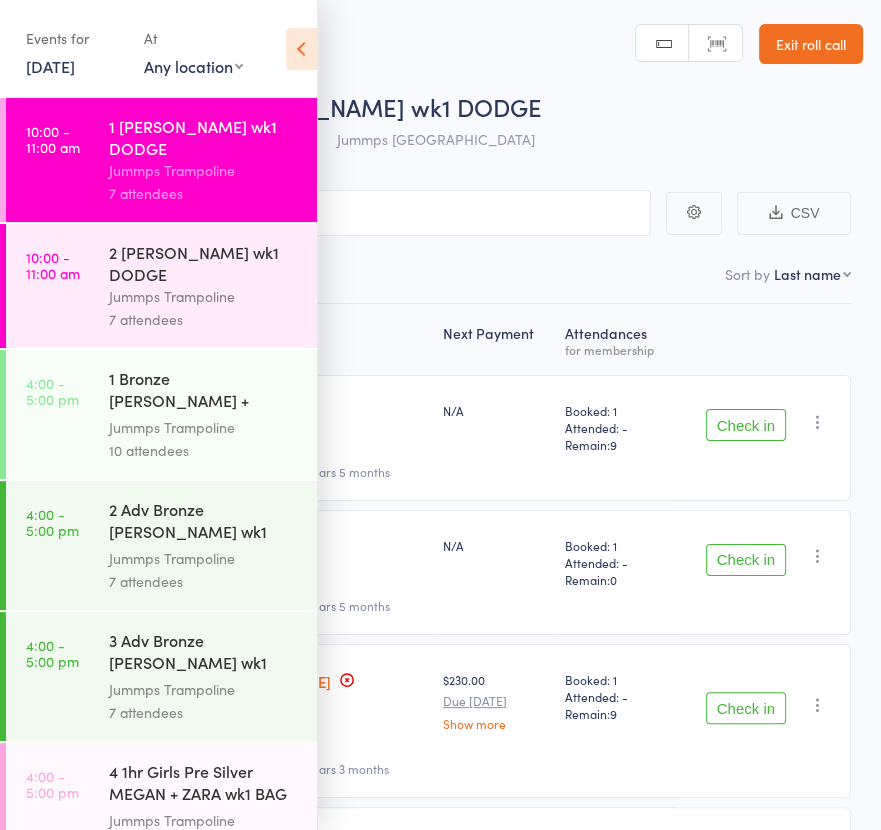 click at bounding box center (301, 49) 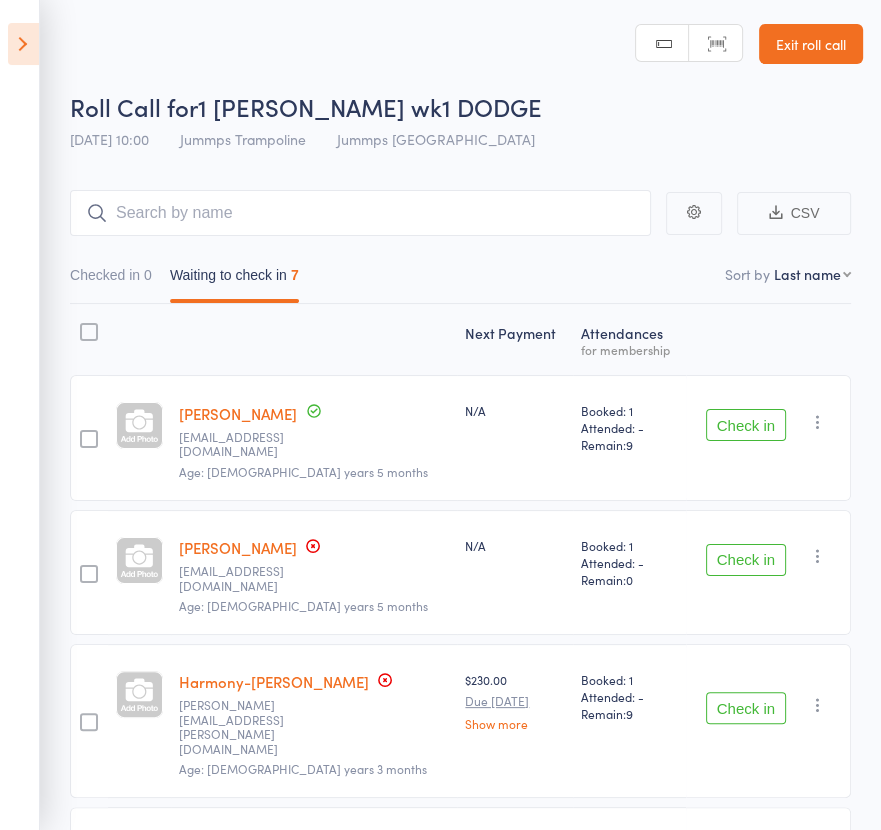 click on "Check in" at bounding box center [746, 425] 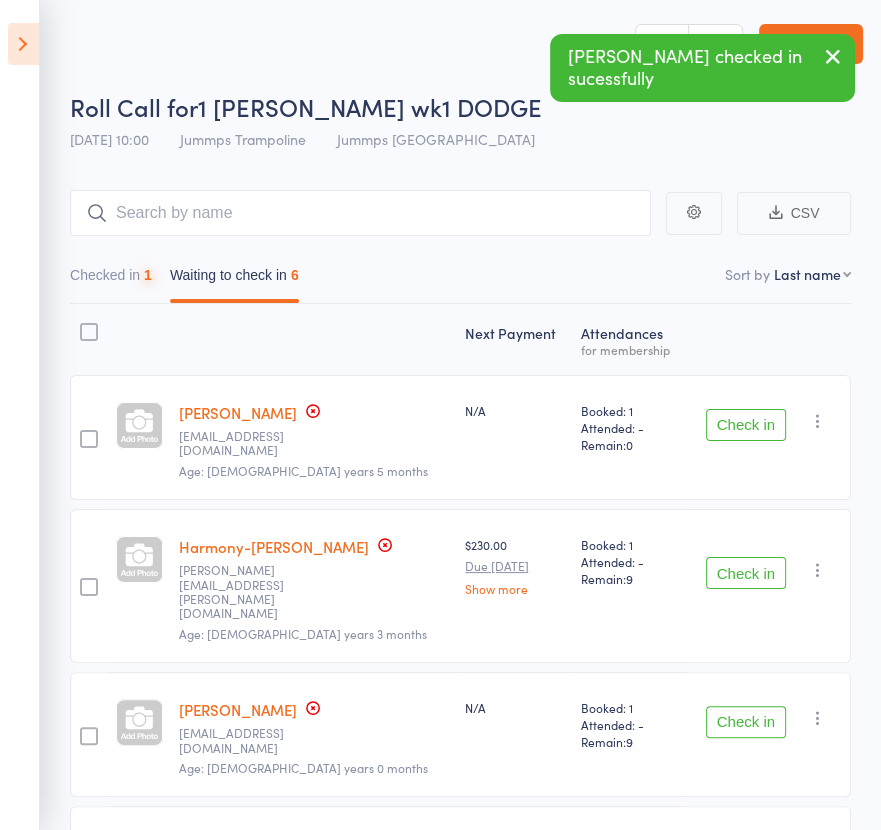 click on "Check in" at bounding box center (746, 425) 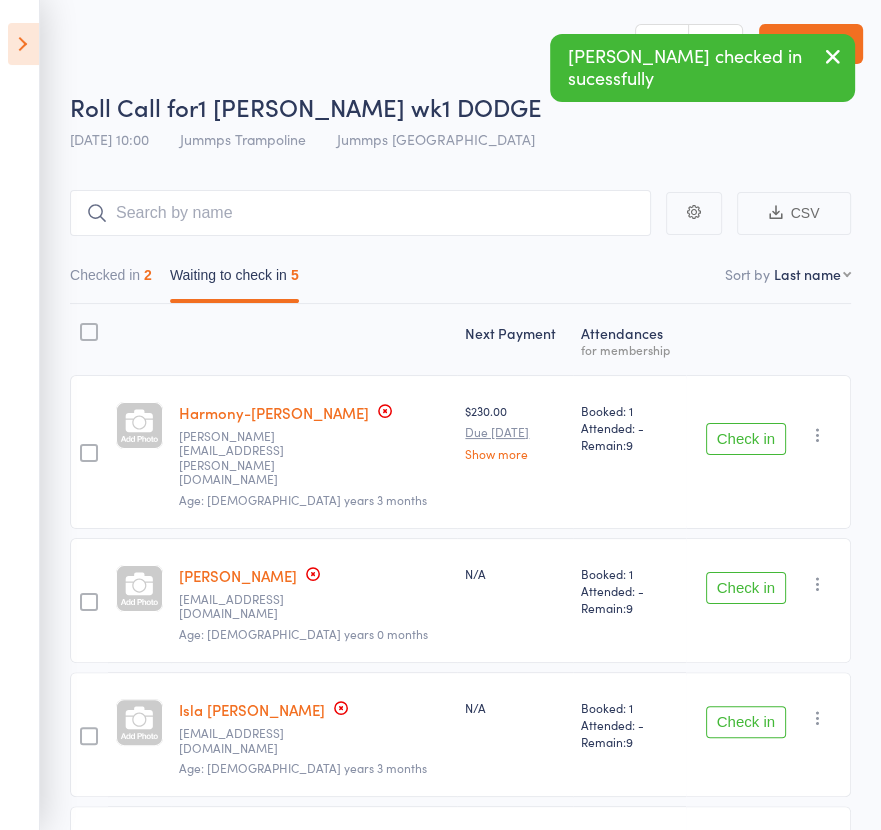 click on "Check in" at bounding box center [746, 588] 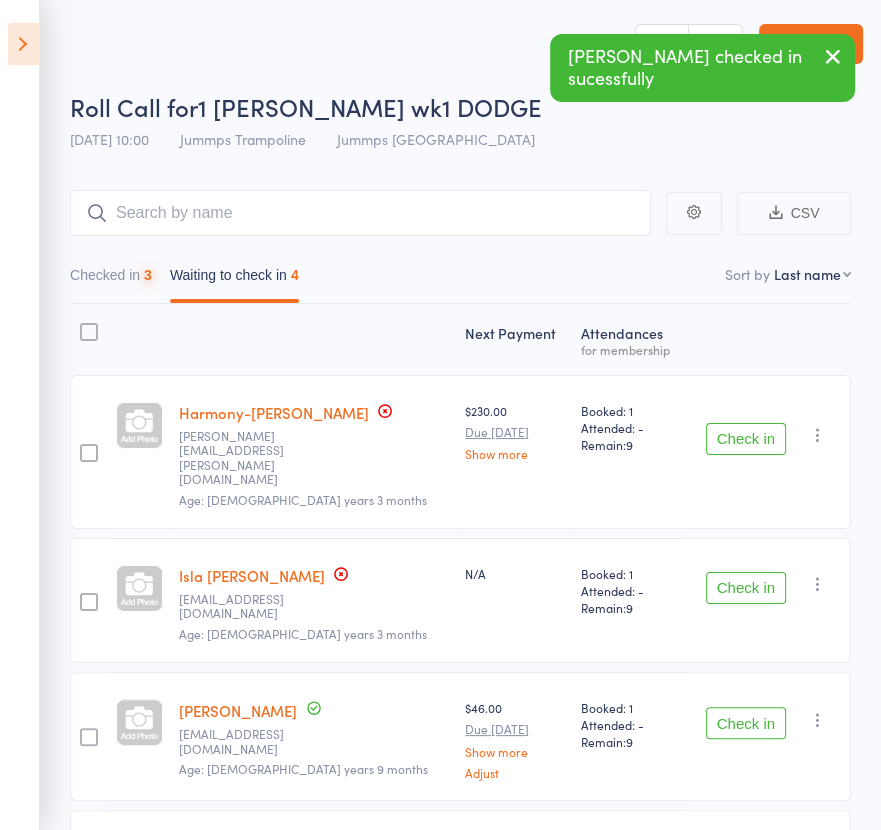 click on "Check in" at bounding box center (746, 588) 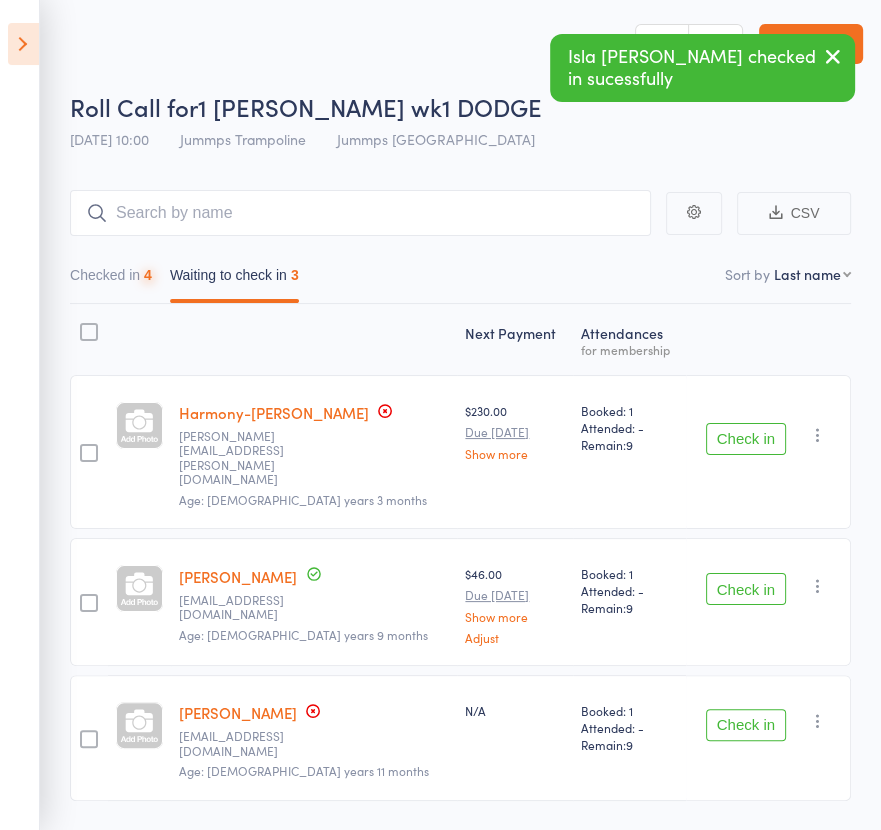 click on "Check in" at bounding box center [746, 589] 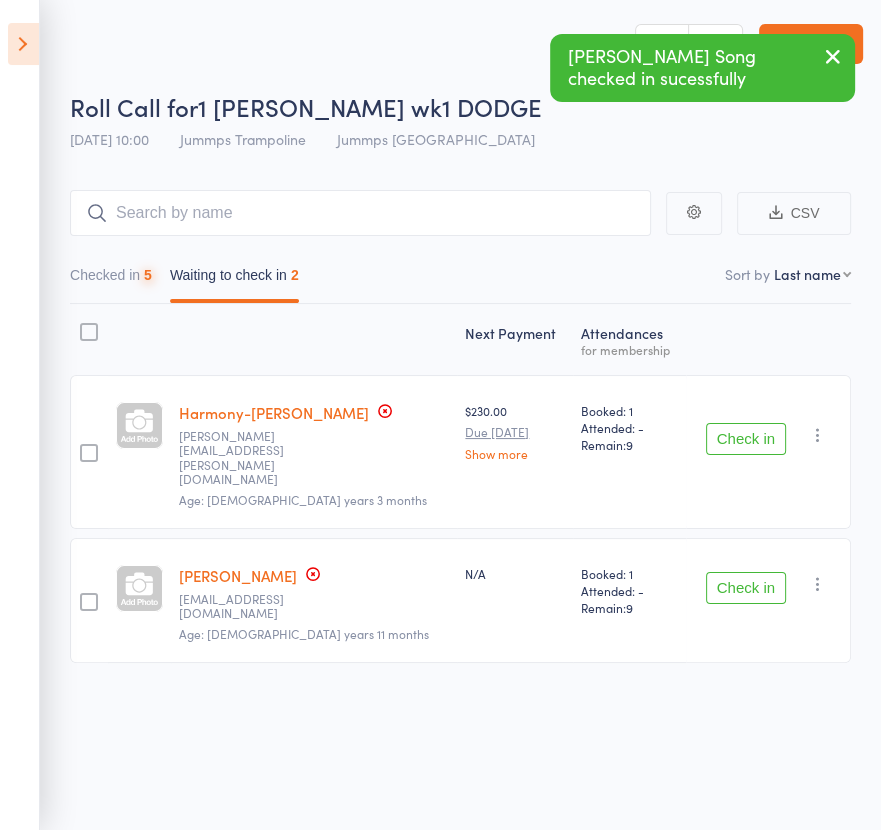click on "Check in" at bounding box center (746, 588) 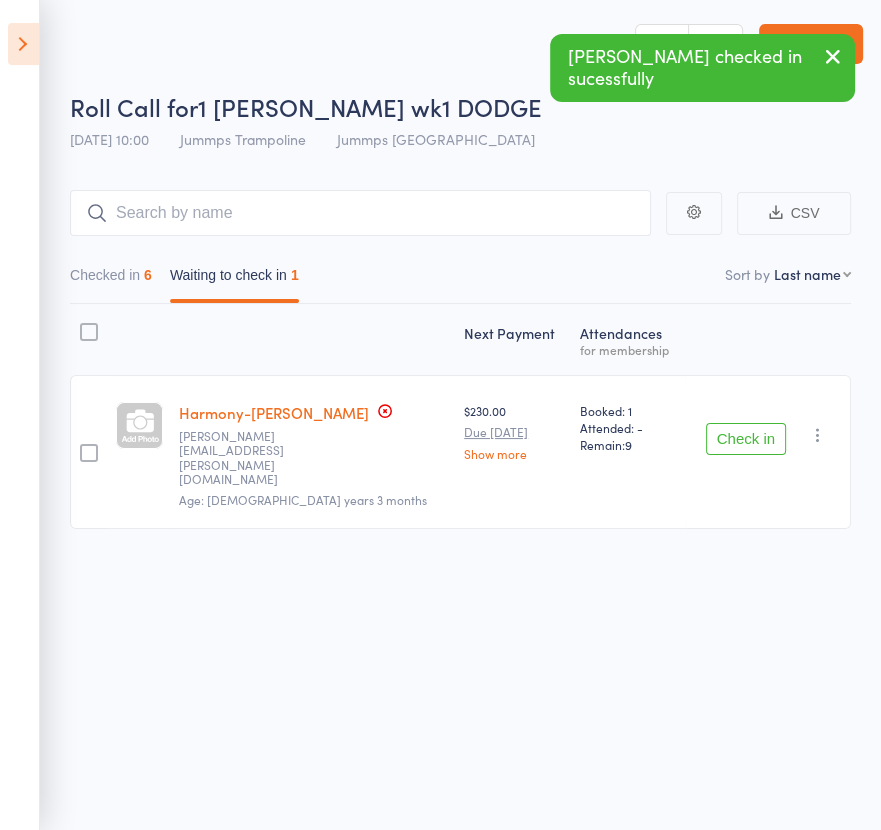 click at bounding box center (23, 44) 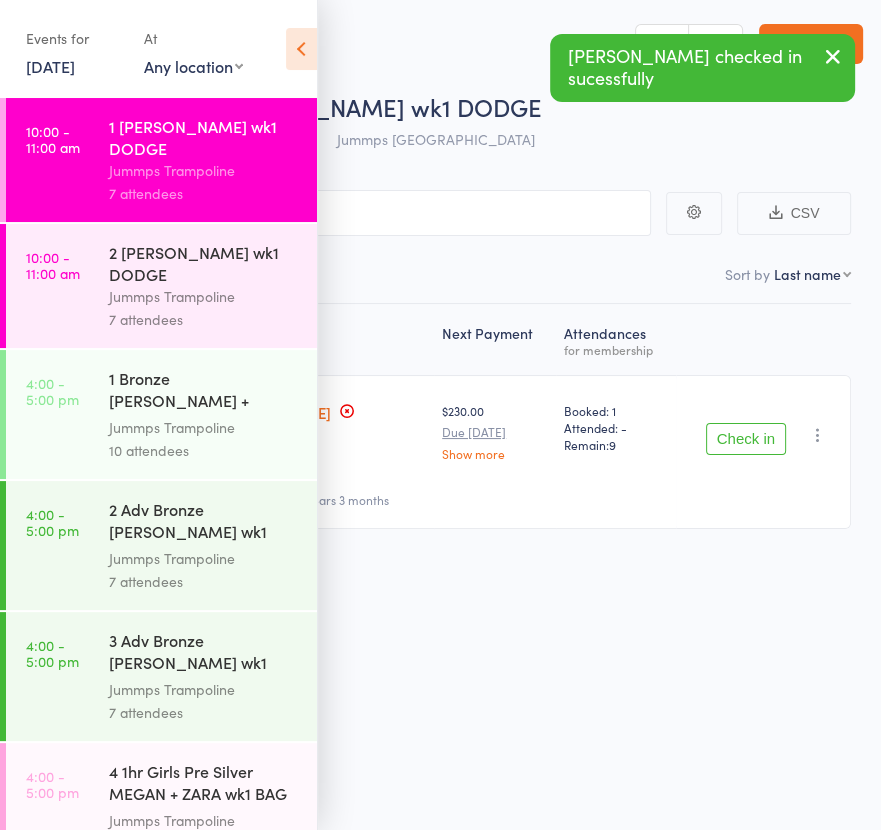 click on "2 [PERSON_NAME] wk1 DODGE" at bounding box center [204, 263] 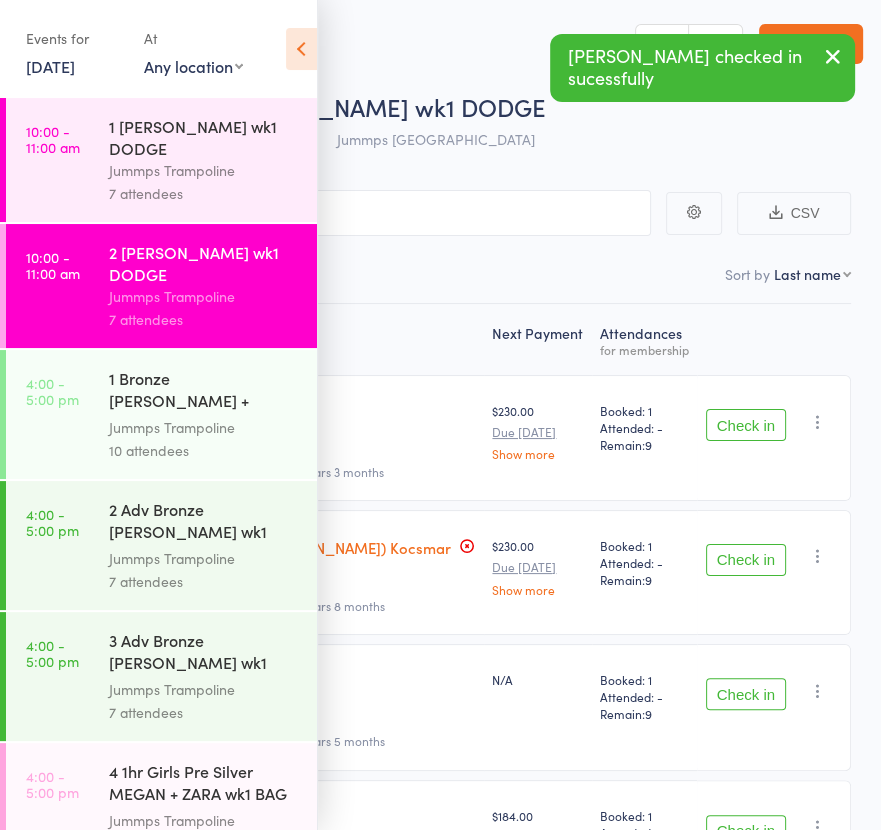 click at bounding box center (301, 49) 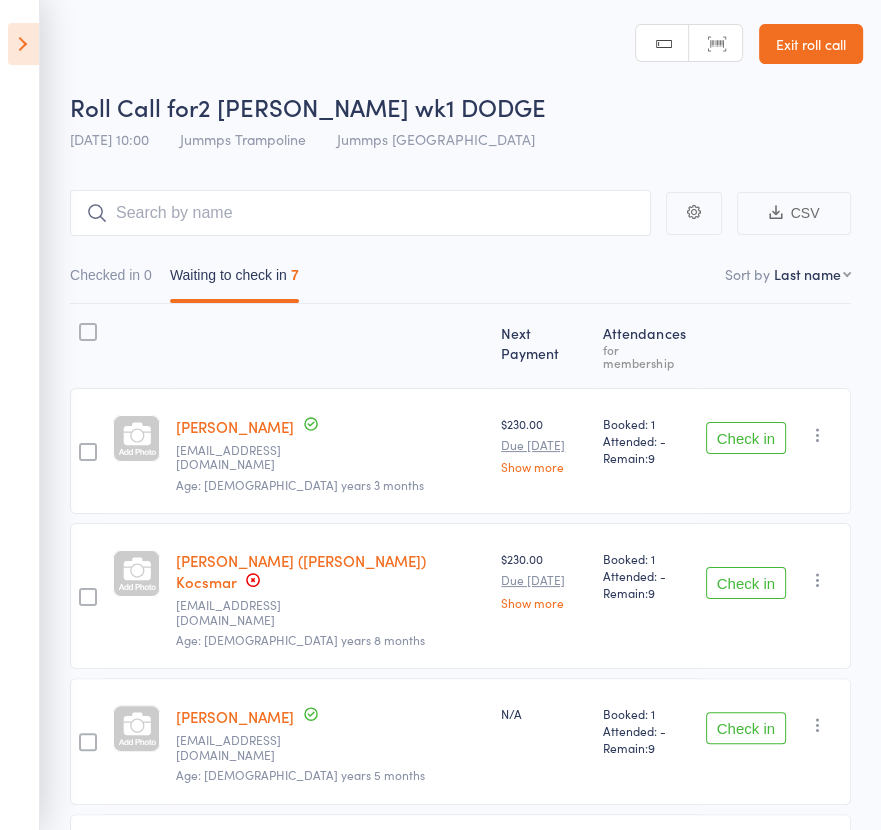 click on "Check in" at bounding box center [746, 583] 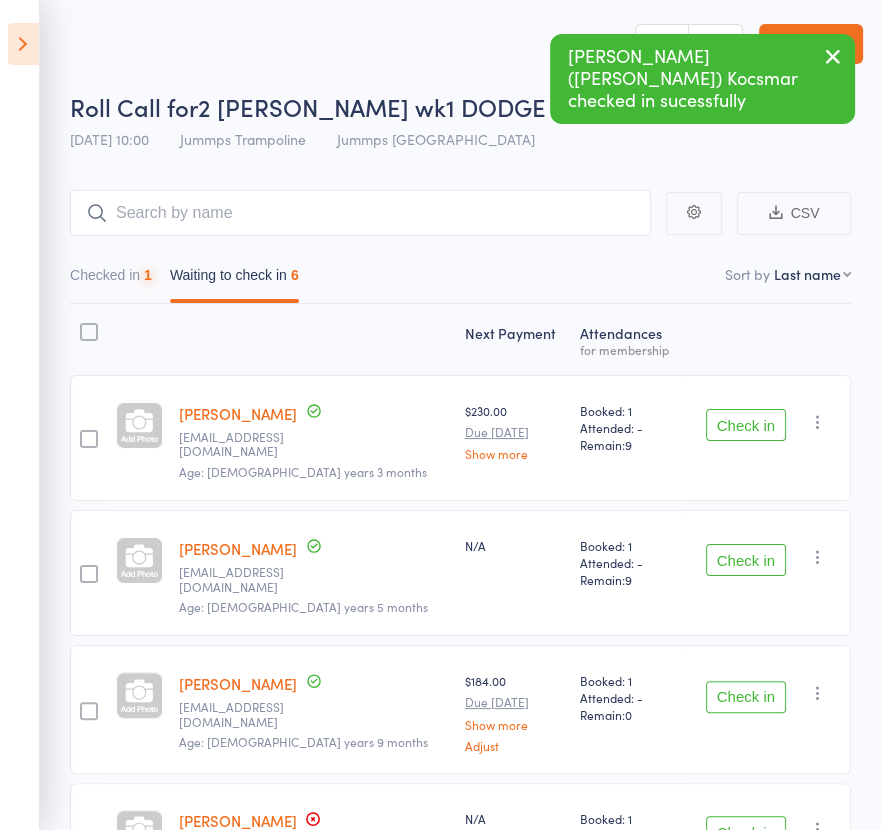 click on "Check in" at bounding box center [746, 560] 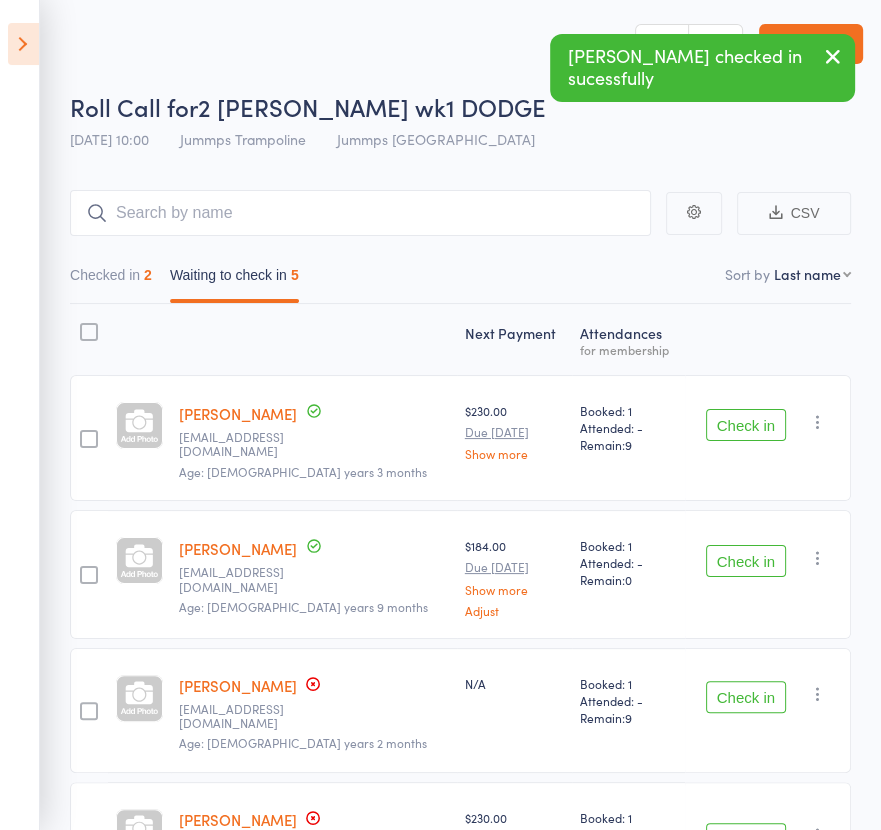 click on "Check in" at bounding box center (746, 697) 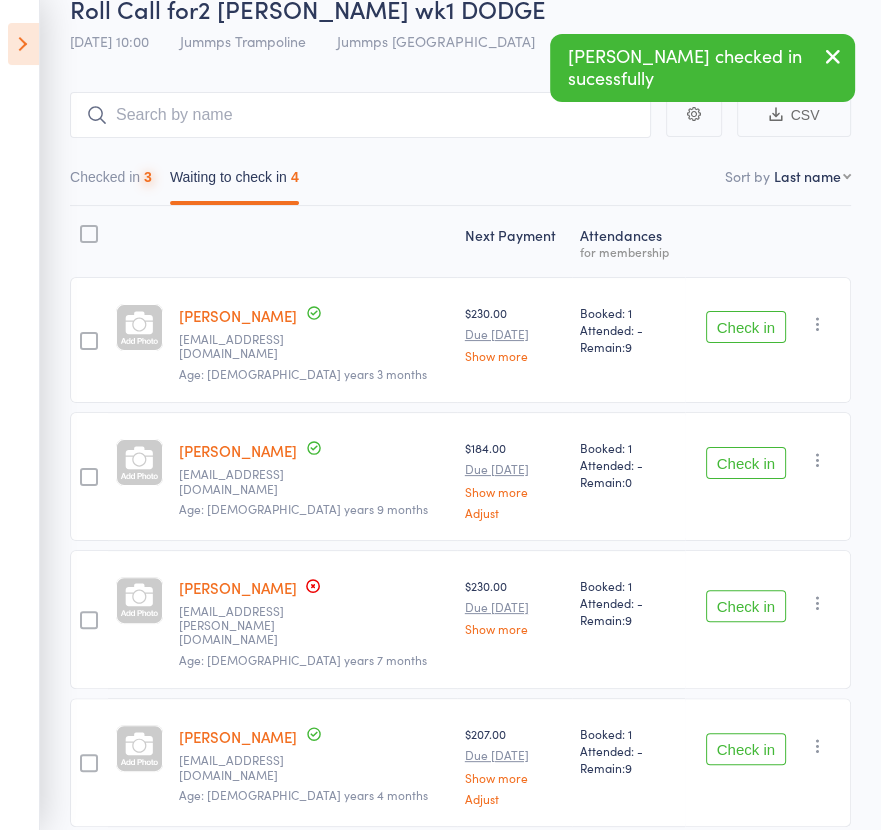 scroll, scrollTop: 134, scrollLeft: 0, axis: vertical 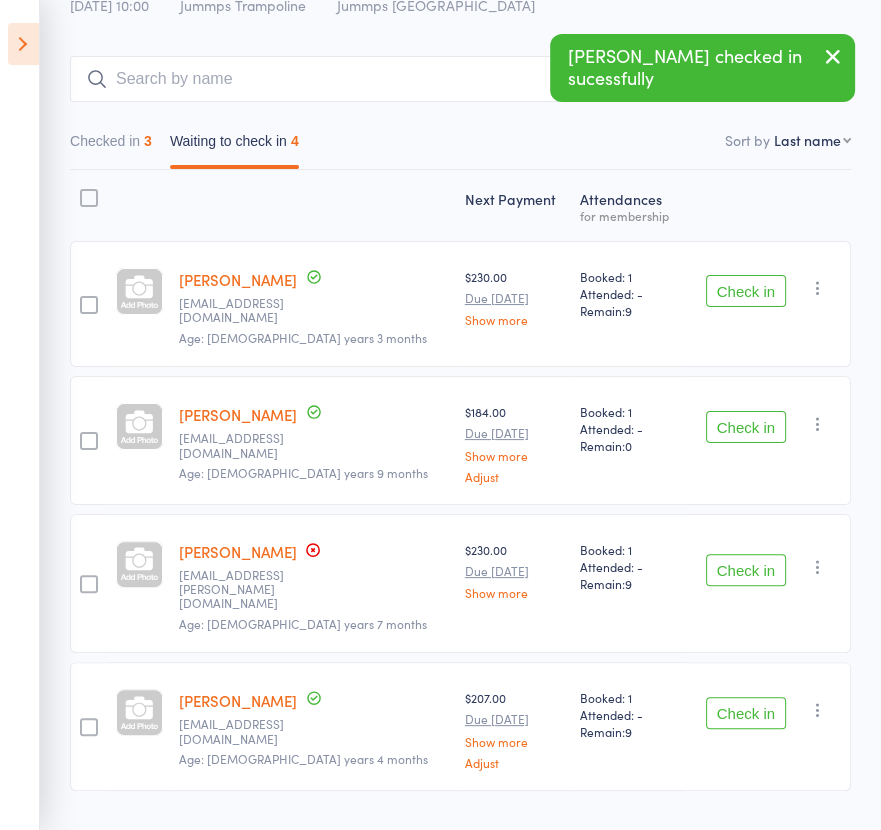 click on "Check in" at bounding box center [746, 713] 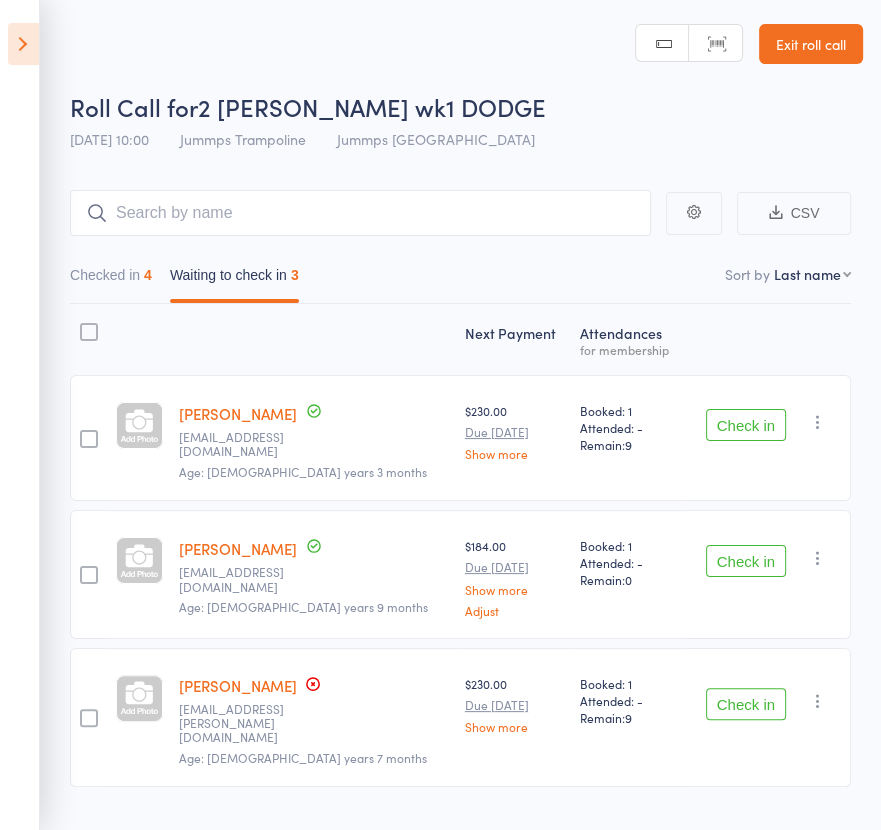 click at bounding box center (23, 44) 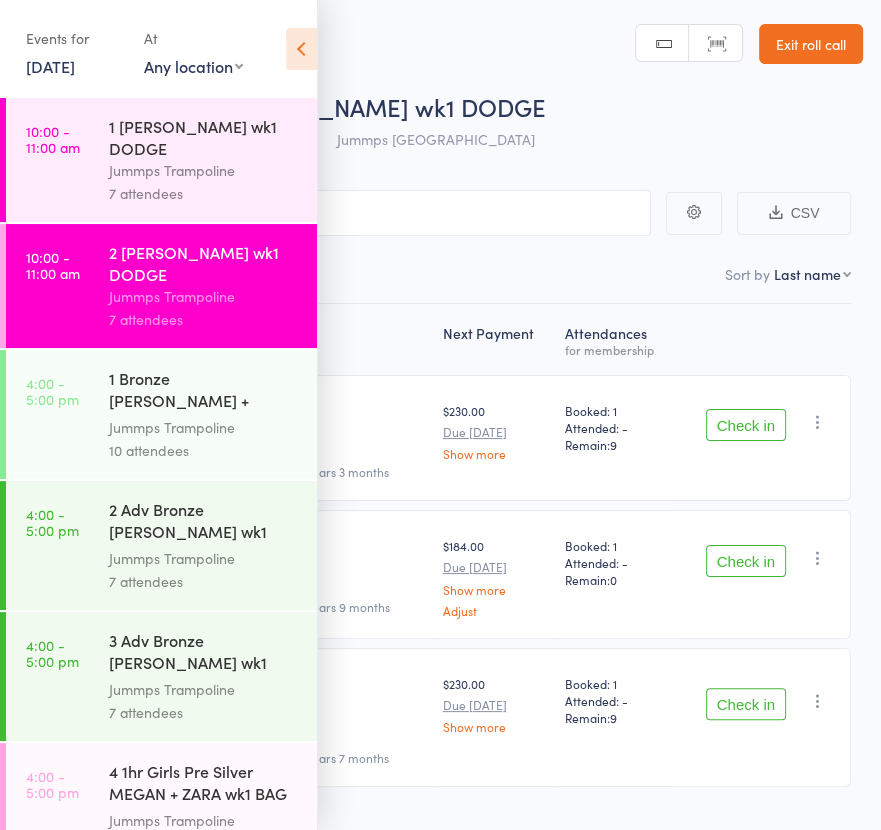 click on "Exit roll call" at bounding box center (811, 44) 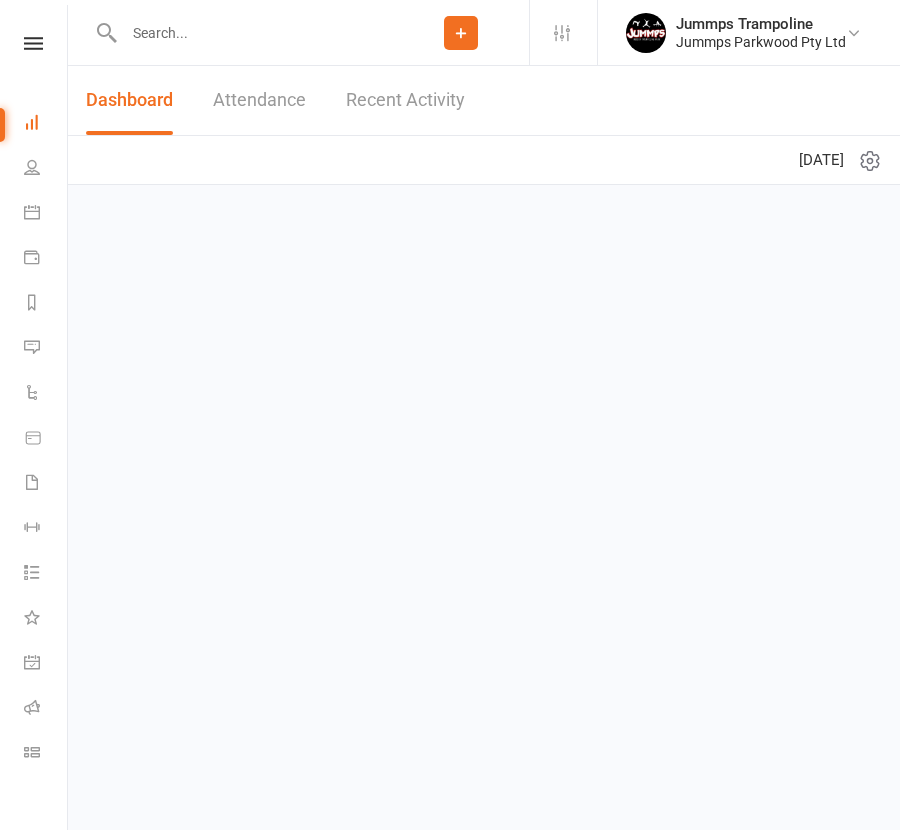 scroll, scrollTop: 0, scrollLeft: 0, axis: both 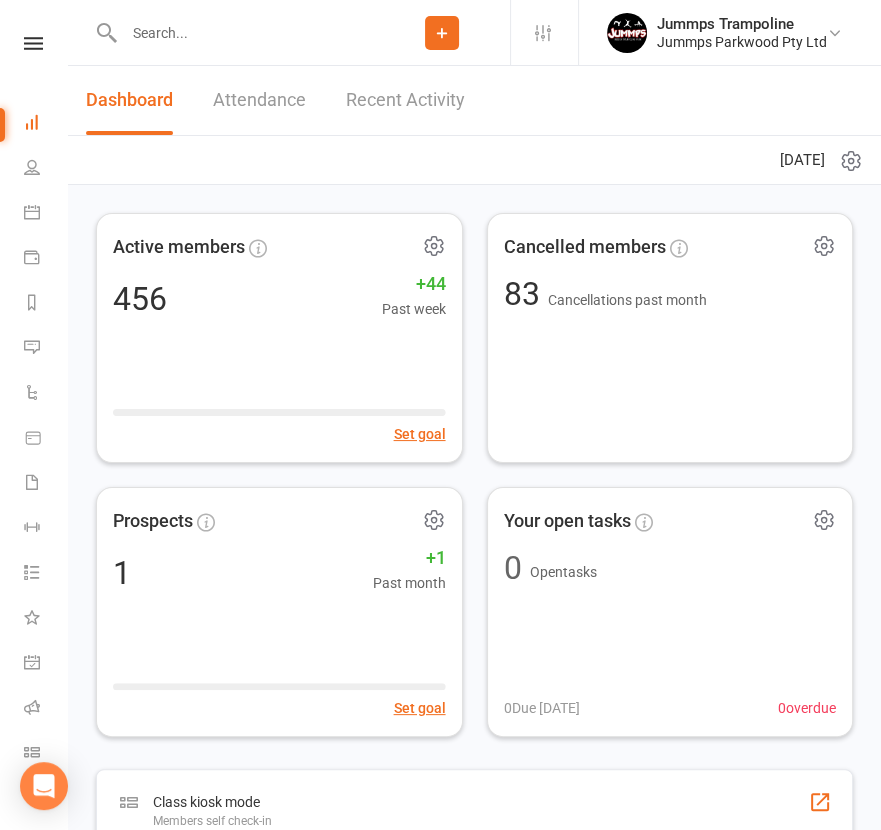 click at bounding box center [246, 33] 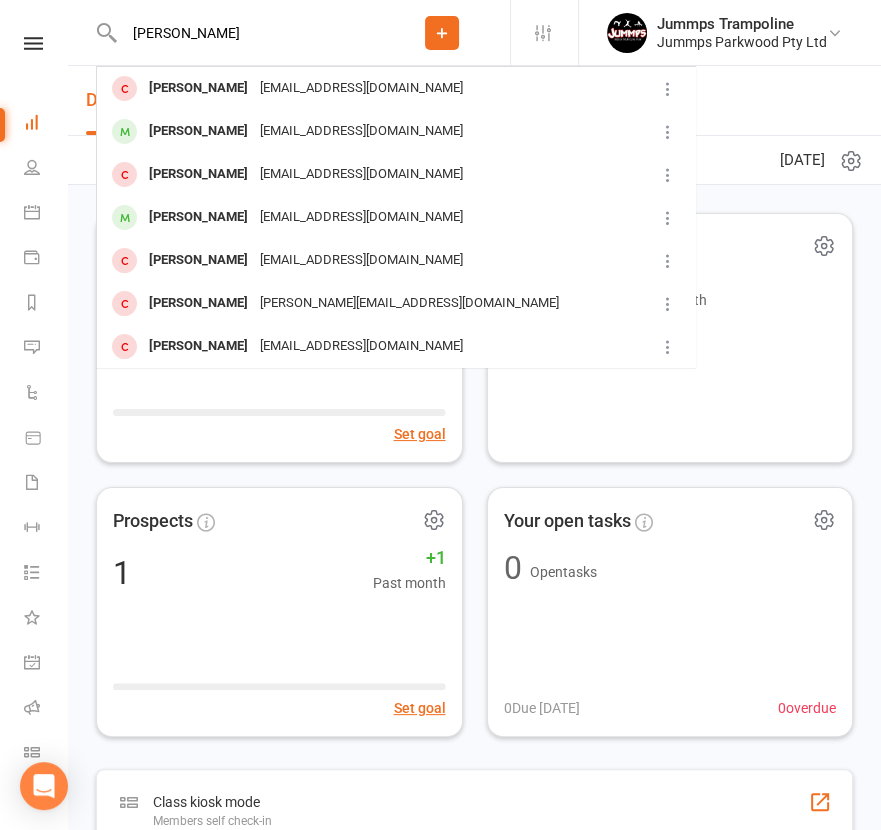 type on "[PERSON_NAME]" 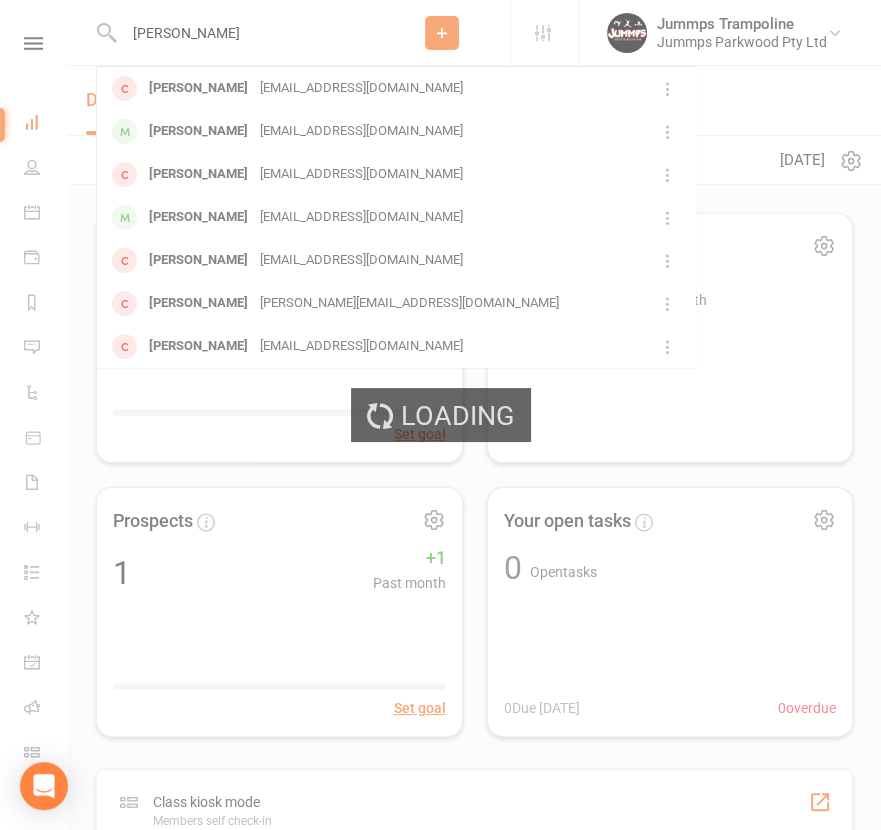 type 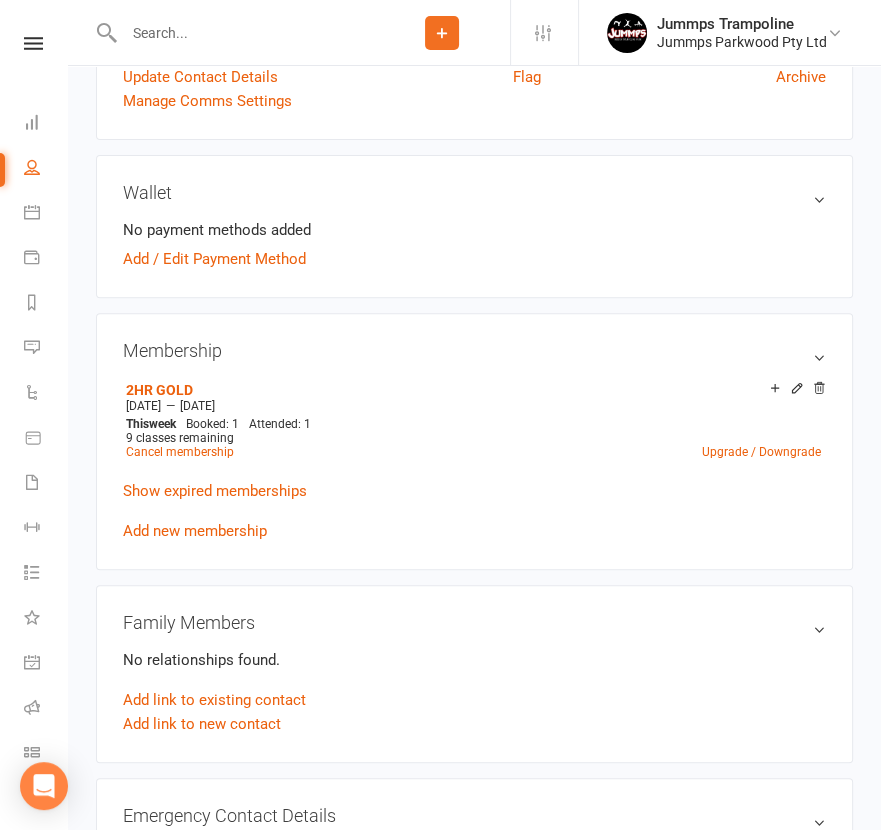 scroll, scrollTop: 499, scrollLeft: 0, axis: vertical 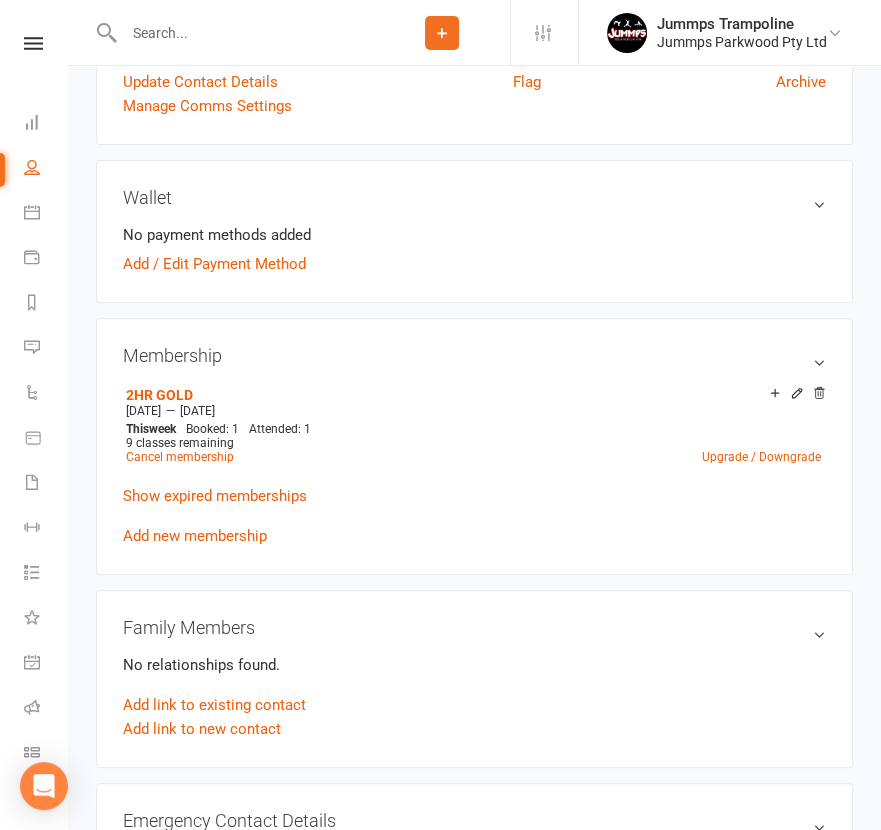 click 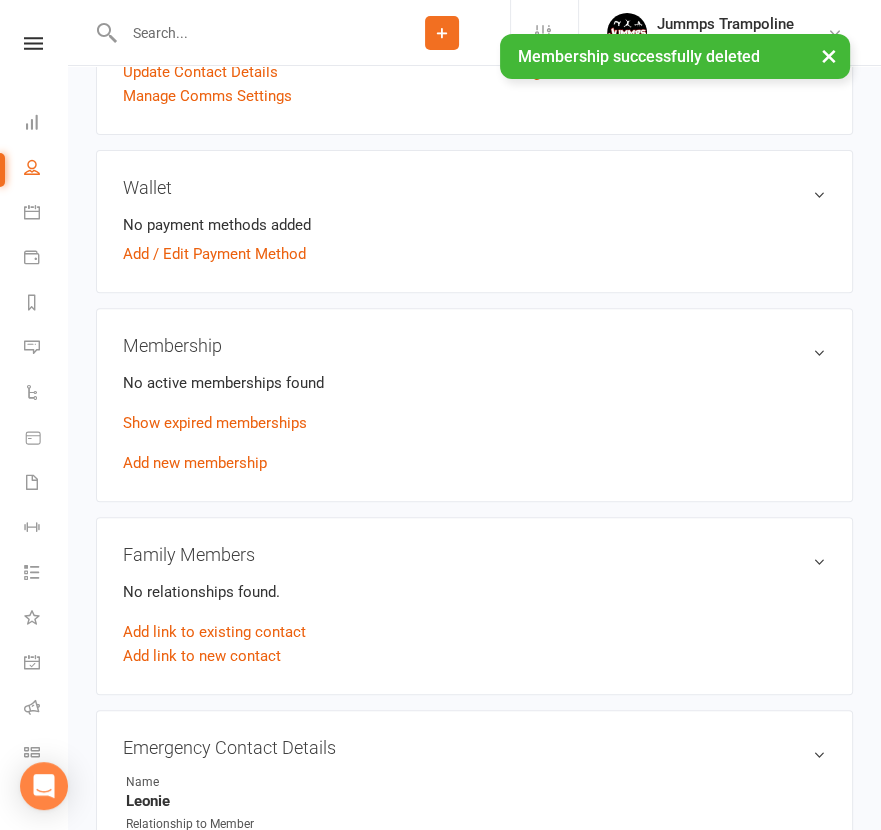 scroll, scrollTop: 489, scrollLeft: 0, axis: vertical 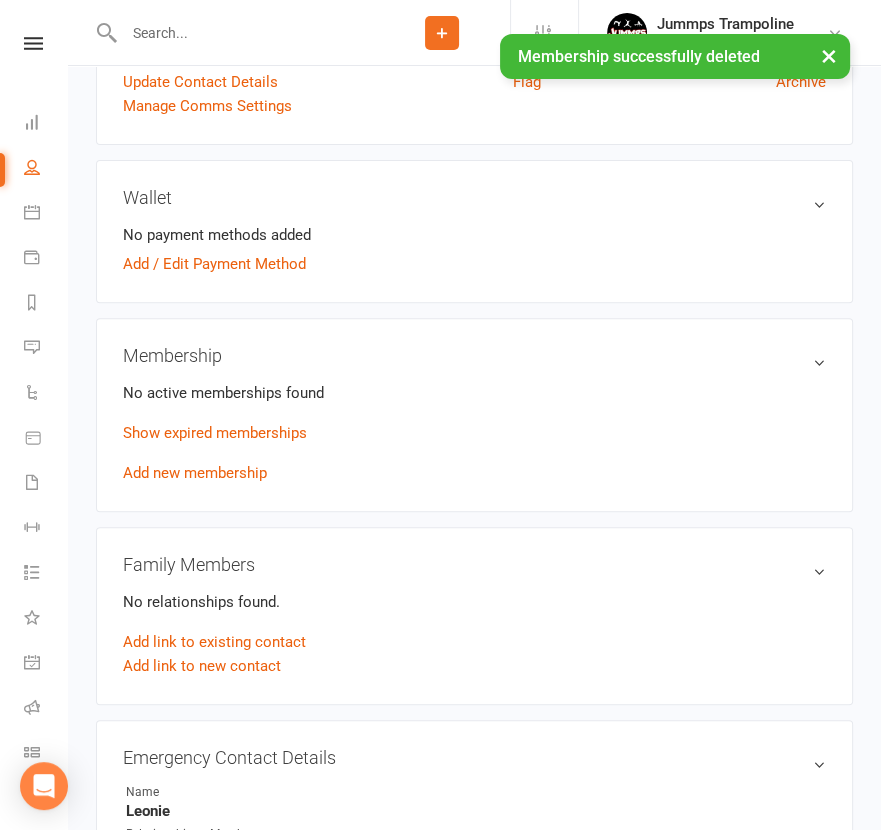 click on "Add new membership" at bounding box center [195, 473] 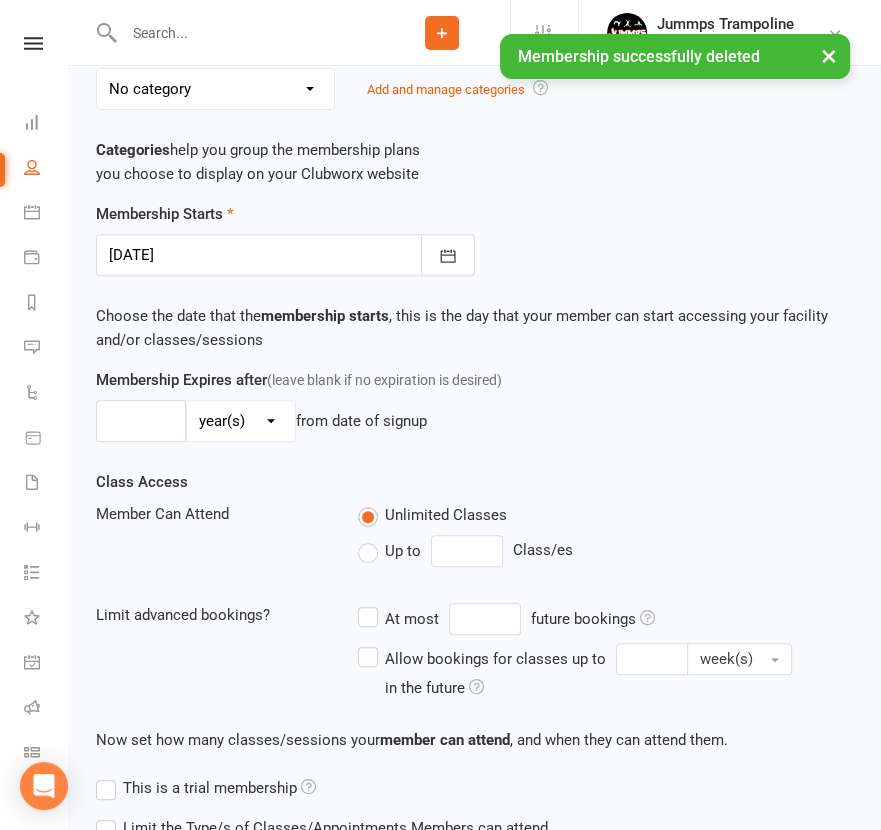 scroll, scrollTop: 0, scrollLeft: 0, axis: both 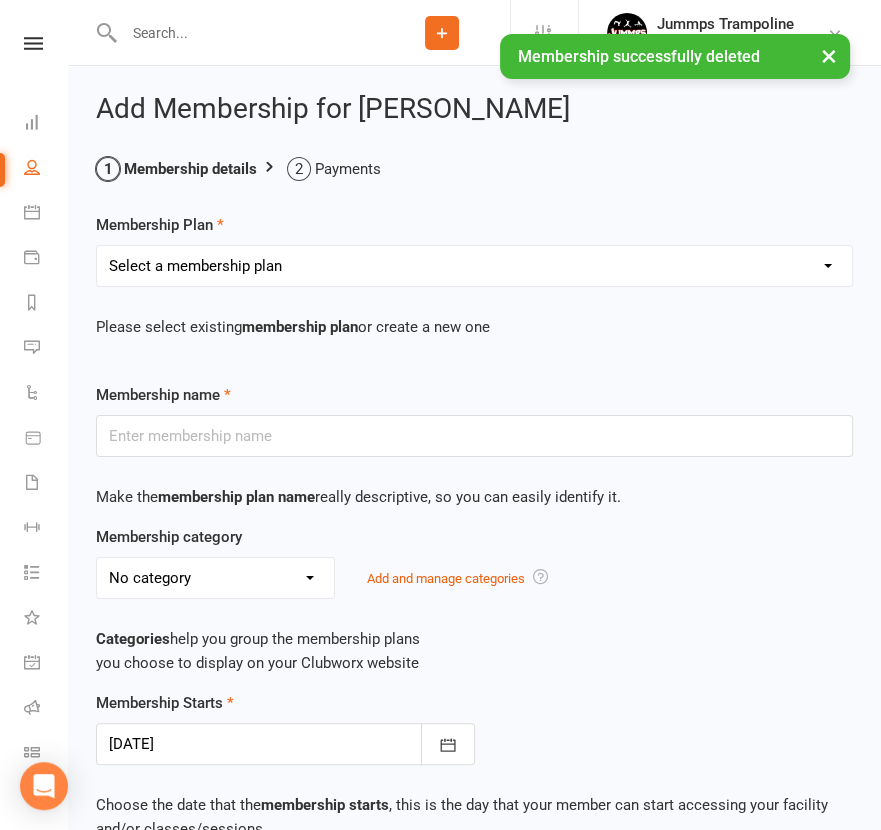 click on "Select a membership plan Create new Membership Plan STUDENT REGISTRATION FEE BRONZE ADV BRONZE KINDER KREW 1HR GIRLS PRE SILVER 1HR BOYS PRE SILVER 2HR GIRLS PRE SILVER 2HR BOYS SILVER 2HR GIRLS SILVER 2HR ADV SILVER 2HR GOLD TEEN GIRLS TEEN BOYS HOMESCHOOL JUMMPFIT 3XSPLIT FEE'S BY DD DROP IN JUMMPFIT - JUMMPS CONNECTION 1HR BOYS PRE SILVER JUMMPS CONNECTION 1HR GIRLS PRE SILVER JUMMPS CONNECTION TEEN BOYS JUMMPS CONNECTION TEEN GIRLS JUMMPS CONNECTION KINDER KREW JUMMPS CONNECTION BRONZE JUMMPS CONNECTION ADVANCE BRONZE JUMMPS CONNECTION HOMESCHOOL JUMMPS CONNECTION 2HR GOLD JUMMPS CONNECTION 2HR GIRLS SILVER JUMMPS CONNECTION 2HR GIRLS PRE SILVER JUMMPS CONNECTION 2HR BOYS SILVER JUMMPS CONNECTION 2HR BOYS ADV SILVER WAITLIST - TO BE UPGRADED WHEN SPOT AVAIL 2HR BOYS SILVER & 1HR HOMESCHOOL z. DONT USE Bronze membership - bank transfer - $240 z. DONT USE Bronze membership - bank transfer - $240 - Payment" at bounding box center (474, 266) 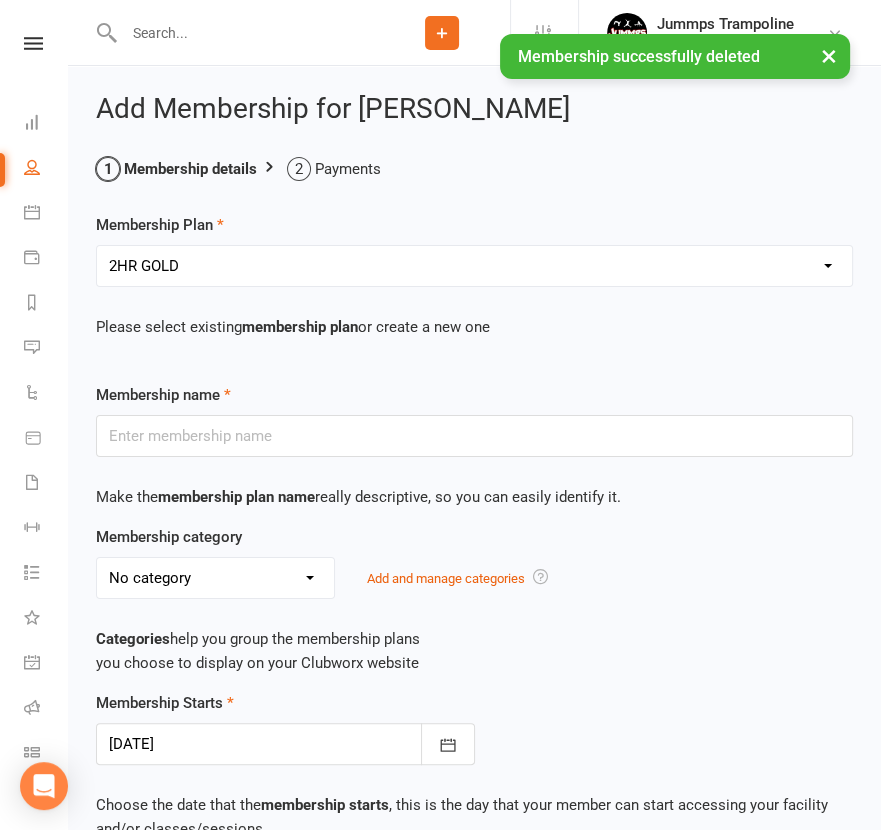 click on "Select a membership plan Create new Membership Plan STUDENT REGISTRATION FEE BRONZE ADV BRONZE KINDER KREW 1HR GIRLS PRE SILVER 1HR BOYS PRE SILVER 2HR GIRLS PRE SILVER 2HR BOYS SILVER 2HR GIRLS SILVER 2HR ADV SILVER 2HR GOLD TEEN GIRLS TEEN BOYS HOMESCHOOL JUMMPFIT 3XSPLIT FEE'S BY DD DROP IN JUMMPFIT - JUMMPS CONNECTION 1HR BOYS PRE SILVER JUMMPS CONNECTION 1HR GIRLS PRE SILVER JUMMPS CONNECTION TEEN BOYS JUMMPS CONNECTION TEEN GIRLS JUMMPS CONNECTION KINDER KREW JUMMPS CONNECTION BRONZE JUMMPS CONNECTION ADVANCE BRONZE JUMMPS CONNECTION HOMESCHOOL JUMMPS CONNECTION 2HR GOLD JUMMPS CONNECTION 2HR GIRLS SILVER JUMMPS CONNECTION 2HR GIRLS PRE SILVER JUMMPS CONNECTION 2HR BOYS SILVER JUMMPS CONNECTION 2HR BOYS ADV SILVER WAITLIST - TO BE UPGRADED WHEN SPOT AVAIL 2HR BOYS SILVER & 1HR HOMESCHOOL z. DONT USE Bronze membership - bank transfer - $240 z. DONT USE Bronze membership - bank transfer - $240 - Payment" at bounding box center [474, 266] 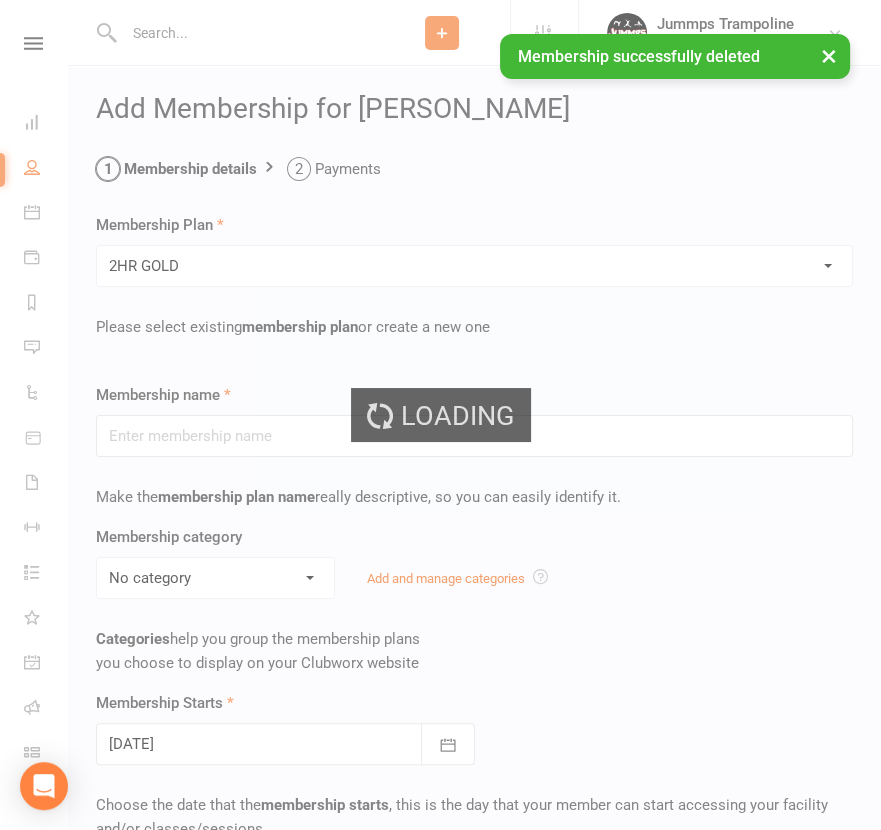 type on "2HR GOLD" 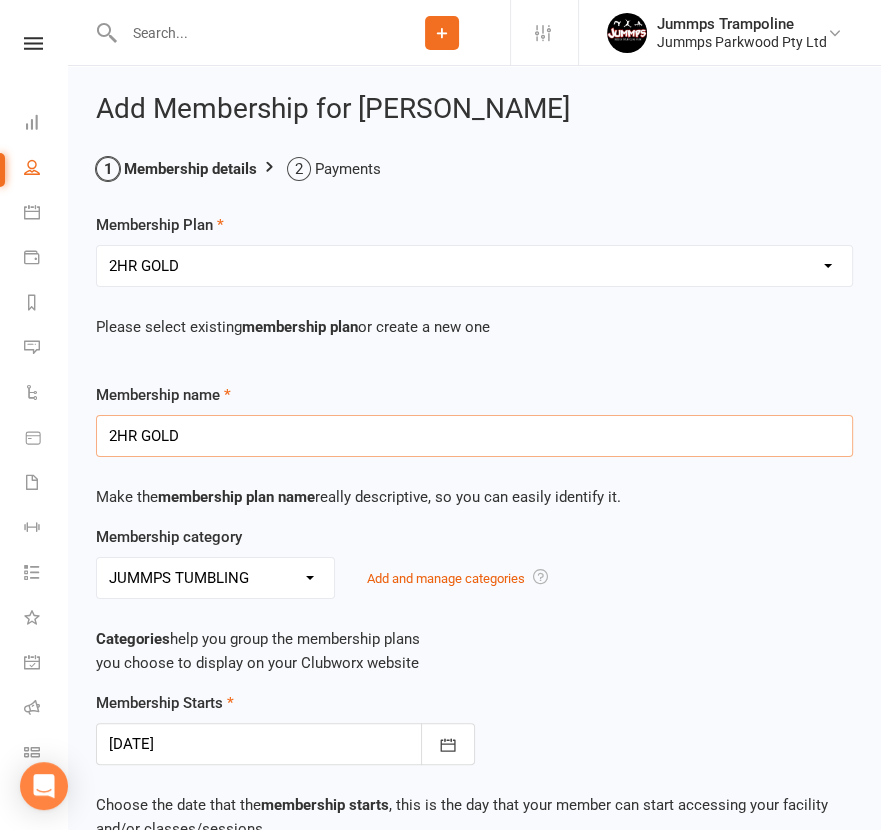 click on "2HR GOLD" at bounding box center (474, 436) 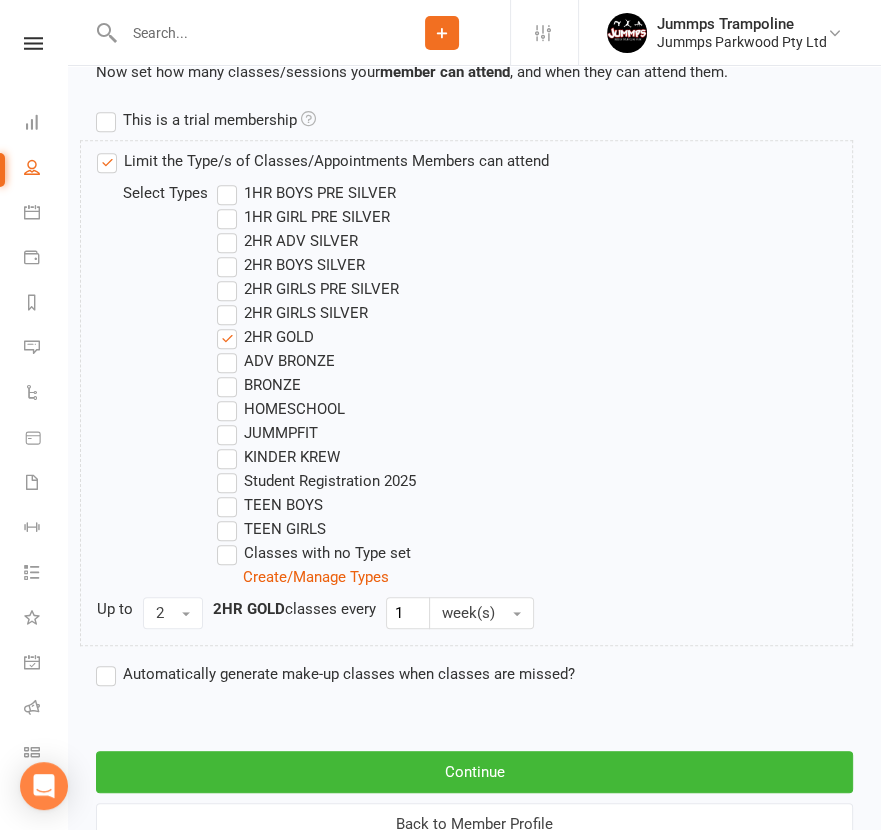 scroll, scrollTop: 1205, scrollLeft: 0, axis: vertical 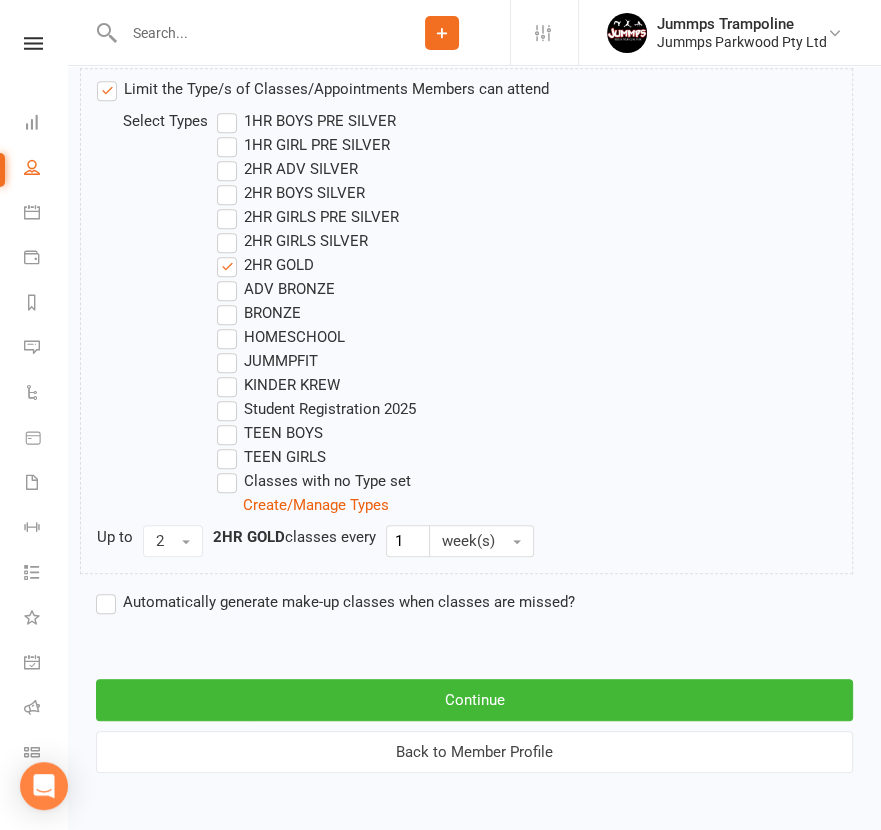 type on "2HR GOLD - STAFF NC" 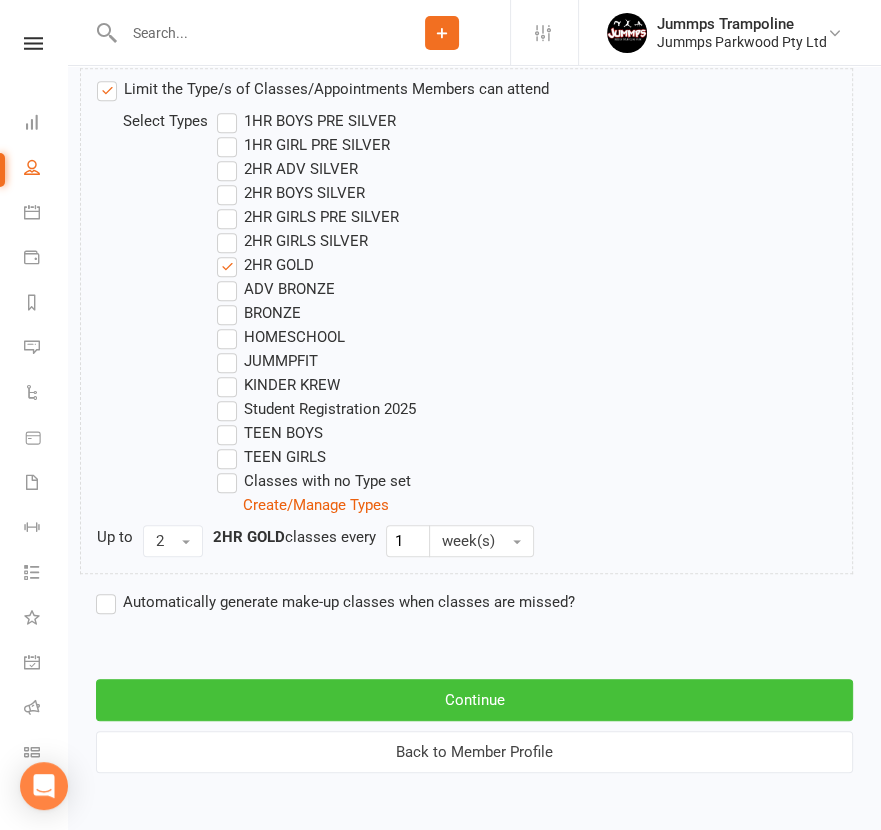 click on "Continue" at bounding box center [474, 700] 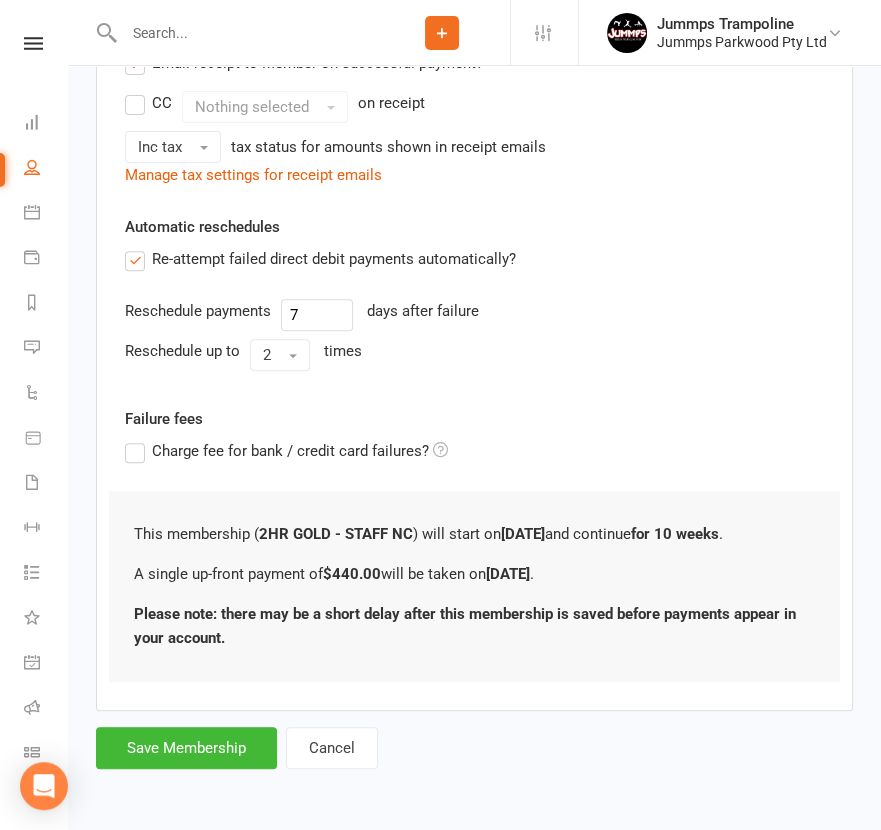 scroll, scrollTop: 0, scrollLeft: 0, axis: both 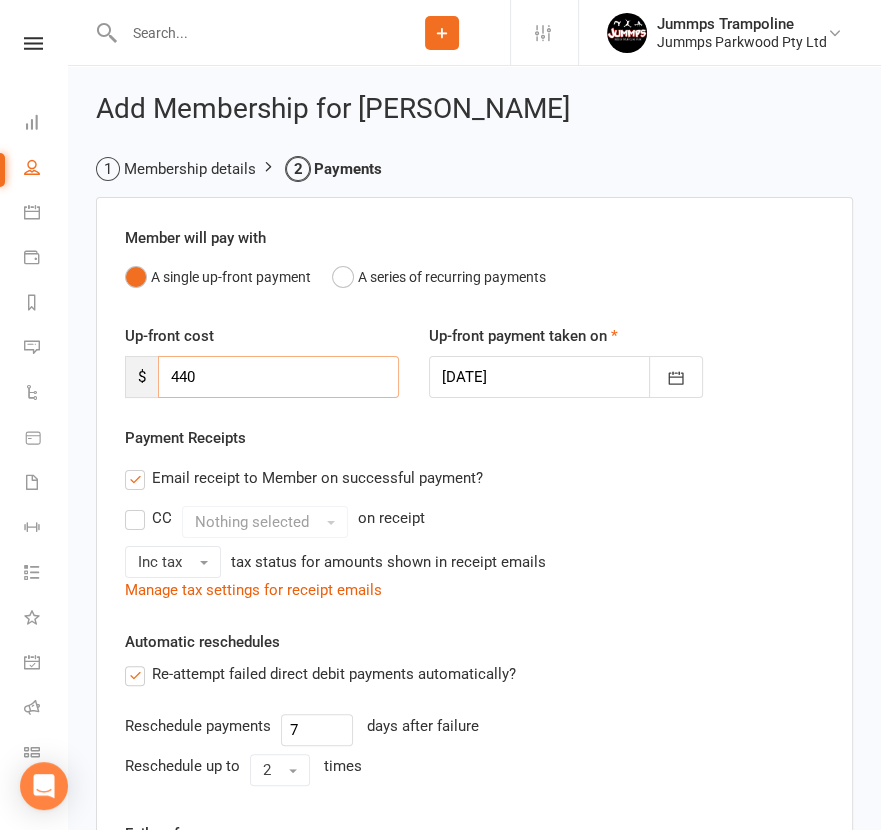 drag, startPoint x: 150, startPoint y: 370, endPoint x: 2, endPoint y: 370, distance: 148 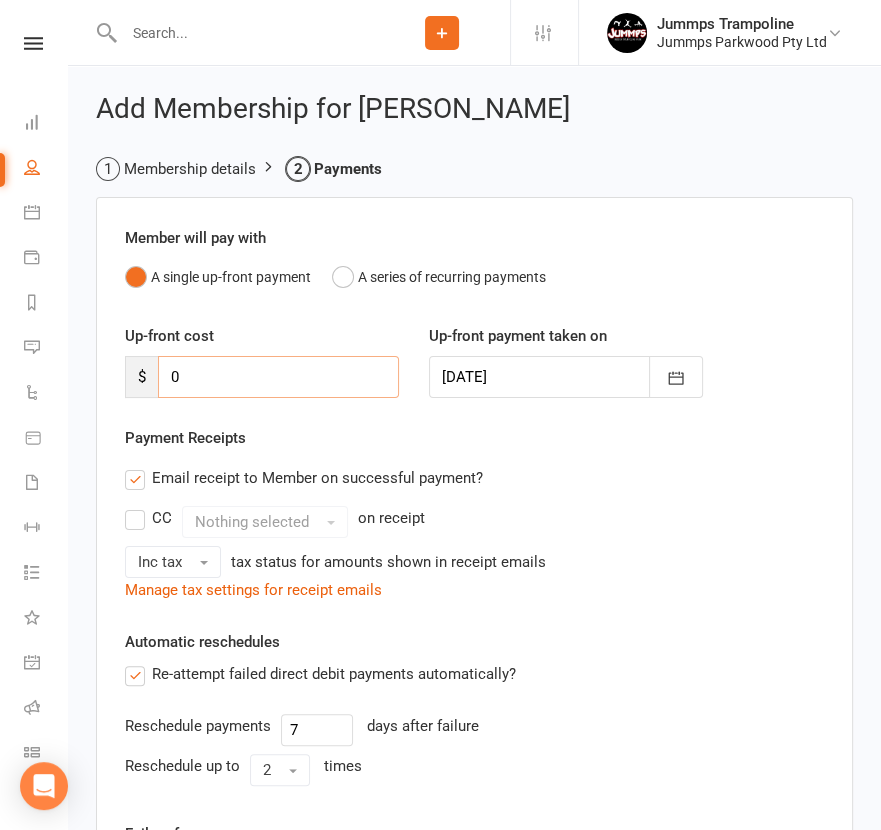 type on "0" 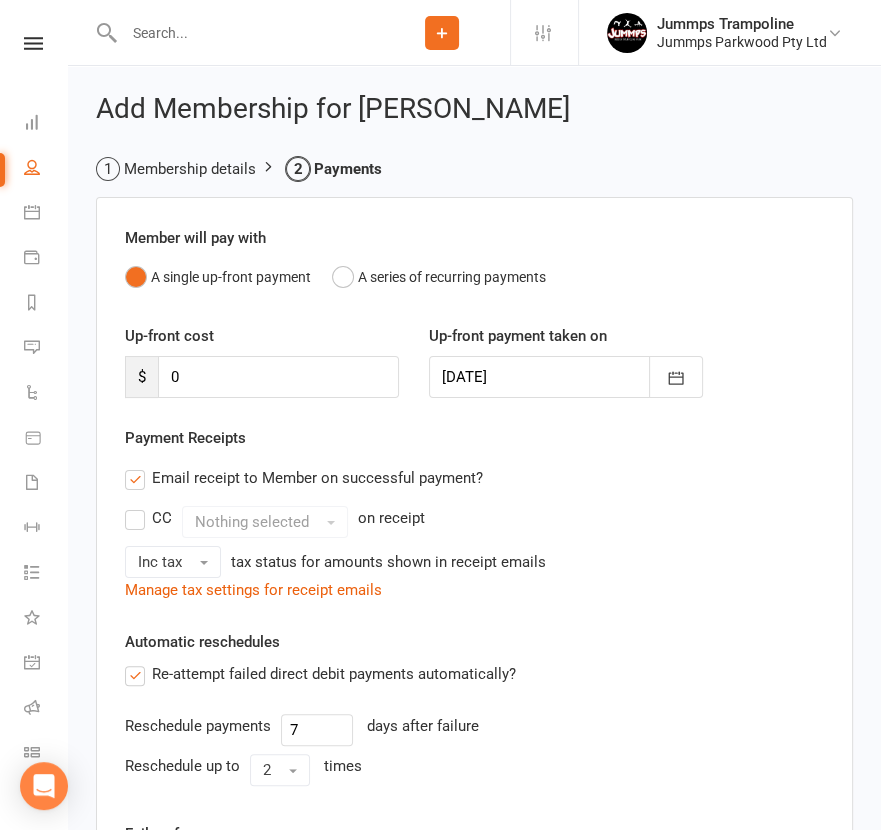 click on "CC
Nothing selected
on receipt" at bounding box center [474, 522] 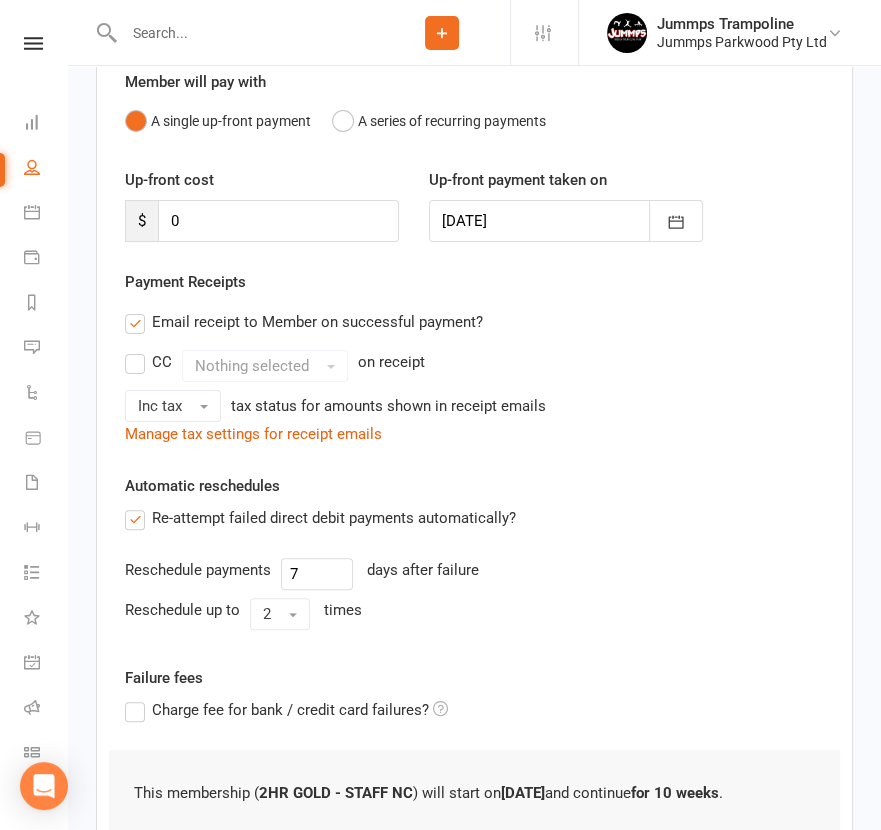 scroll, scrollTop: 308, scrollLeft: 0, axis: vertical 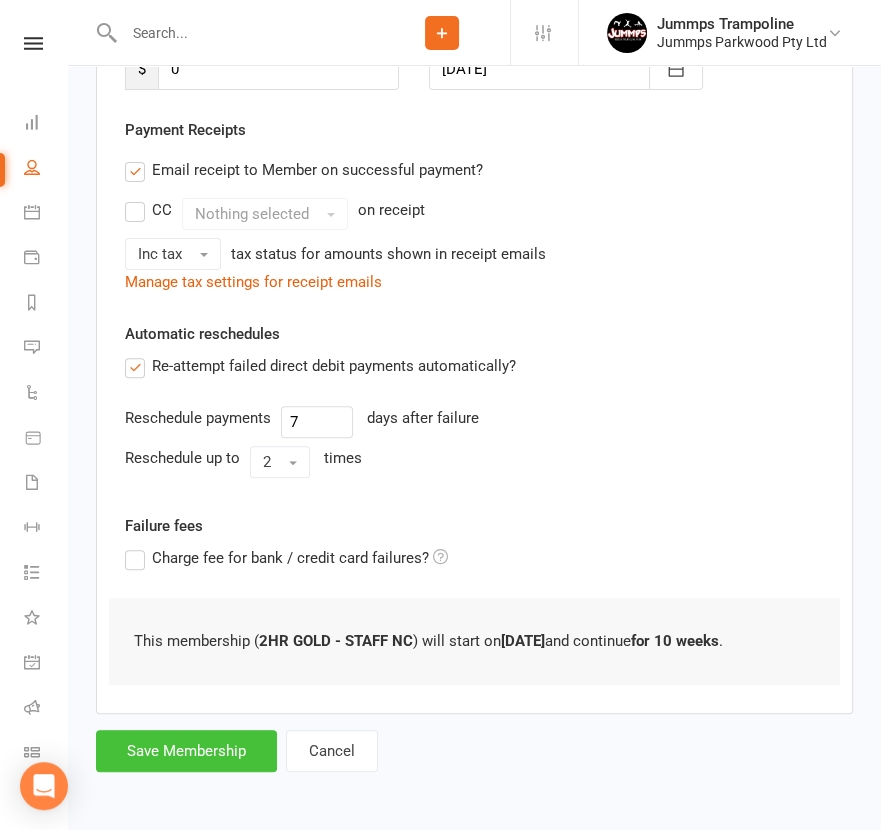 click on "Save Membership" at bounding box center (186, 751) 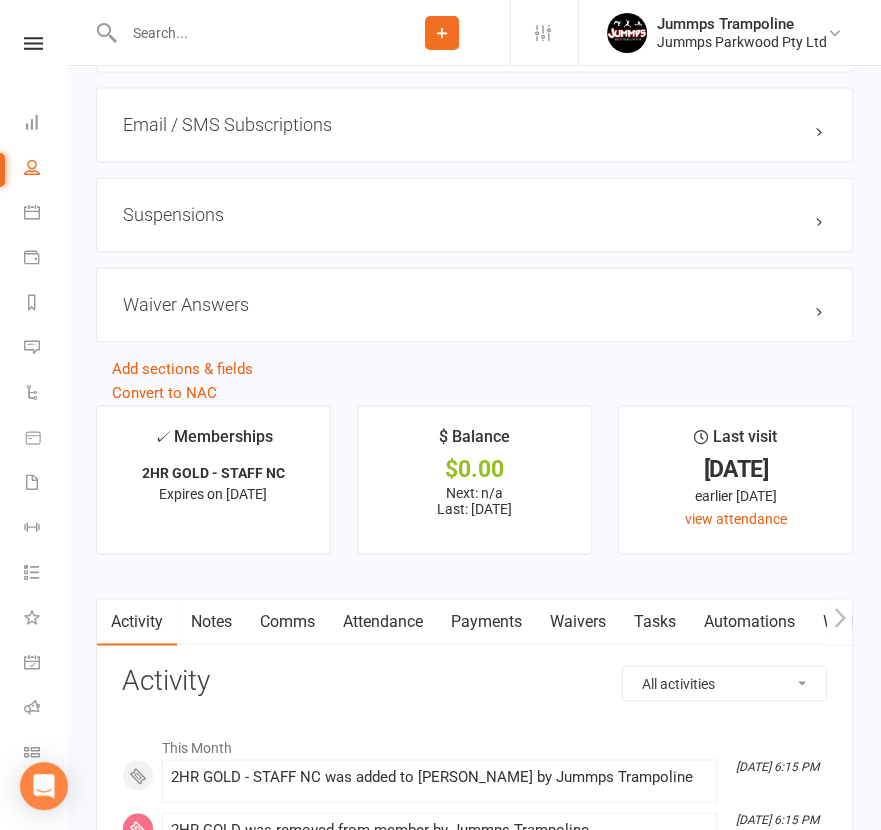 scroll, scrollTop: 1999, scrollLeft: 0, axis: vertical 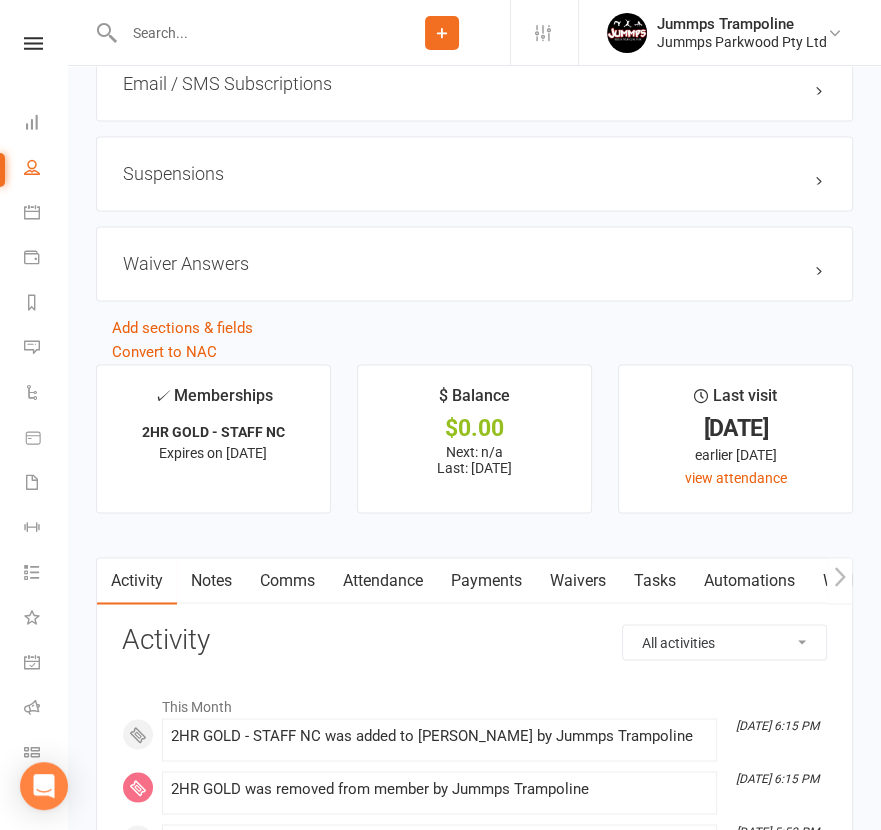 click on "Payments" at bounding box center (486, 581) 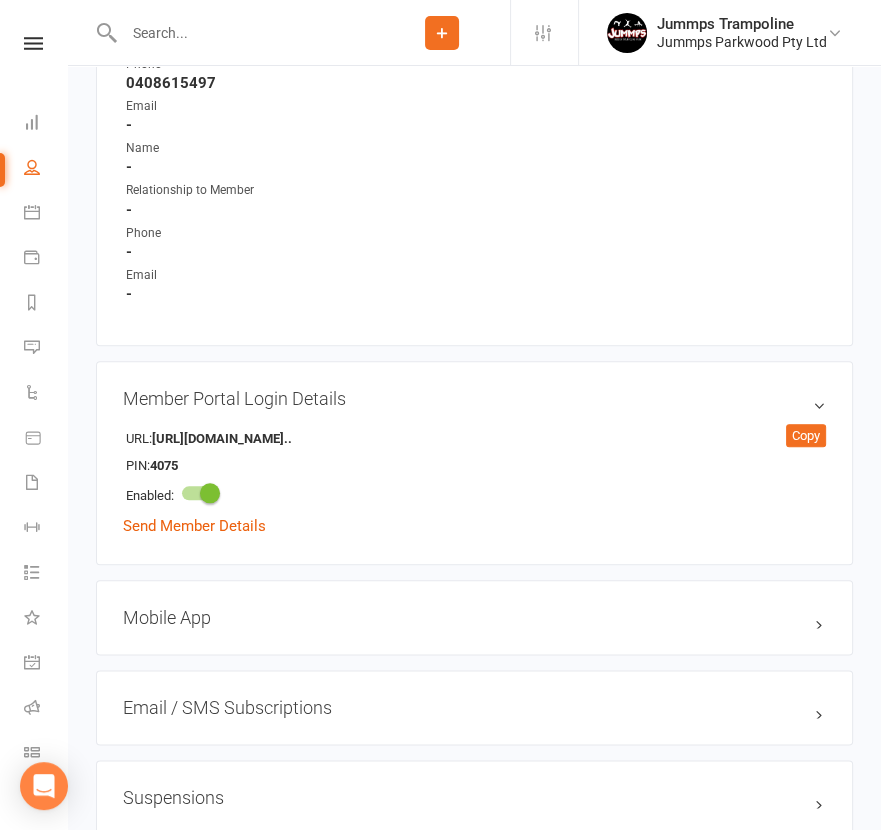 click at bounding box center [246, 33] 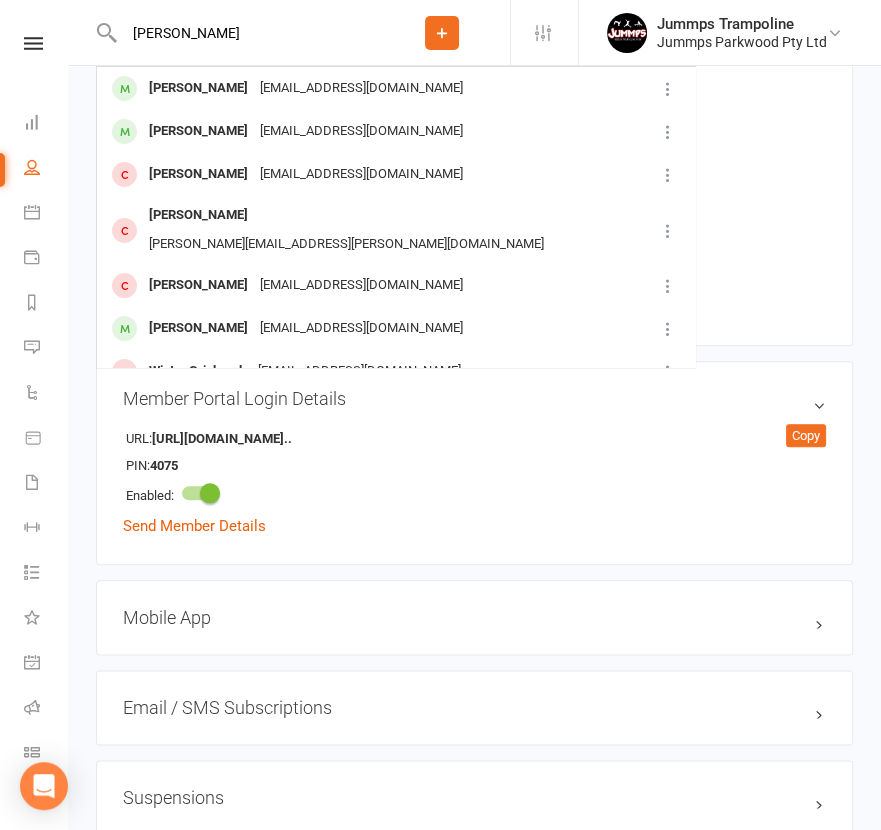 type on "[PERSON_NAME]" 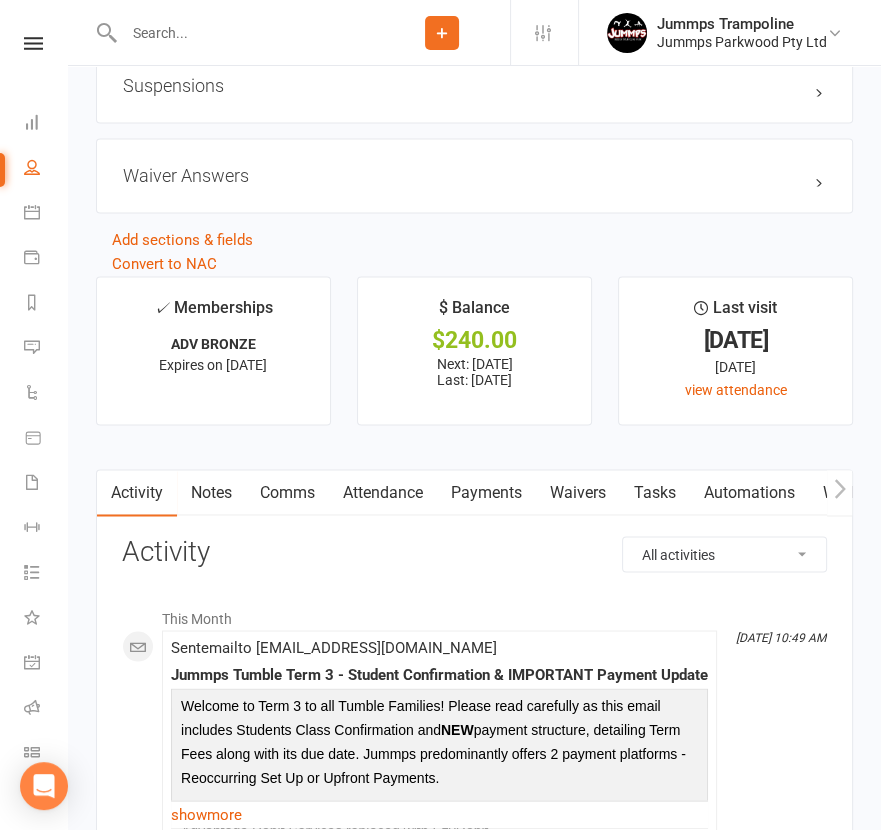 scroll, scrollTop: 2125, scrollLeft: 0, axis: vertical 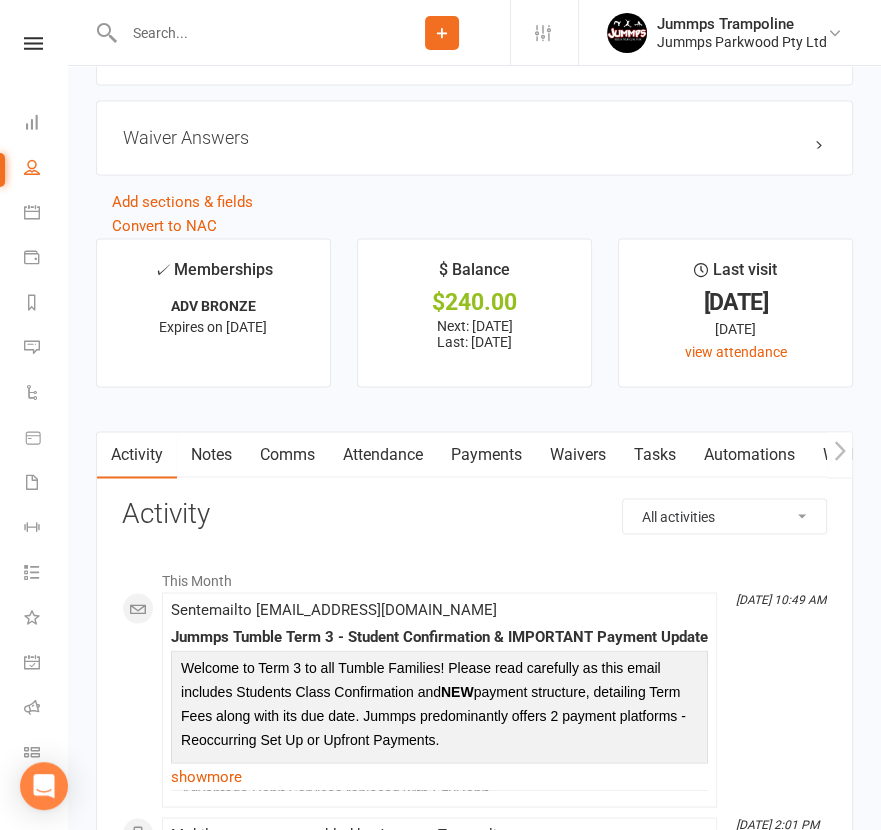 click on "Attendance" at bounding box center [383, 455] 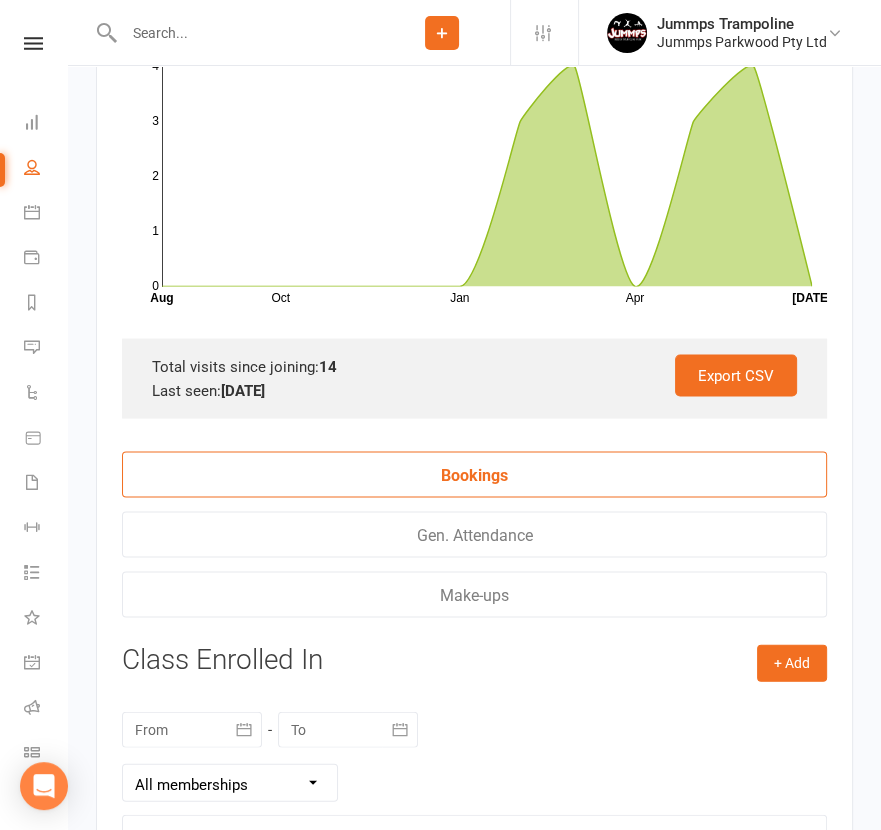scroll, scrollTop: 3000, scrollLeft: 0, axis: vertical 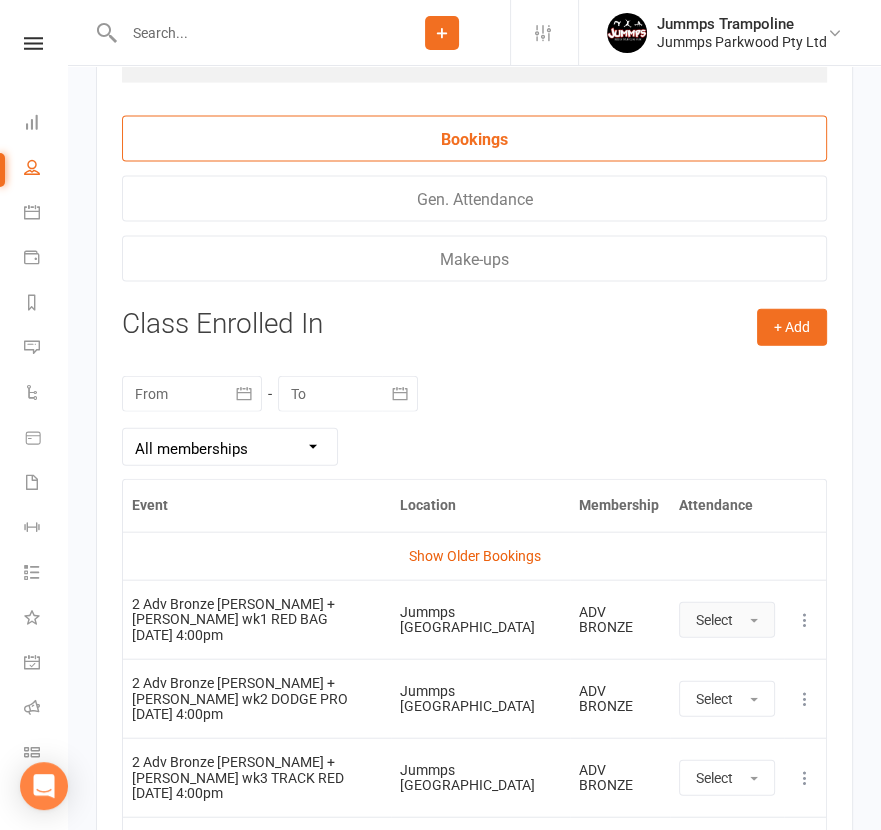 click on "Select" at bounding box center (727, 620) 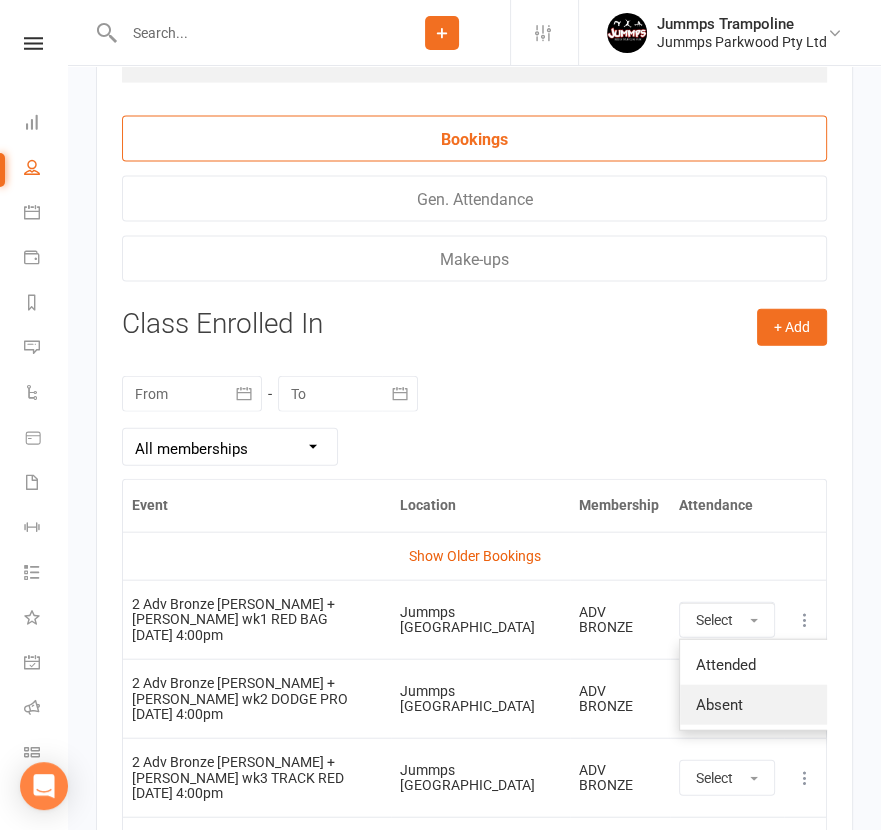 click on "Absent" at bounding box center [719, 705] 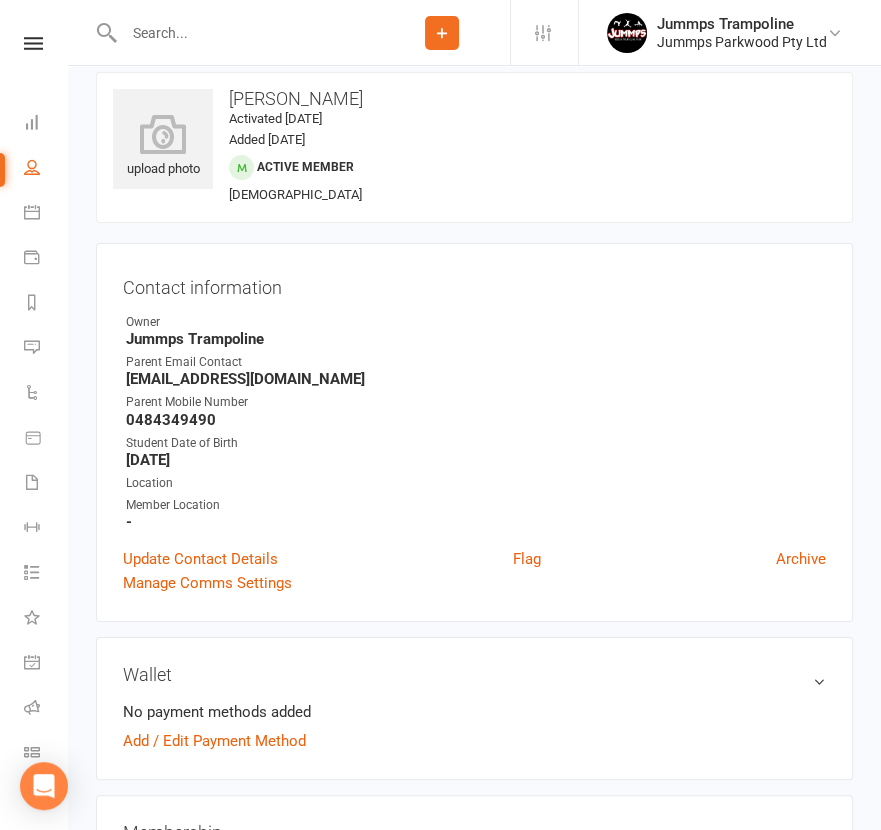 scroll, scrollTop: 0, scrollLeft: 0, axis: both 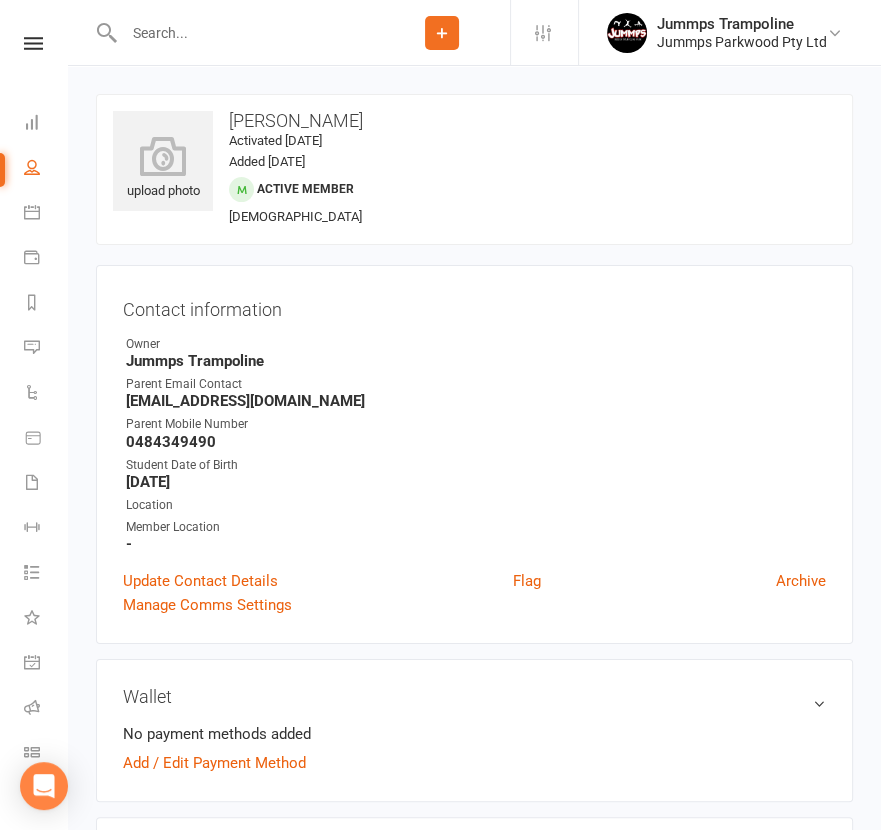 click at bounding box center (246, 33) 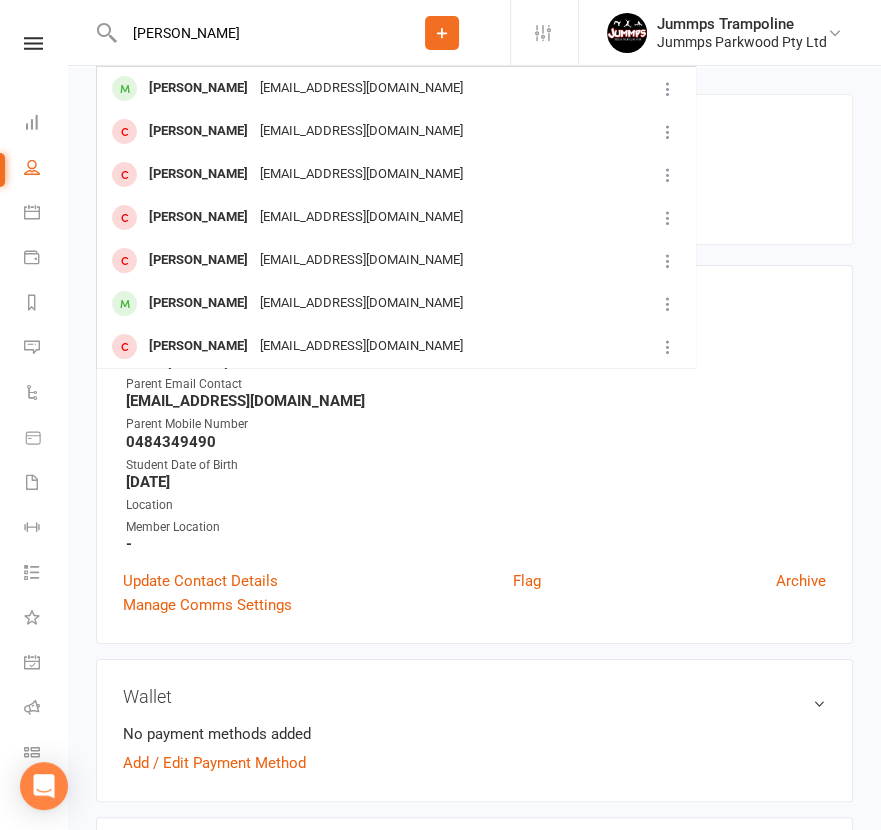 type on "[PERSON_NAME]" 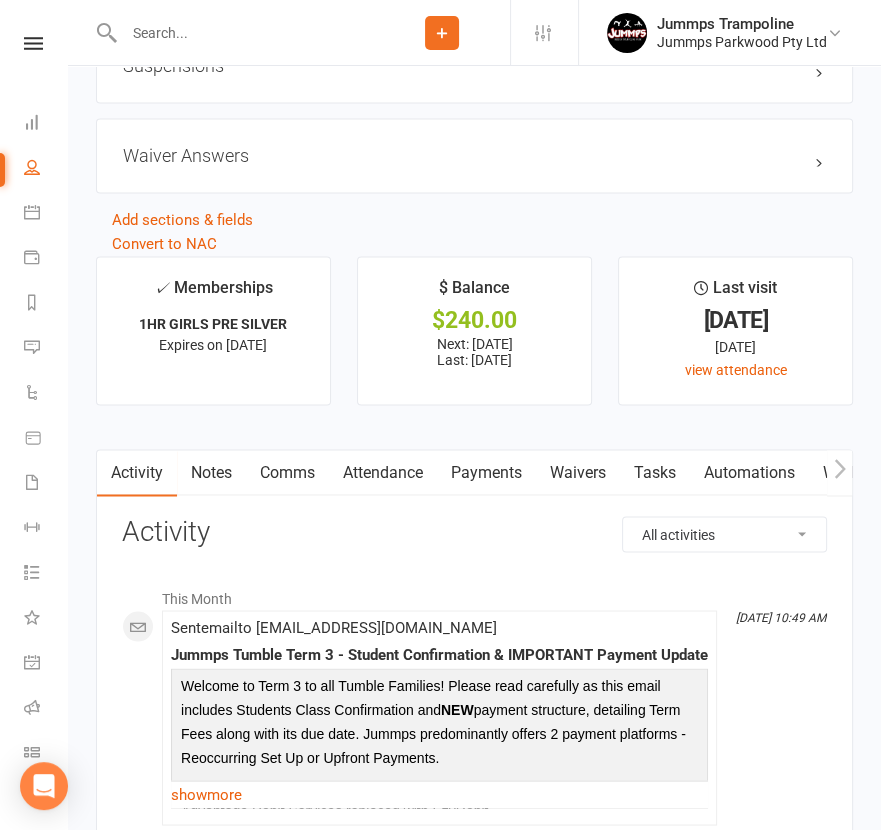 scroll, scrollTop: 2375, scrollLeft: 0, axis: vertical 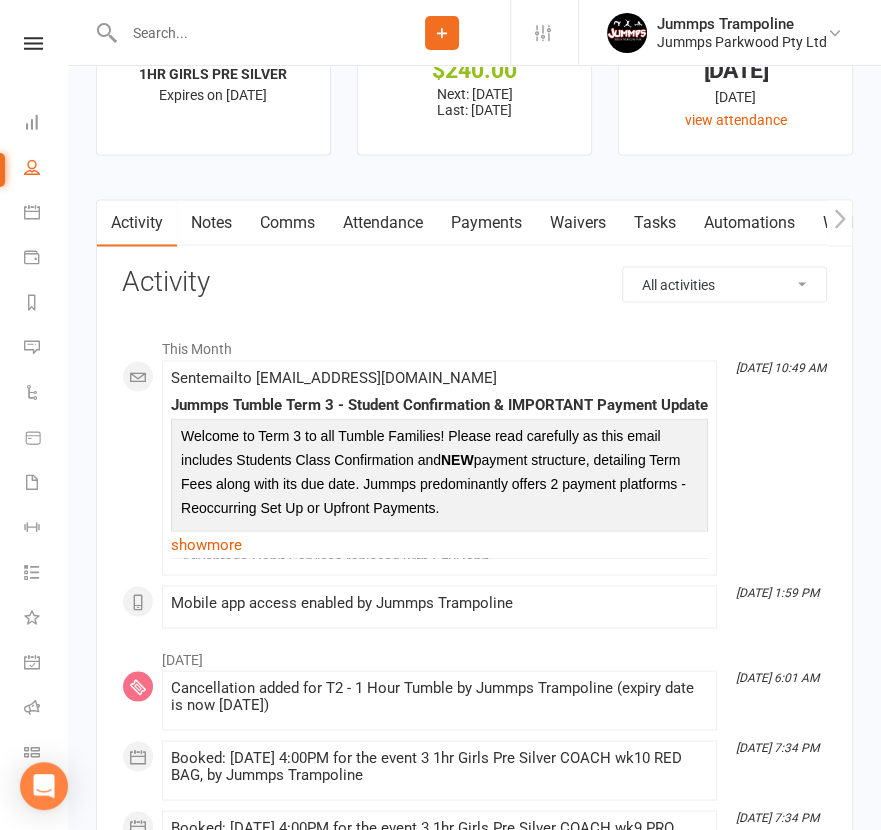 click on "Payments" at bounding box center (486, 223) 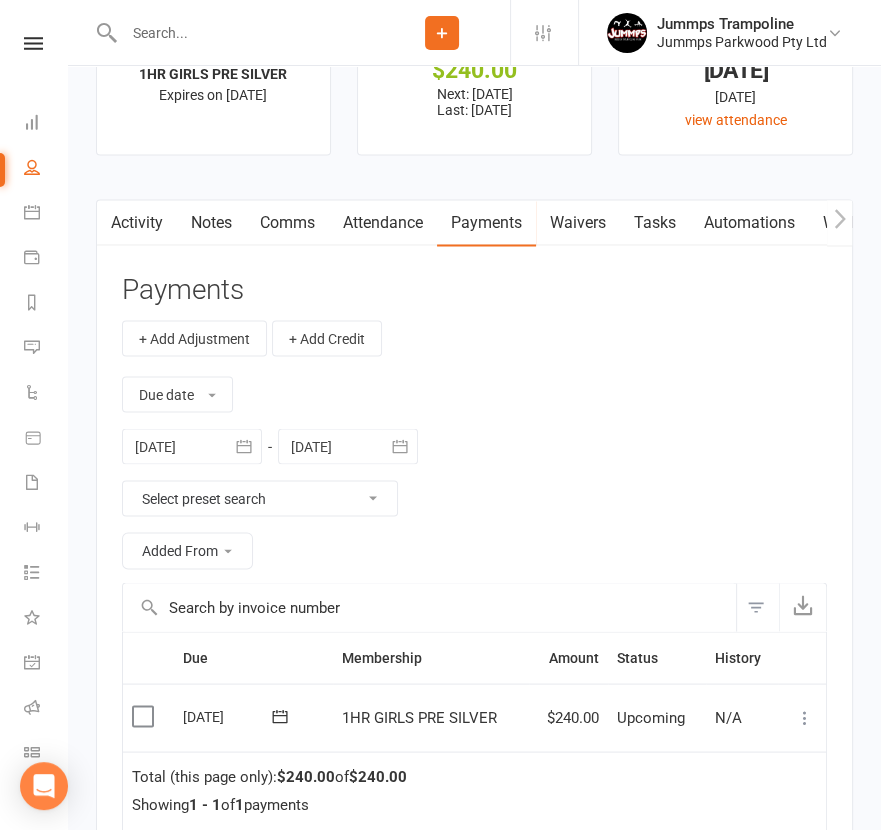 click on "Attendance" at bounding box center [383, 223] 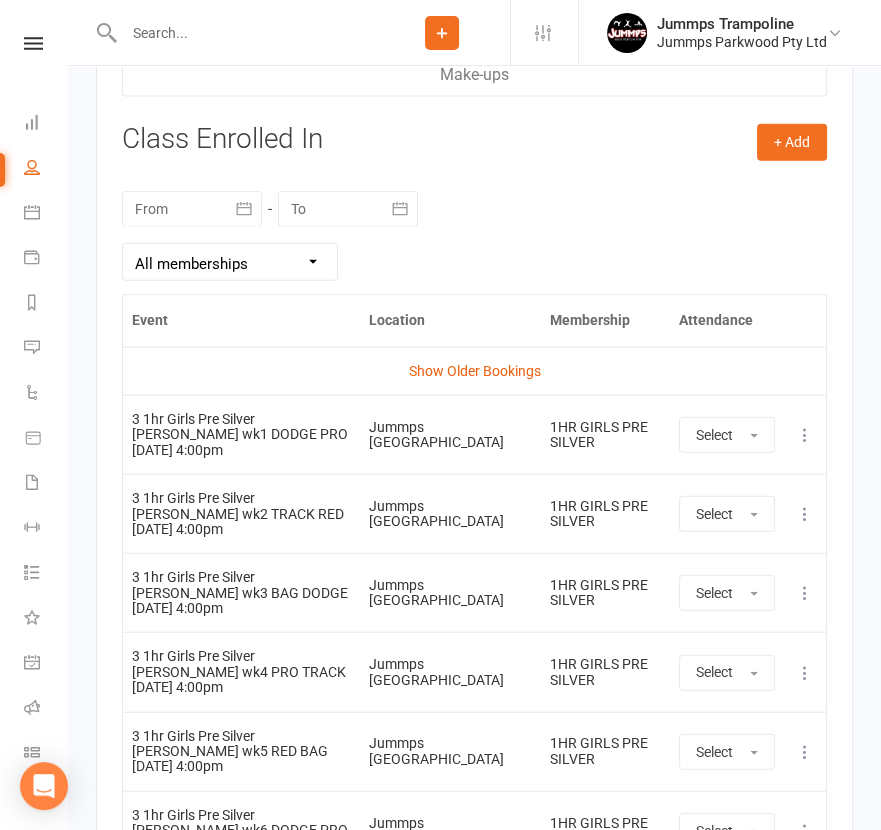 scroll, scrollTop: 3249, scrollLeft: 0, axis: vertical 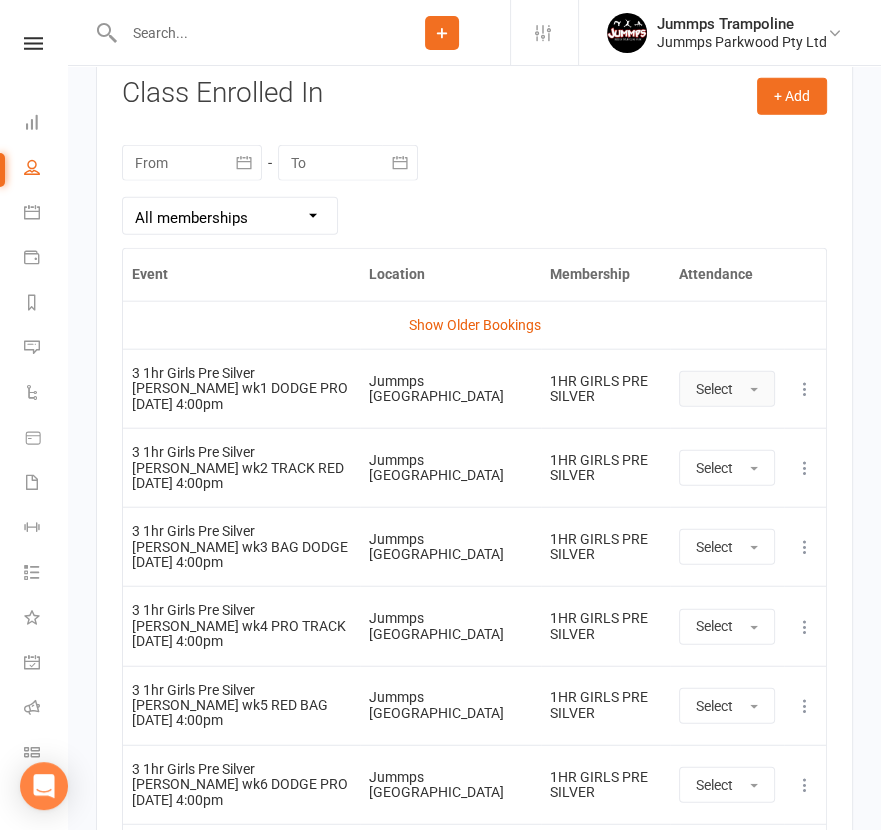 click on "Select" at bounding box center (727, 389) 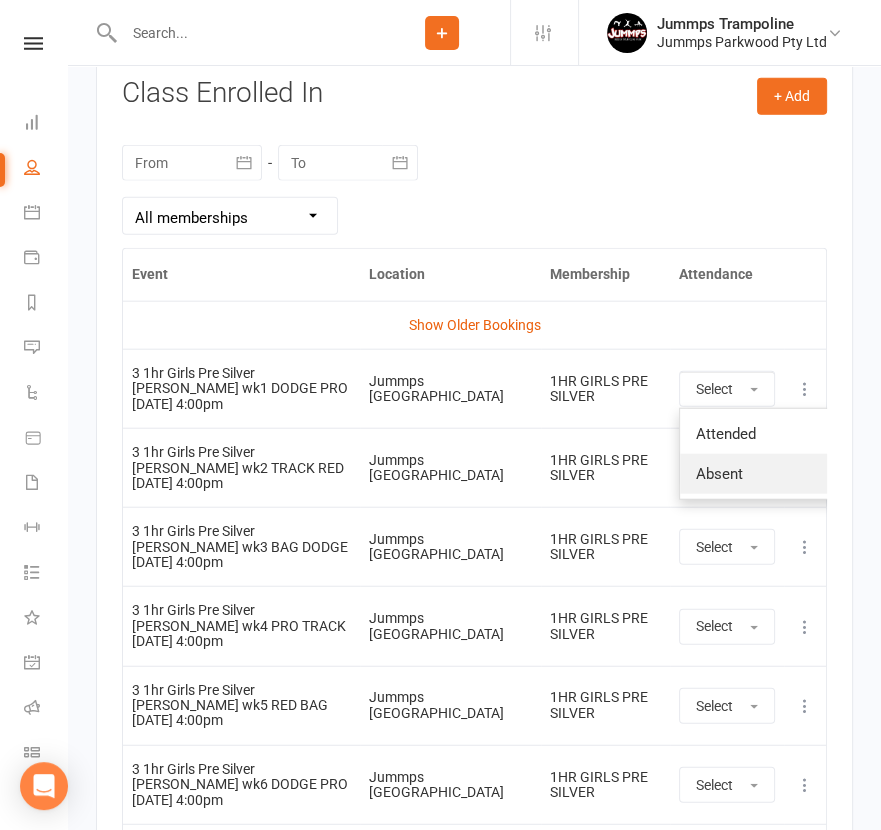 click on "Absent" at bounding box center (779, 474) 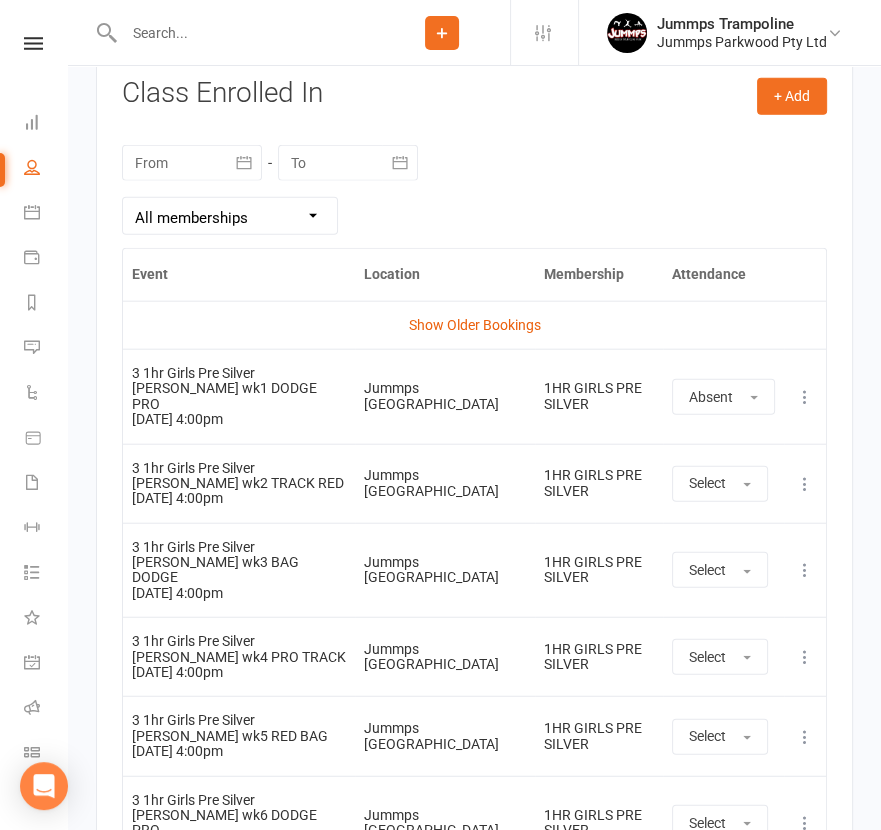 click at bounding box center [246, 33] 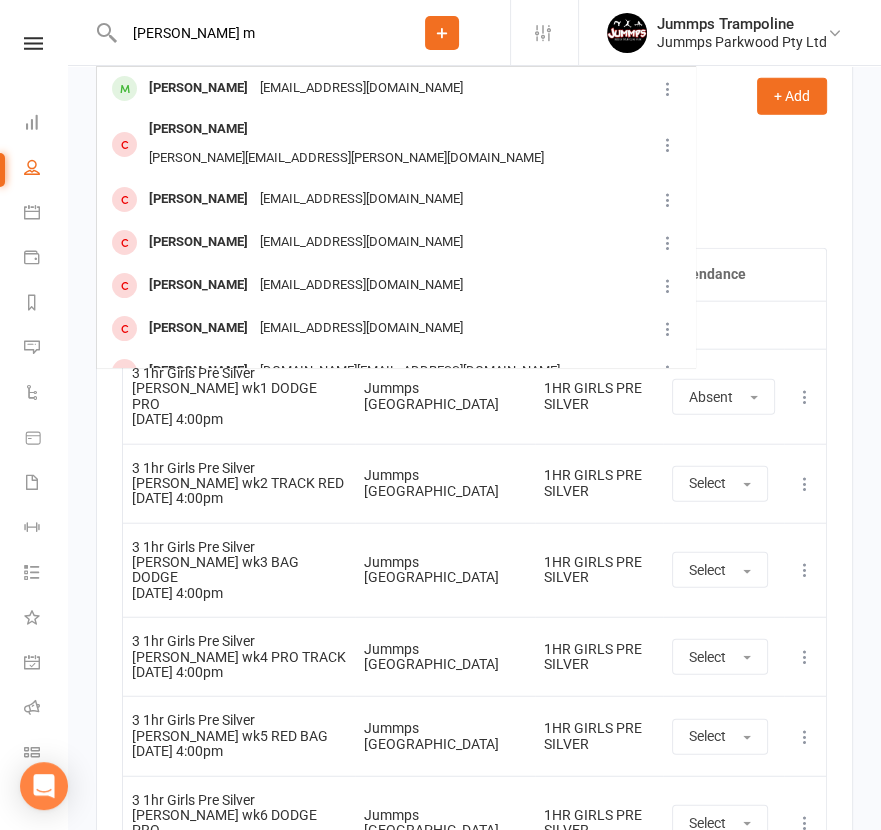 type on "grayson m" 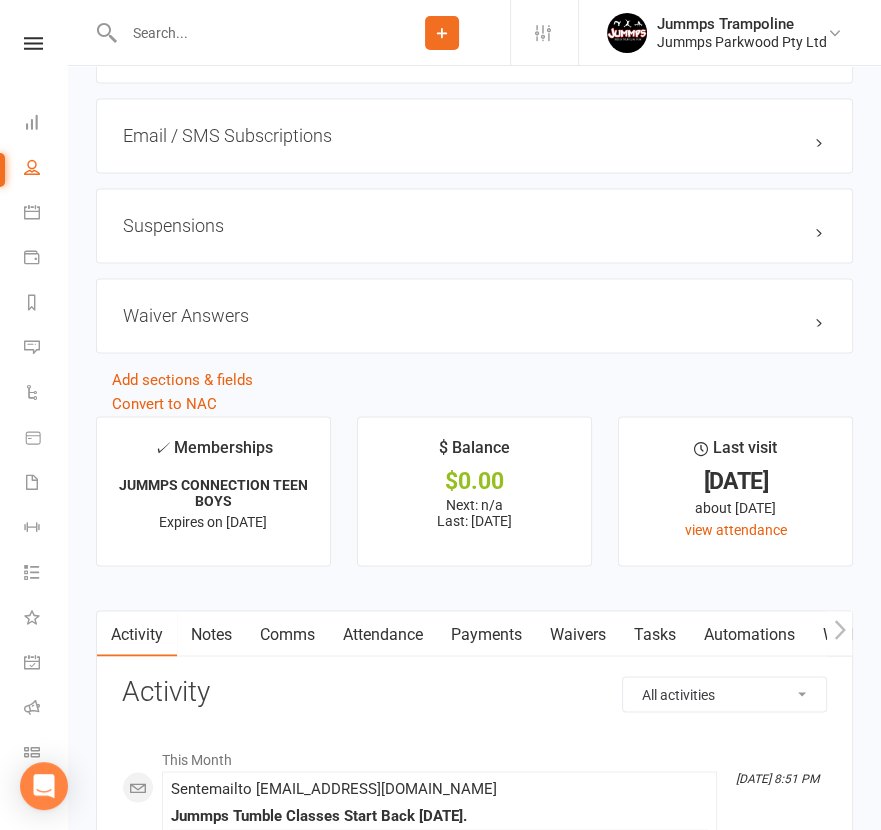 scroll, scrollTop: 2125, scrollLeft: 0, axis: vertical 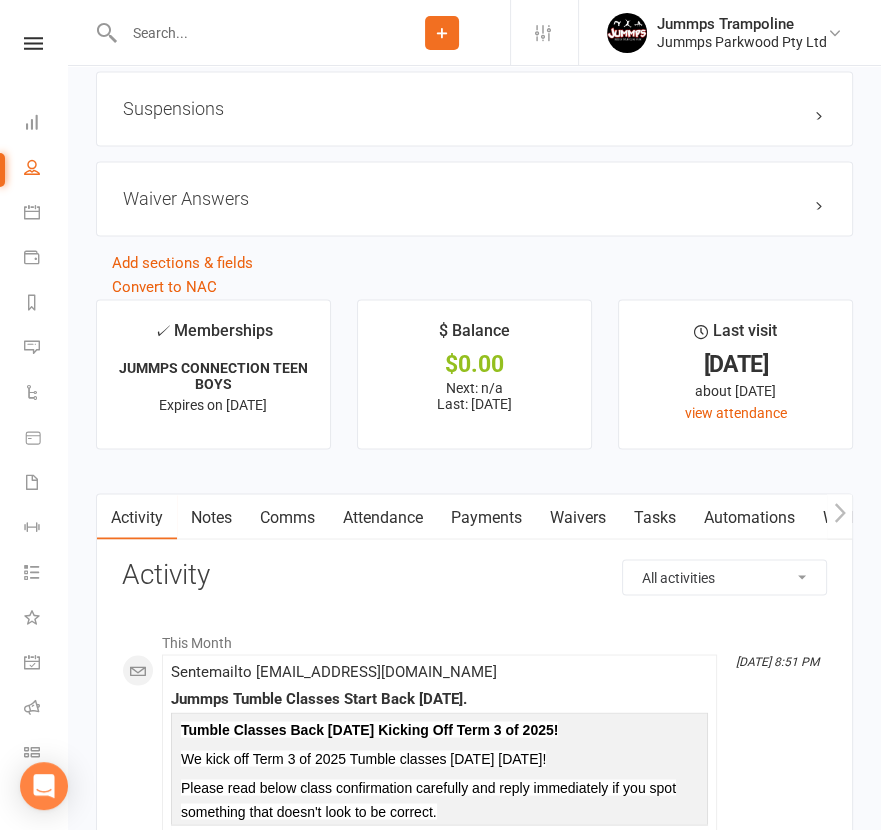 click on "Payments" at bounding box center (486, 517) 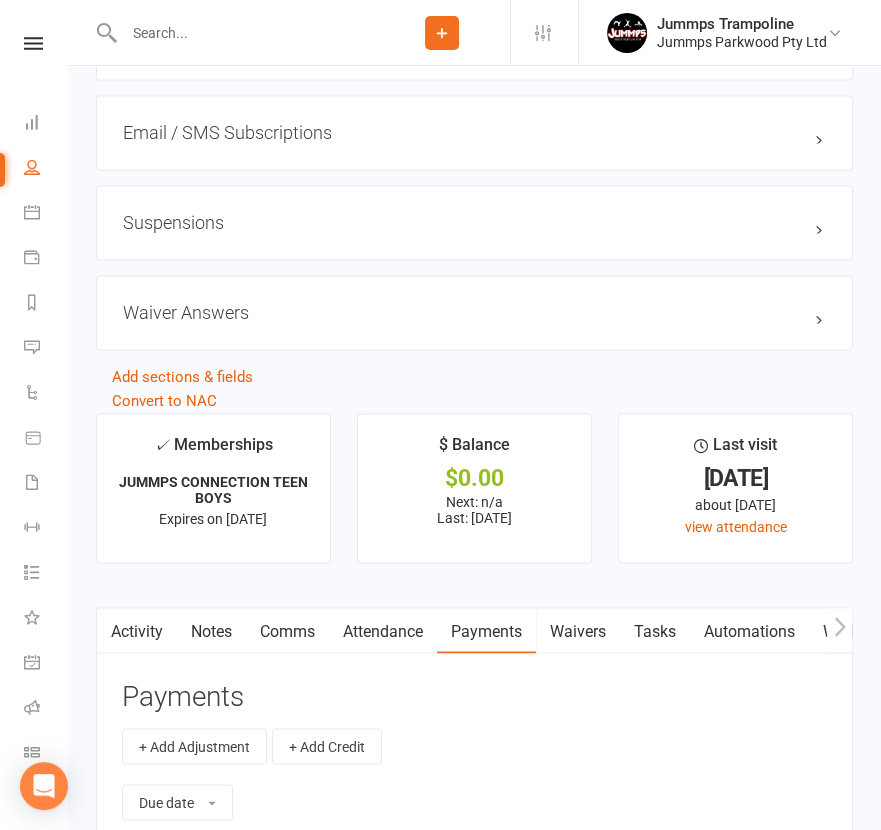 scroll, scrollTop: 1999, scrollLeft: 0, axis: vertical 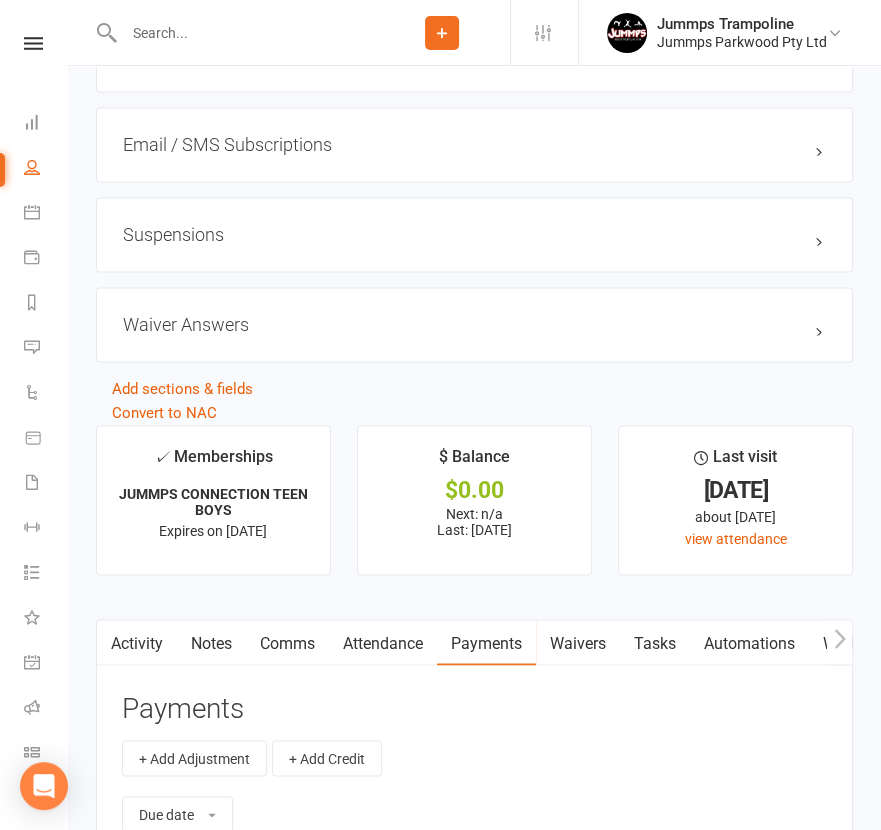 click at bounding box center [246, 33] 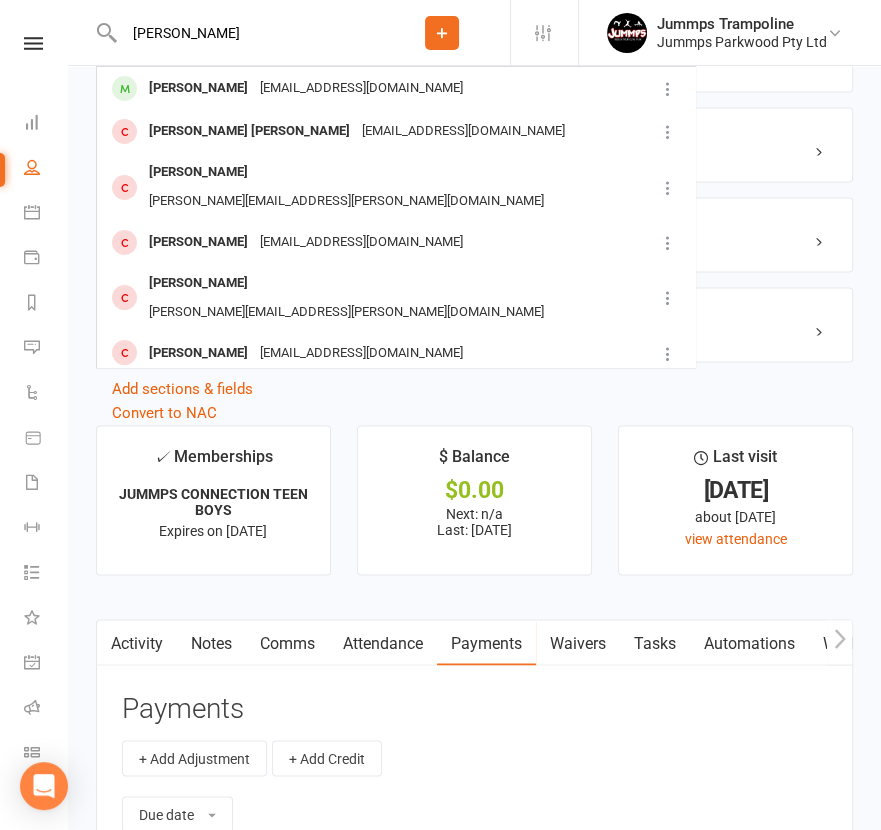 type on "lisa sawyer" 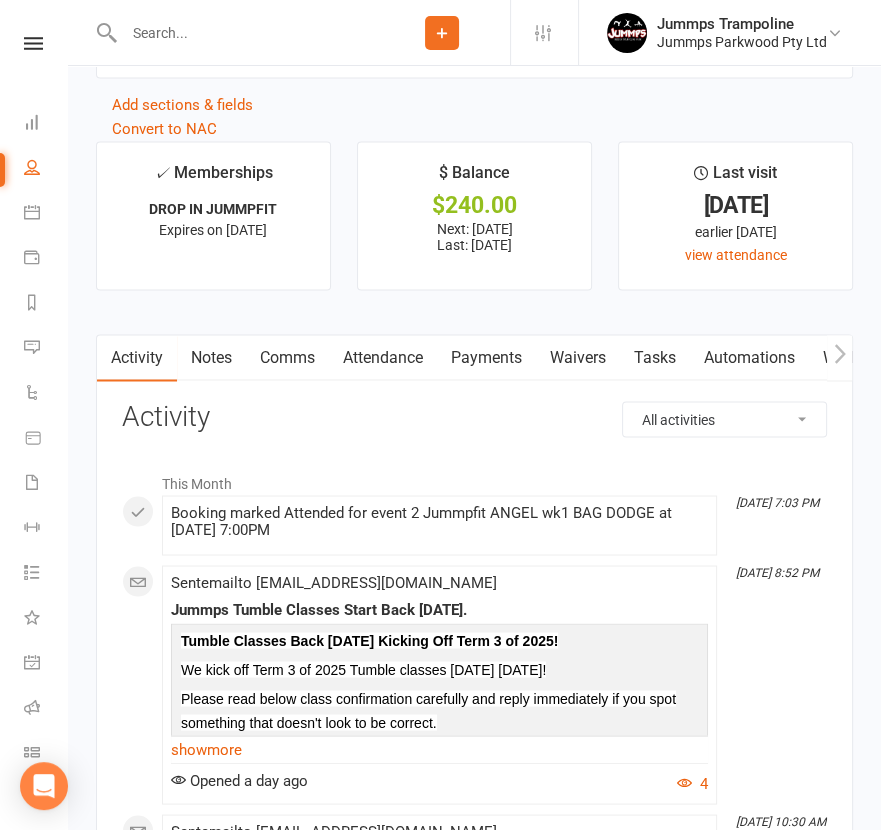 scroll, scrollTop: 2250, scrollLeft: 0, axis: vertical 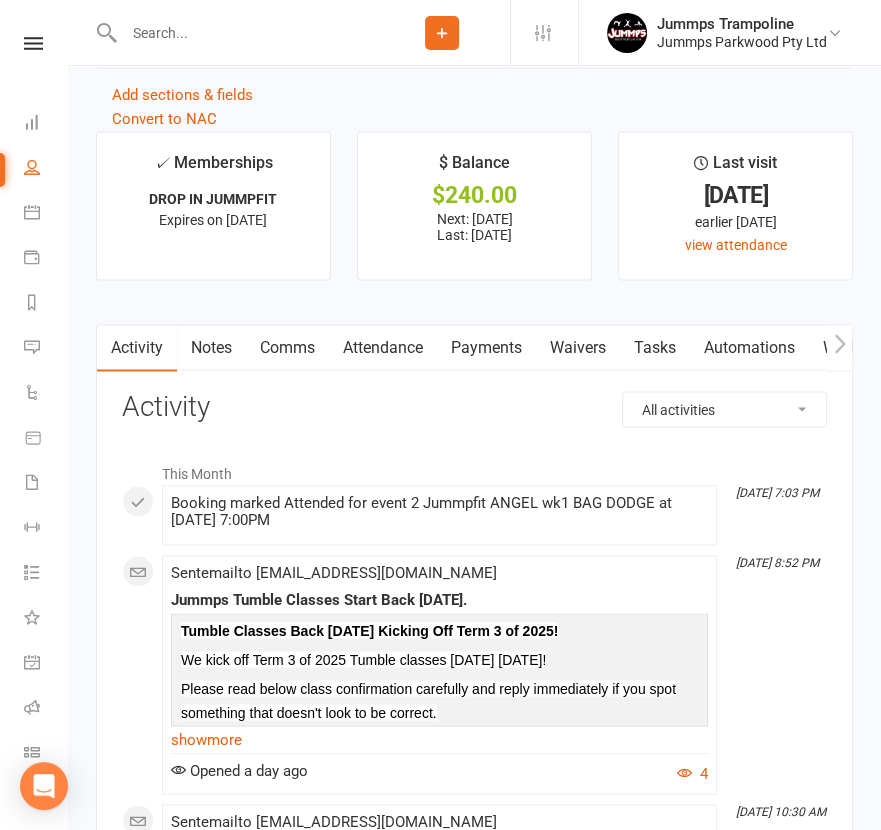 click on "Payments" at bounding box center [486, 348] 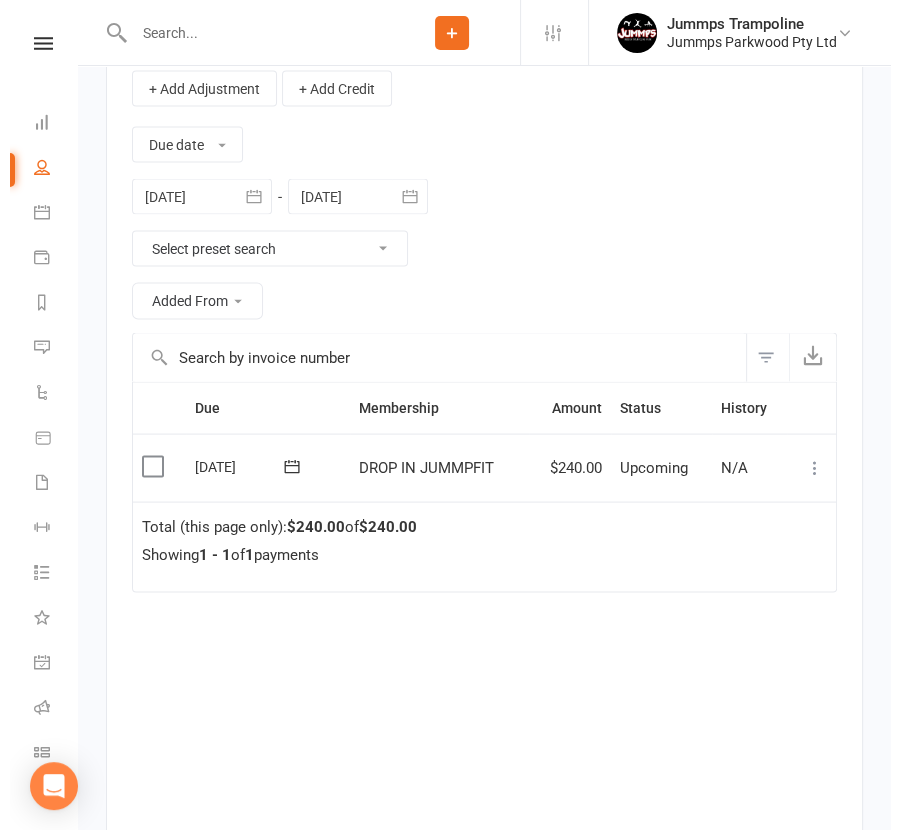 scroll, scrollTop: 2500, scrollLeft: 0, axis: vertical 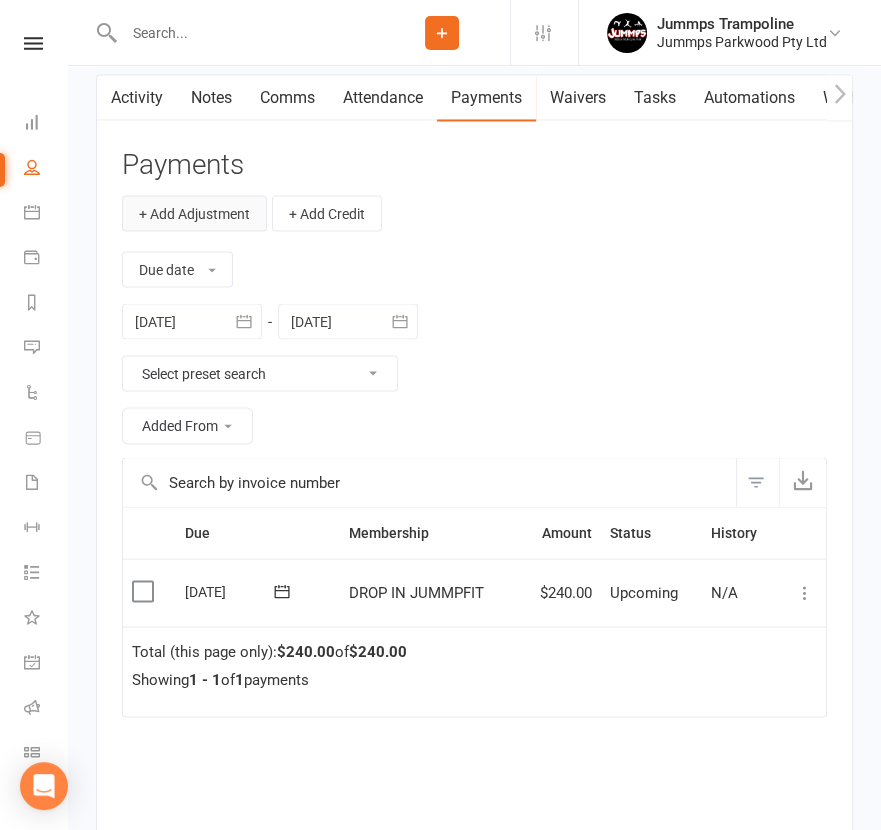 click on "+ Add Adjustment" at bounding box center [194, 213] 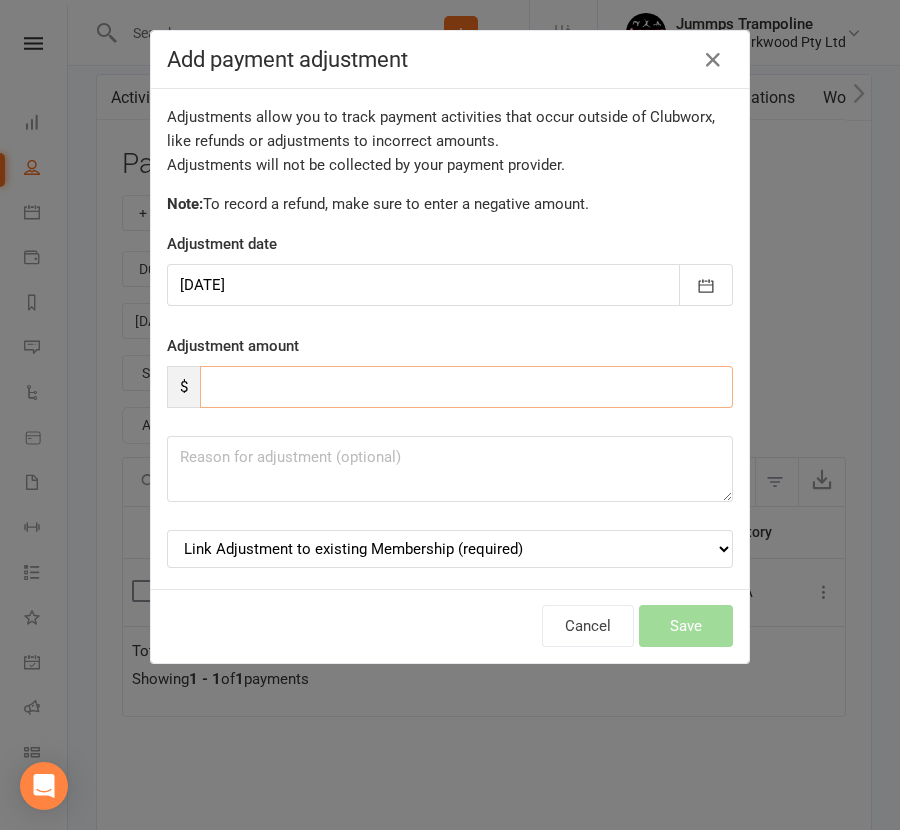 click at bounding box center [466, 387] 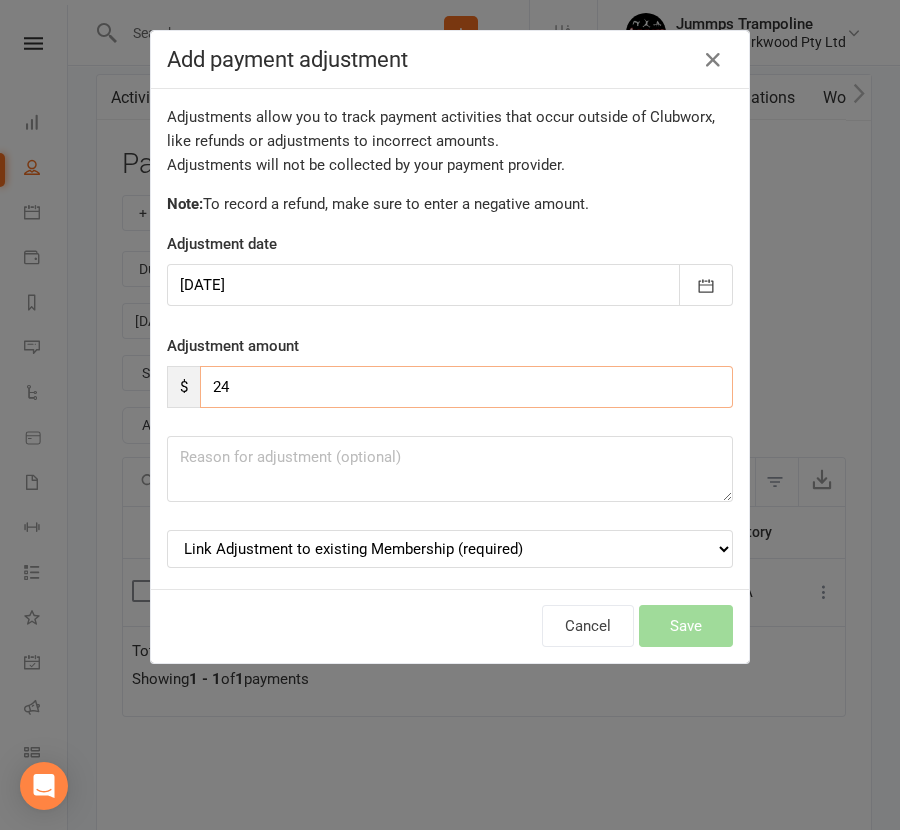 type on "24" 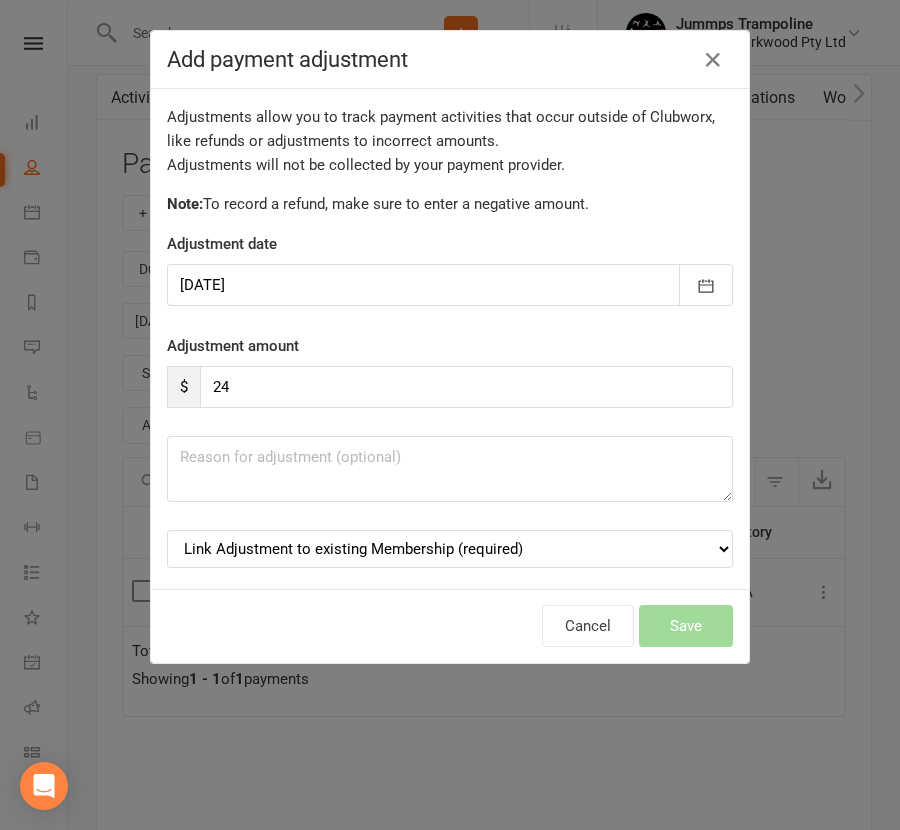 click on "Adjustment date 14 Jul 2025
July 2025
Sun Mon Tue Wed Thu Fri Sat
27
29
30
01
02
03
04
05
28
06
07
08
09
10
11
12
29
13
14
15
16
17
18
19
30
20
21
22
23
24
25
26
31
27
28
29
30
31
01
02" at bounding box center (450, 334) 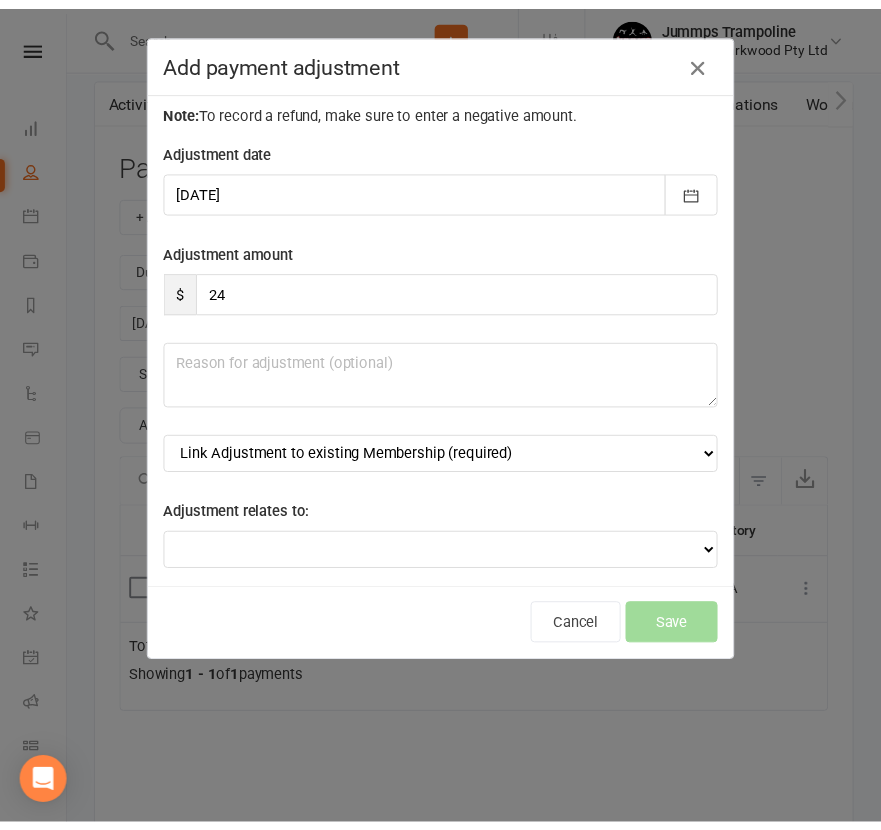 scroll, scrollTop: 119, scrollLeft: 0, axis: vertical 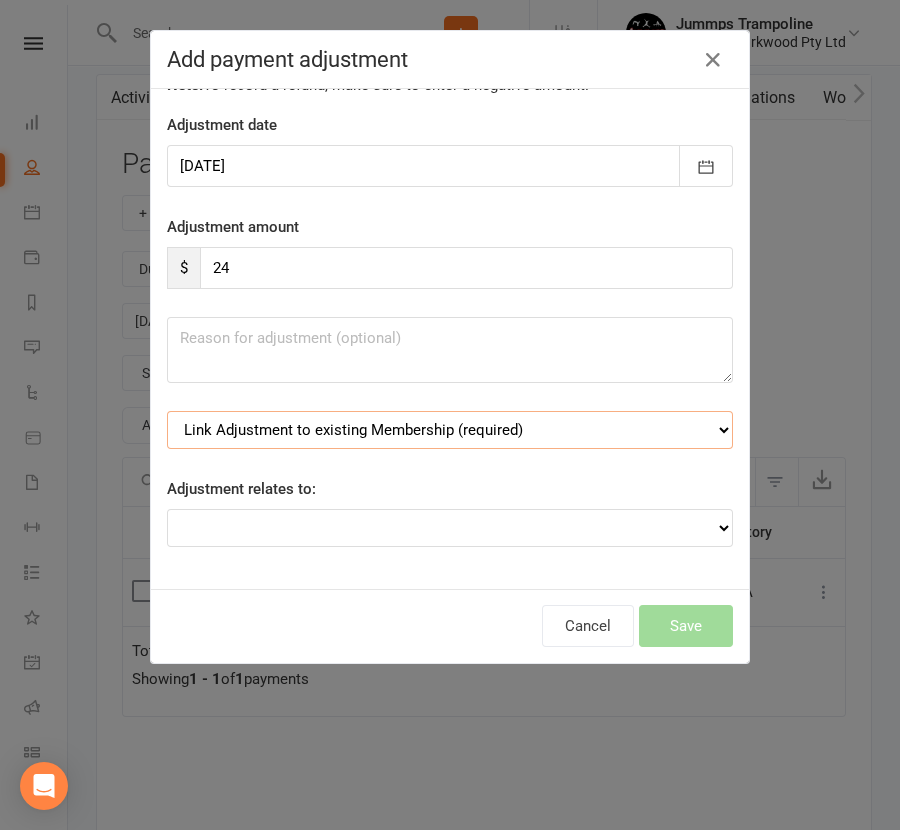 click on "Link Adjustment to existing Membership (required)  DROP IN JUMMPFIT (starts: Jul 14, 2025) JUMMPFIT (starts: Jun 6, 2025) 1 HOUR UPFRONT $230 (starts: Sep 25, 2023) 1 HOUR UPFRONT $230 (starts: Jul 1, 2023) 1 HOUR UPFRONT $220 (starts: Mar 30, 2023) 1 HOUR UPFRONT $198 (starts: Jan 15, 2023) 1 HOUR UPFRONT $220 (starts: Sep 25, 2022) 2 x 1 hour  UPFRONT $440 (starts: Jul 8, 2022) 2 x 1 hour  UPFRONT $420 (starts: Jan 23, 2022) PAY WEEKLY $21 (starts: Sep 26, 2021)" at bounding box center (450, 430) 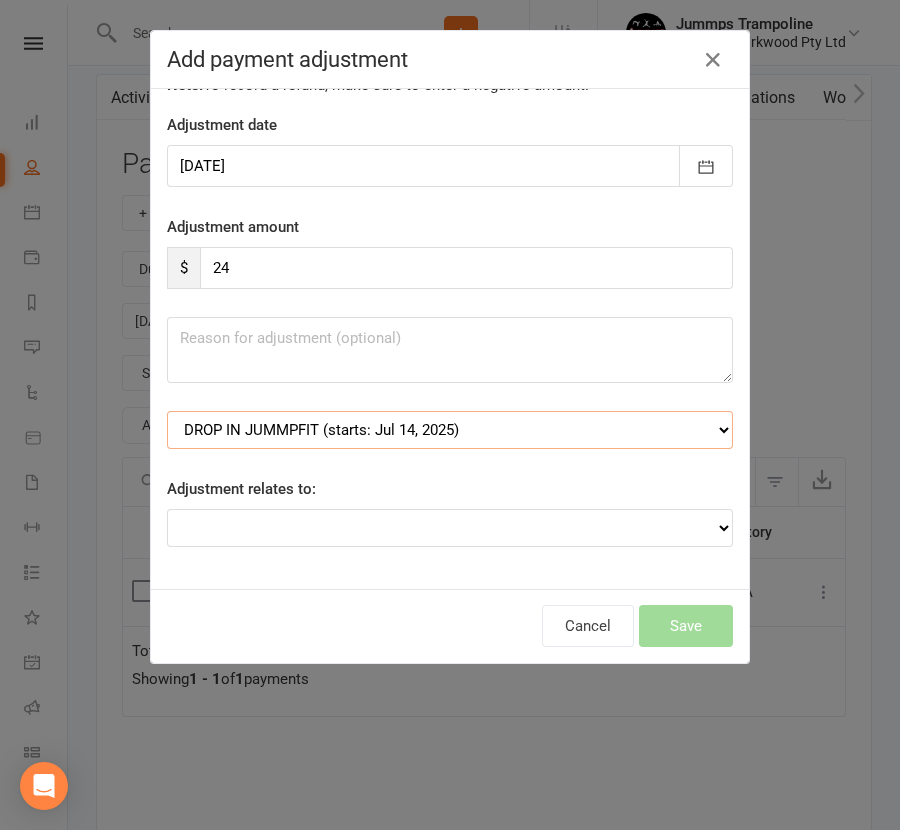 click on "Link Adjustment to existing Membership (required)  DROP IN JUMMPFIT (starts: Jul 14, 2025) JUMMPFIT (starts: Jun 6, 2025) 1 HOUR UPFRONT $230 (starts: Sep 25, 2023) 1 HOUR UPFRONT $230 (starts: Jul 1, 2023) 1 HOUR UPFRONT $220 (starts: Mar 30, 2023) 1 HOUR UPFRONT $198 (starts: Jan 15, 2023) 1 HOUR UPFRONT $220 (starts: Sep 25, 2022) 2 x 1 hour  UPFRONT $440 (starts: Jul 8, 2022) 2 x 1 hour  UPFRONT $420 (starts: Jan 23, 2022) PAY WEEKLY $21 (starts: Sep 26, 2021)" at bounding box center (450, 430) 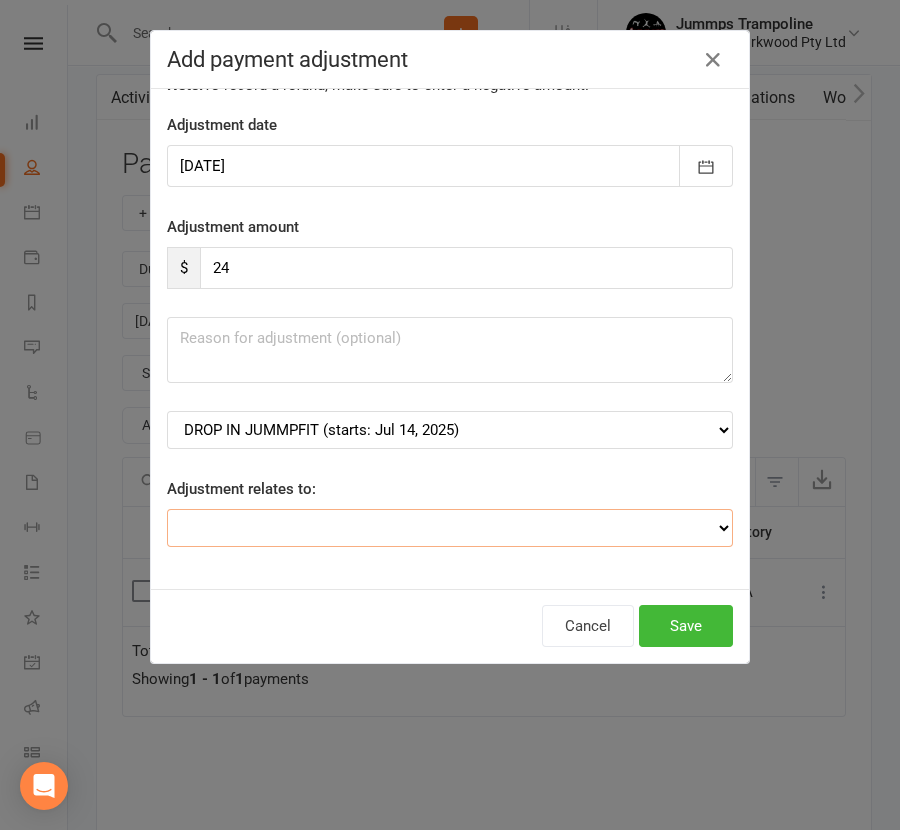 click on "Adjustment for an Autopayment Cash adjustment POS Sale adjustment Other adjustment" at bounding box center [450, 528] 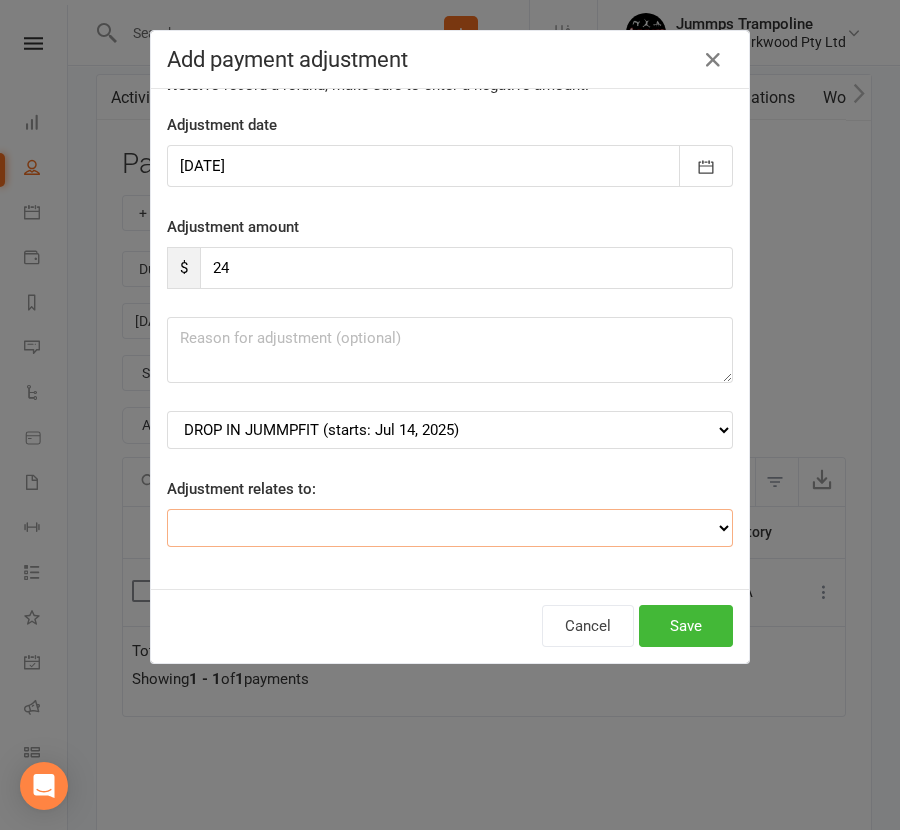 select on "2" 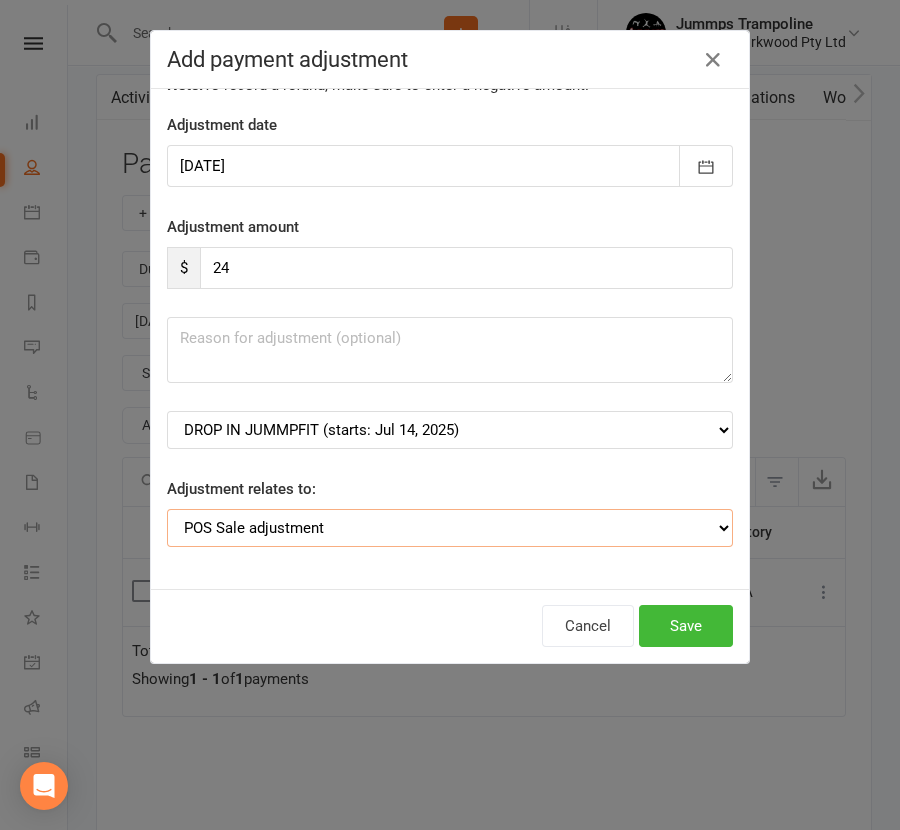 click on "Adjustment for an Autopayment Cash adjustment POS Sale adjustment Other adjustment" at bounding box center [450, 528] 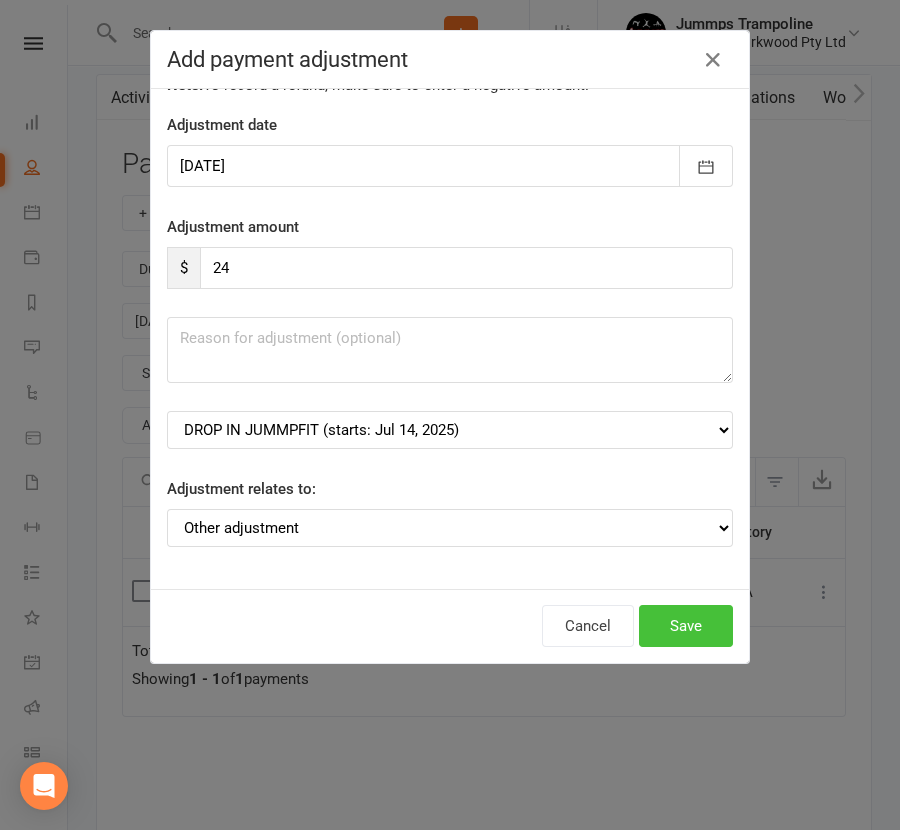 click on "Save" at bounding box center (686, 626) 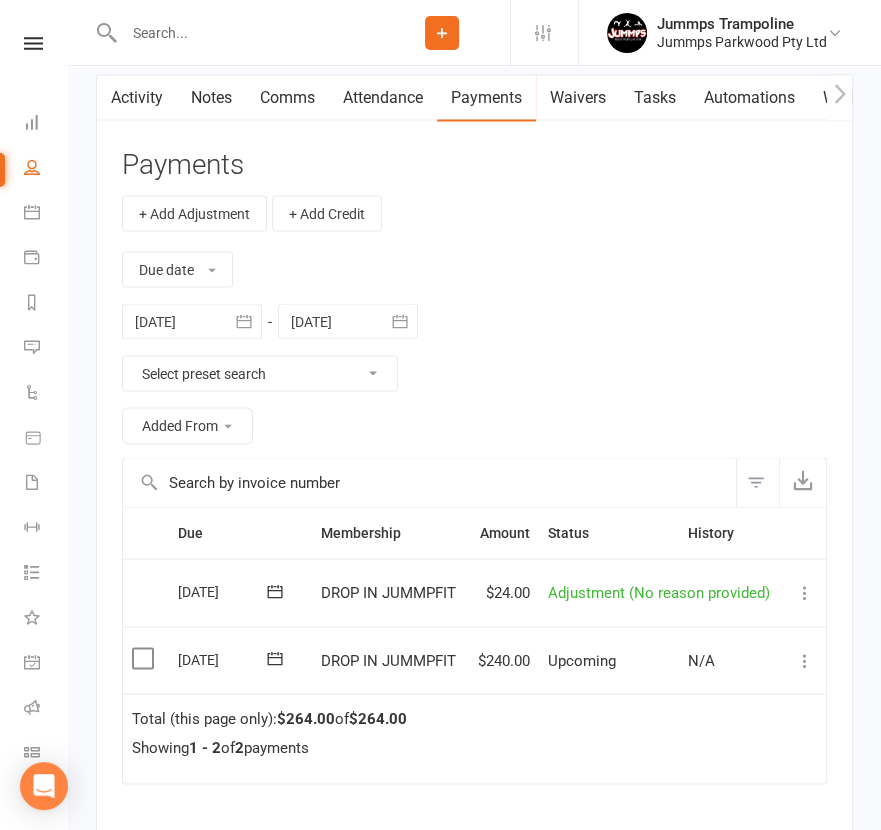 click on "Due date  Due date Date paid Date failed Date settled 13 Jun 2025
June 2025
Sun Mon Tue Wed Thu Fri Sat
23
01
02
03
04
05
06
07
24
08
09
10
11
12
13
14
25
15
16
17
18
19
20
21
26
22
23
24
25
26
27
28
27
29
30
01
02
03
04 05 28" at bounding box center (474, 343) 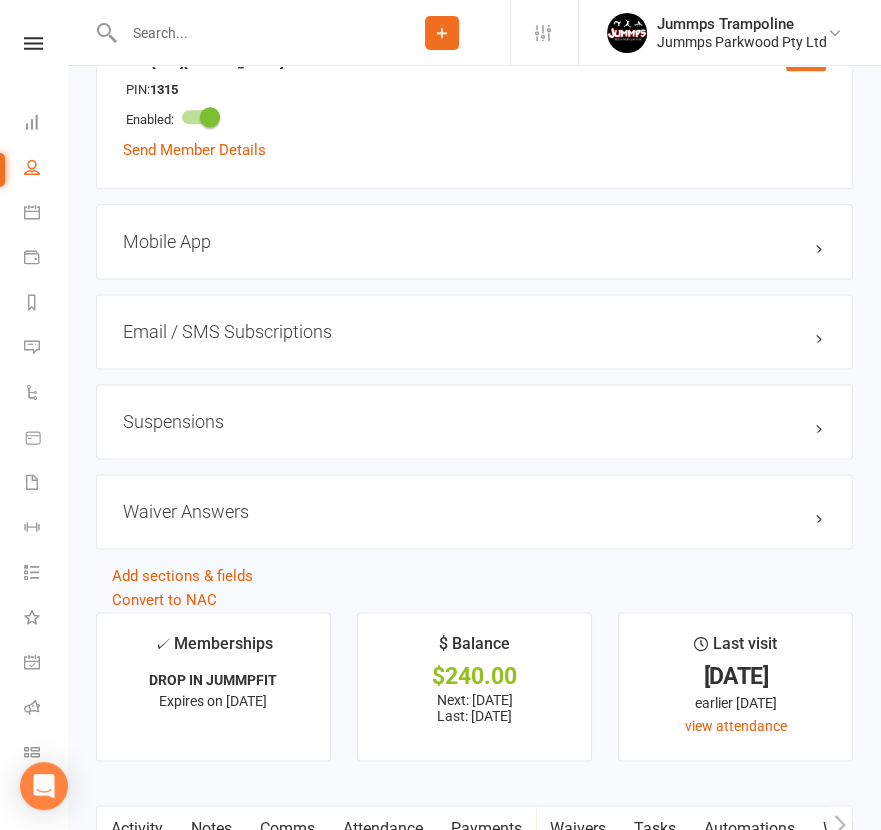 scroll, scrollTop: 1250, scrollLeft: 0, axis: vertical 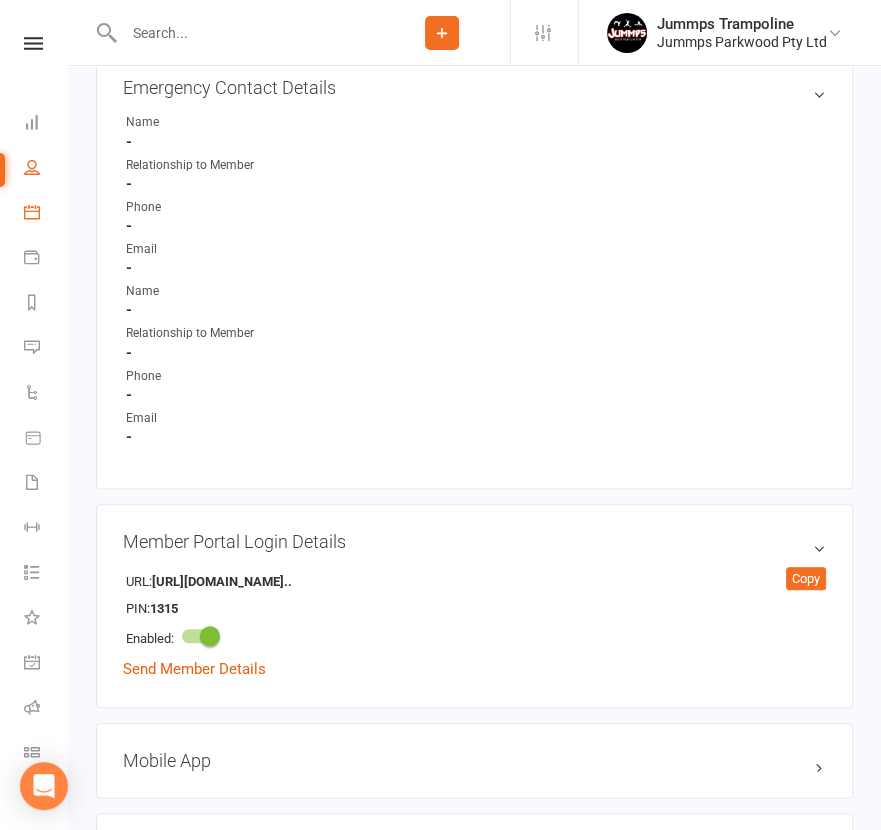 click at bounding box center (32, 212) 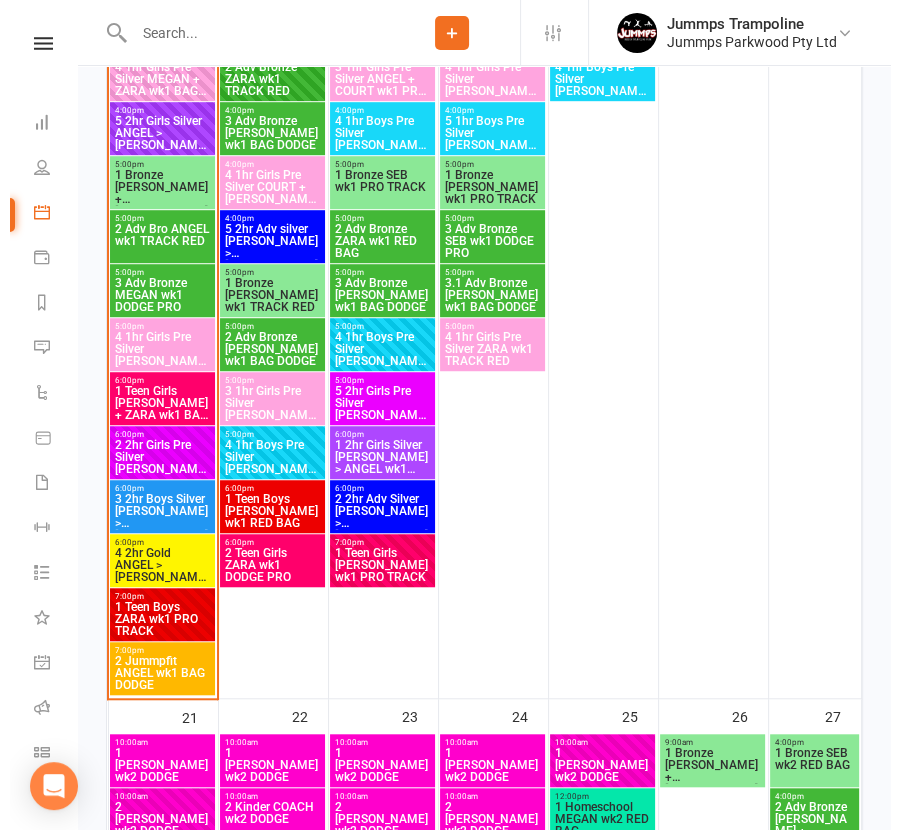 scroll, scrollTop: 874, scrollLeft: 0, axis: vertical 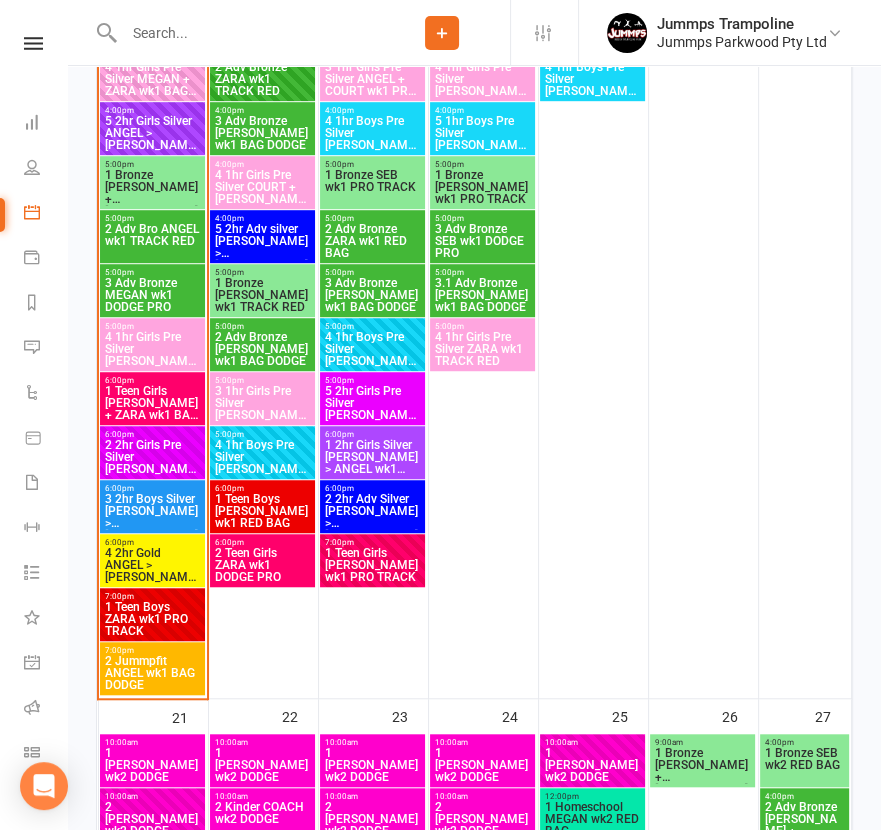 click on "1 Teen Boys ZARA wk1 PRO TRACK" at bounding box center (152, 619) 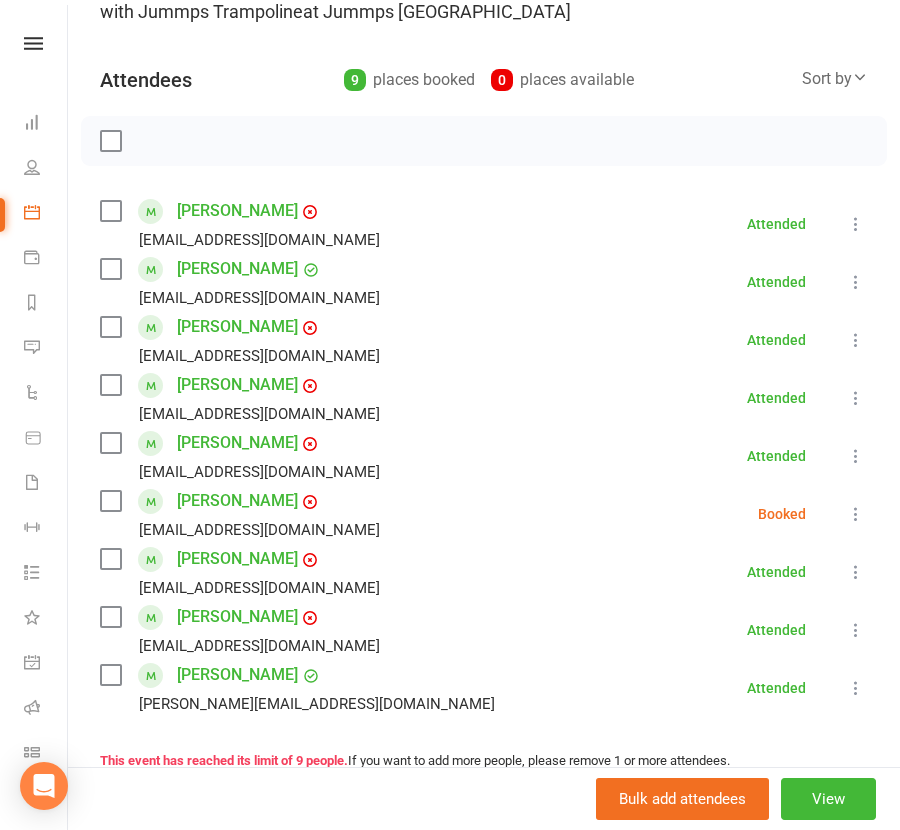 scroll, scrollTop: 124, scrollLeft: 0, axis: vertical 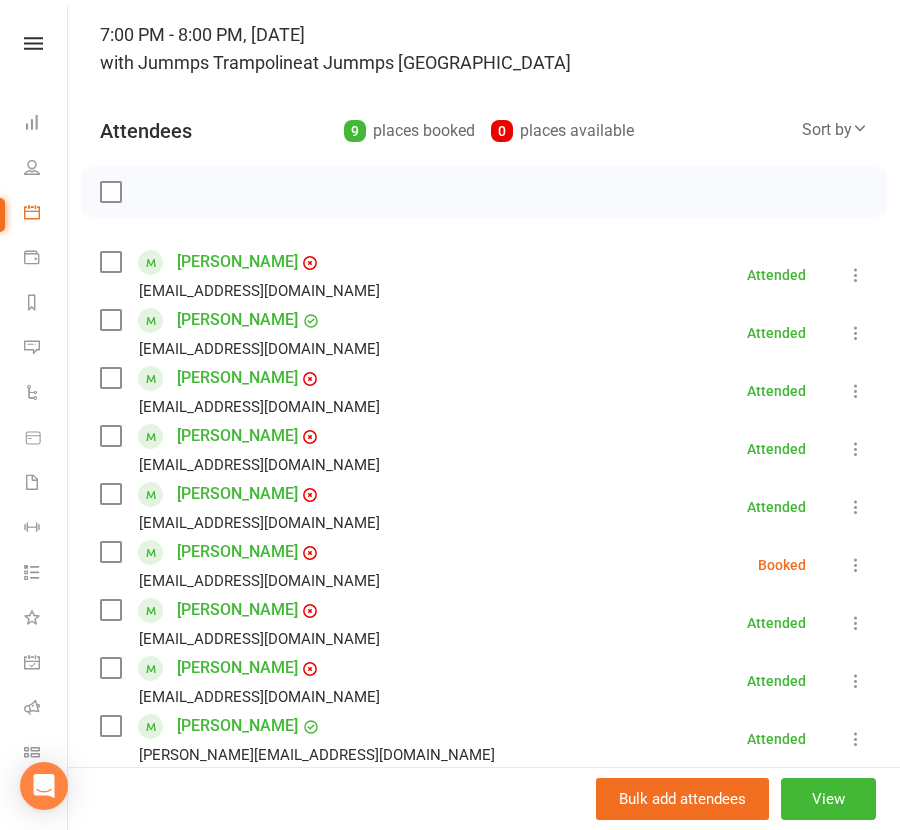 click on "Calendar" at bounding box center [46, 214] 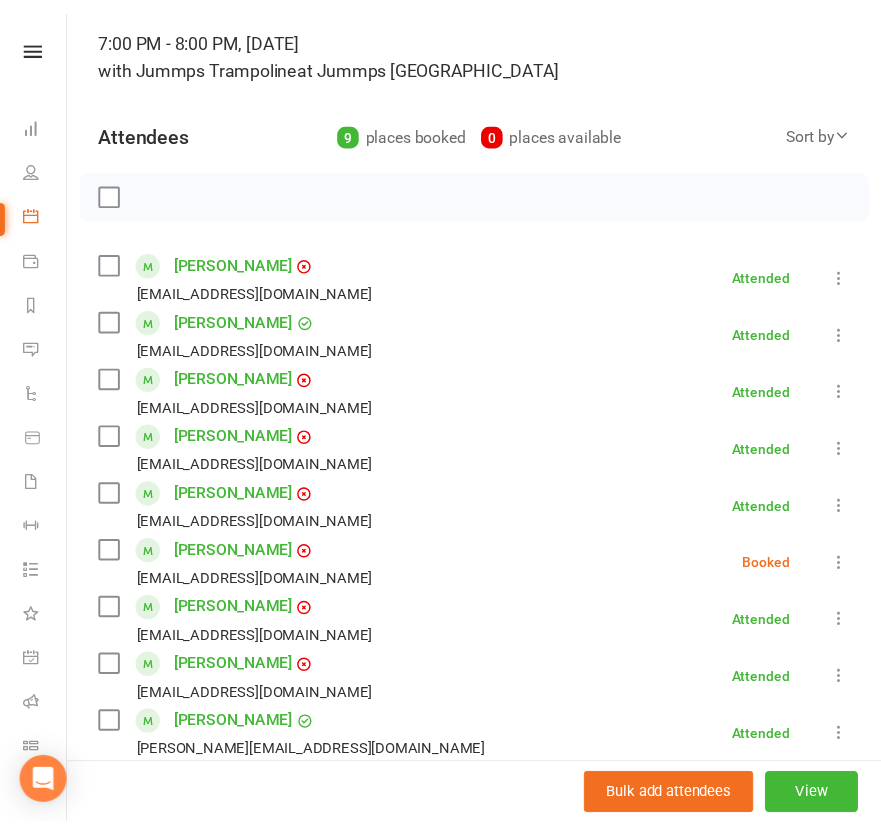 scroll, scrollTop: 0, scrollLeft: 0, axis: both 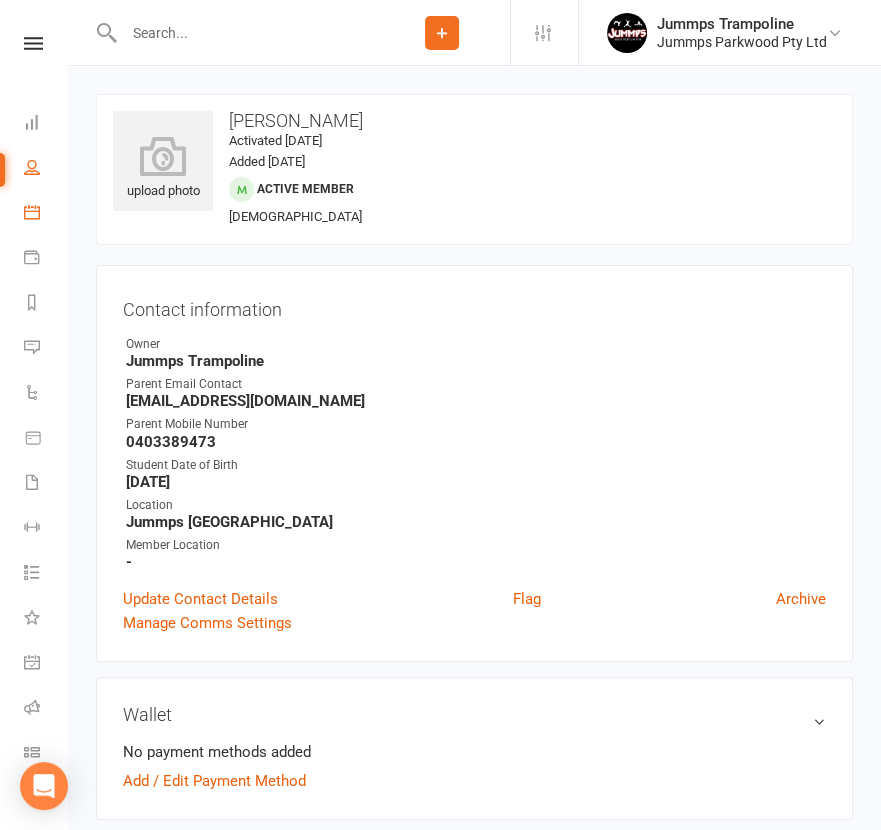 click at bounding box center (32, 212) 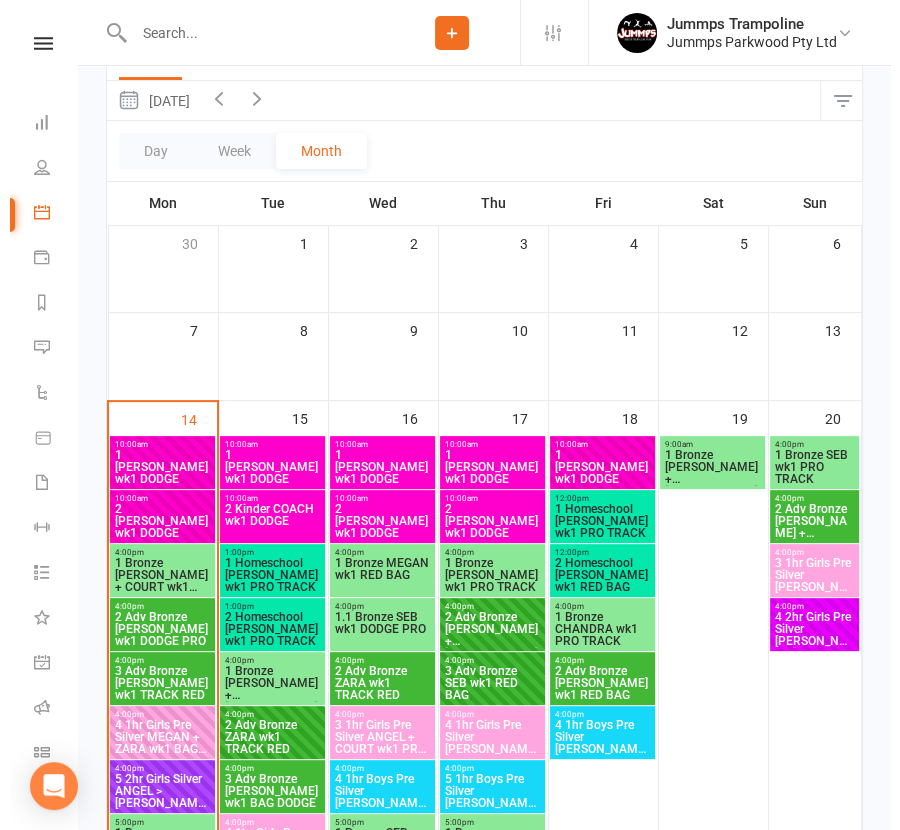 scroll, scrollTop: 249, scrollLeft: 0, axis: vertical 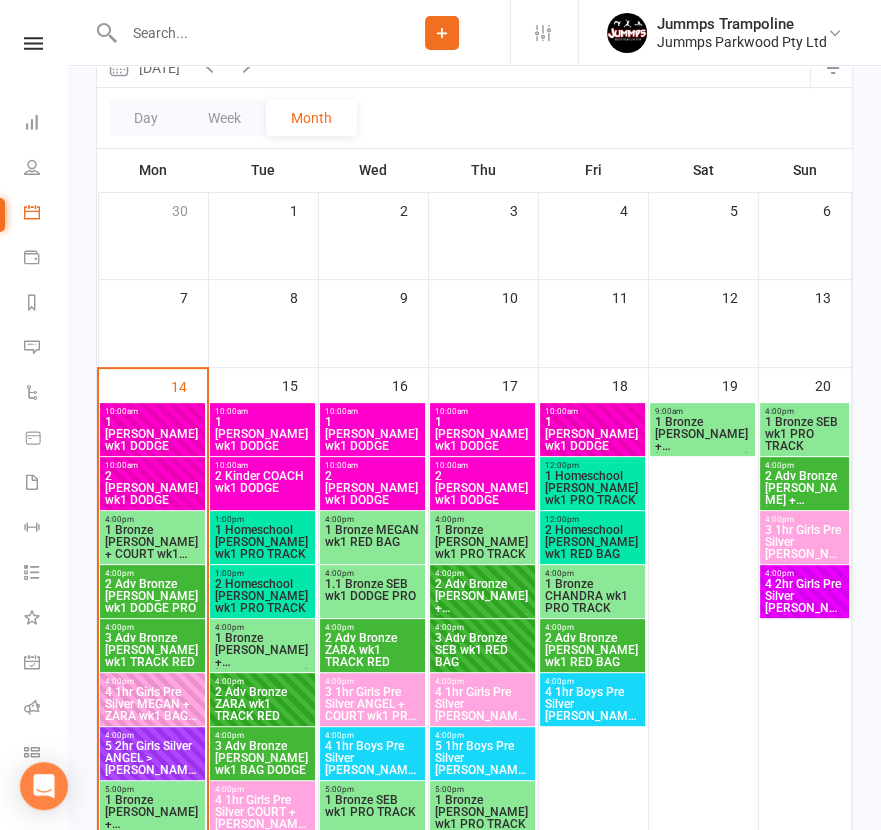 click on "3 Adv Bronze [PERSON_NAME] wk1 BAG DODGE" at bounding box center [262, 758] 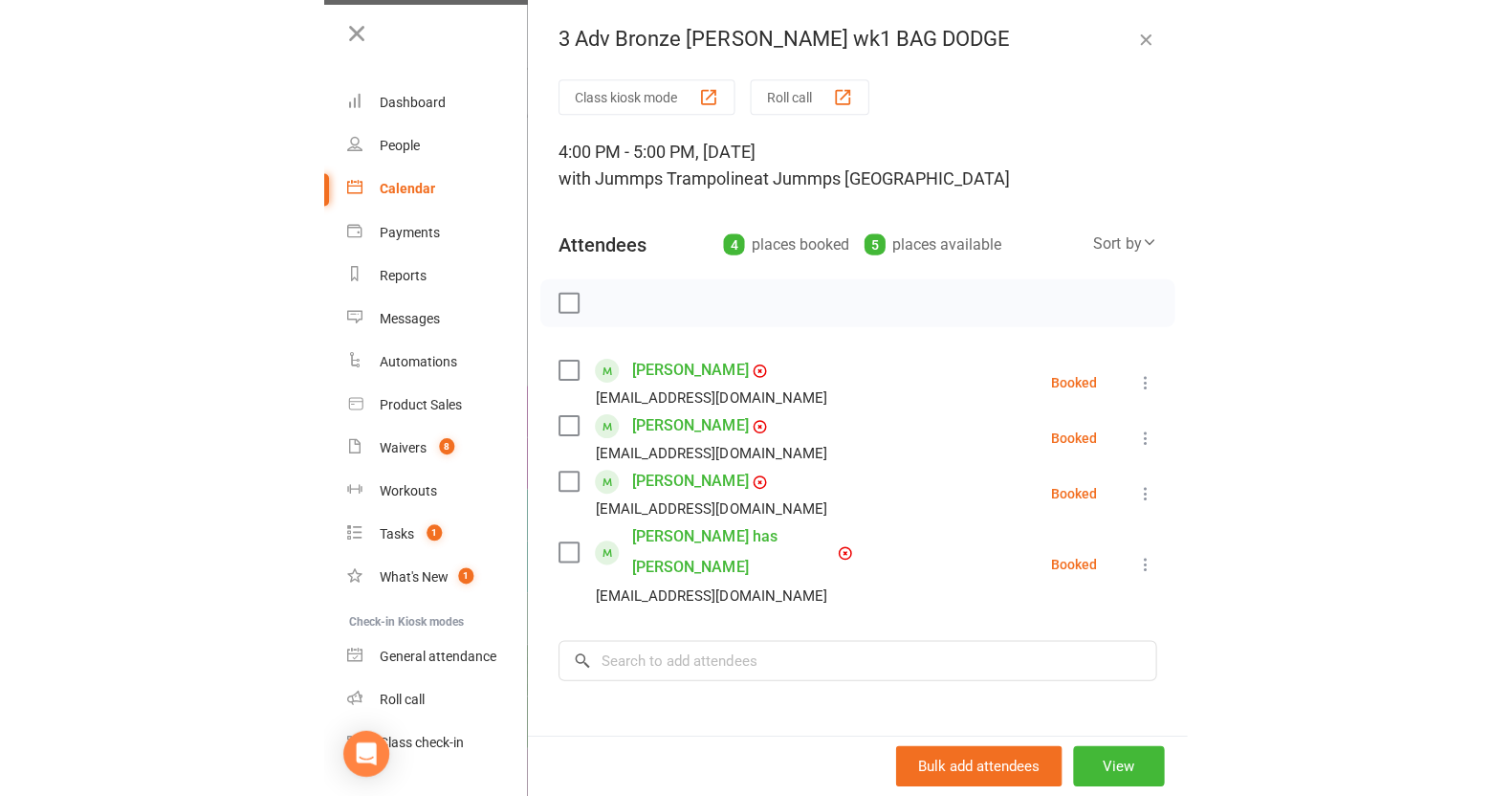 scroll, scrollTop: 223, scrollLeft: 0, axis: vertical 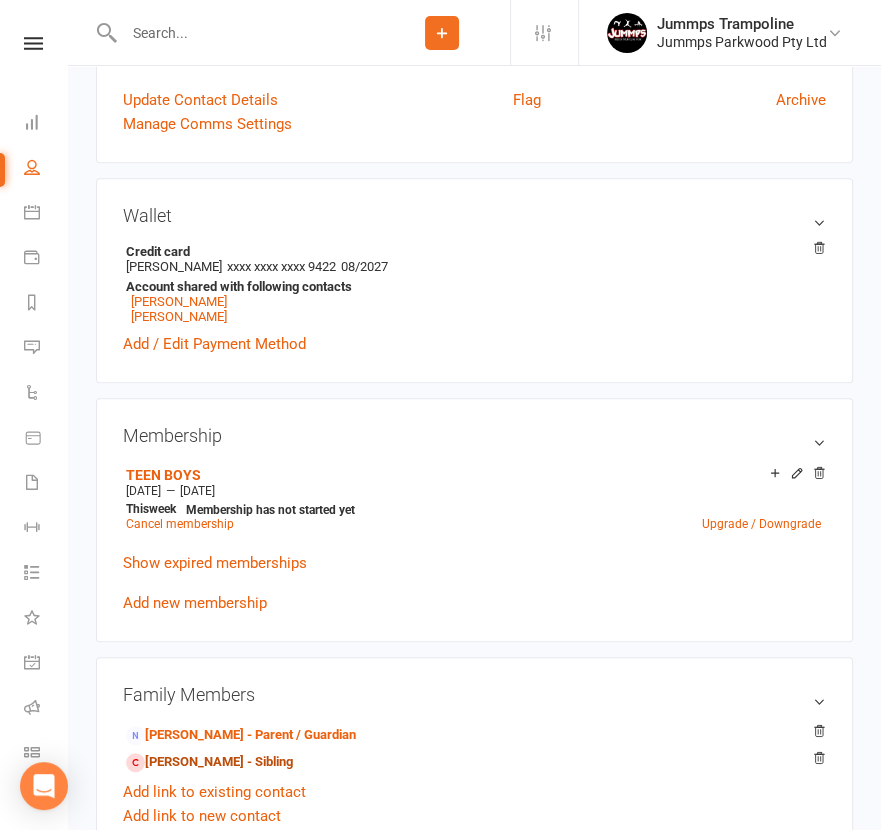 click on "[PERSON_NAME] - Sibling" at bounding box center [209, 762] 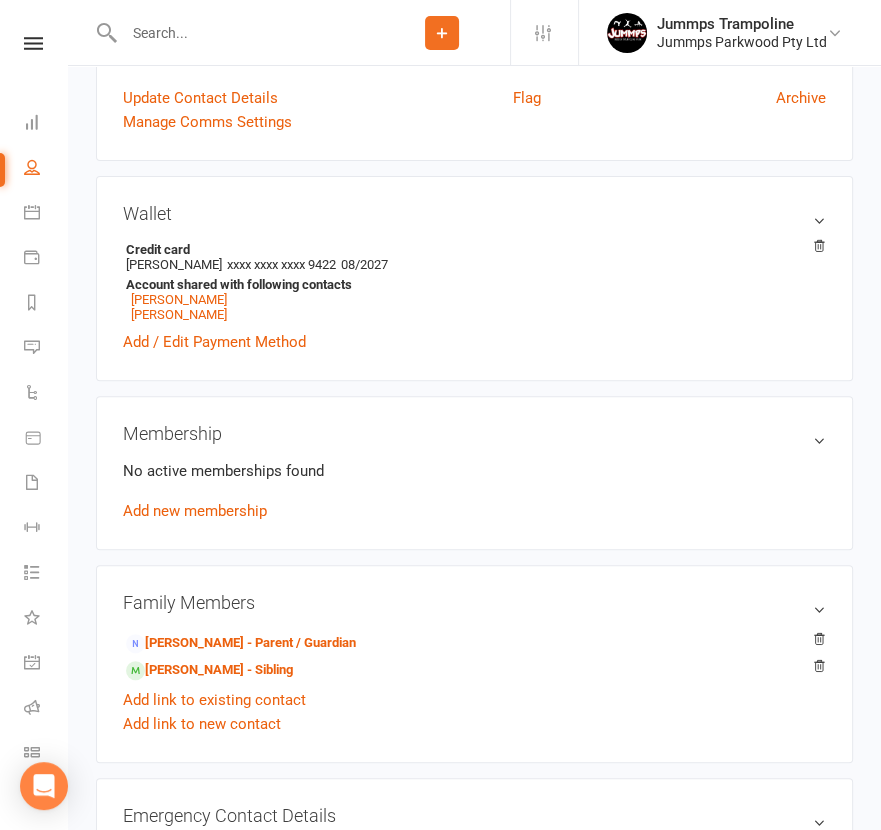 scroll, scrollTop: 427, scrollLeft: 0, axis: vertical 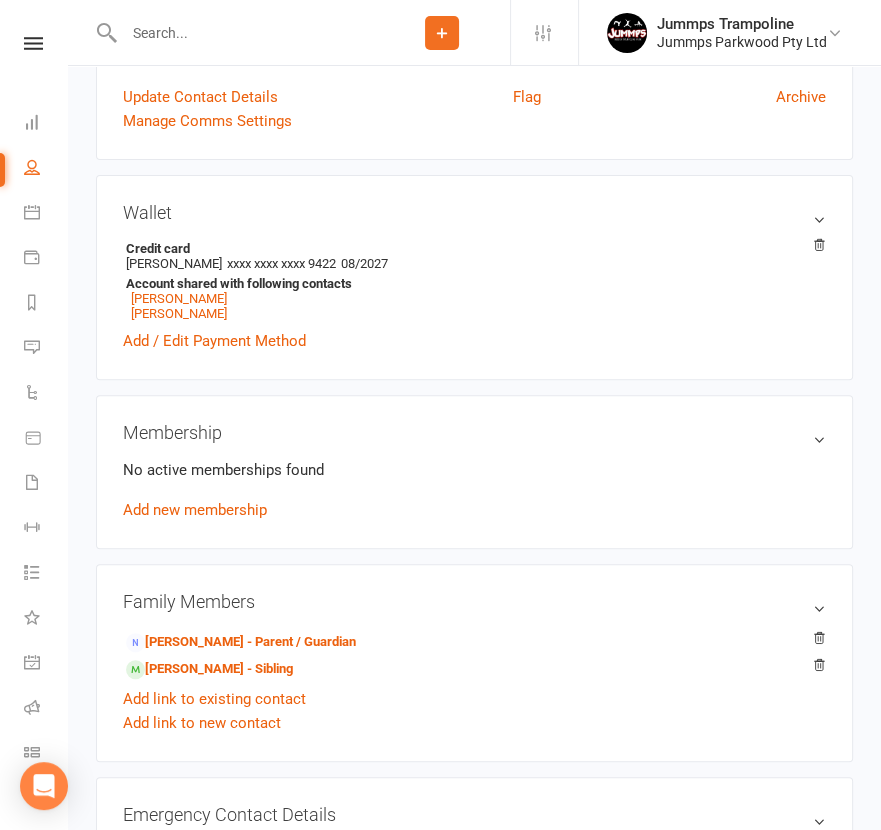 click on "[PERSON_NAME] - Sibling" at bounding box center [474, 668] 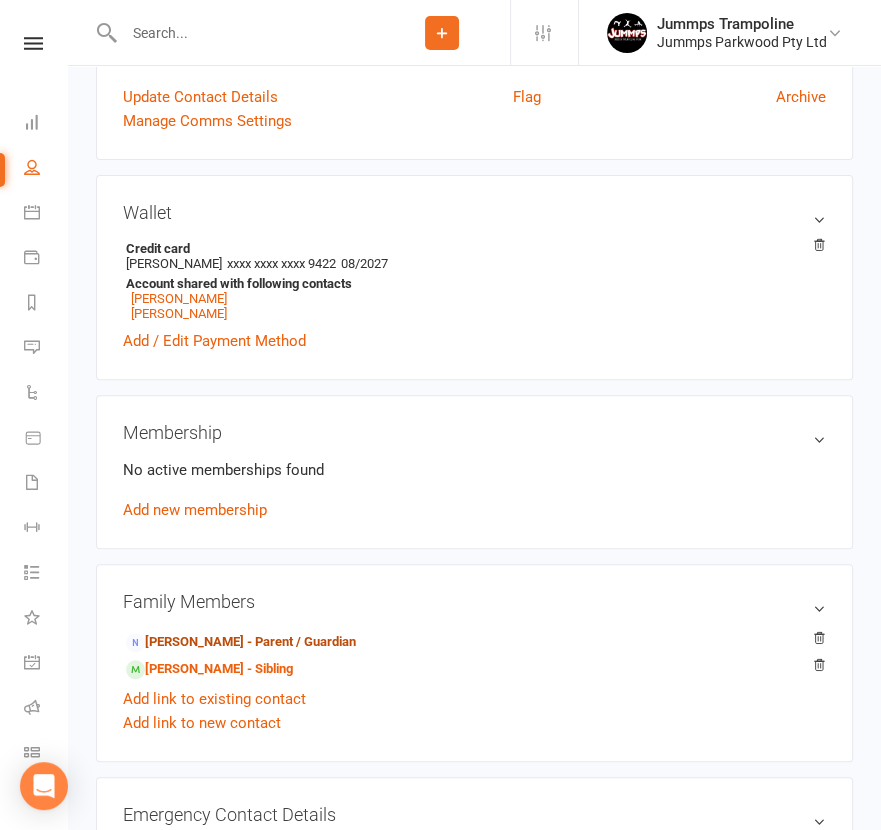 click on "[PERSON_NAME] - Parent / Guardian" at bounding box center [241, 642] 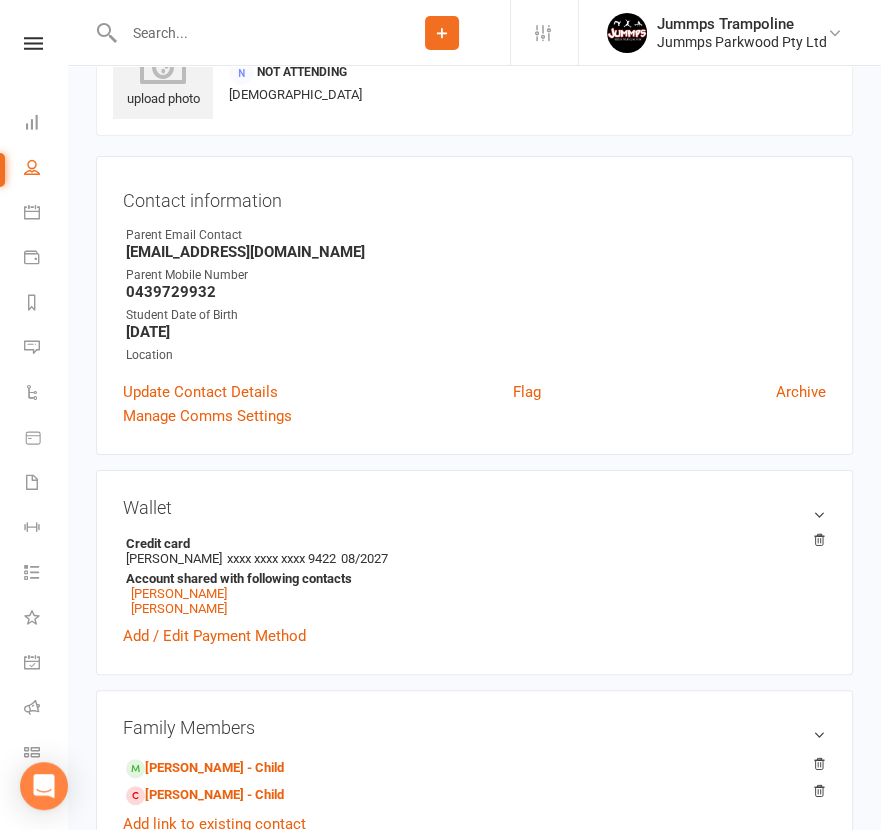 scroll, scrollTop: 249, scrollLeft: 0, axis: vertical 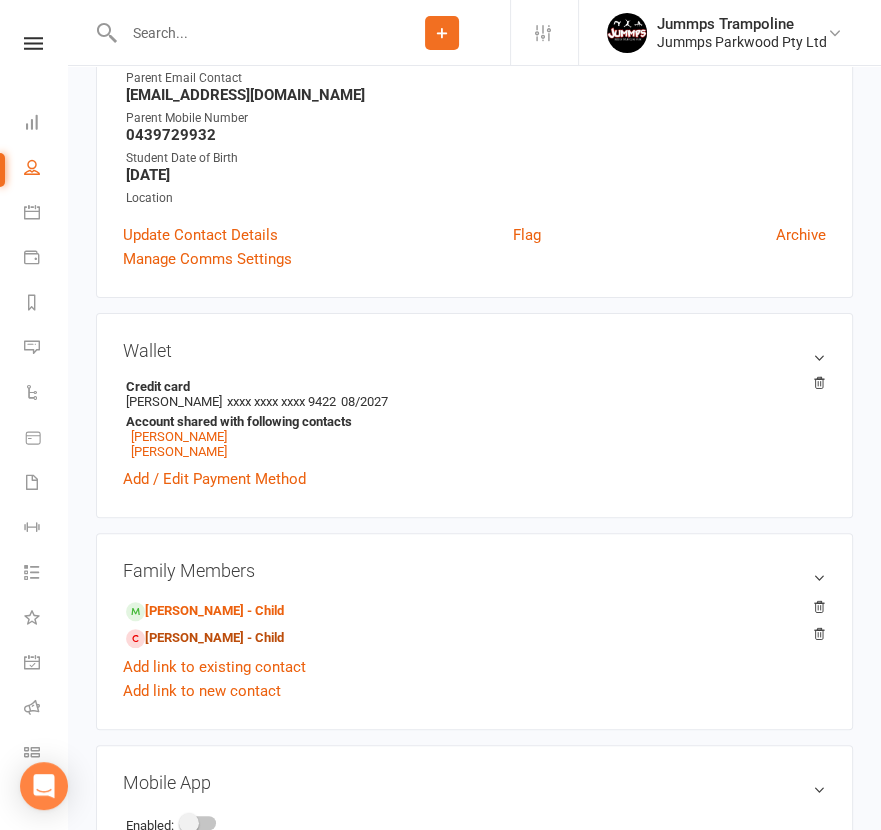 click on "[PERSON_NAME] - Child" at bounding box center [205, 638] 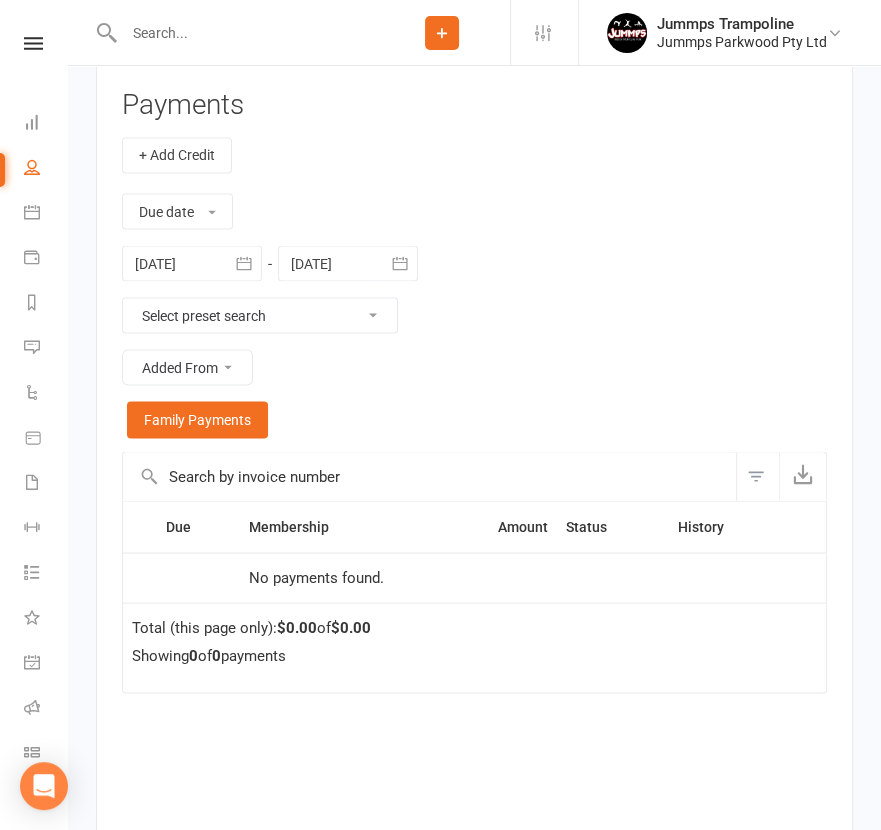 scroll, scrollTop: 2335, scrollLeft: 0, axis: vertical 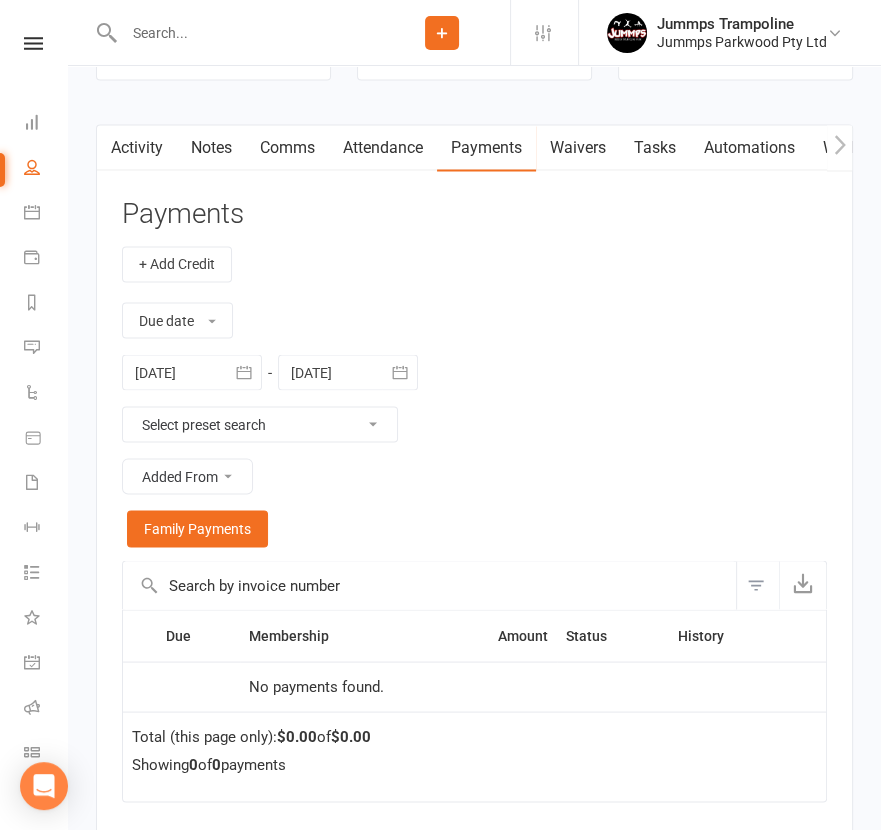 click on "Activity" at bounding box center (137, 148) 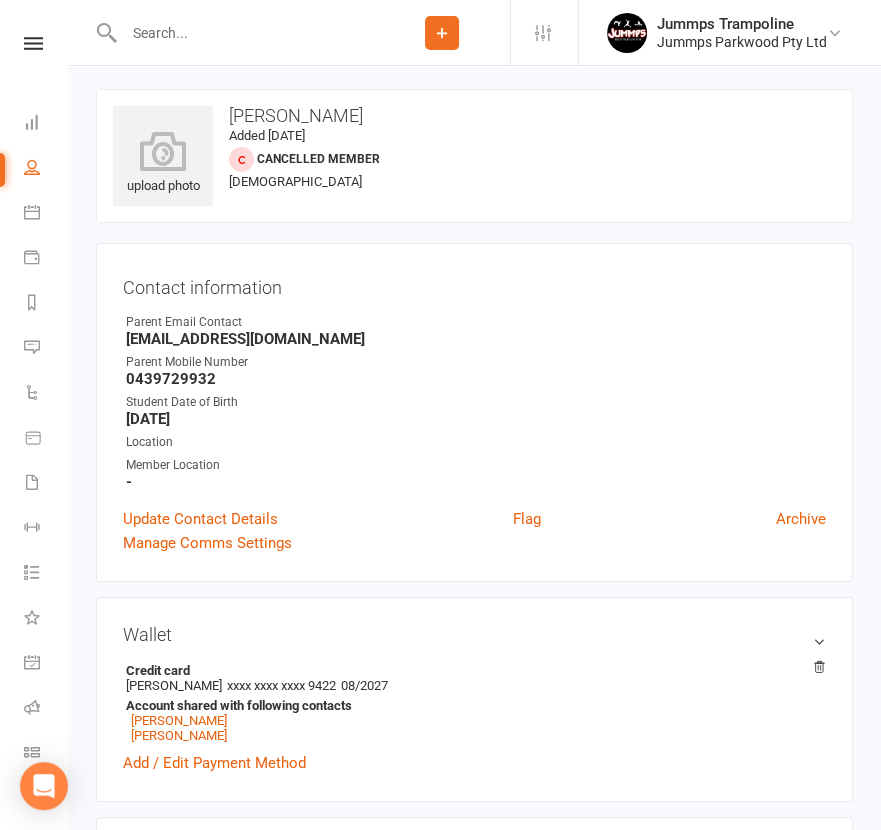 scroll, scrollTop: 0, scrollLeft: 0, axis: both 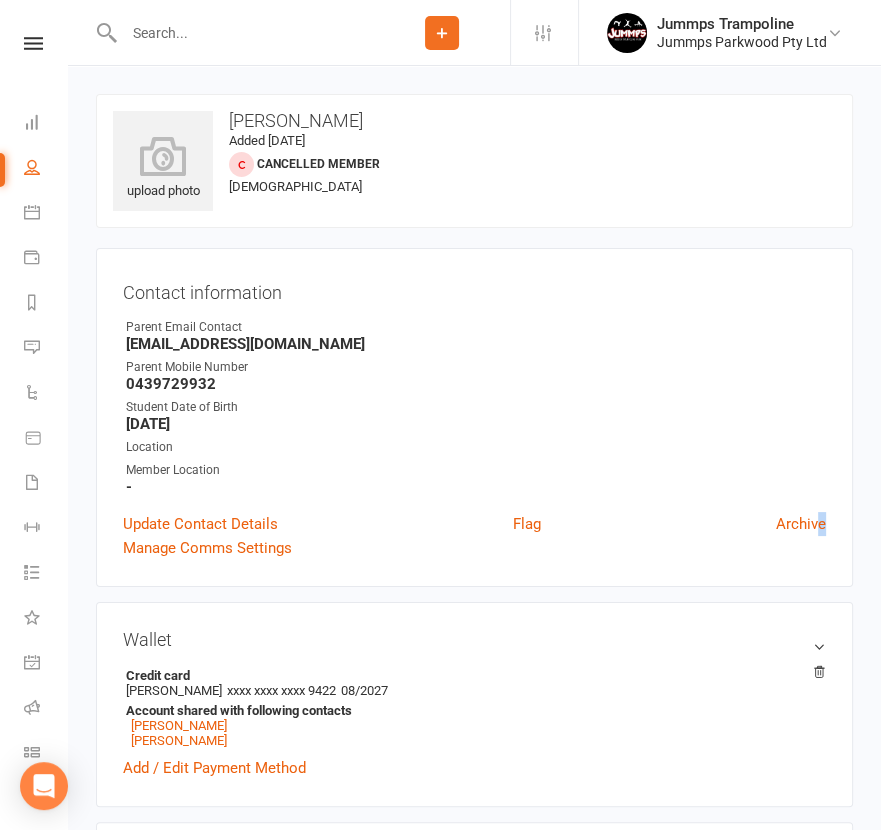 drag, startPoint x: 822, startPoint y: 530, endPoint x: 542, endPoint y: 118, distance: 498.14053 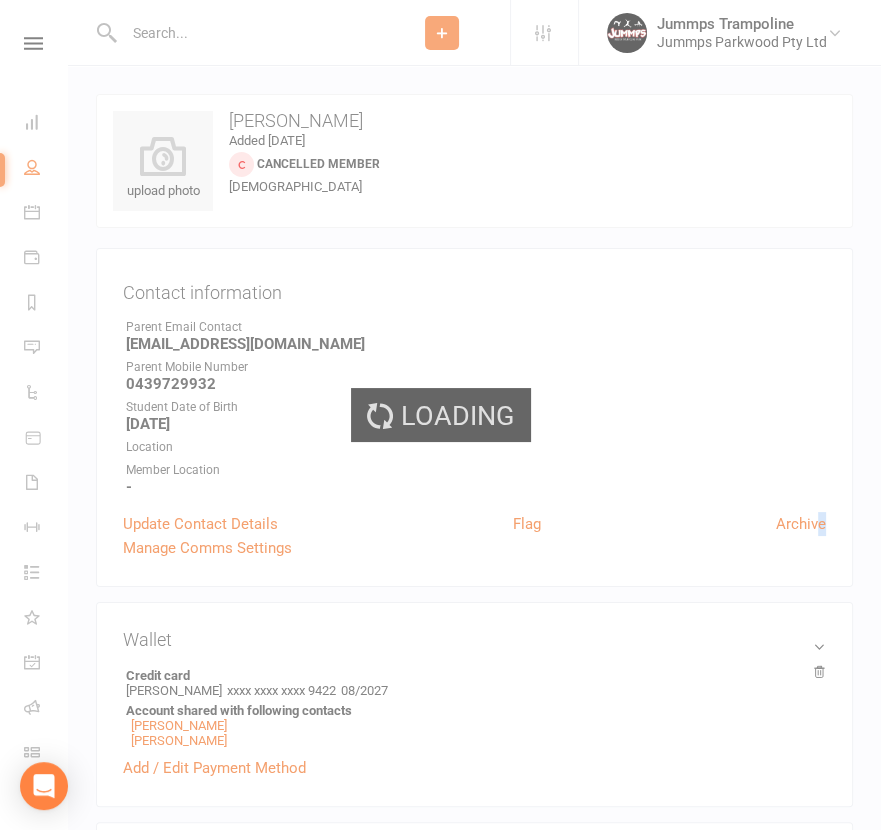 select on "100" 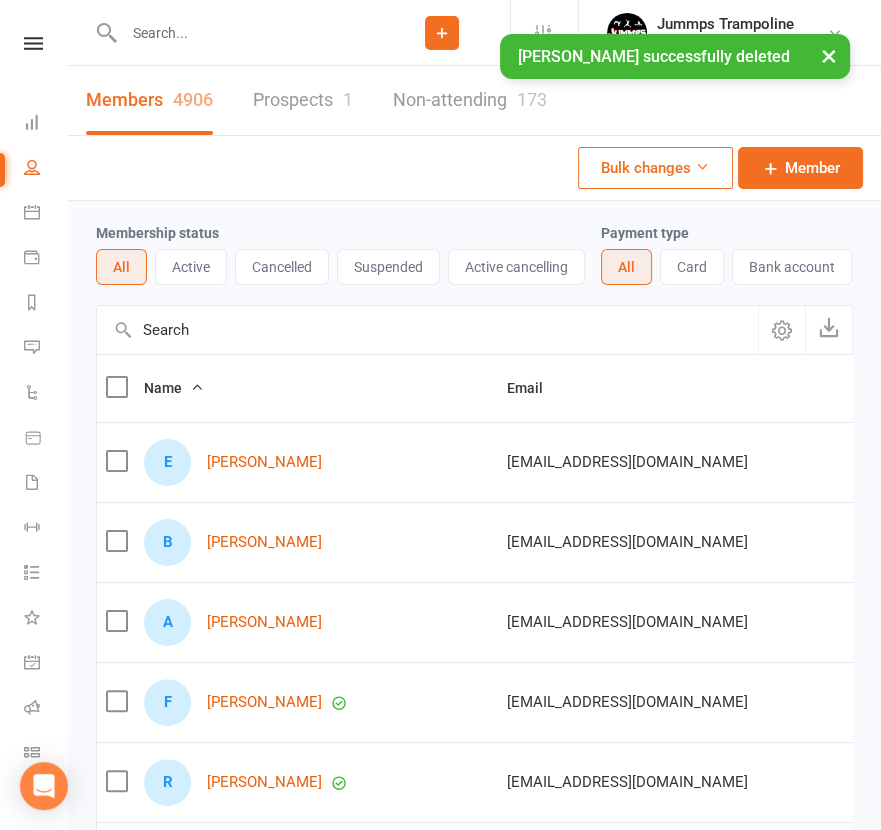 click at bounding box center [246, 33] 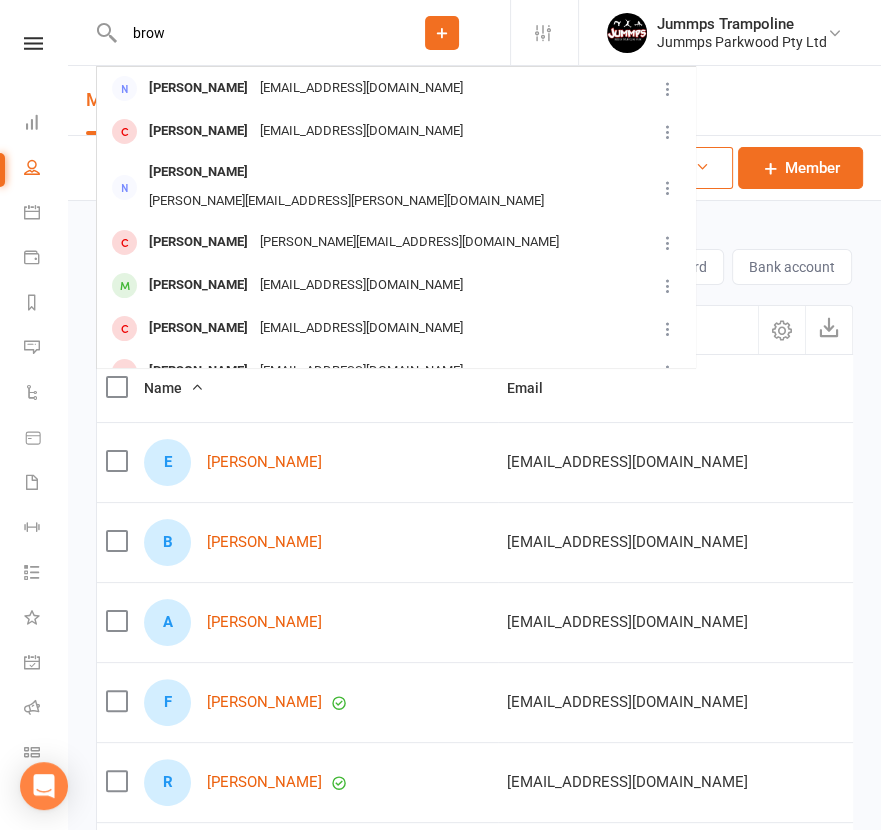 type on "brow" 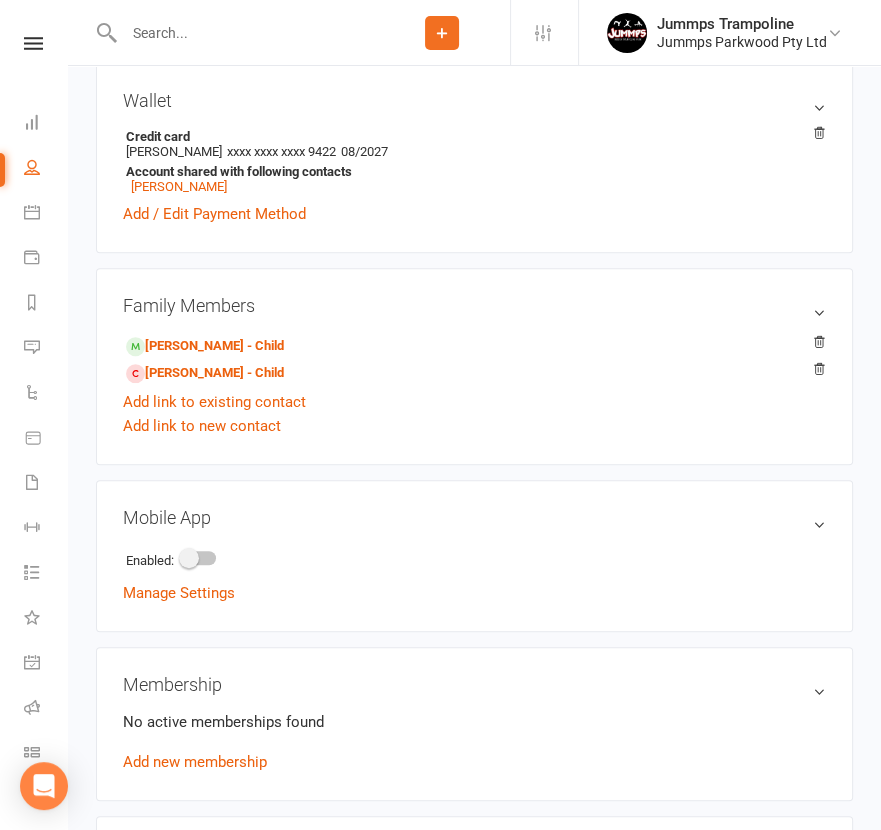 scroll, scrollTop: 499, scrollLeft: 0, axis: vertical 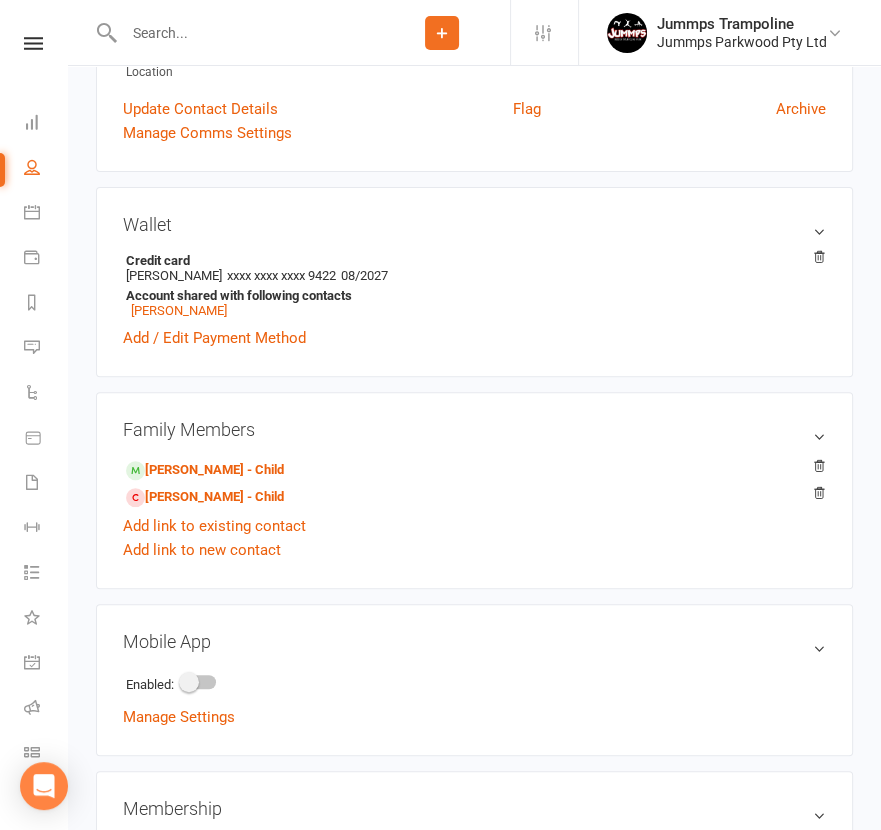 click 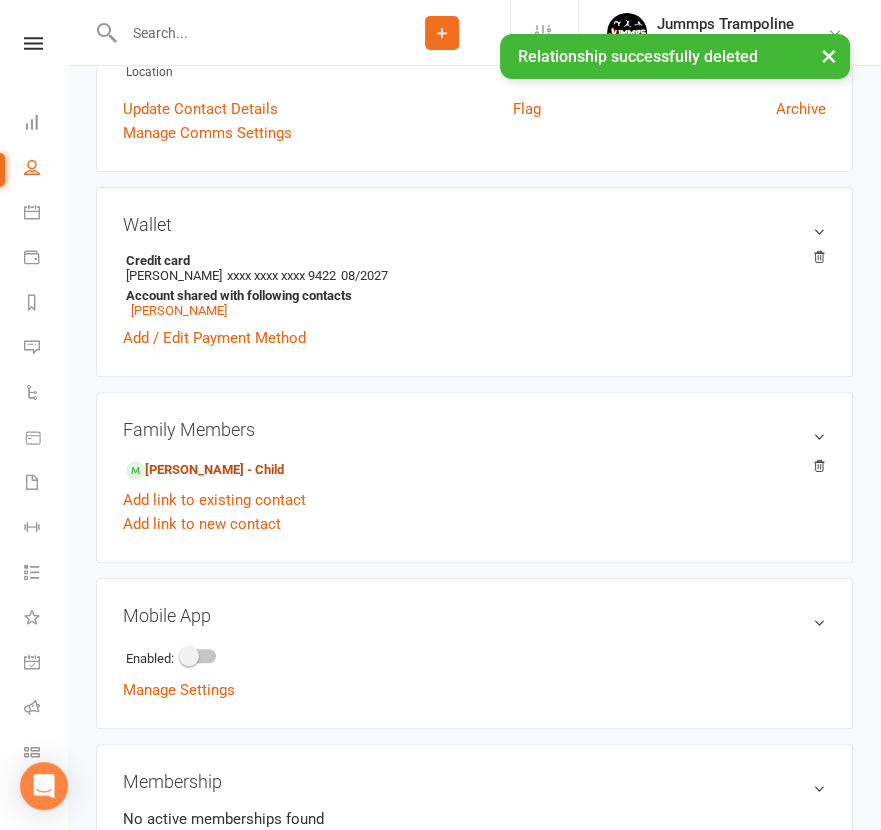 click on "[PERSON_NAME] - Child" at bounding box center [205, 470] 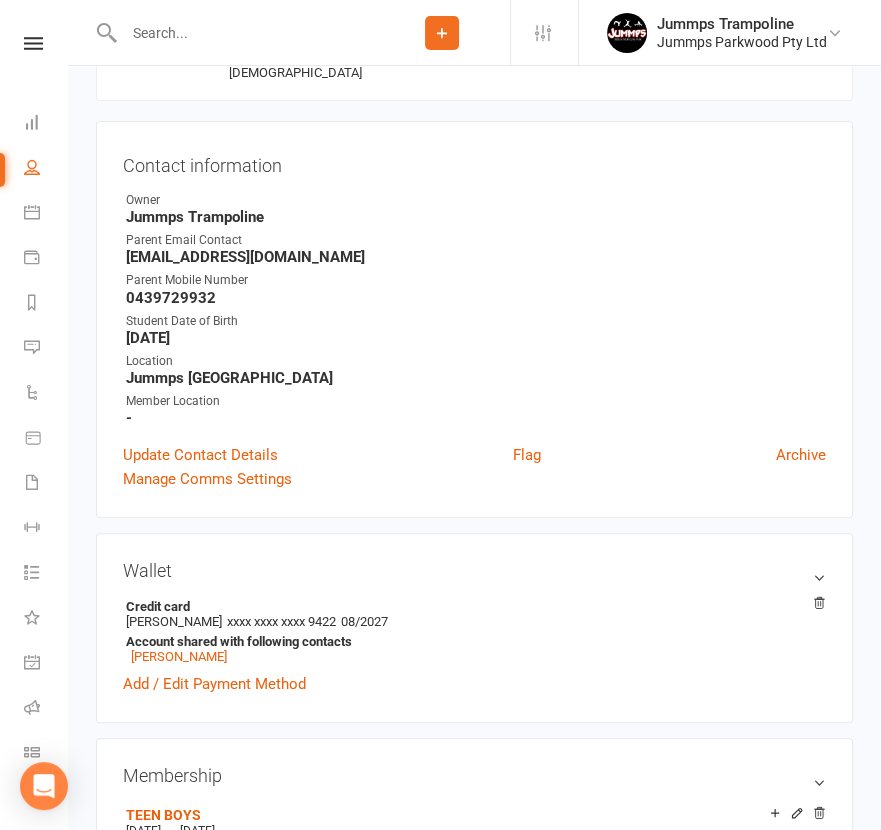 scroll, scrollTop: 249, scrollLeft: 0, axis: vertical 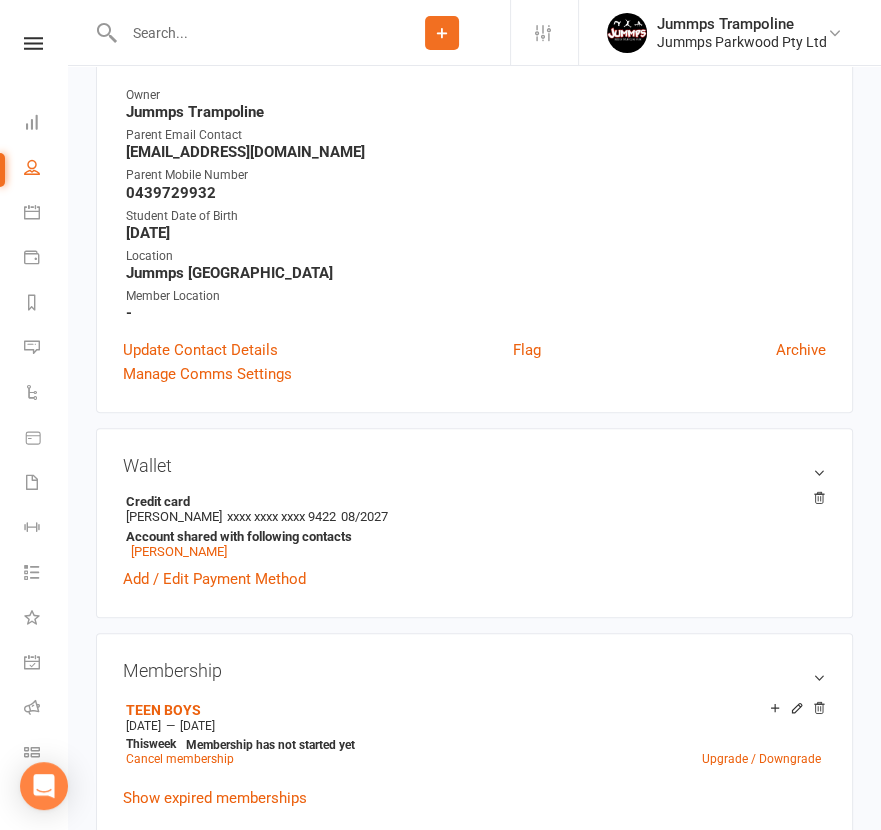 click on "Add / Edit Payment Method" at bounding box center (214, 579) 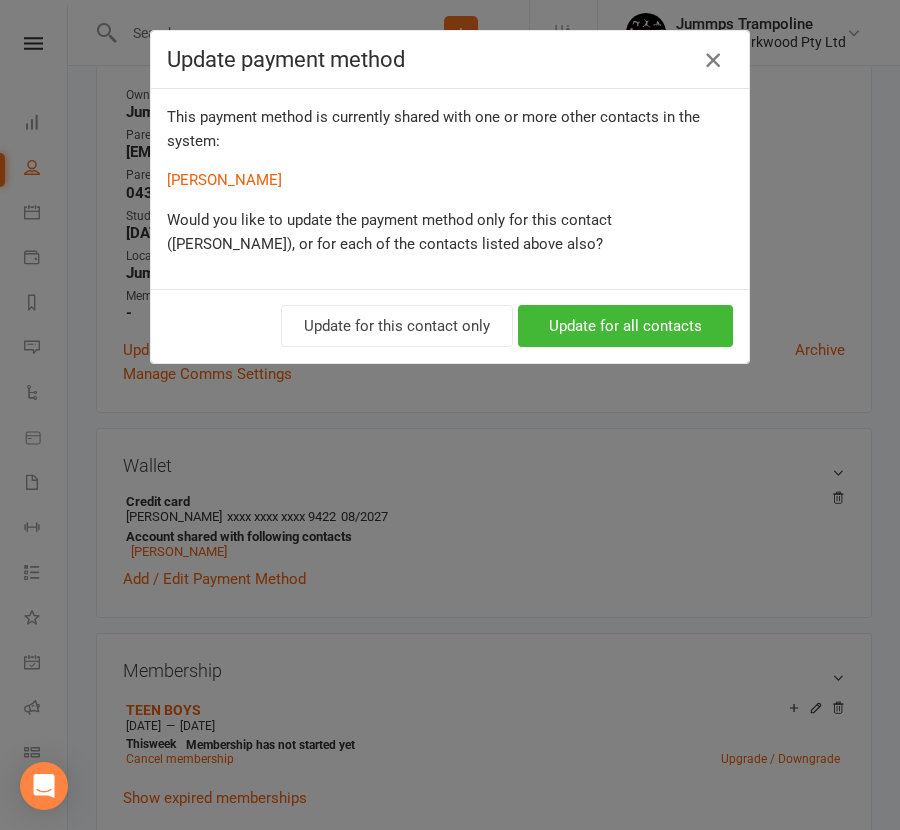 click at bounding box center (713, 60) 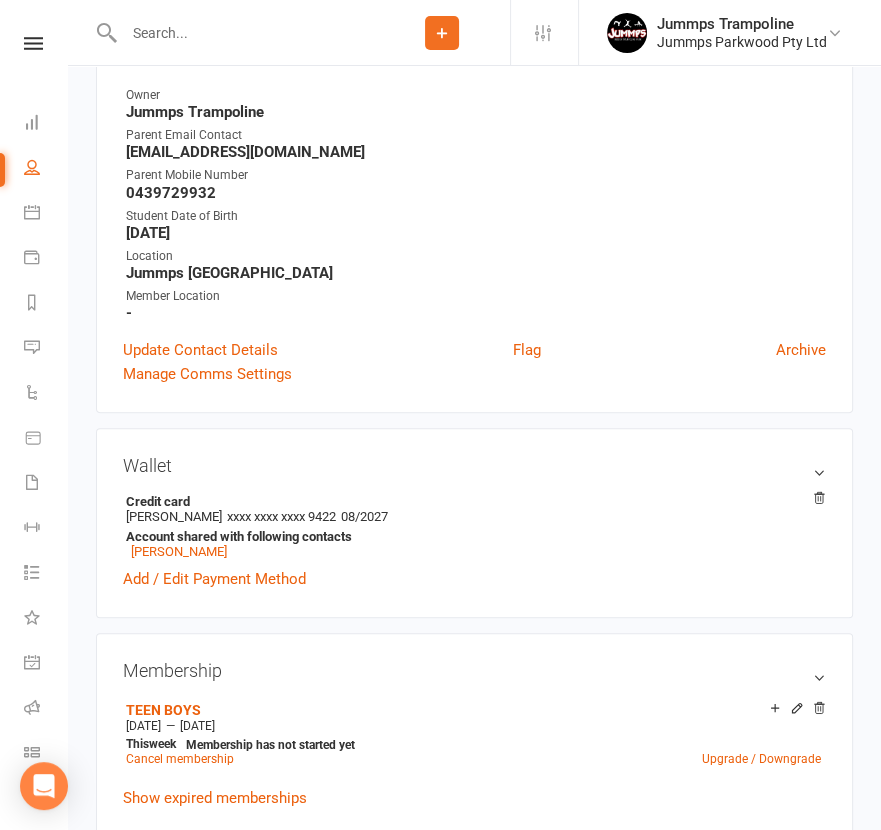 click at bounding box center [246, 33] 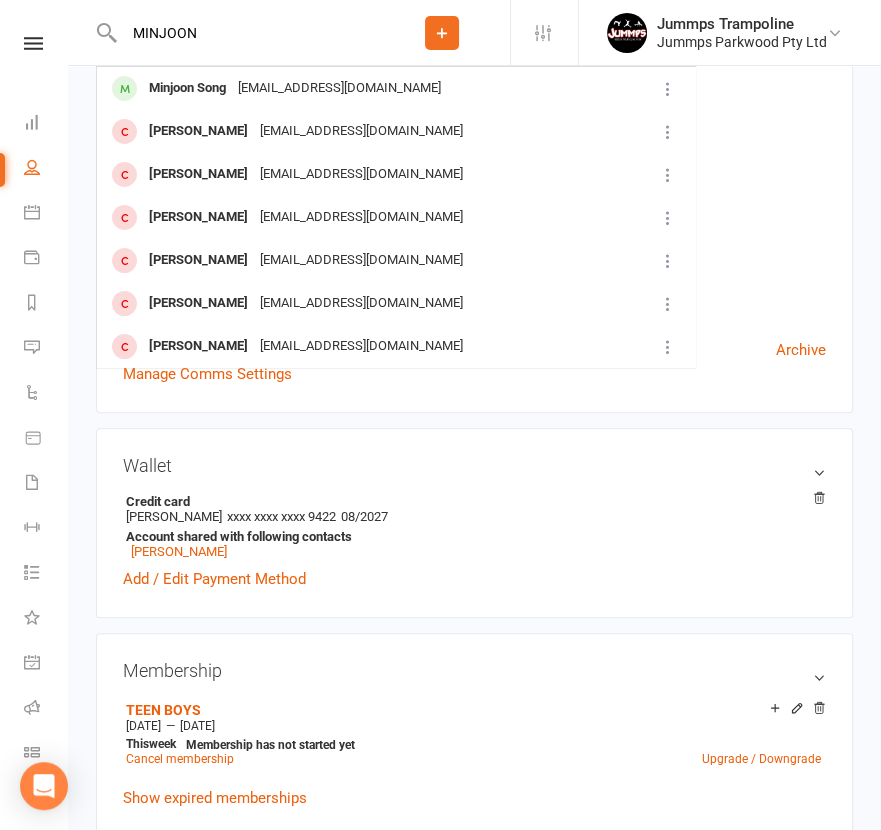 type on "MINJOON" 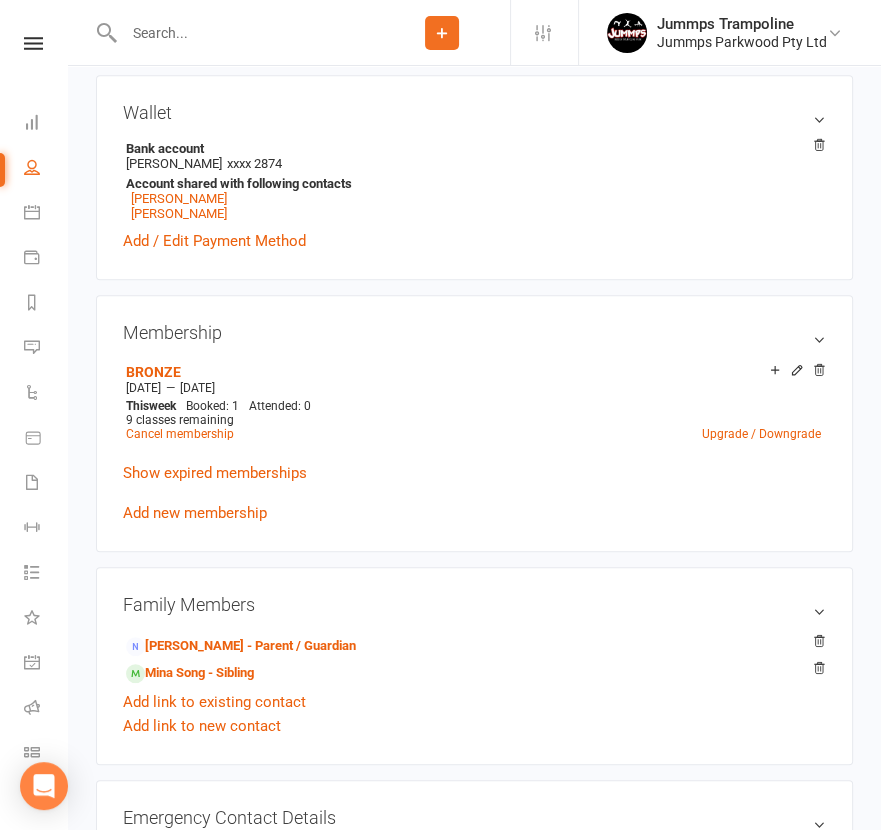 scroll, scrollTop: 625, scrollLeft: 0, axis: vertical 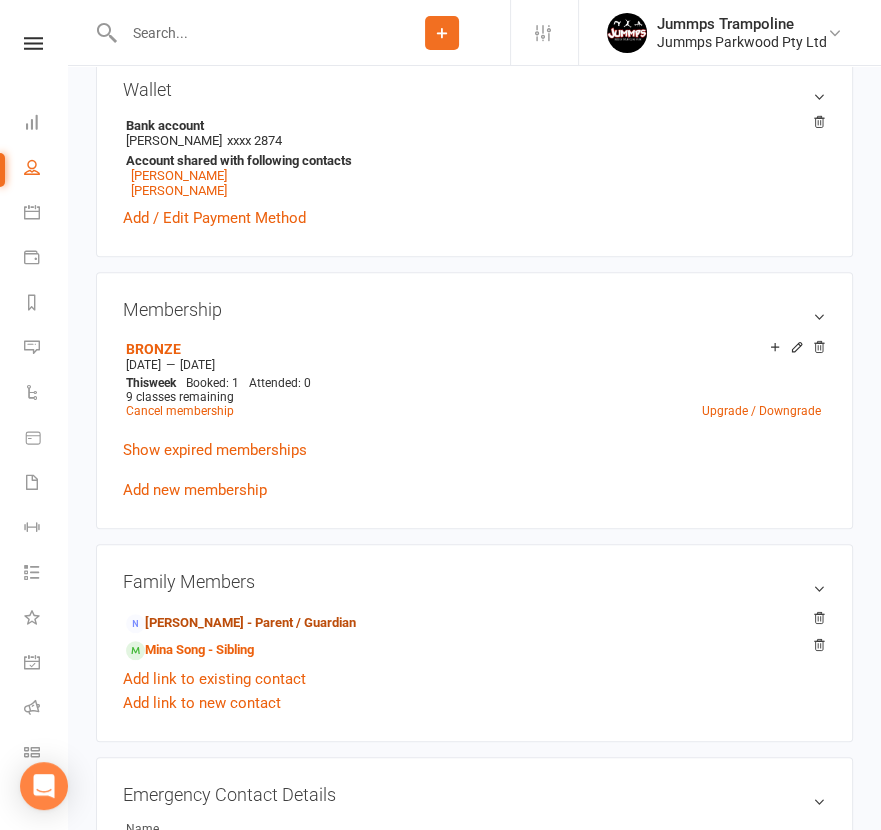 click on "[PERSON_NAME] - Parent / Guardian" at bounding box center (241, 623) 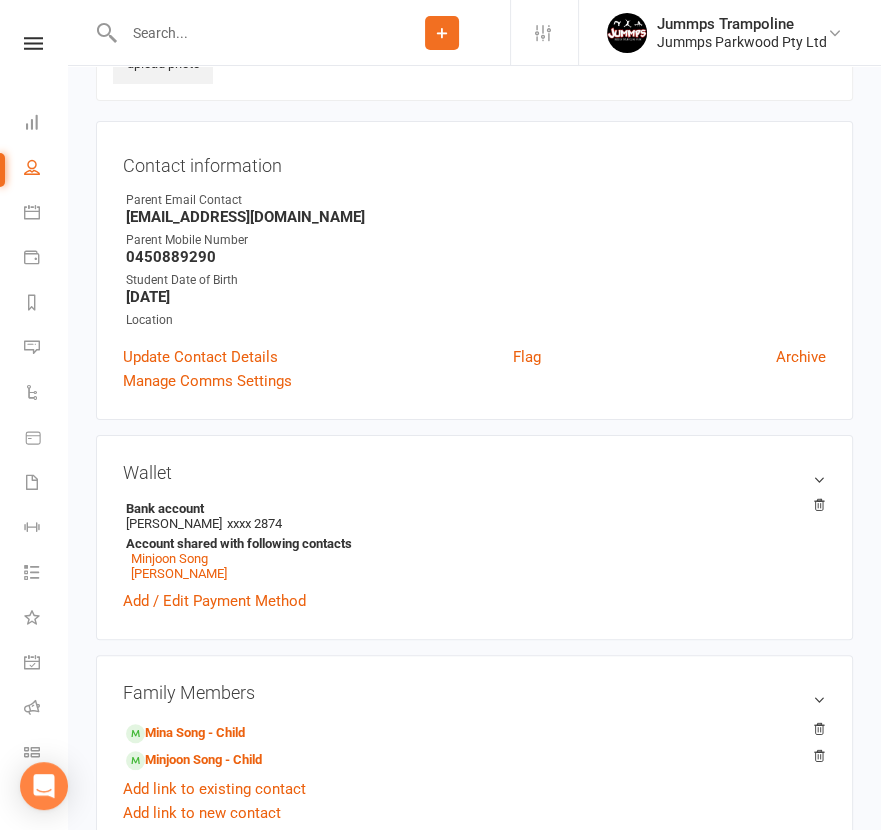 scroll, scrollTop: 249, scrollLeft: 0, axis: vertical 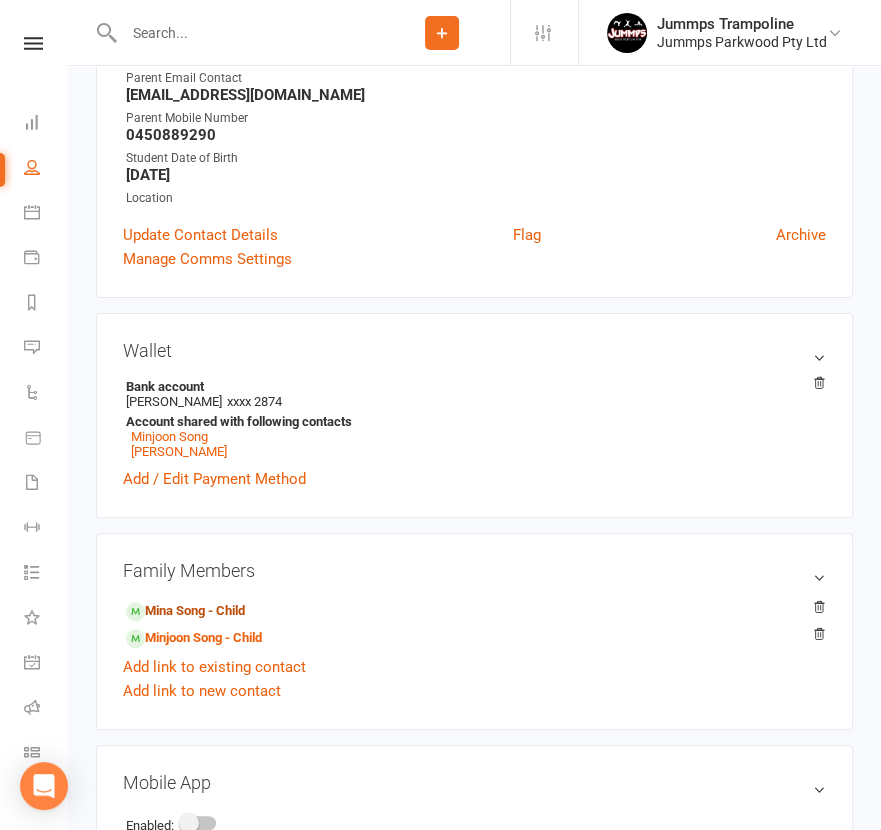 click on "Mina Song - Child" at bounding box center [185, 611] 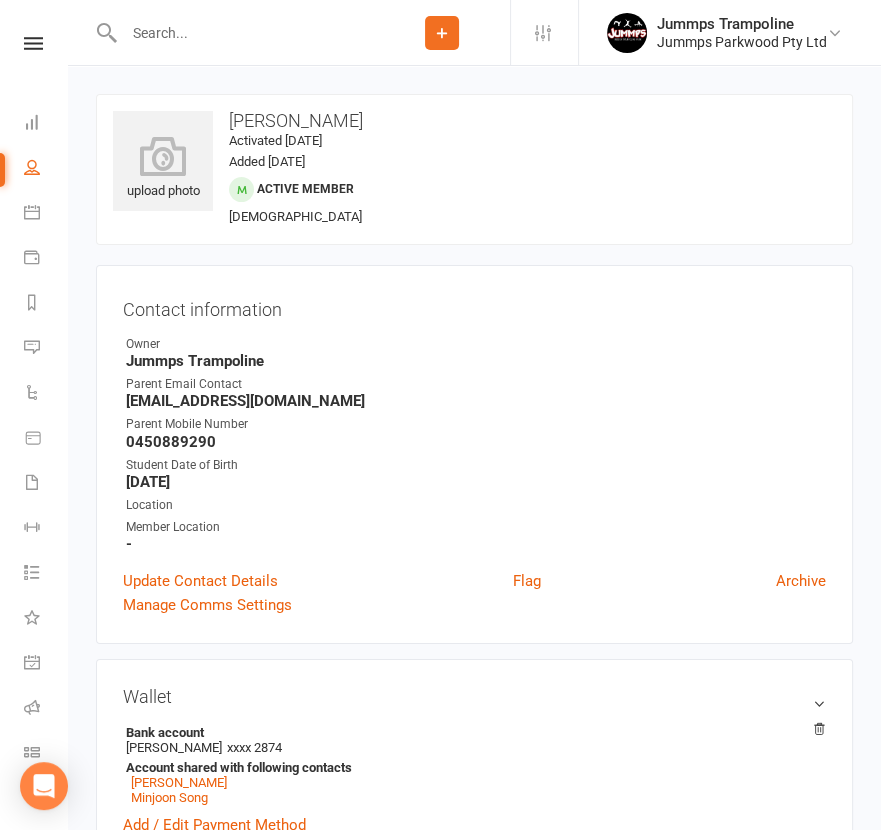 scroll, scrollTop: 249, scrollLeft: 0, axis: vertical 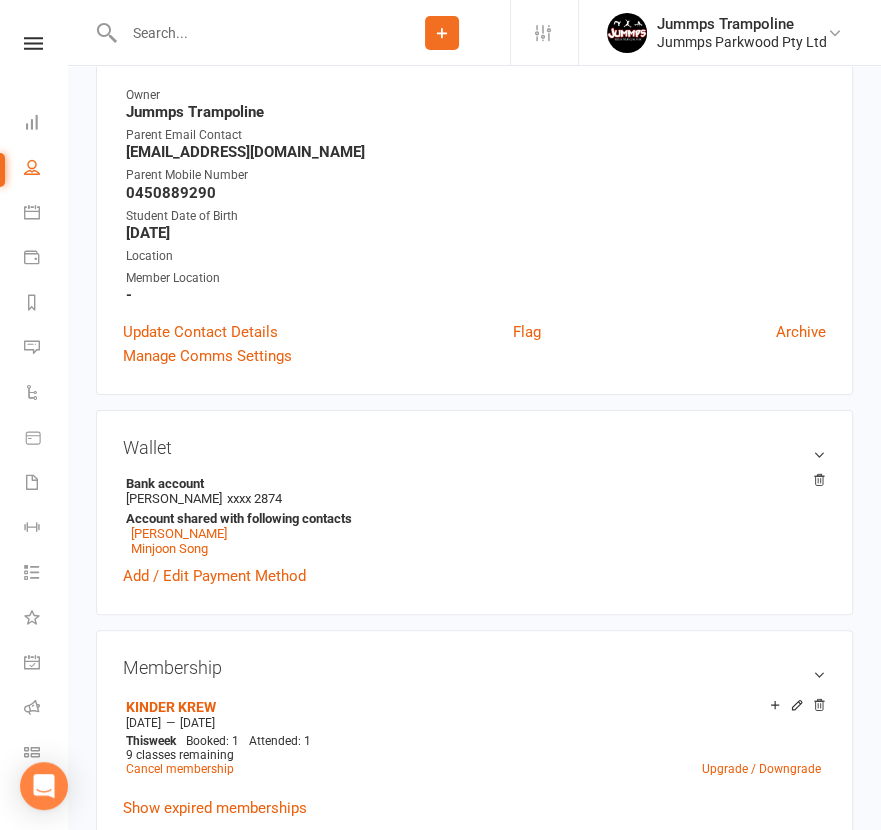 click on "Add / Edit Payment Method" at bounding box center [214, 576] 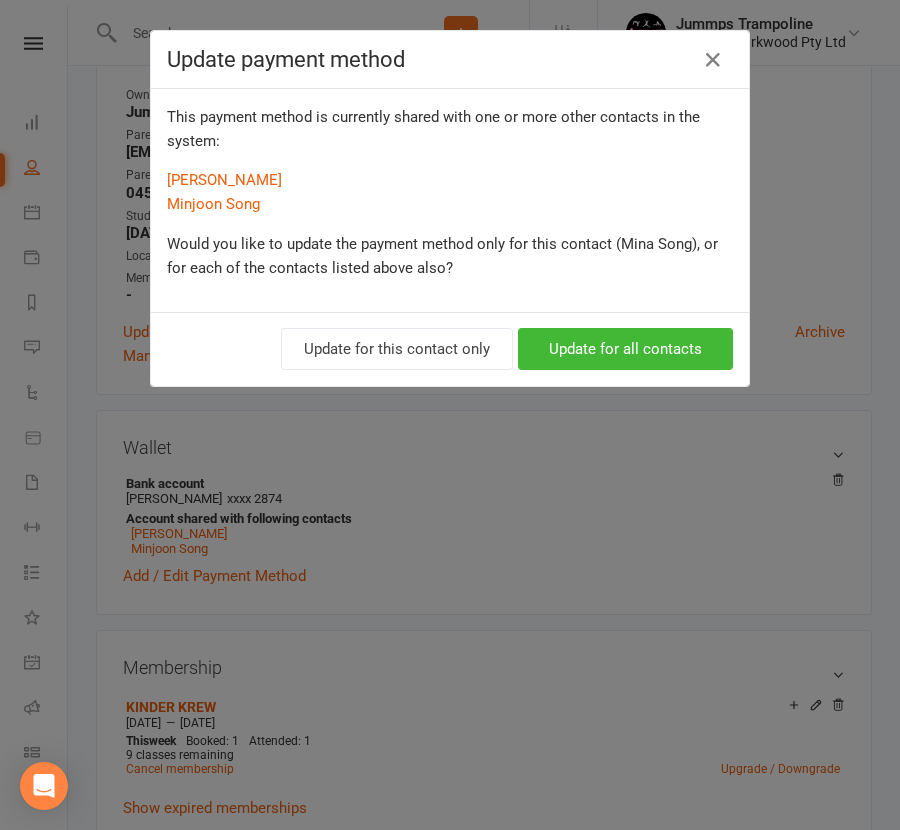 drag, startPoint x: 197, startPoint y: 581, endPoint x: 749, endPoint y: 208, distance: 666.20795 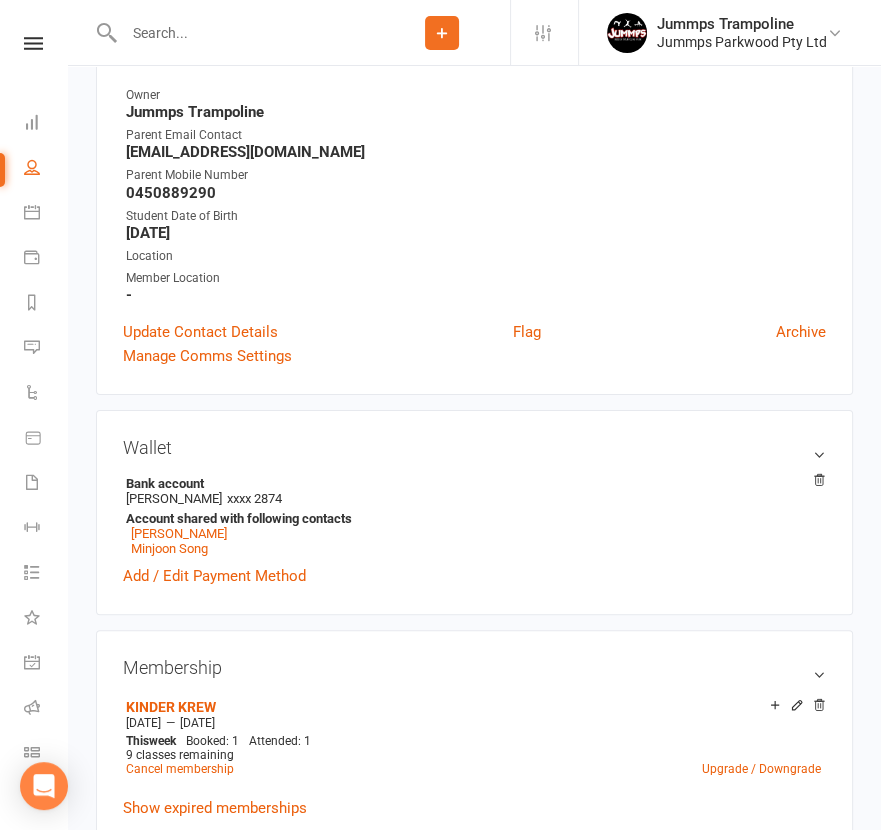 click on "Add / Edit Payment Method" at bounding box center [214, 576] 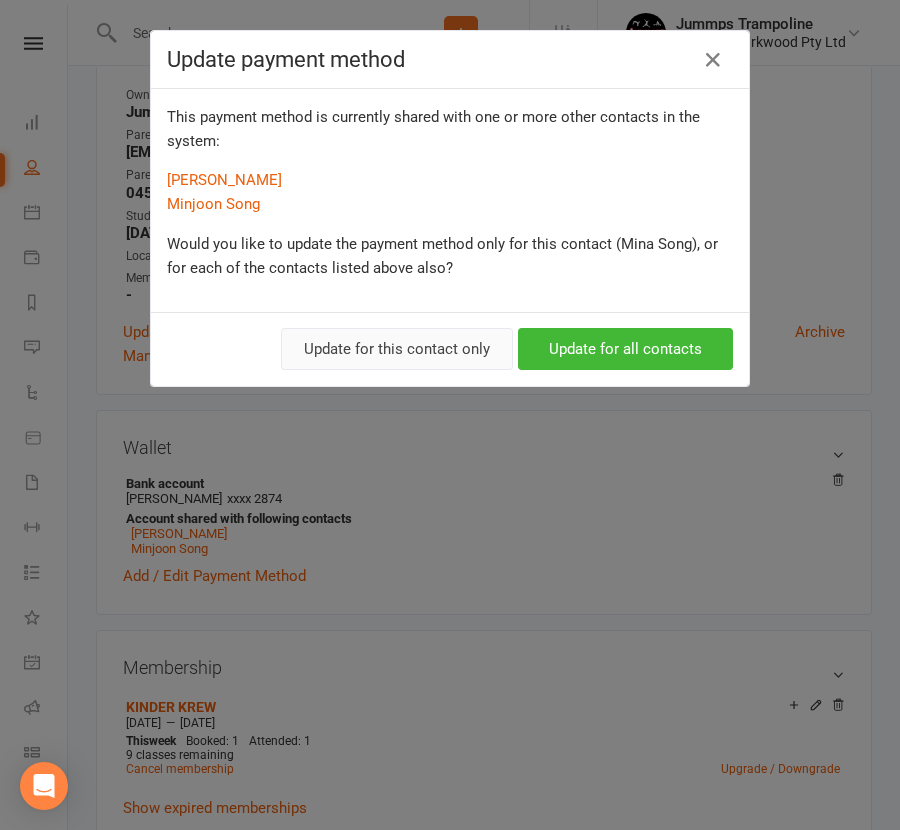 click on "Update for this contact only" at bounding box center [397, 349] 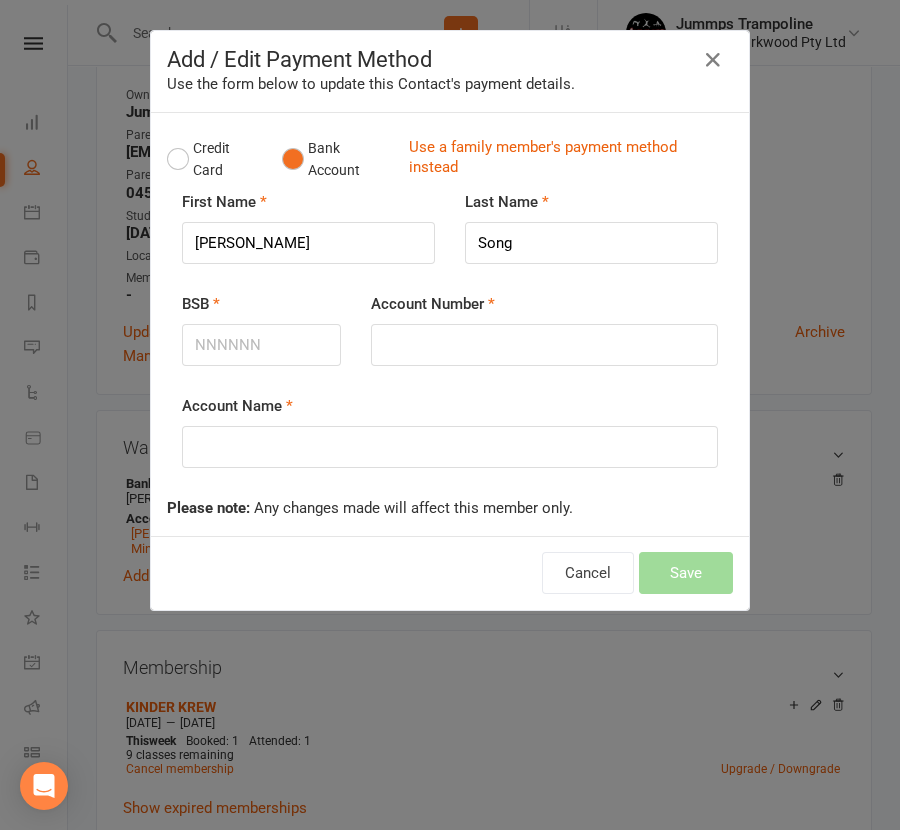 click on "Use a family member's payment method instead" at bounding box center (566, 159) 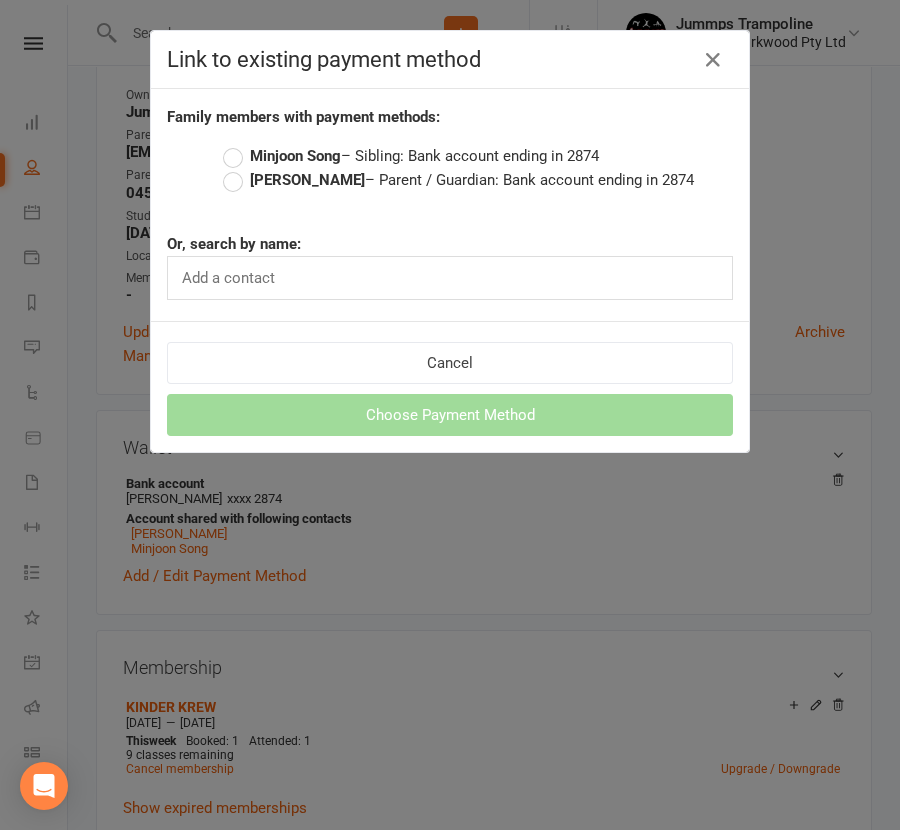 click on "Soyoung Lee  – Parent / Guardian: Bank account ending in 2874" at bounding box center [458, 180] 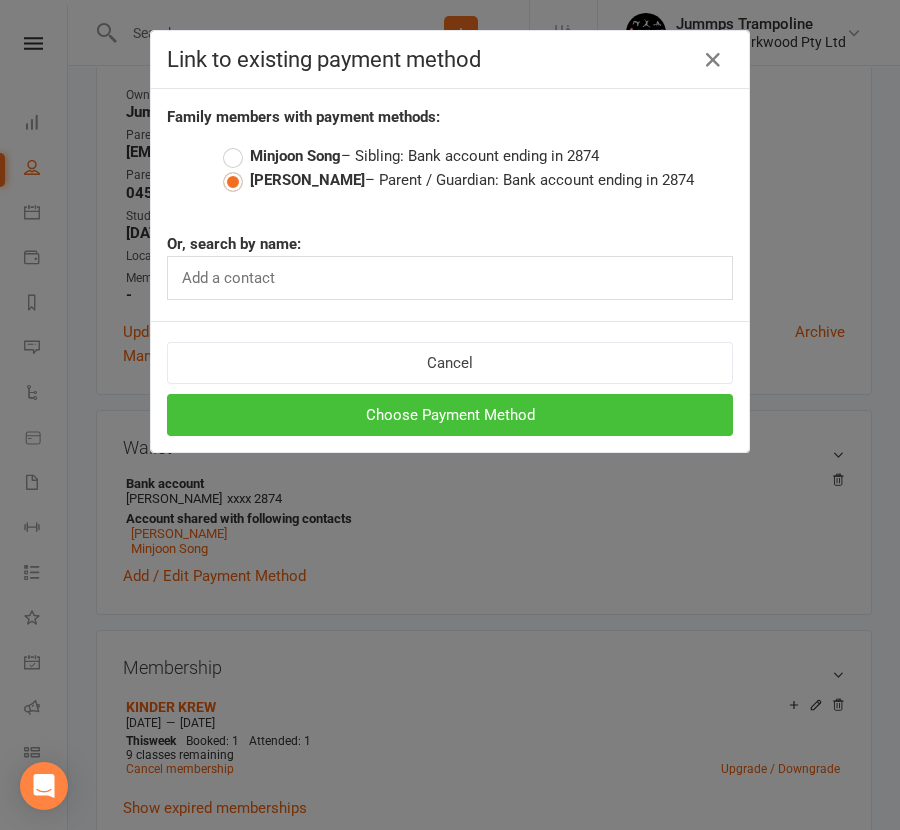 click on "Choose Payment Method" at bounding box center (450, 415) 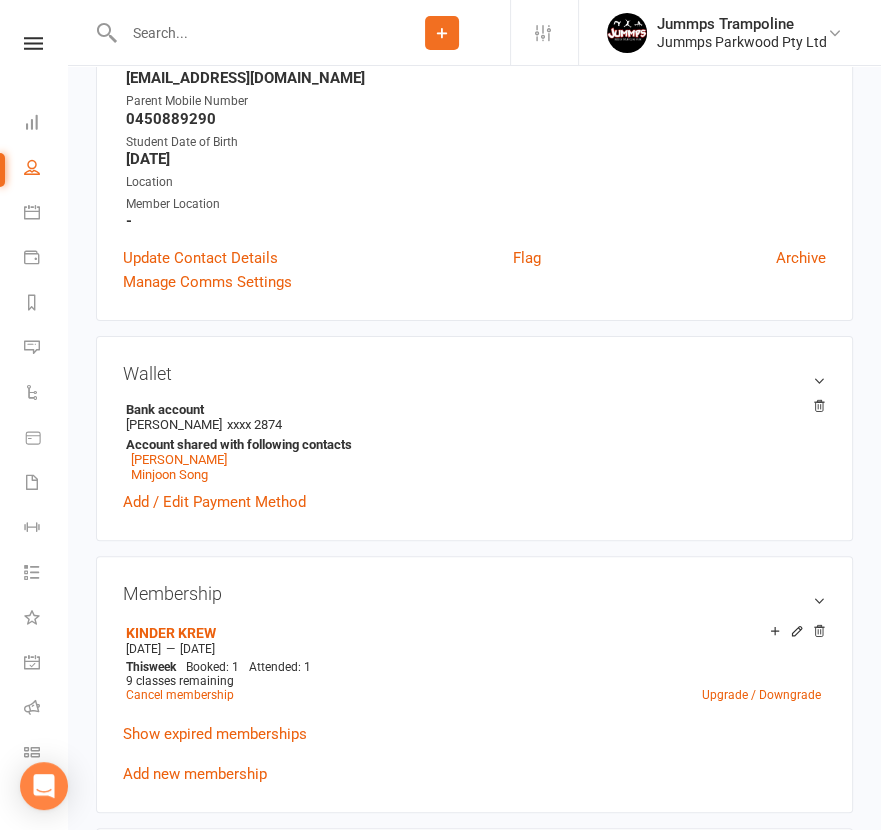 scroll, scrollTop: 322, scrollLeft: 0, axis: vertical 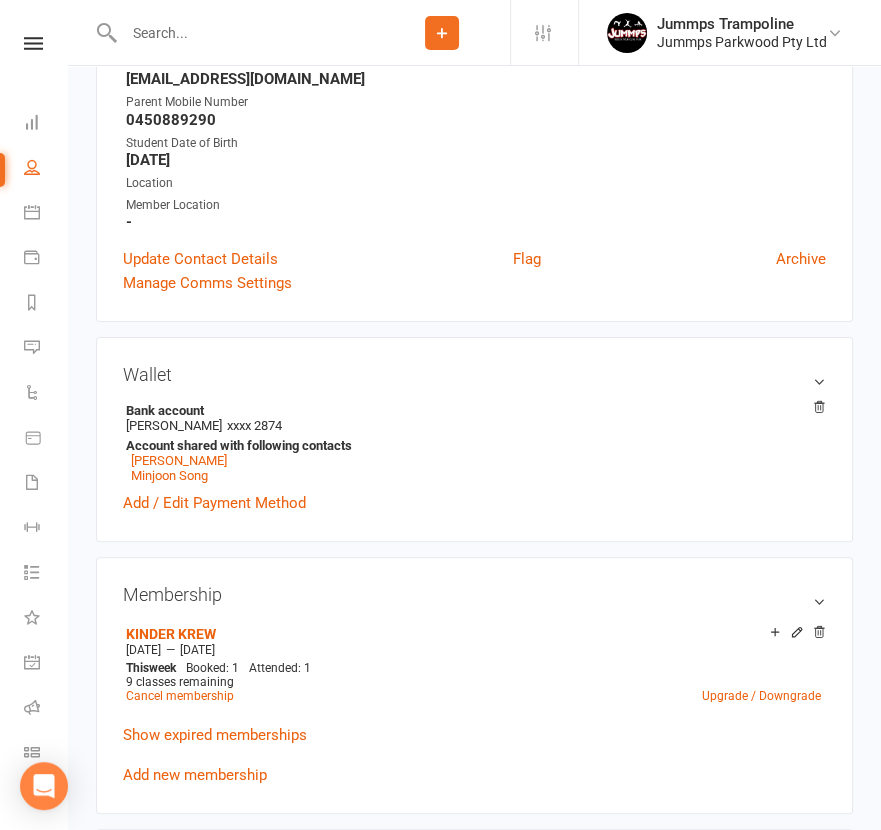 click on "Add / Edit Payment Method" at bounding box center [214, 503] 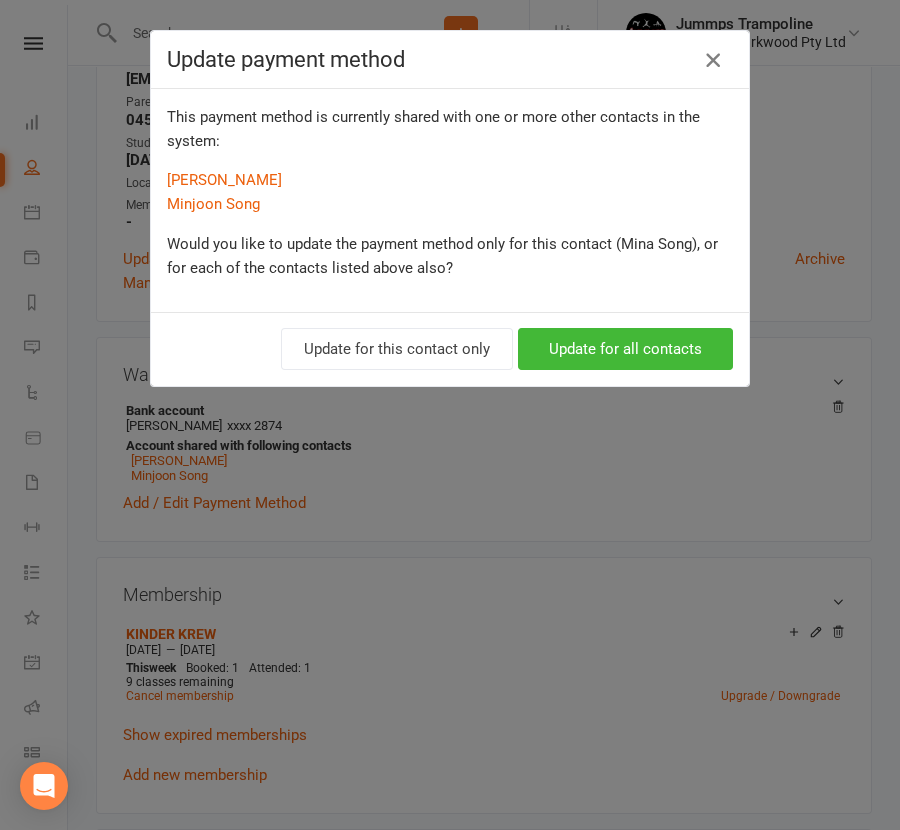 click at bounding box center (713, 60) 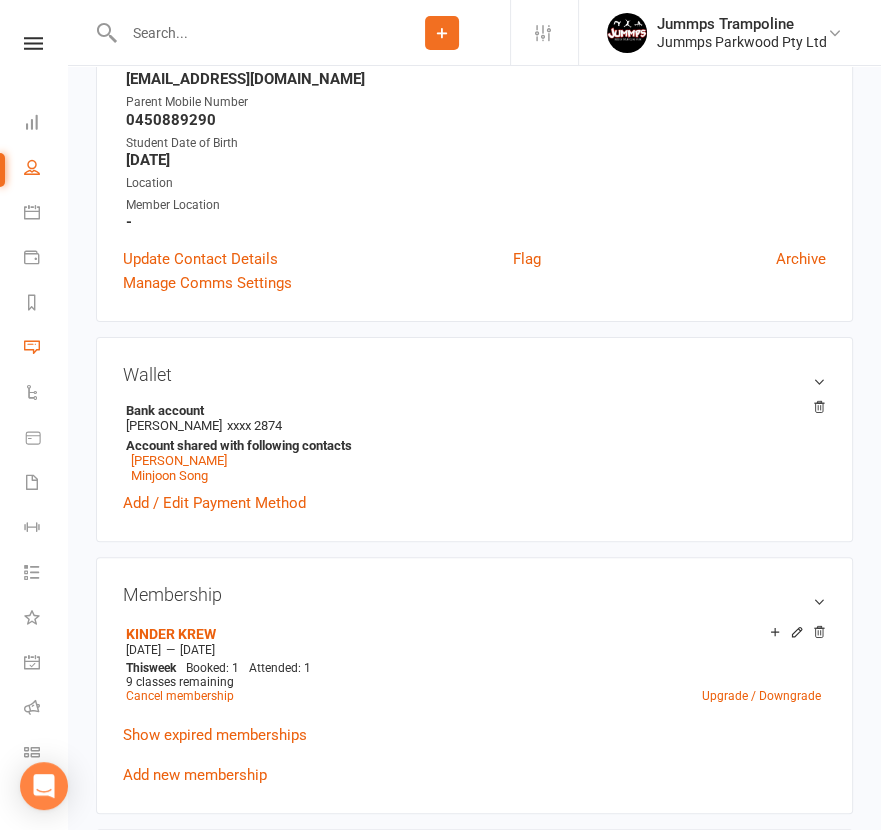 click at bounding box center (32, 347) 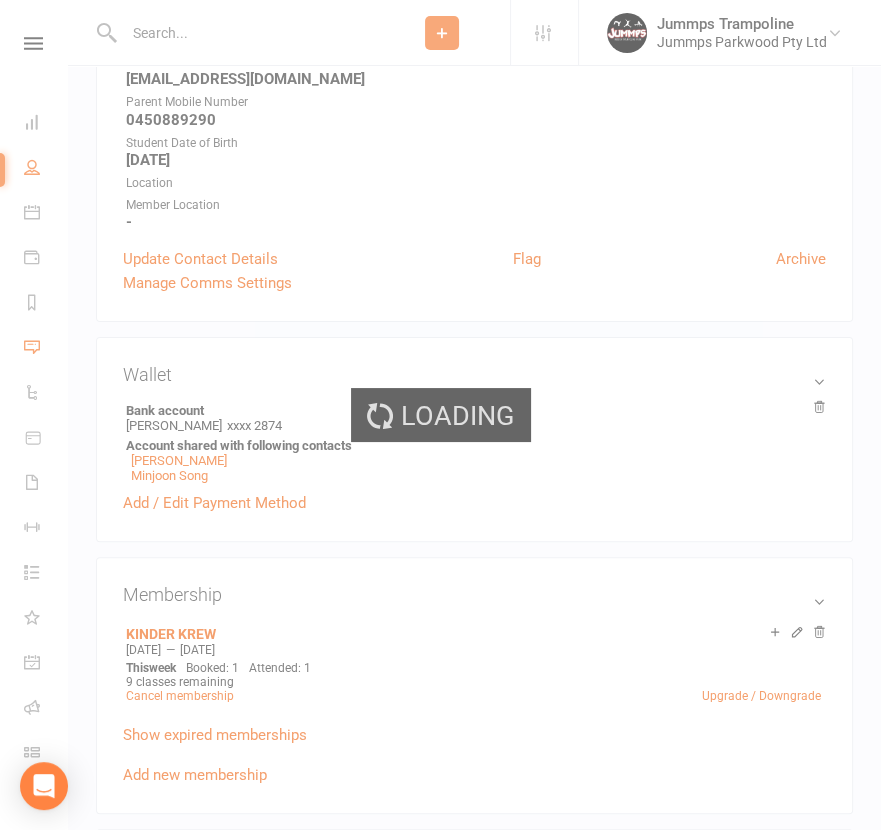 scroll, scrollTop: 0, scrollLeft: 0, axis: both 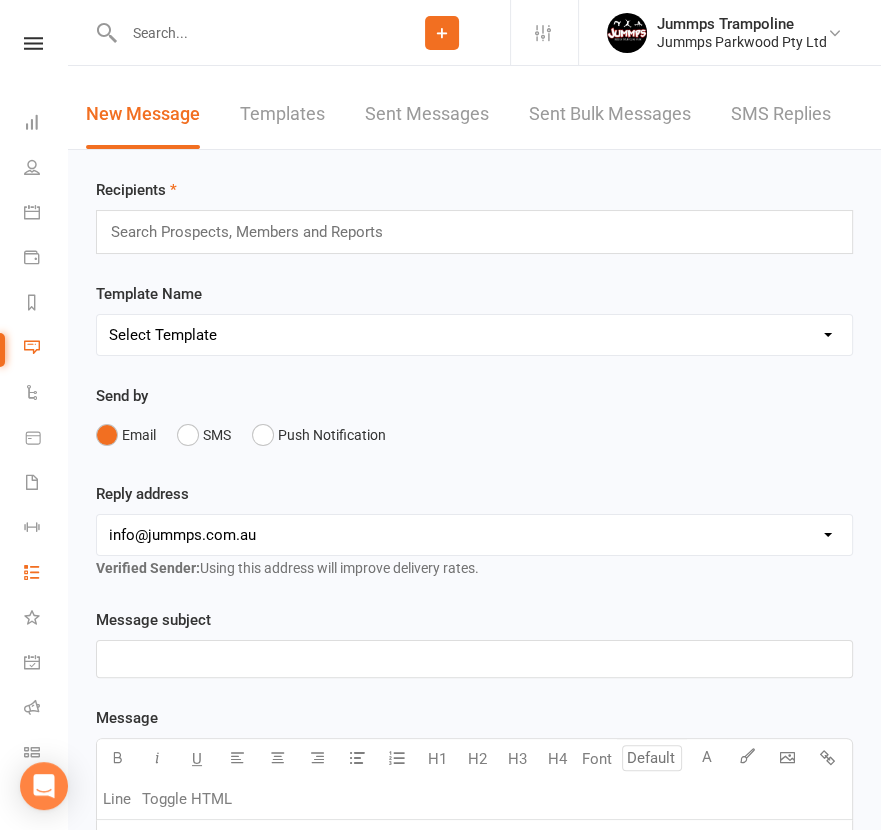 click at bounding box center (32, 572) 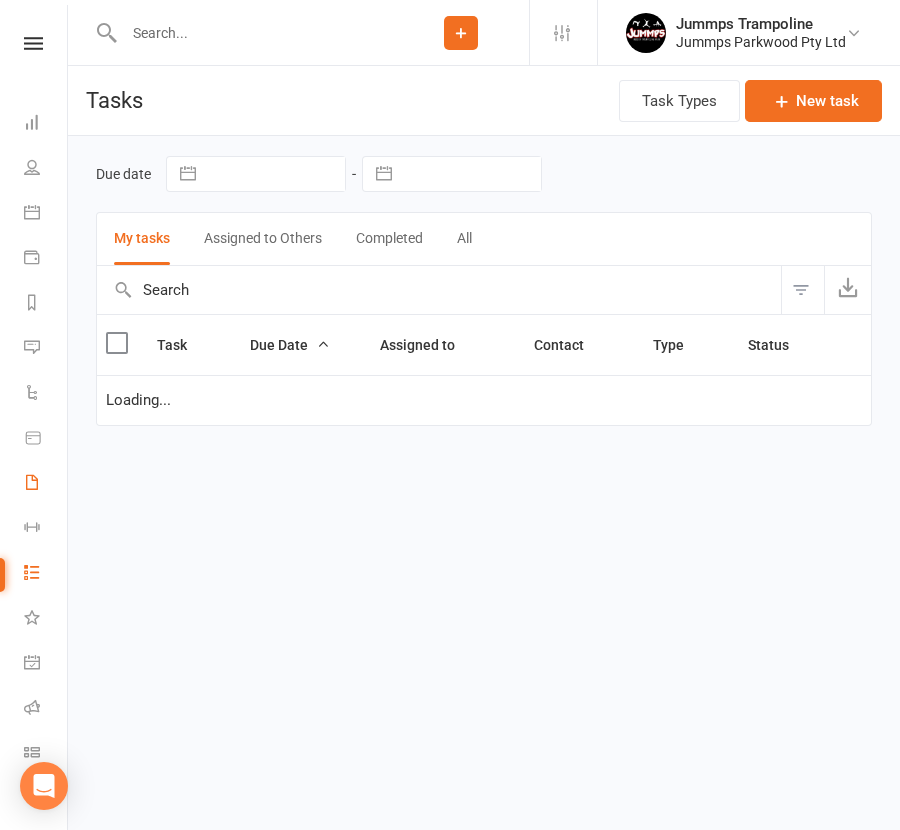 click at bounding box center (32, 482) 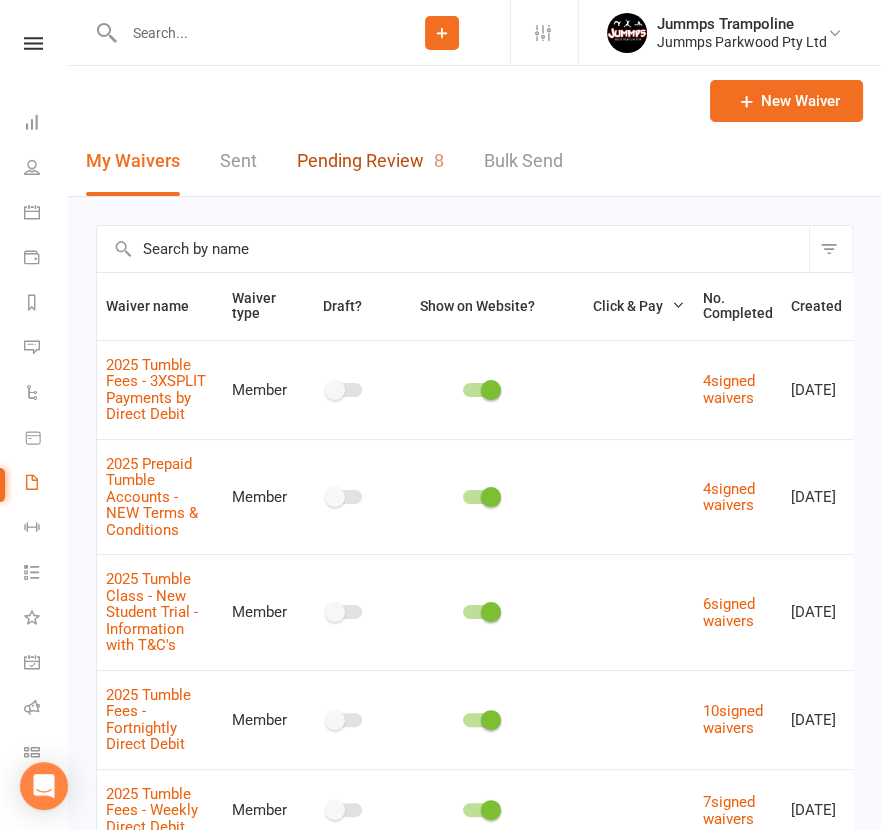 click on "Pending Review 8" at bounding box center (370, 161) 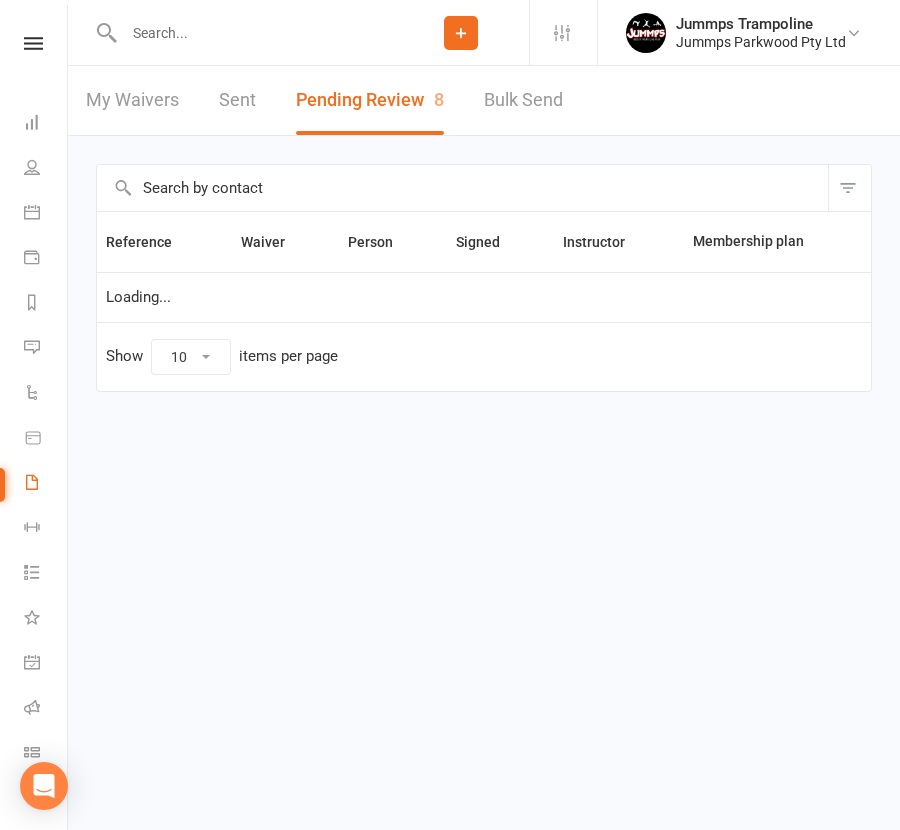 select on "100" 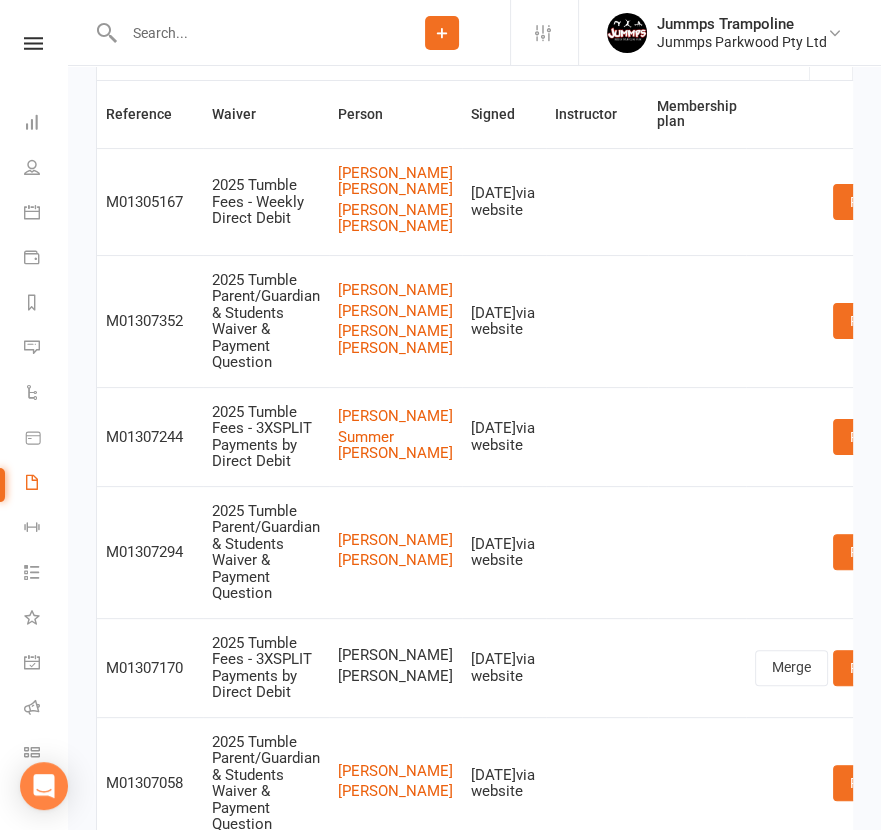 scroll, scrollTop: 0, scrollLeft: 0, axis: both 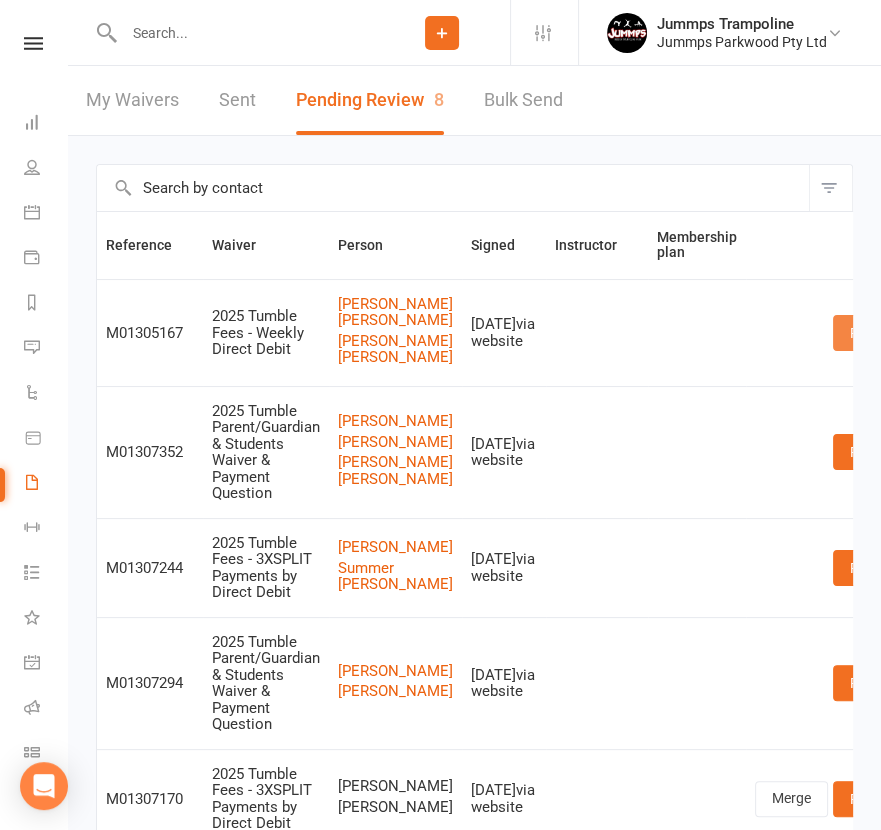click on "Review" at bounding box center (872, 333) 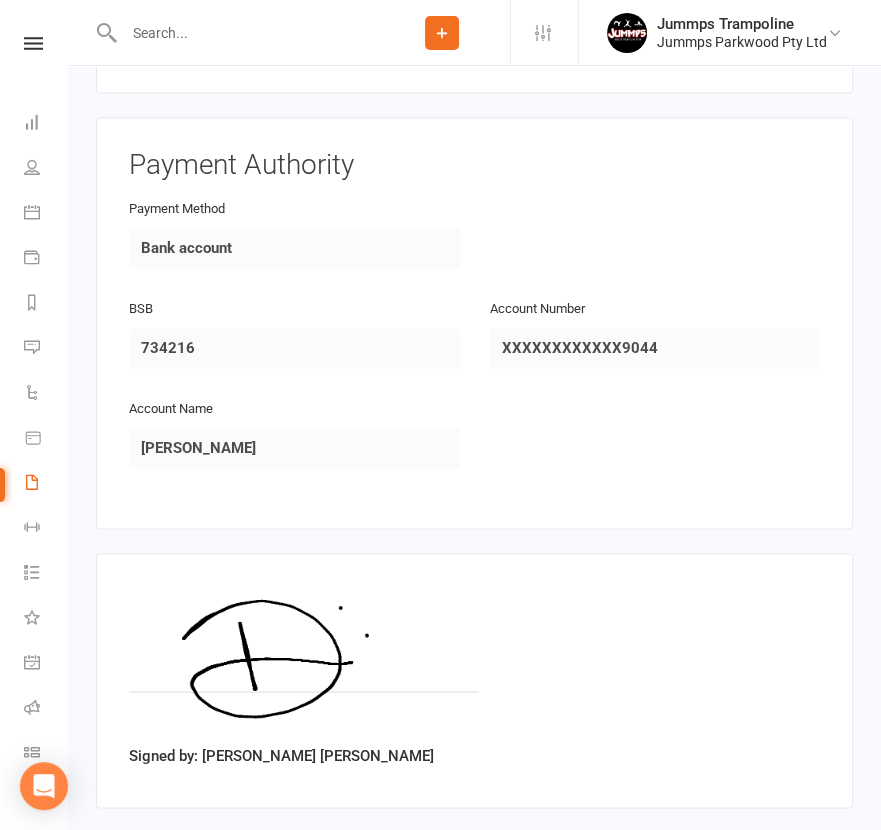 scroll, scrollTop: 2198, scrollLeft: 0, axis: vertical 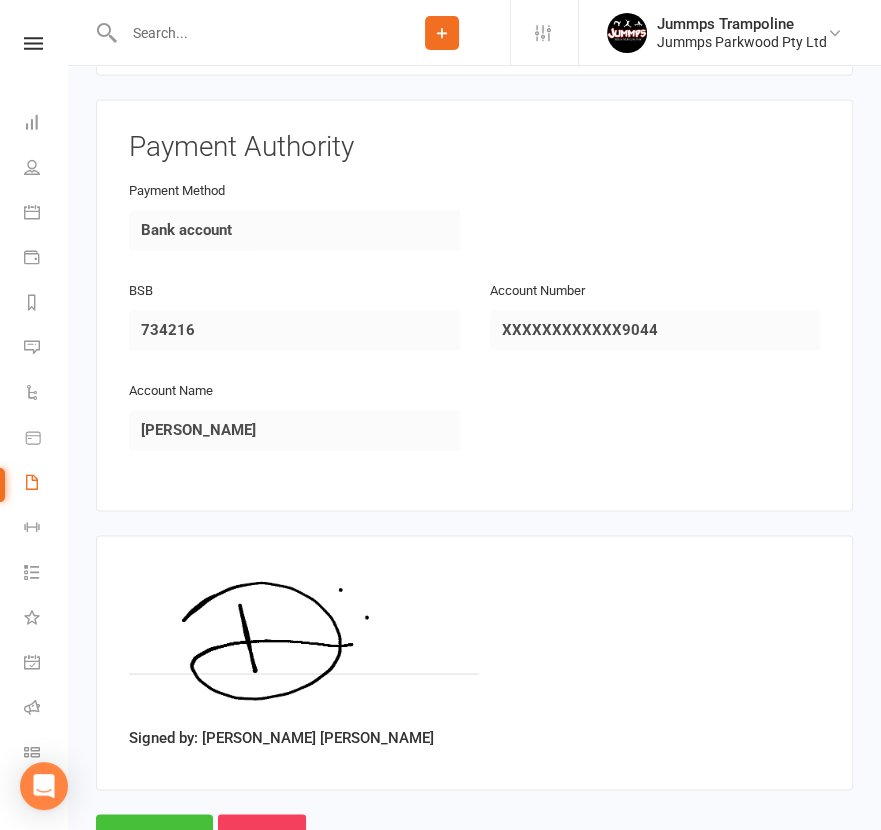 click on "Approve" at bounding box center [154, 835] 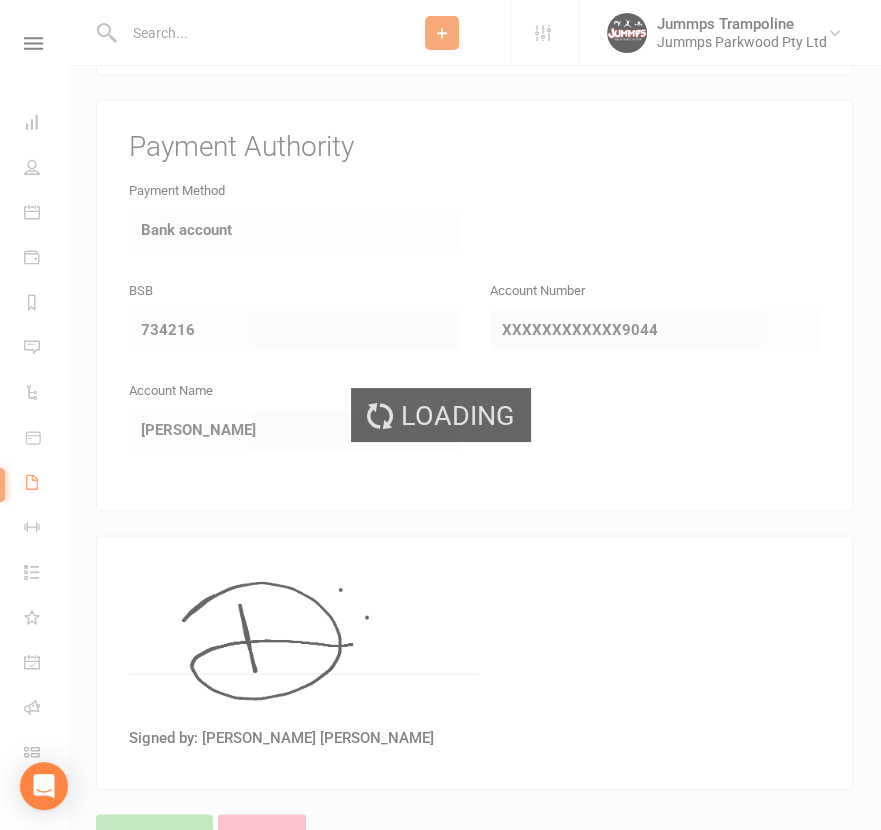 scroll, scrollTop: 0, scrollLeft: 0, axis: both 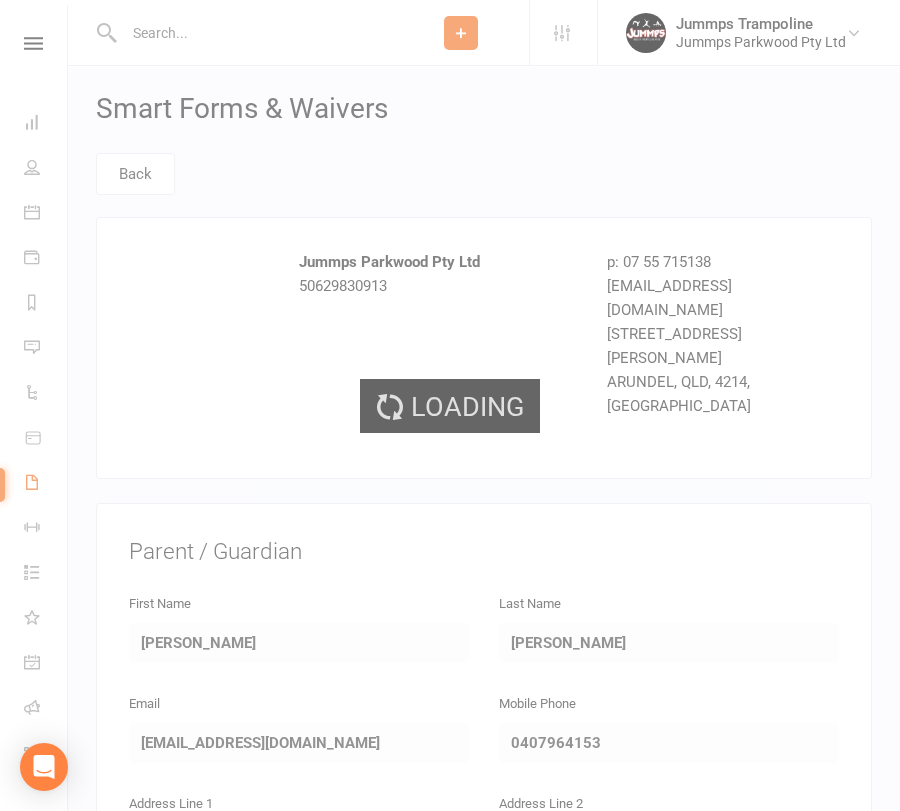 select on "100" 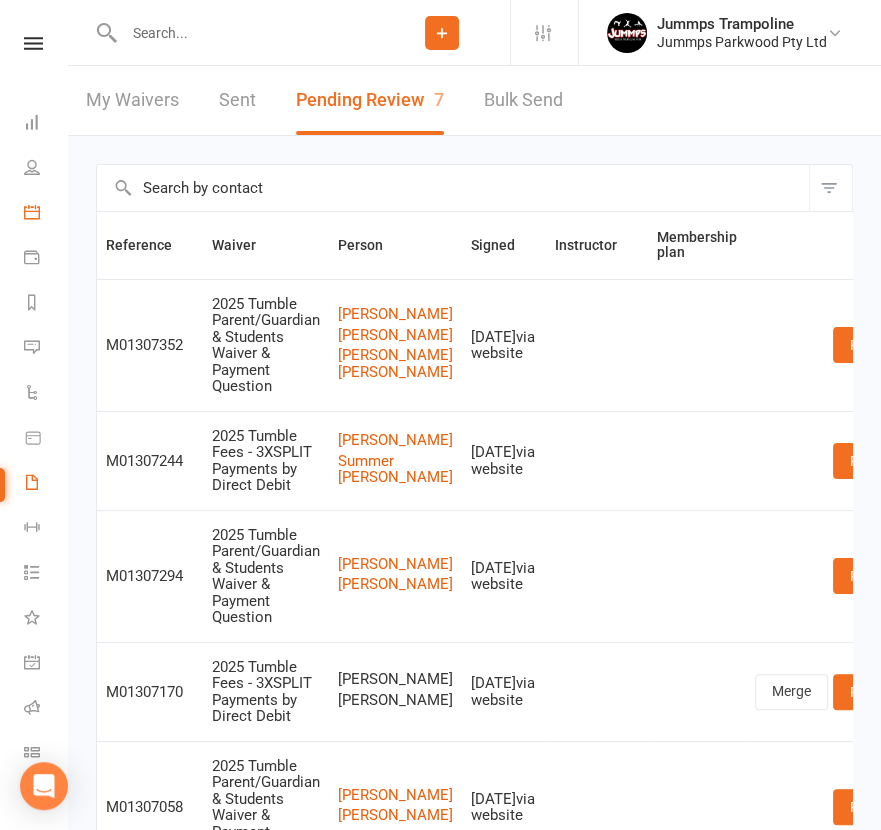 click on "Calendar" at bounding box center [46, 214] 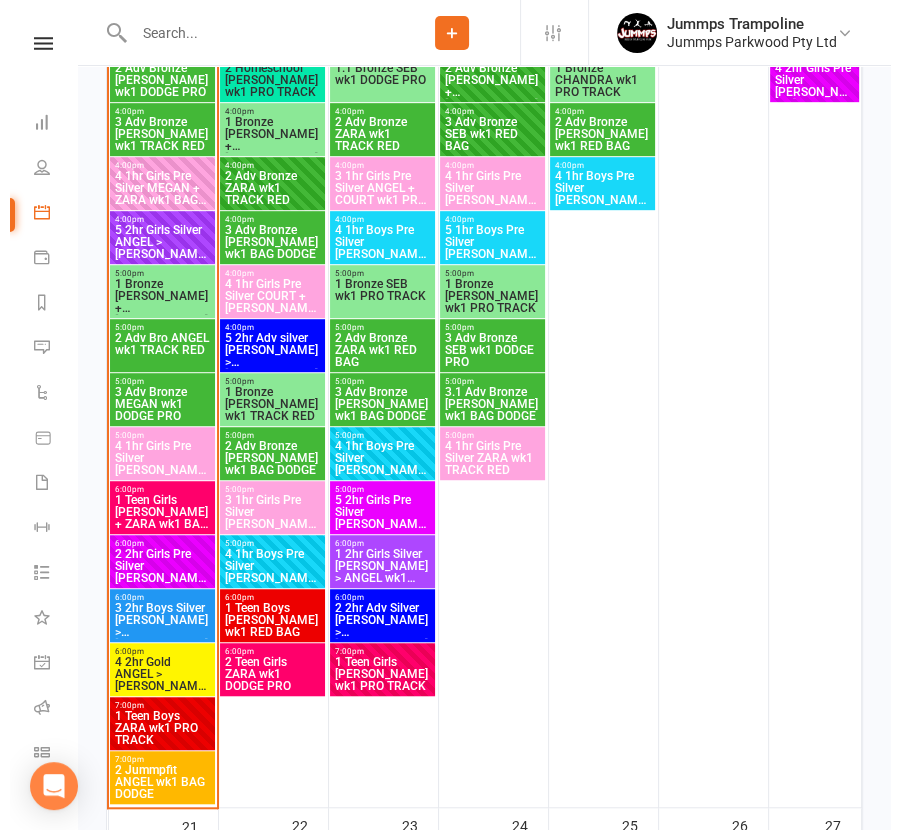 scroll, scrollTop: 819, scrollLeft: 0, axis: vertical 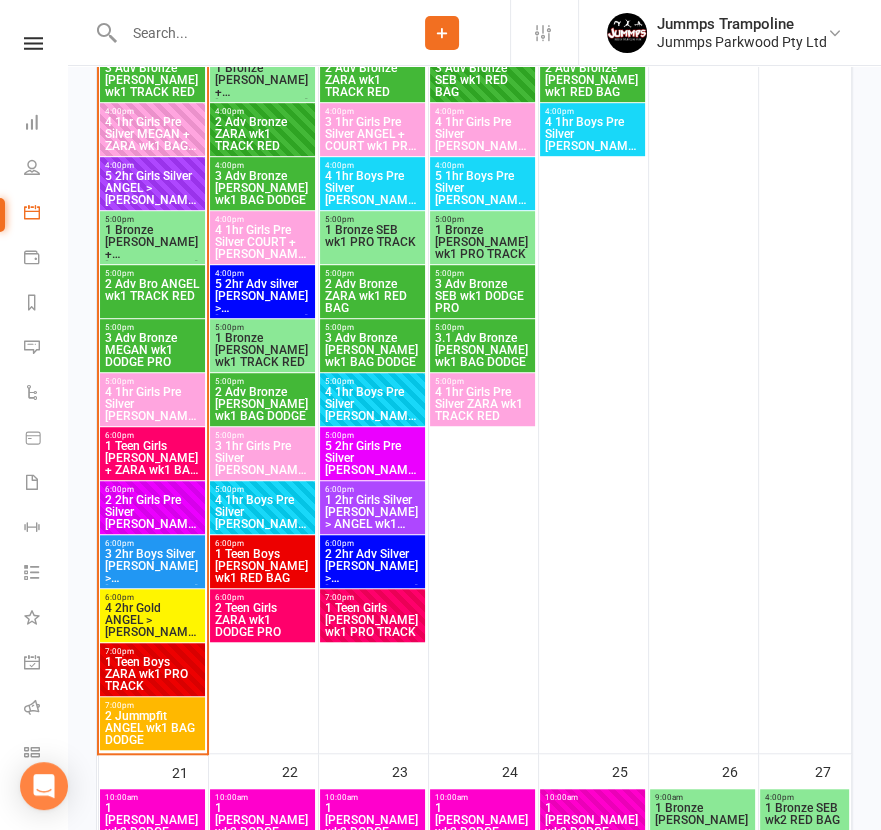 click on "2 Jummpfit ANGEL wk1 BAG DODGE" at bounding box center [152, 728] 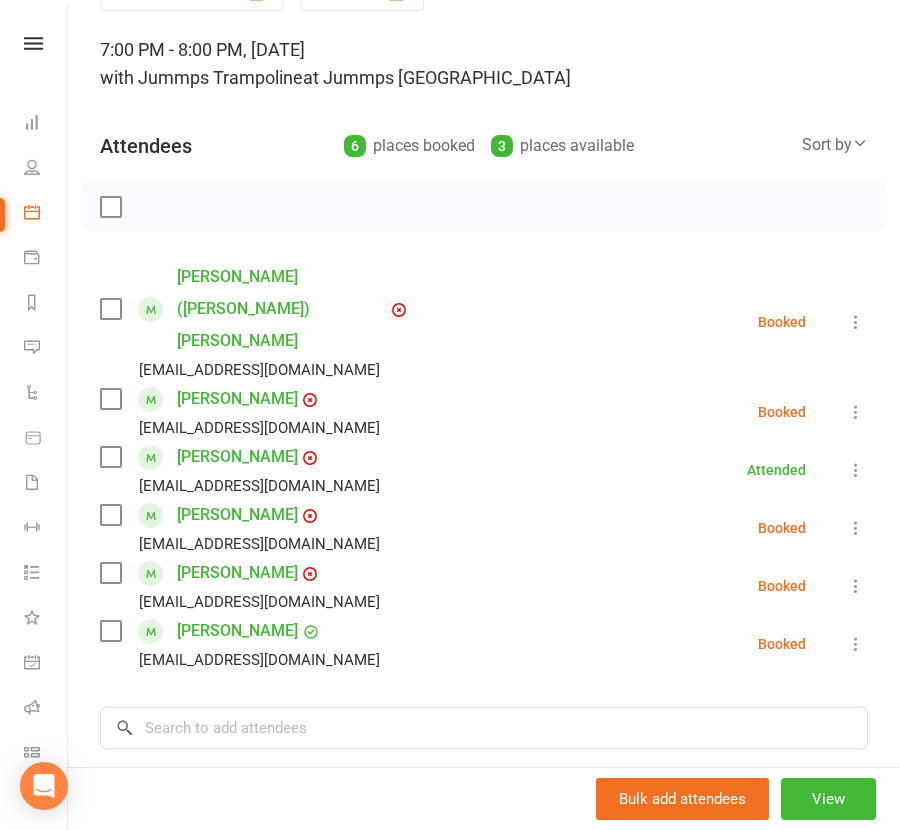scroll, scrollTop: 249, scrollLeft: 0, axis: vertical 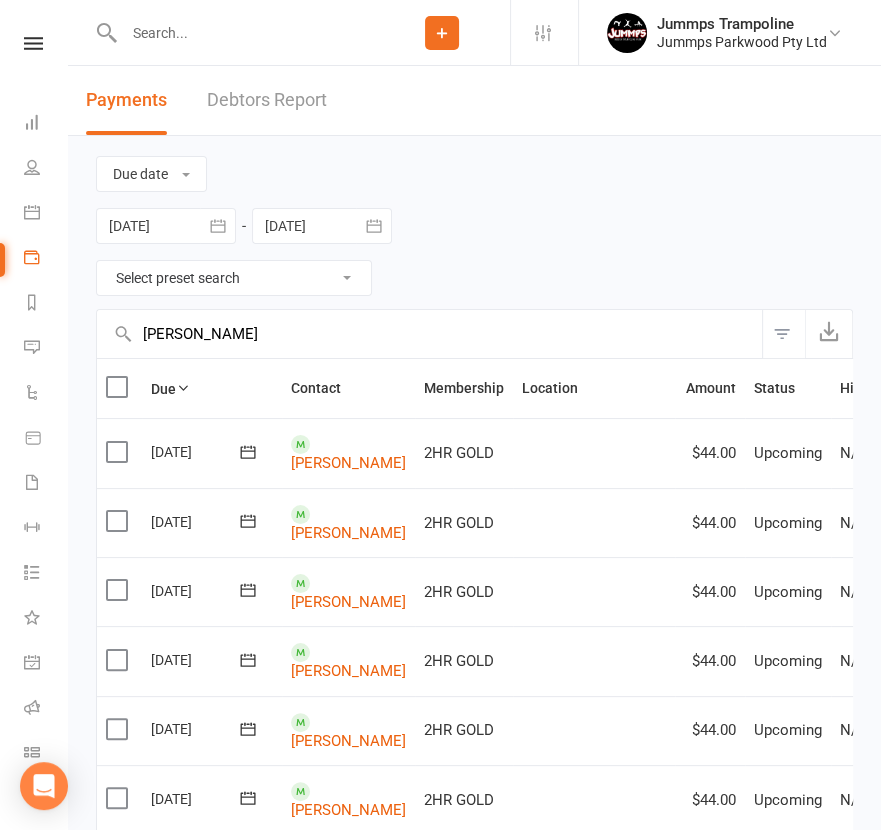 drag, startPoint x: 217, startPoint y: 330, endPoint x: 109, endPoint y: 330, distance: 108 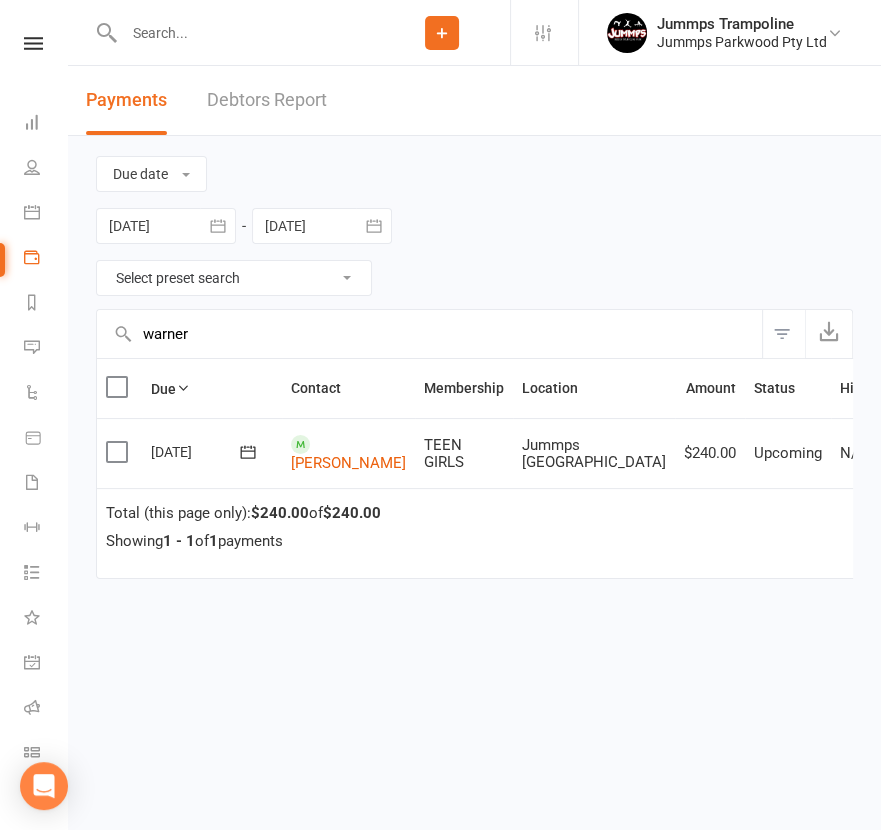 click at bounding box center [119, 452] 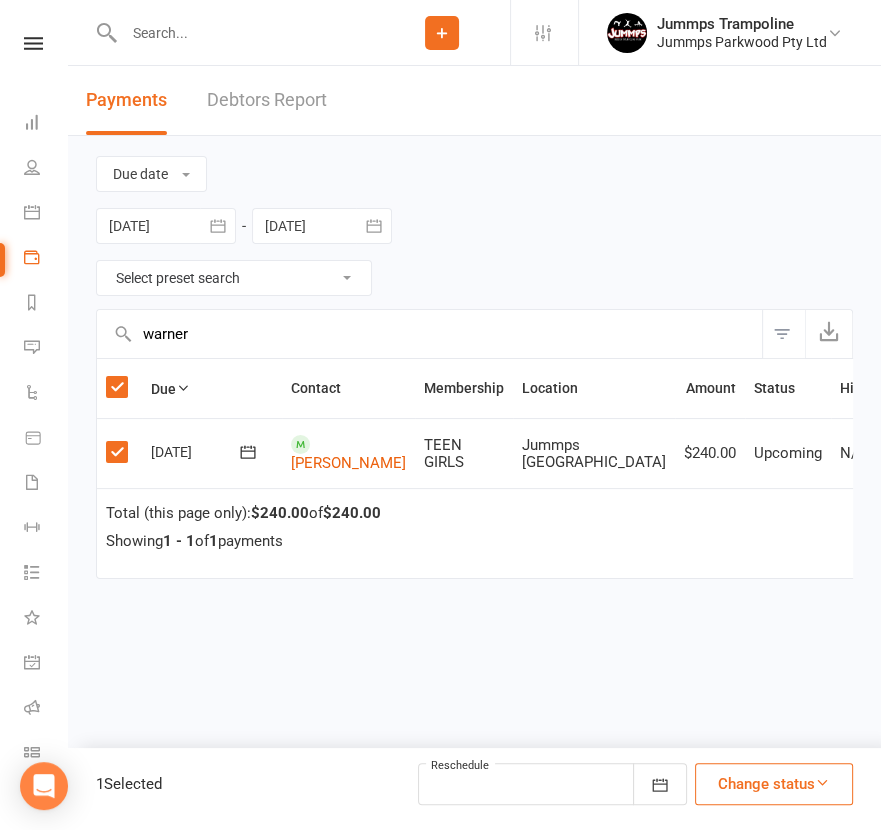 click on "Change status" at bounding box center (774, 784) 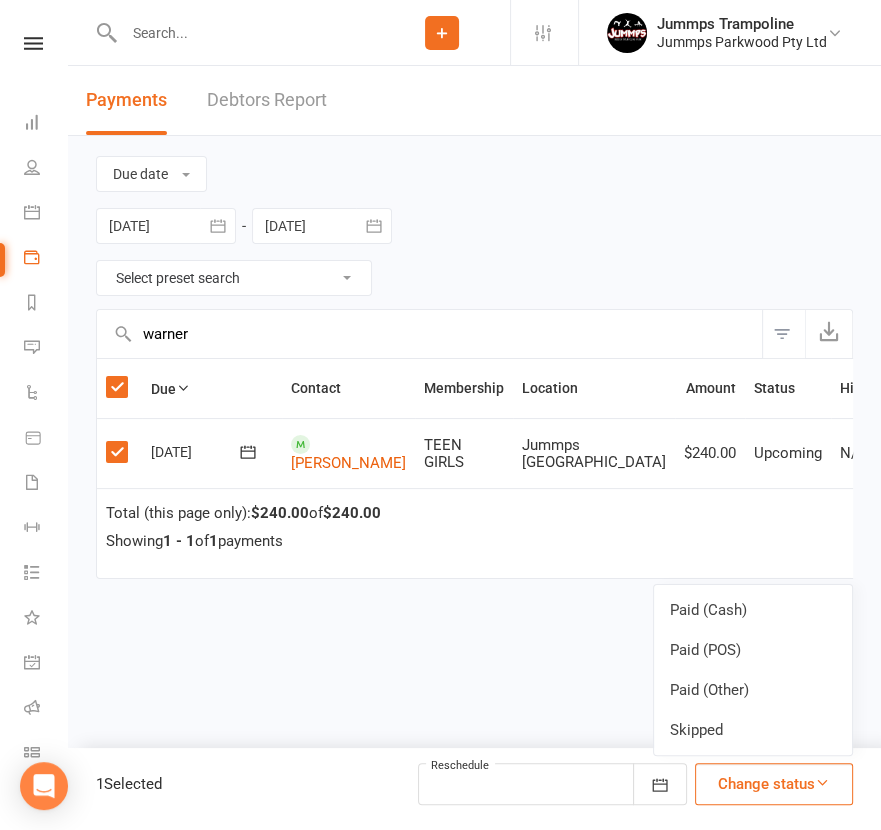 click on "Paid (POS)" at bounding box center (753, 650) 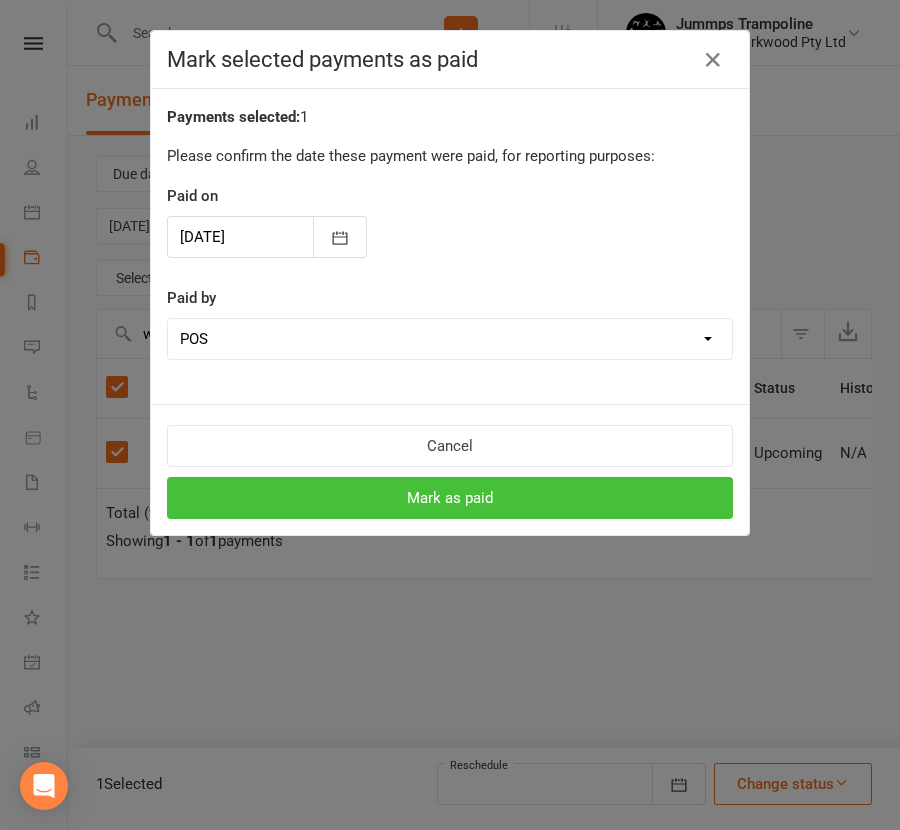 click on "Mark as paid" at bounding box center [450, 498] 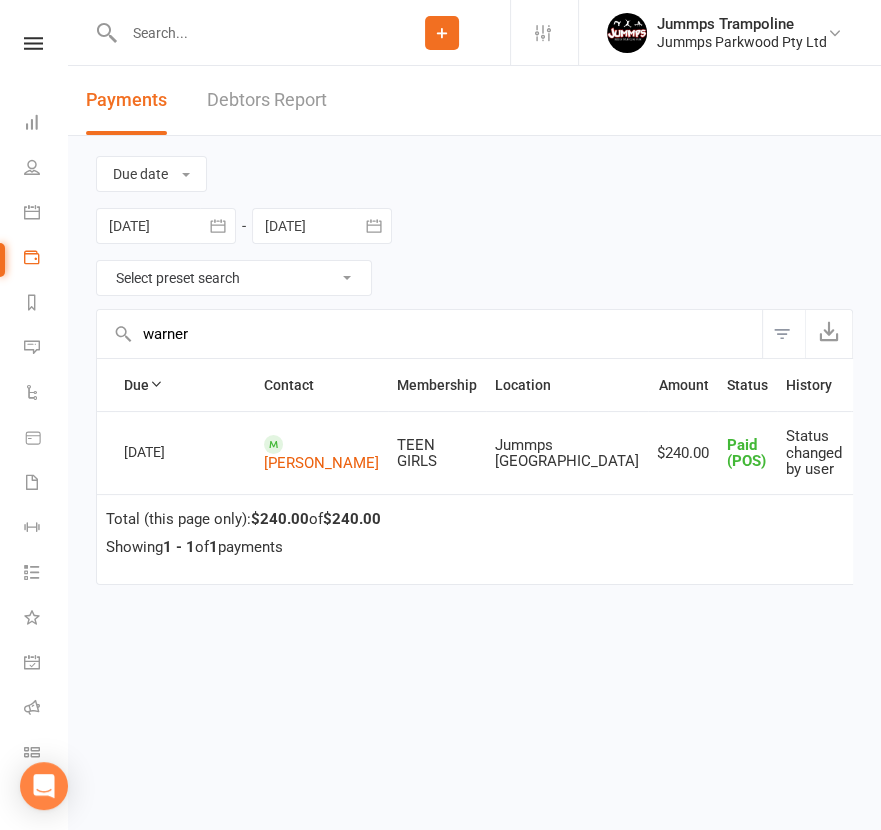 drag, startPoint x: 164, startPoint y: 321, endPoint x: 135, endPoint y: 315, distance: 29.614185 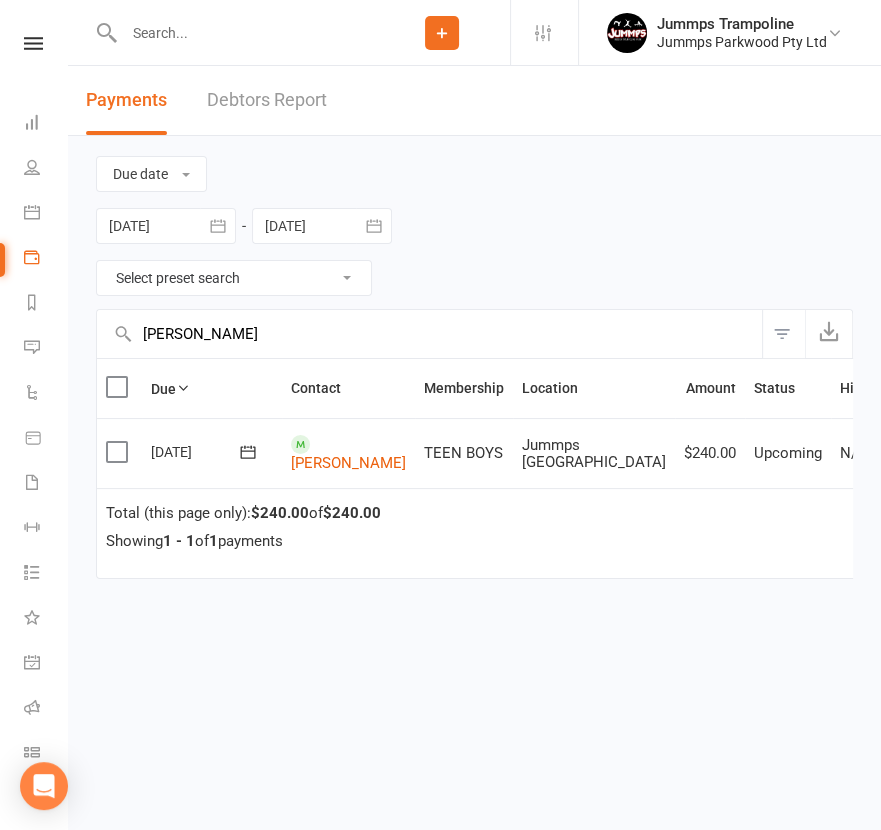 click at bounding box center (119, 452) 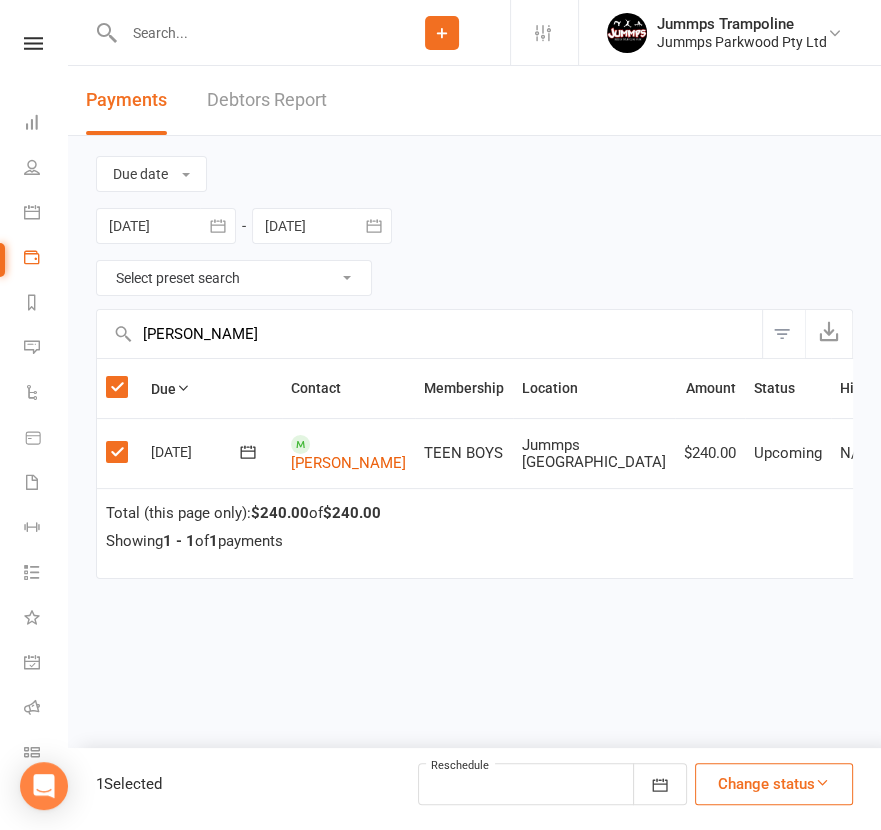 click on "Change status" at bounding box center (774, 784) 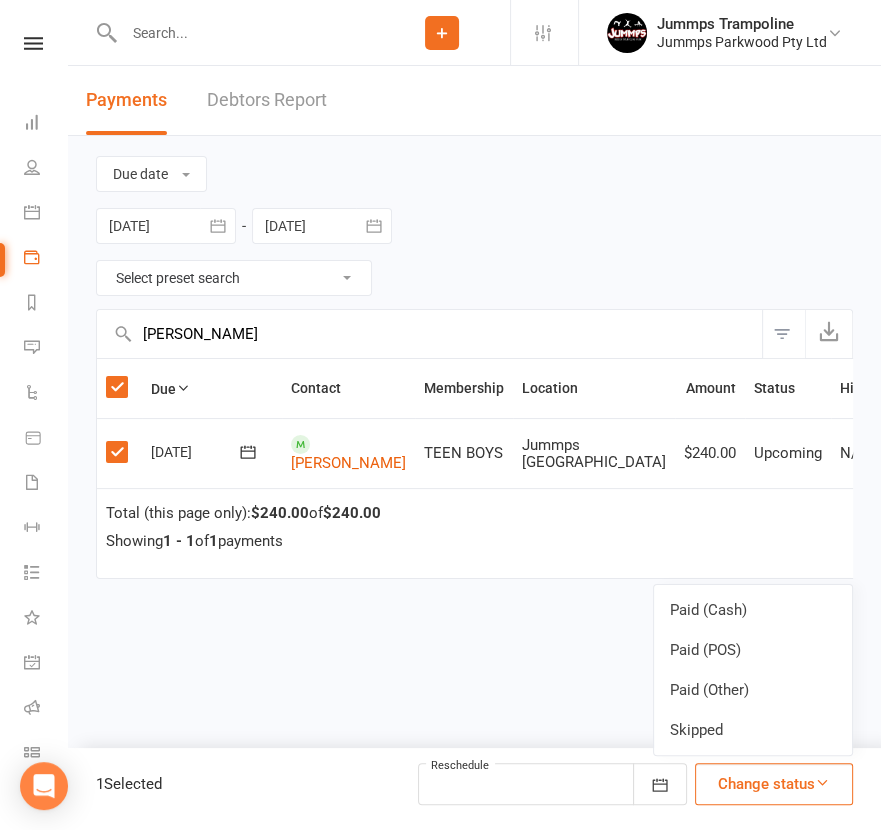 click on "Paid (POS)" at bounding box center (753, 650) 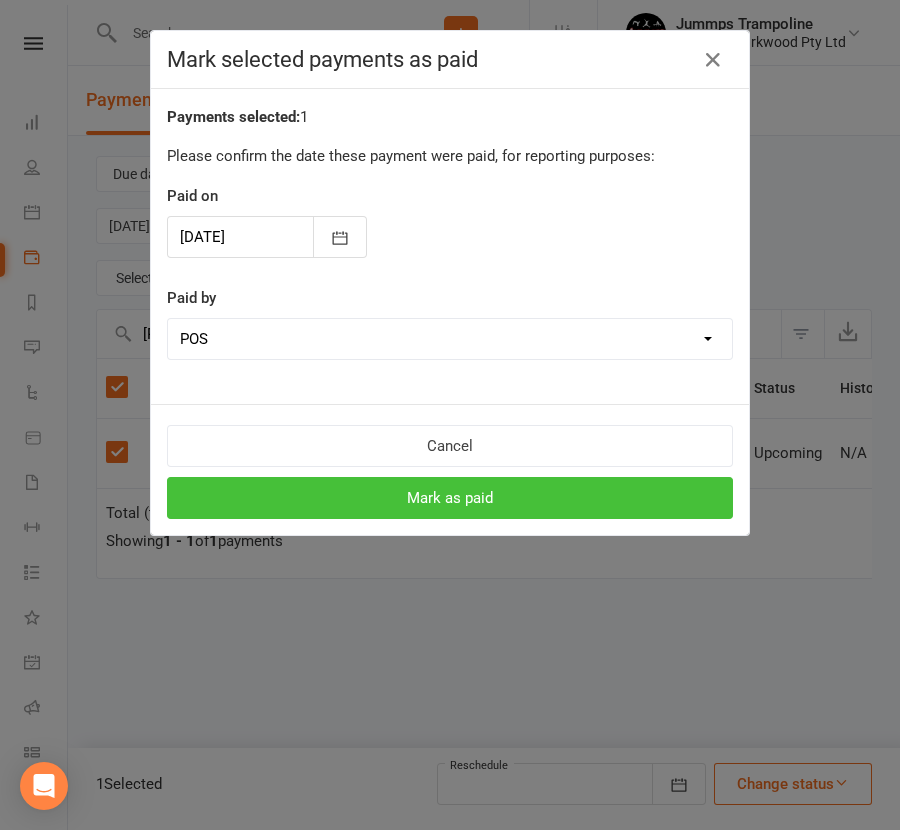 click on "Mark as paid" at bounding box center (450, 498) 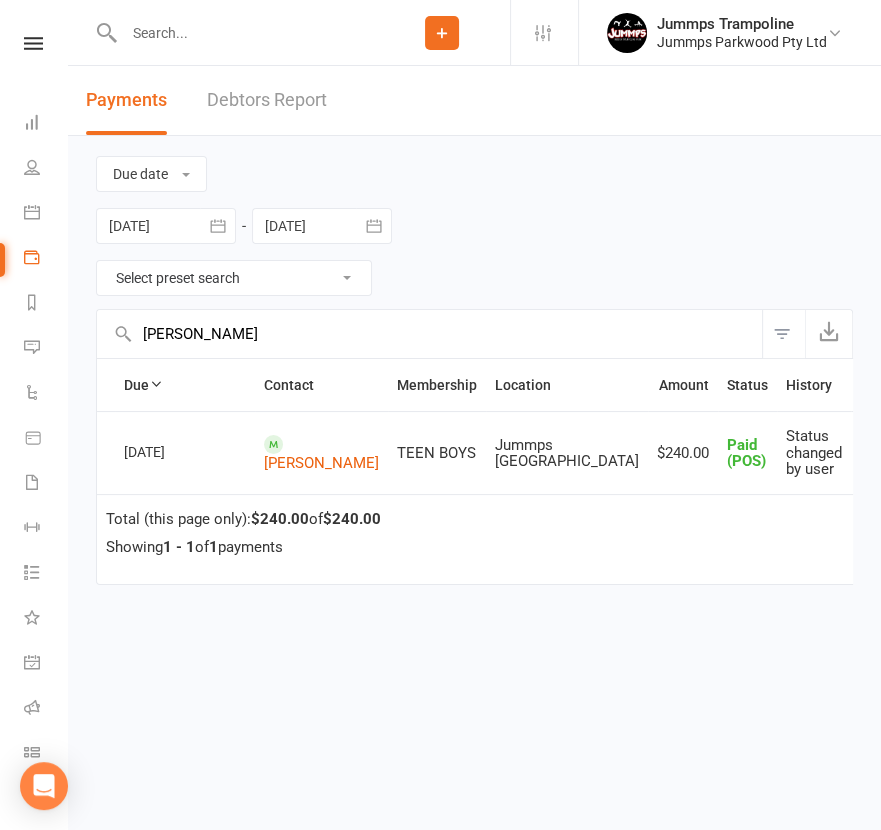 drag, startPoint x: 160, startPoint y: 320, endPoint x: 61, endPoint y: 317, distance: 99.04544 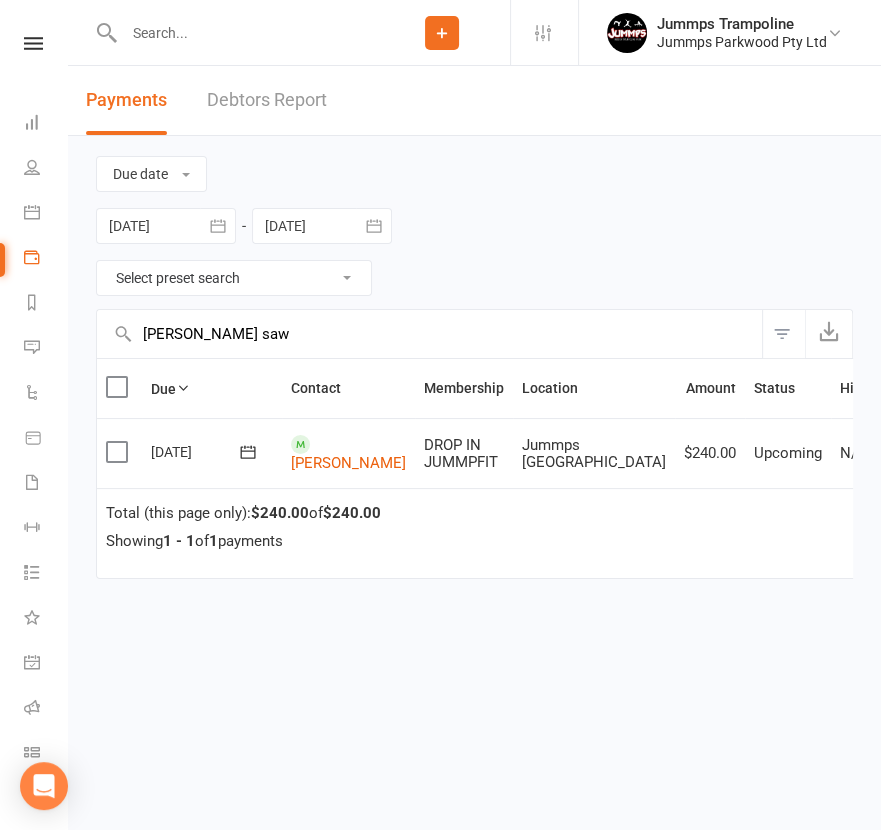 drag, startPoint x: 227, startPoint y: 332, endPoint x: 105, endPoint y: 329, distance: 122.03688 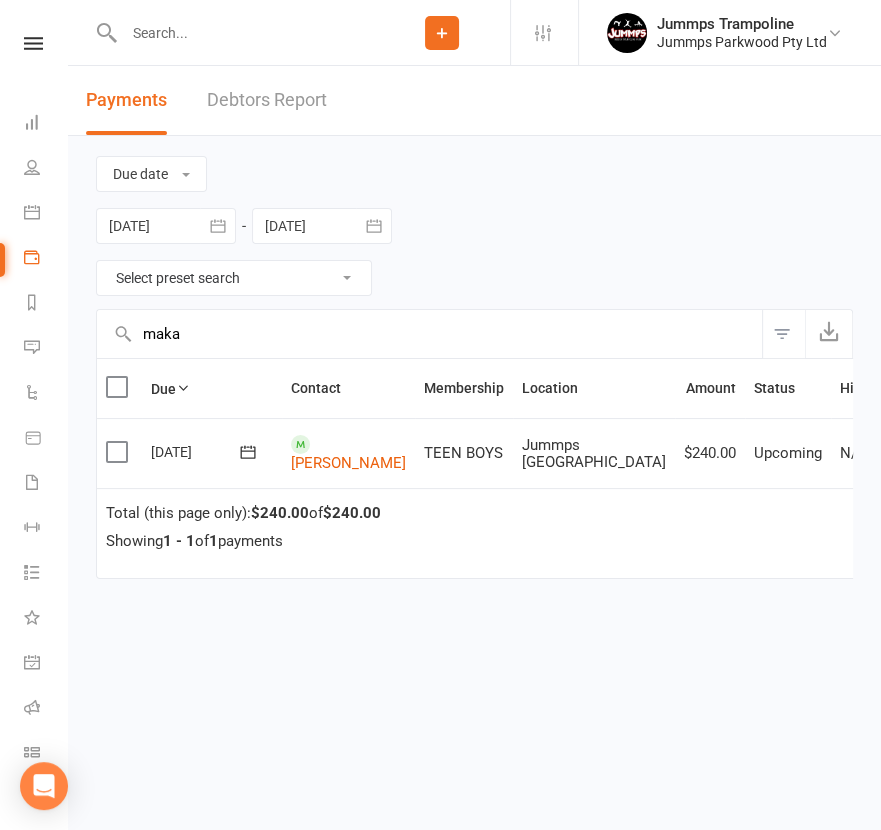 type on "maka" 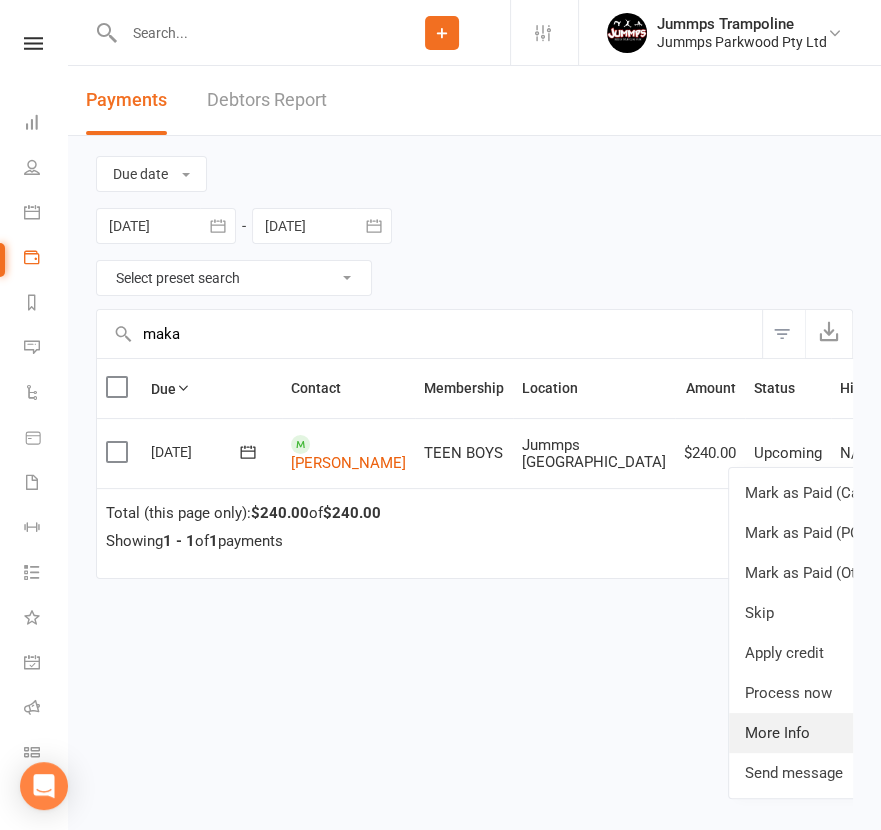click on "More Info" at bounding box center (828, 733) 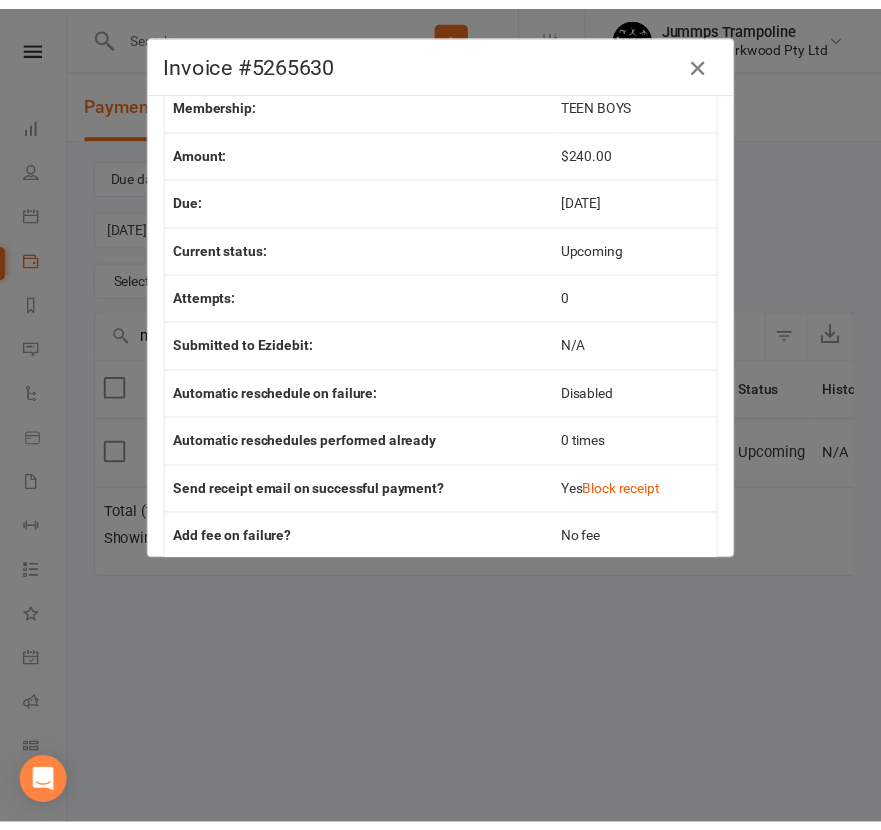 scroll, scrollTop: 121, scrollLeft: 0, axis: vertical 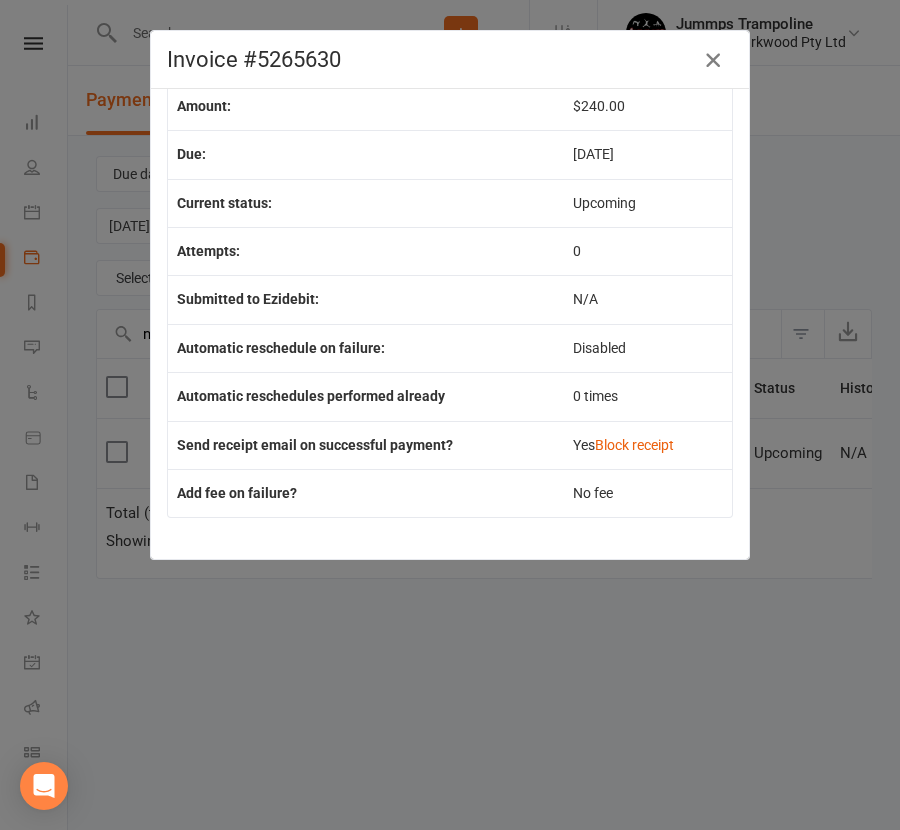 click at bounding box center [713, 60] 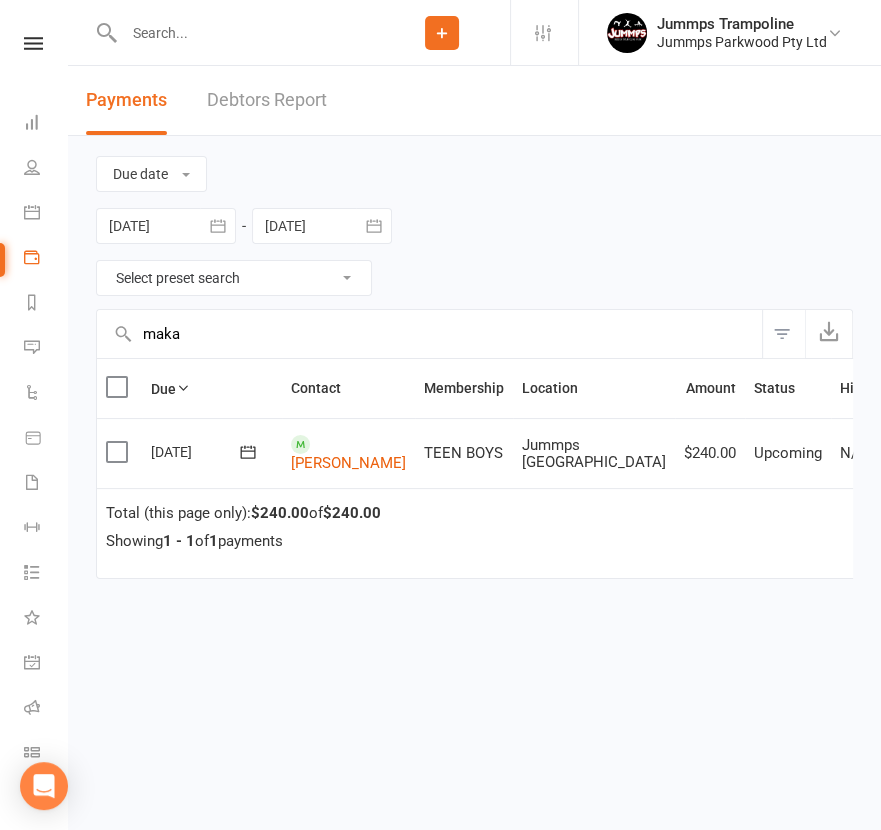 click 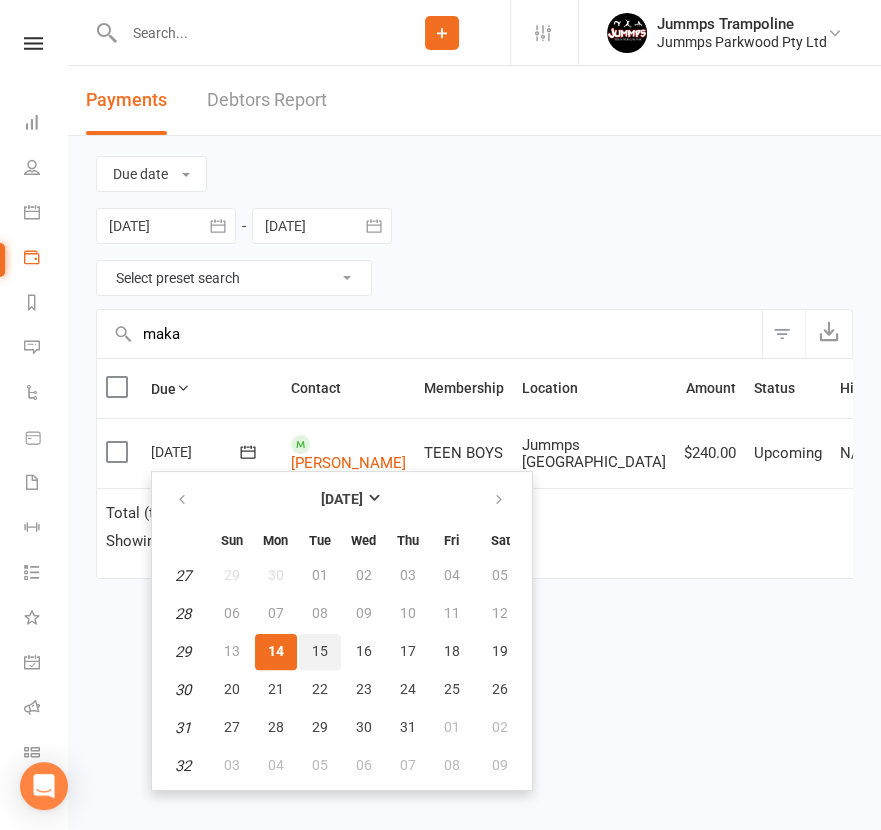 drag, startPoint x: 326, startPoint y: 641, endPoint x: 550, endPoint y: 148, distance: 541.50256 